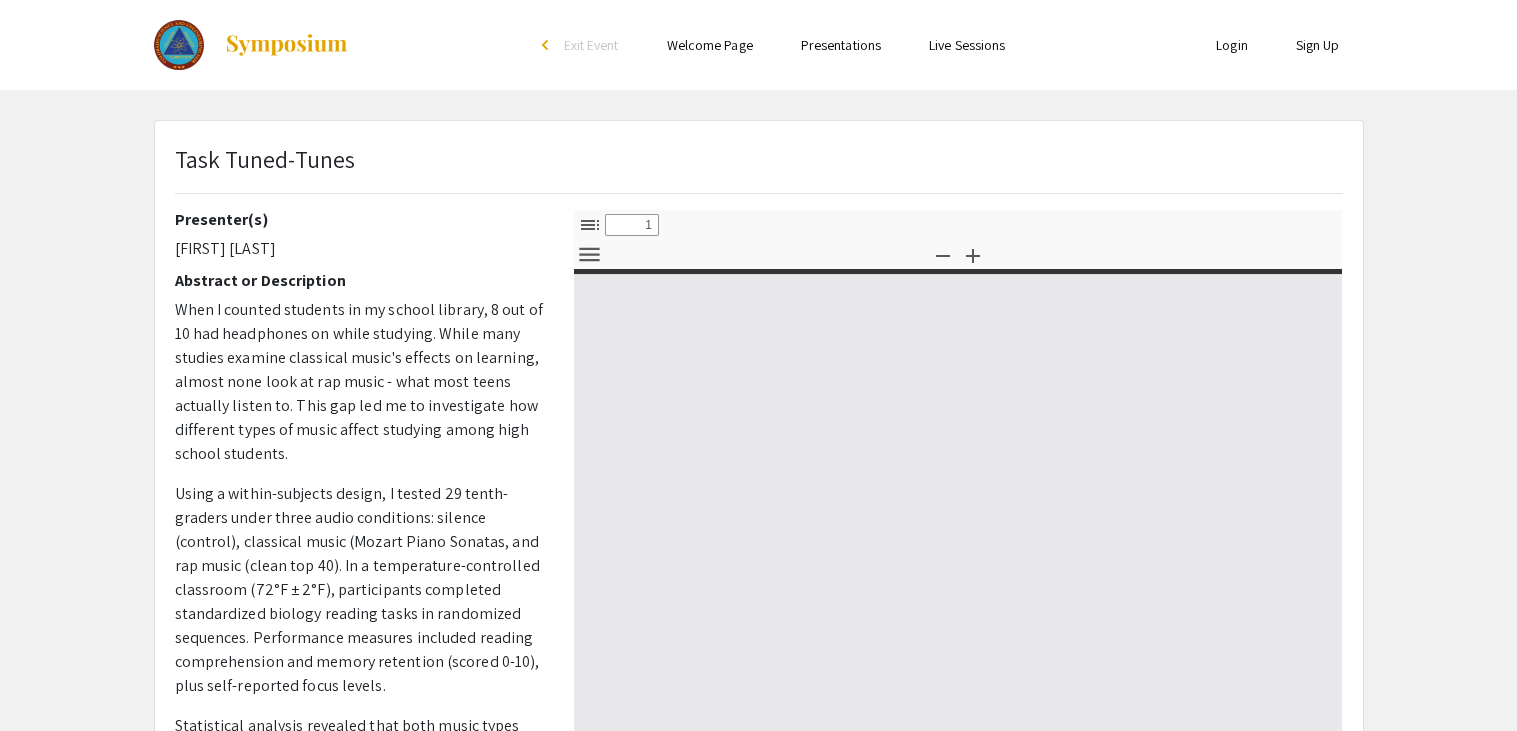 select on "custom" 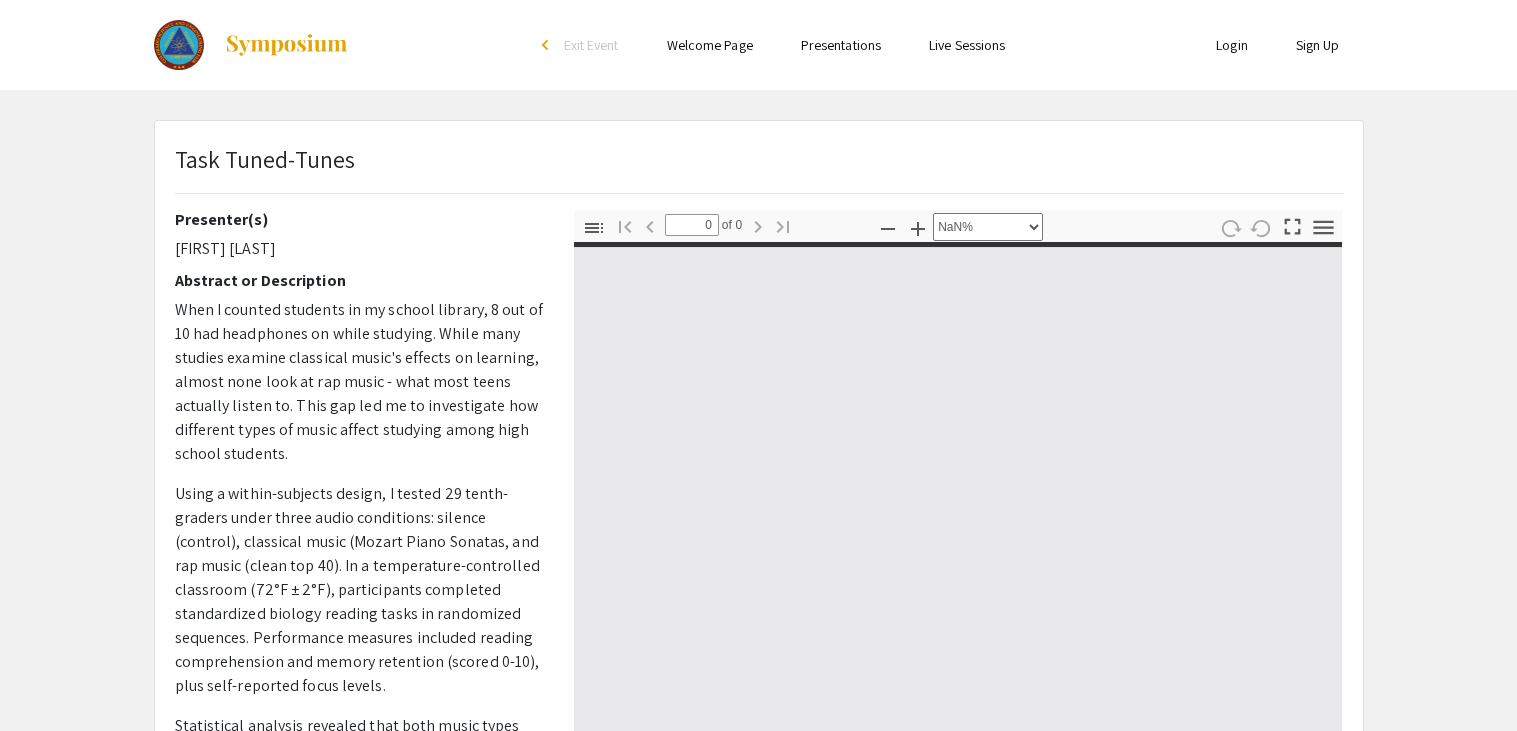 select on "auto" 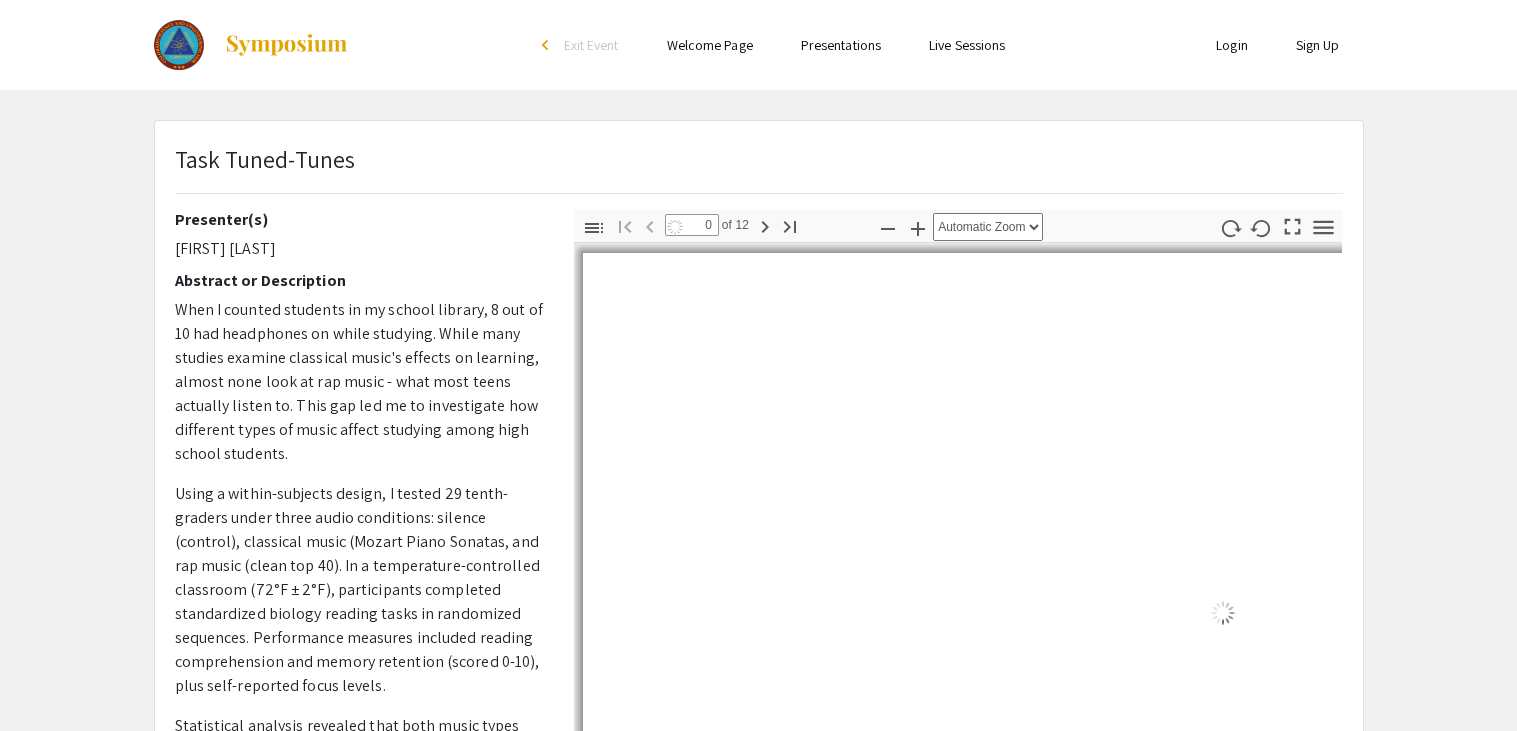 type on "1" 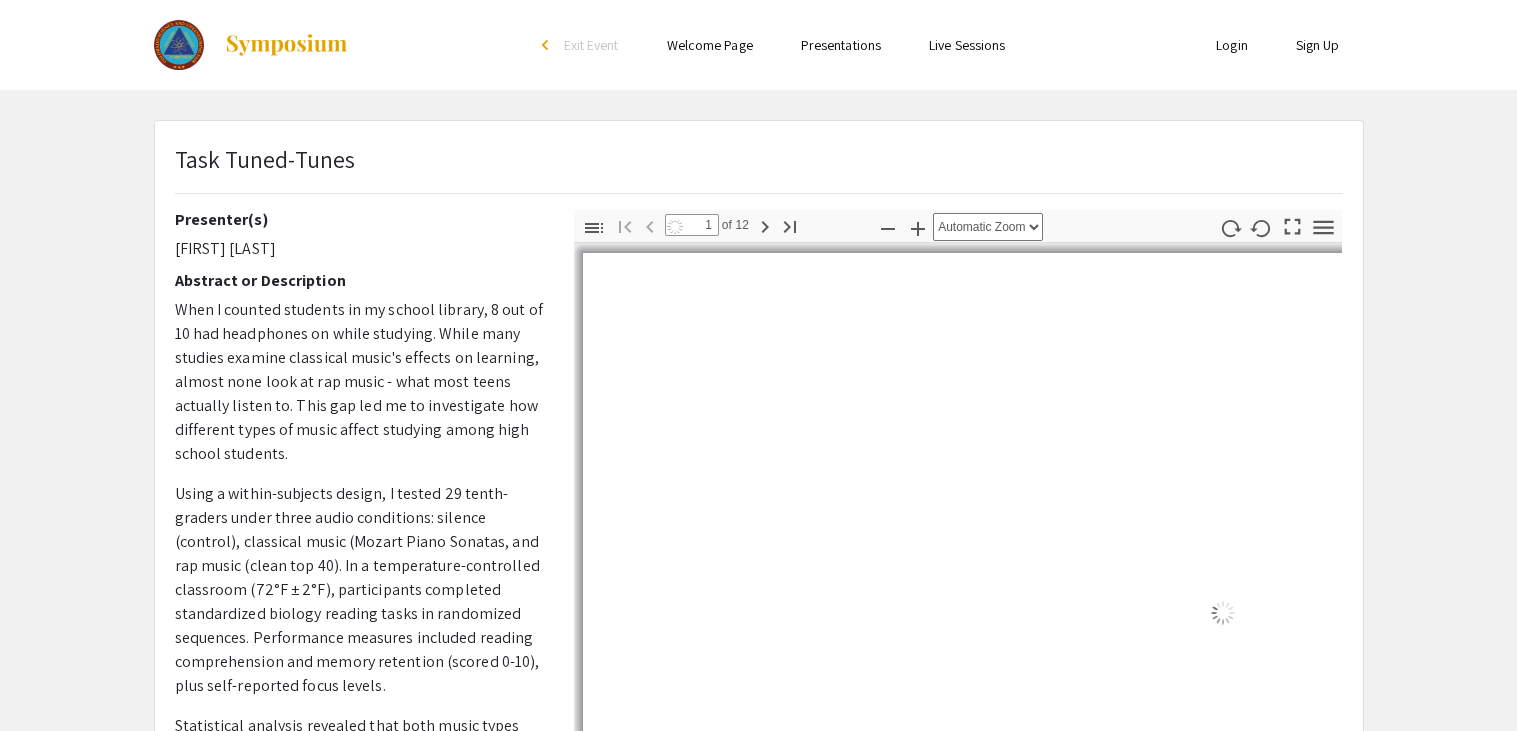 scroll, scrollTop: 0, scrollLeft: 0, axis: both 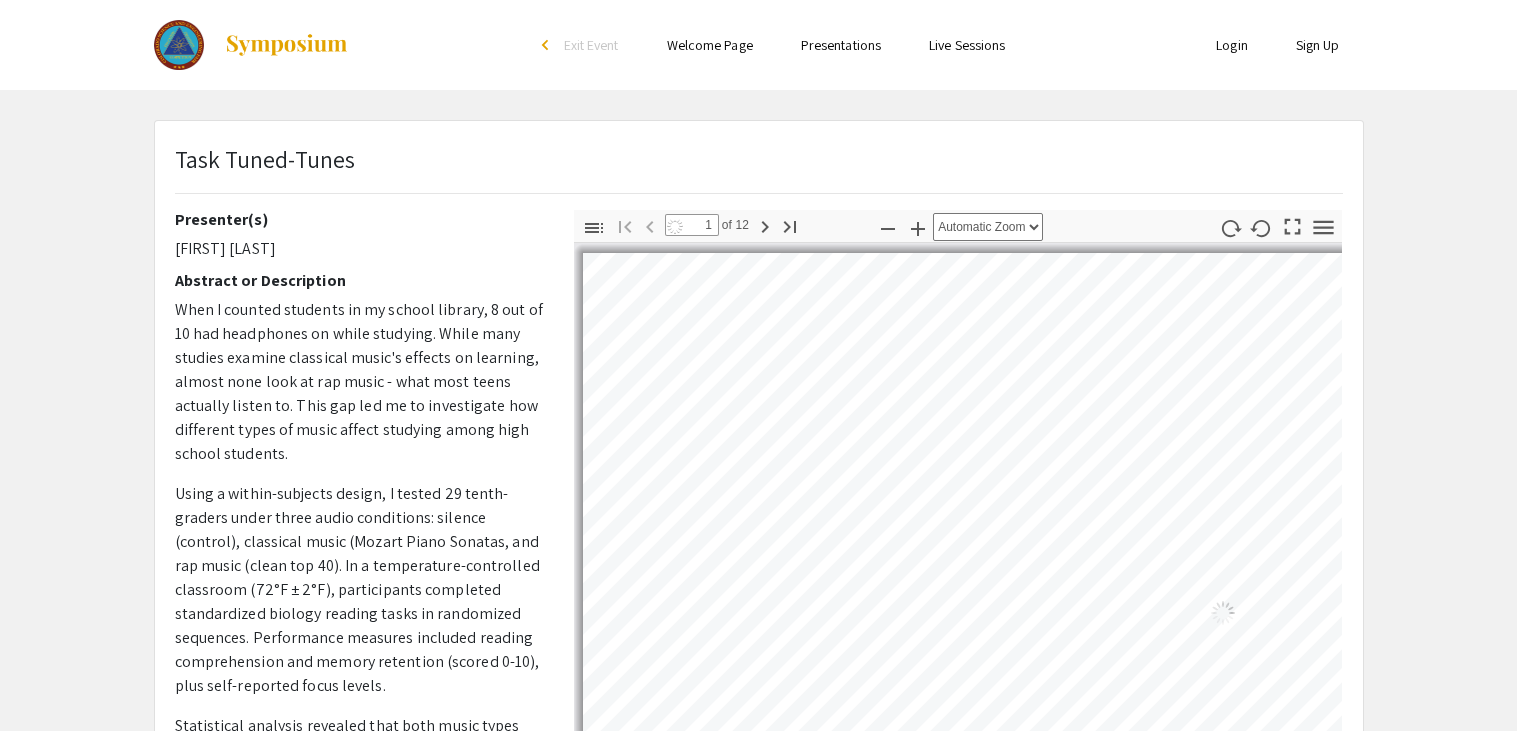 select on "auto" 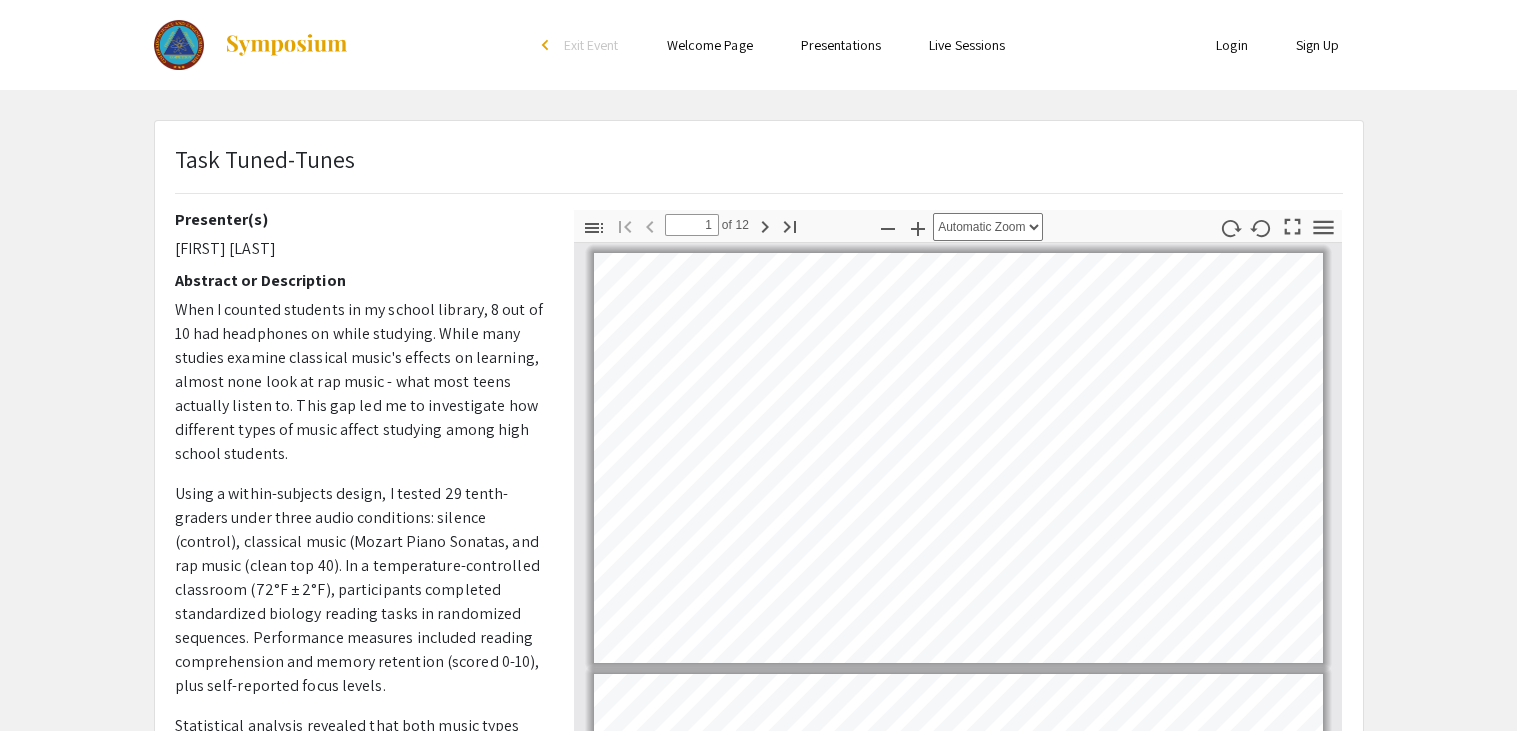 scroll, scrollTop: 0, scrollLeft: 0, axis: both 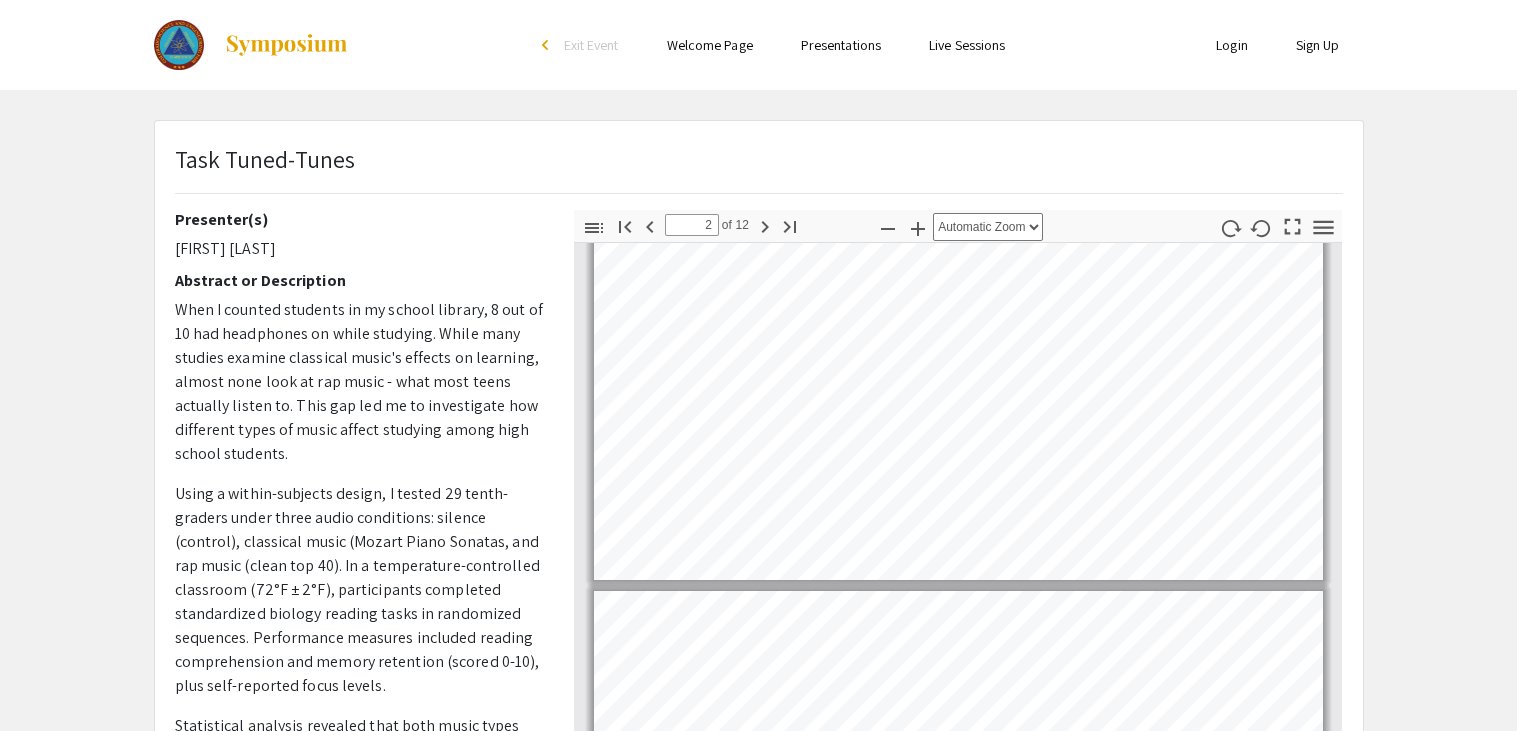 type on "3" 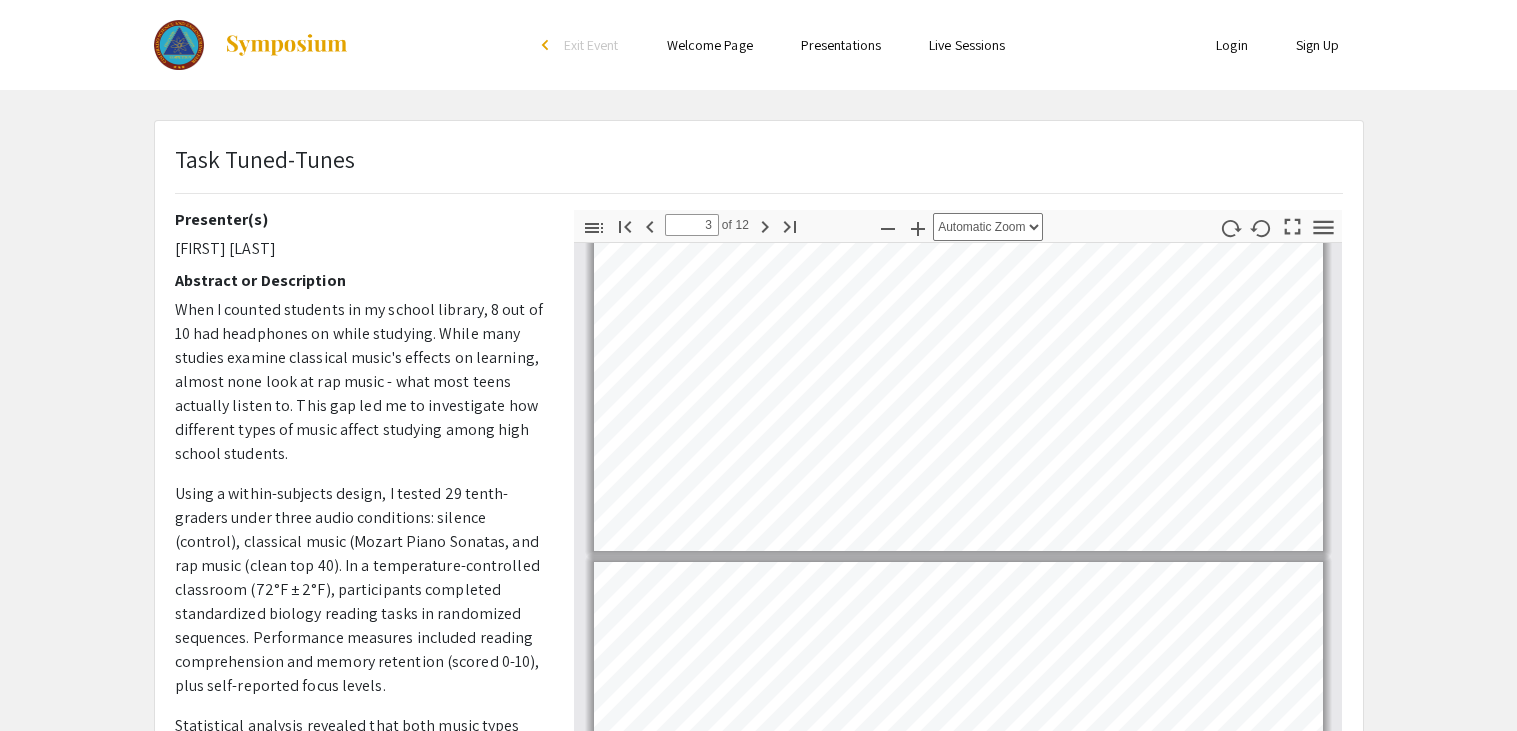 scroll, scrollTop: 534, scrollLeft: 0, axis: vertical 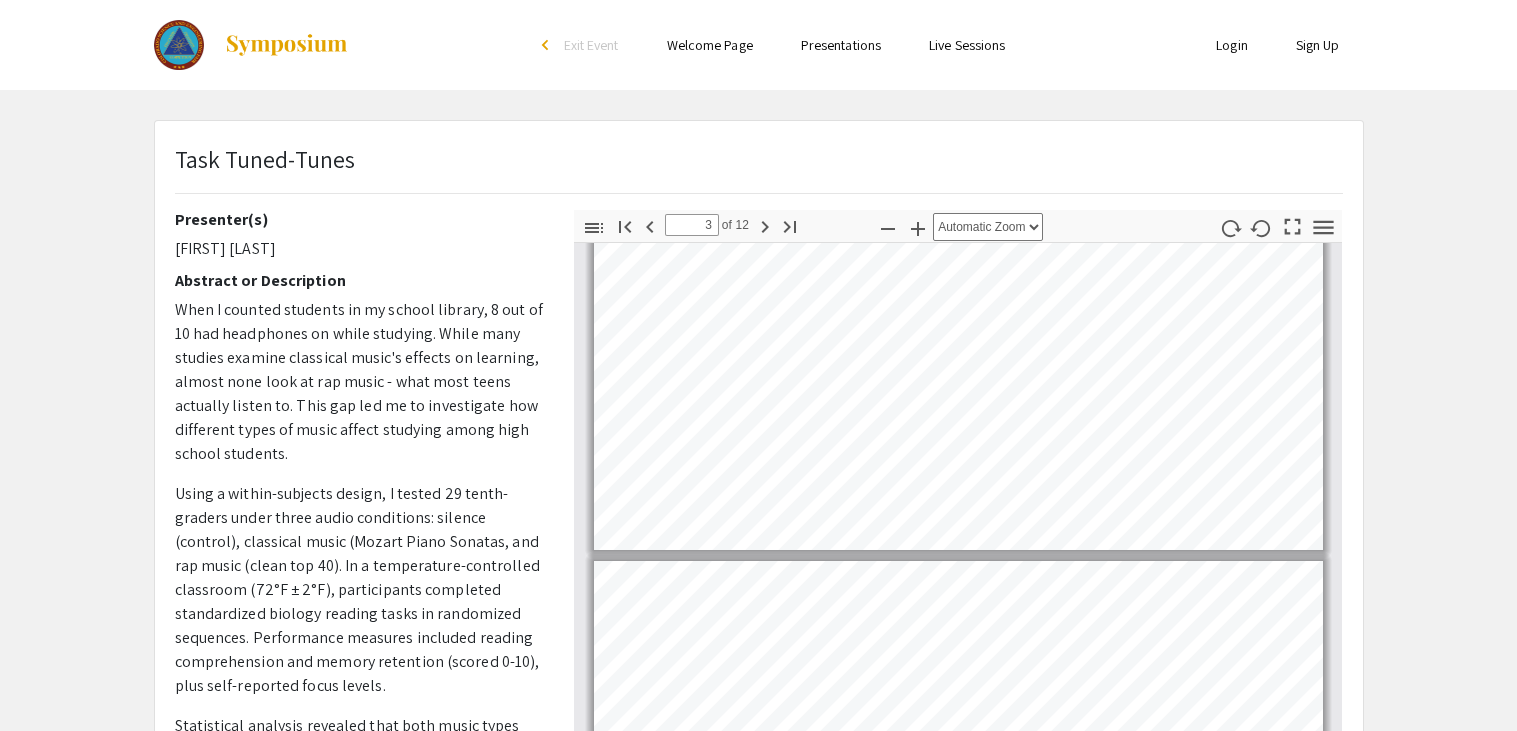 click on "Presentations" at bounding box center [841, 45] 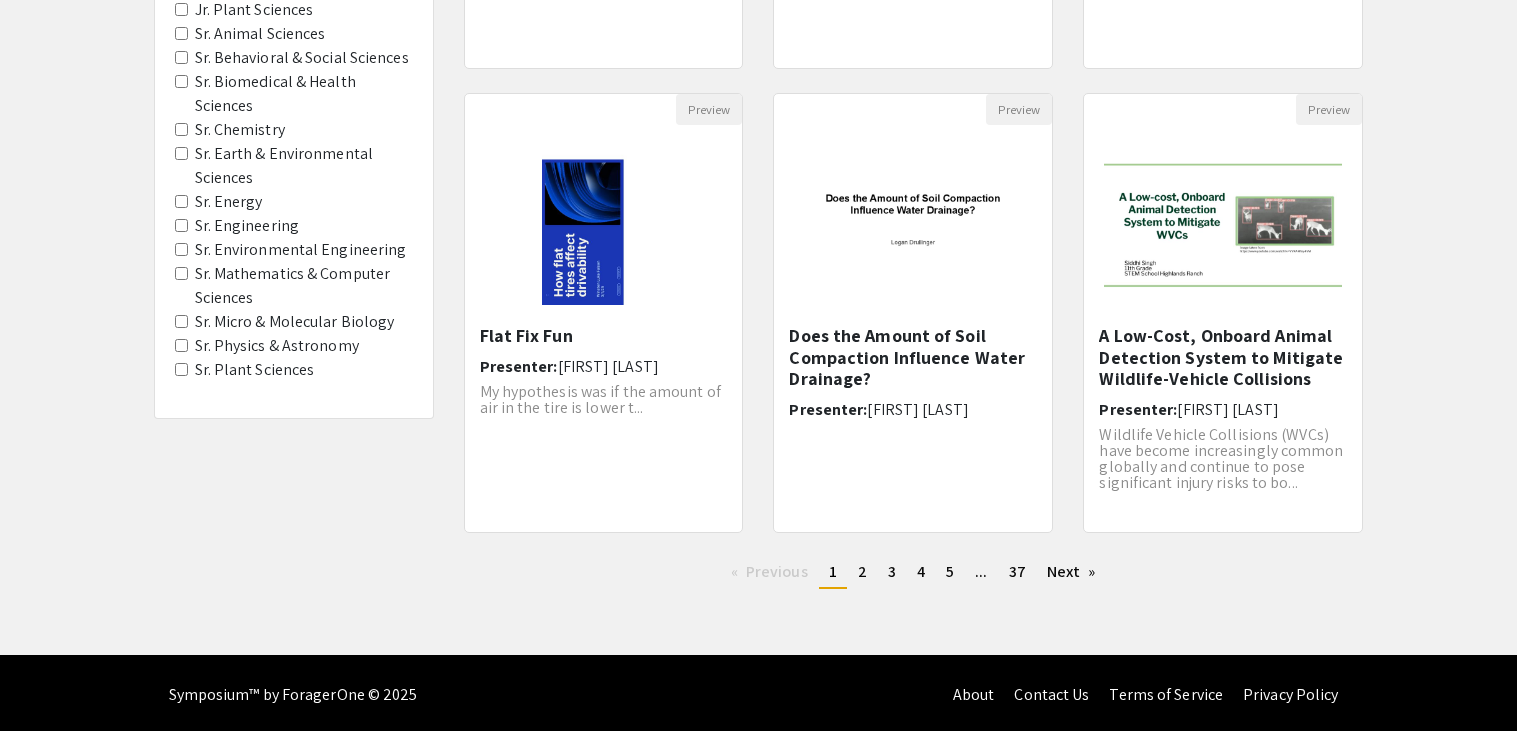 scroll, scrollTop: 588, scrollLeft: 0, axis: vertical 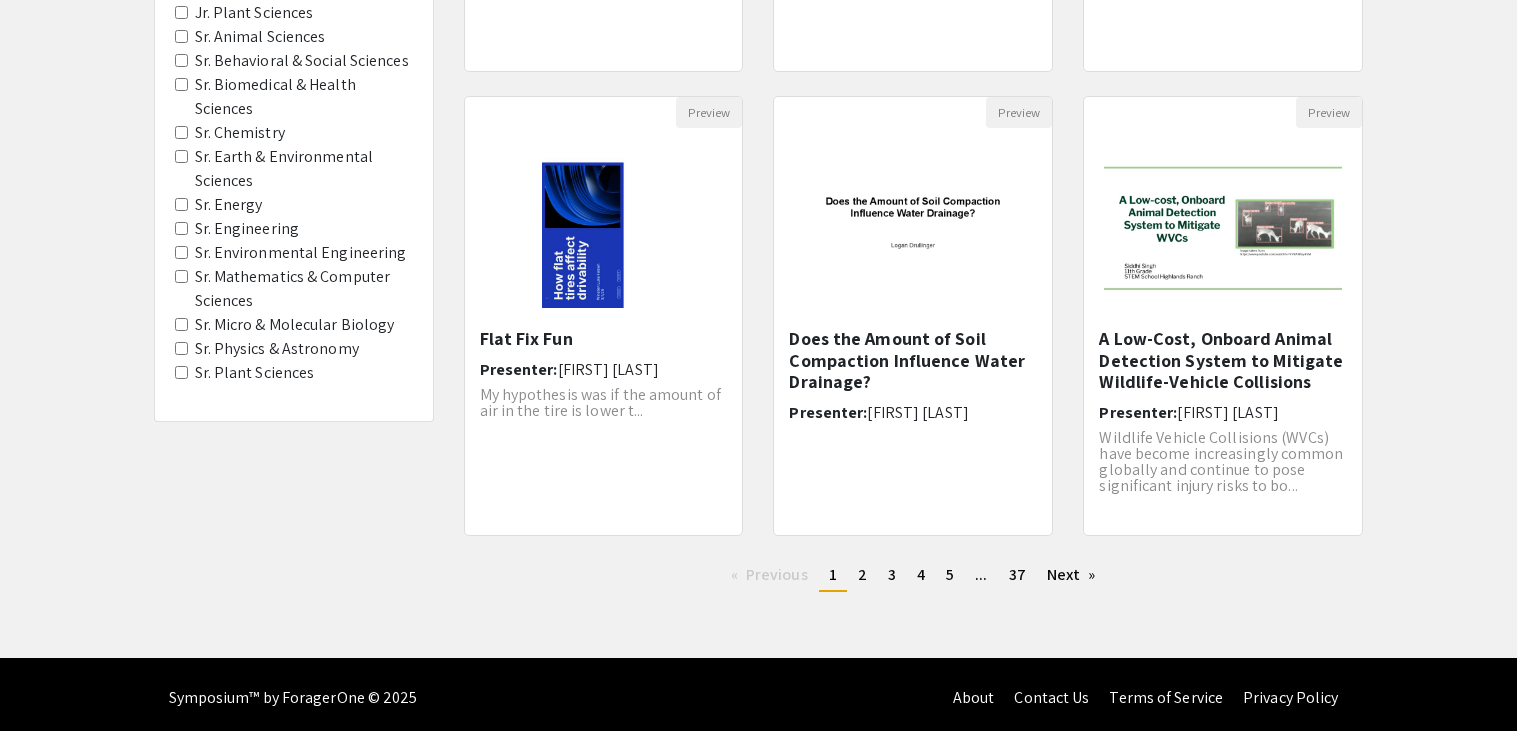 click on "Sr. Plant Sciences" at bounding box center (181, 372) 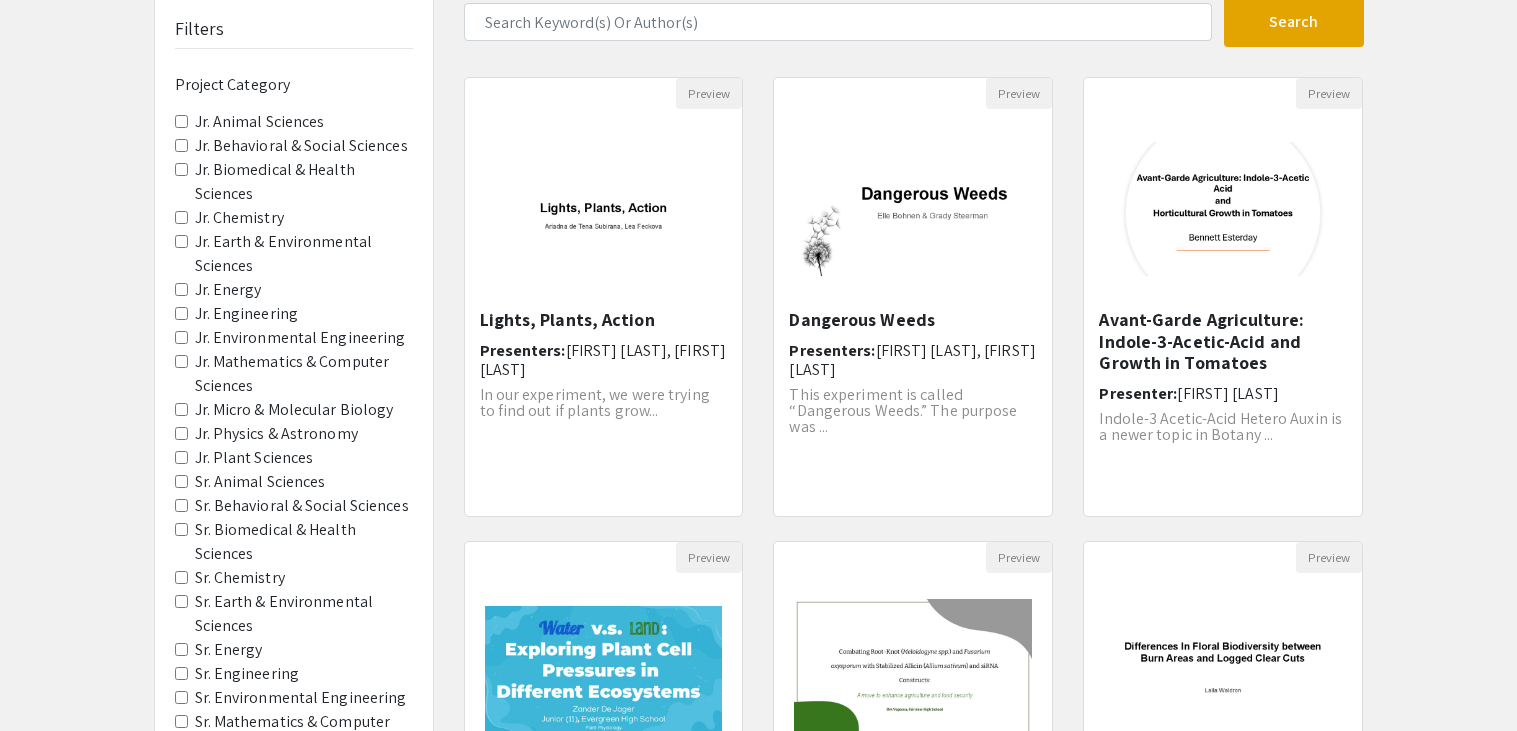 scroll, scrollTop: 147, scrollLeft: 0, axis: vertical 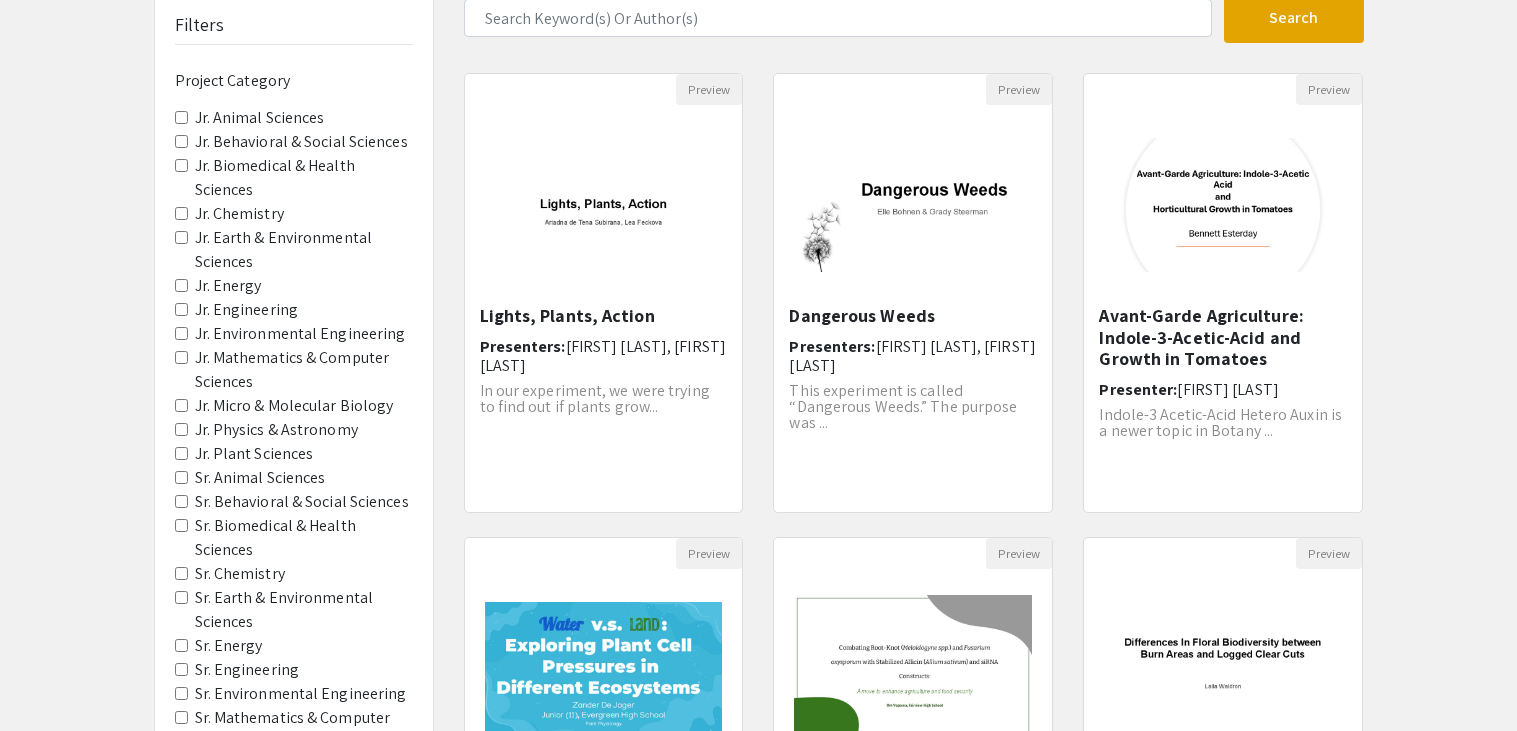 click on "Sr. Animal Sciences" at bounding box center [181, 477] 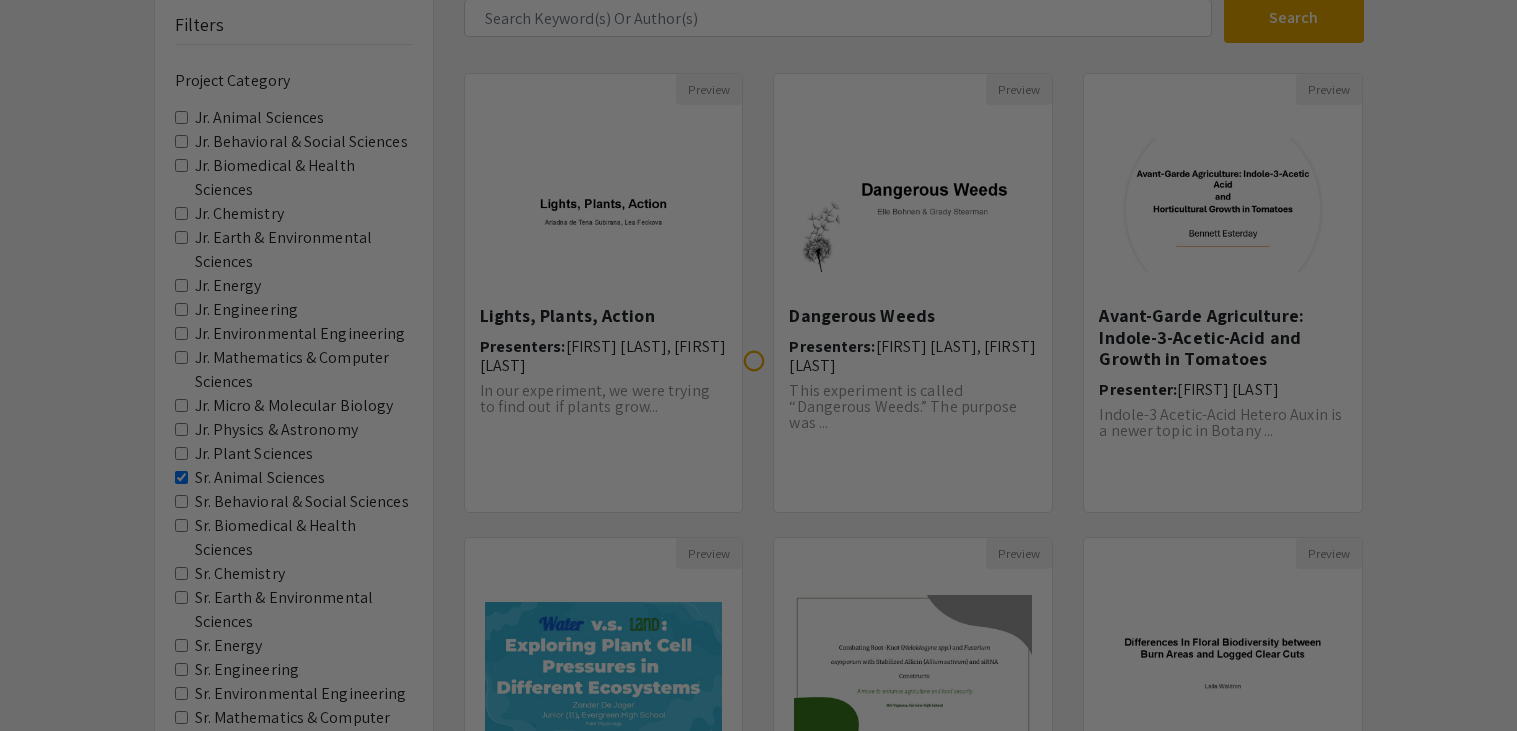scroll, scrollTop: 0, scrollLeft: 0, axis: both 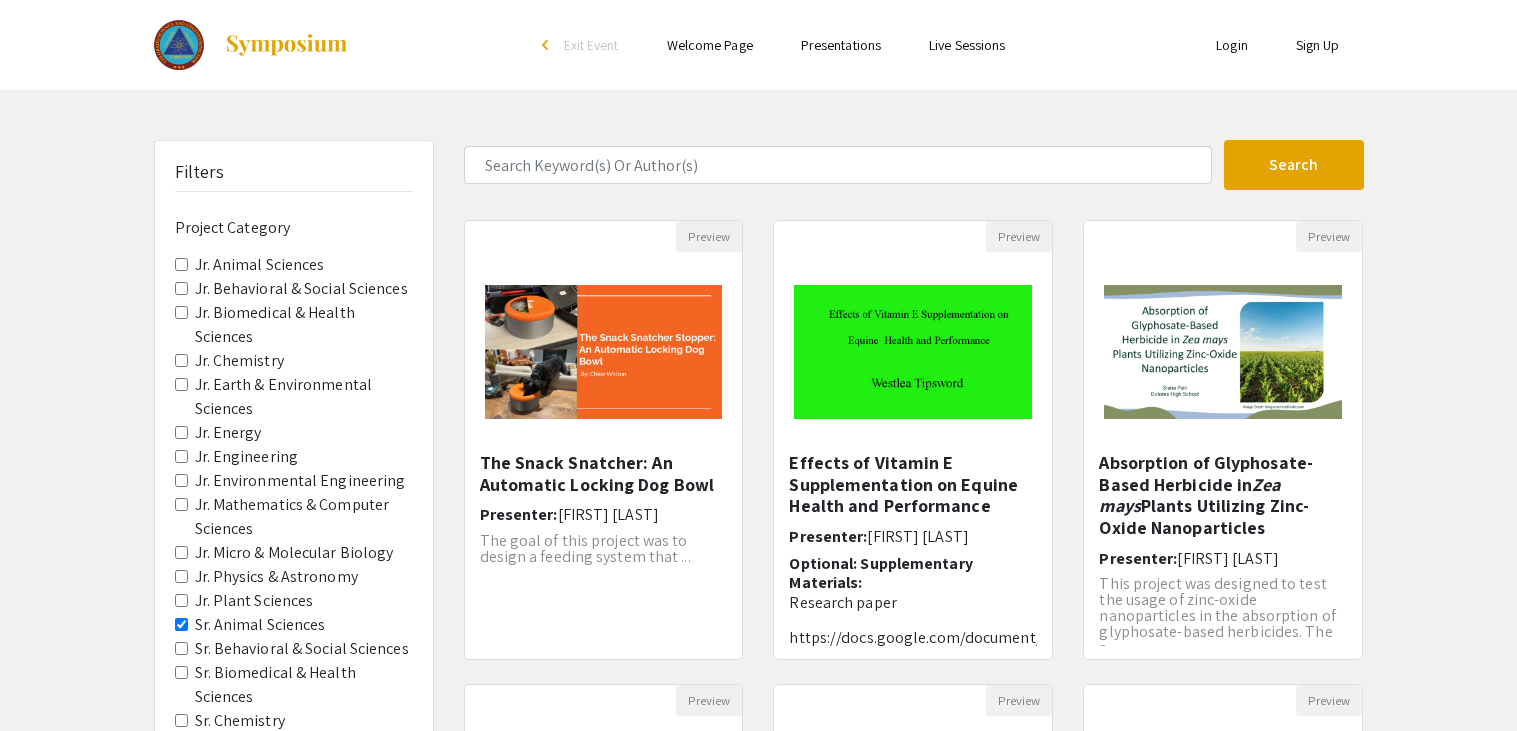 click on "Sr. Behavioral & Social Sciences" at bounding box center [181, 648] 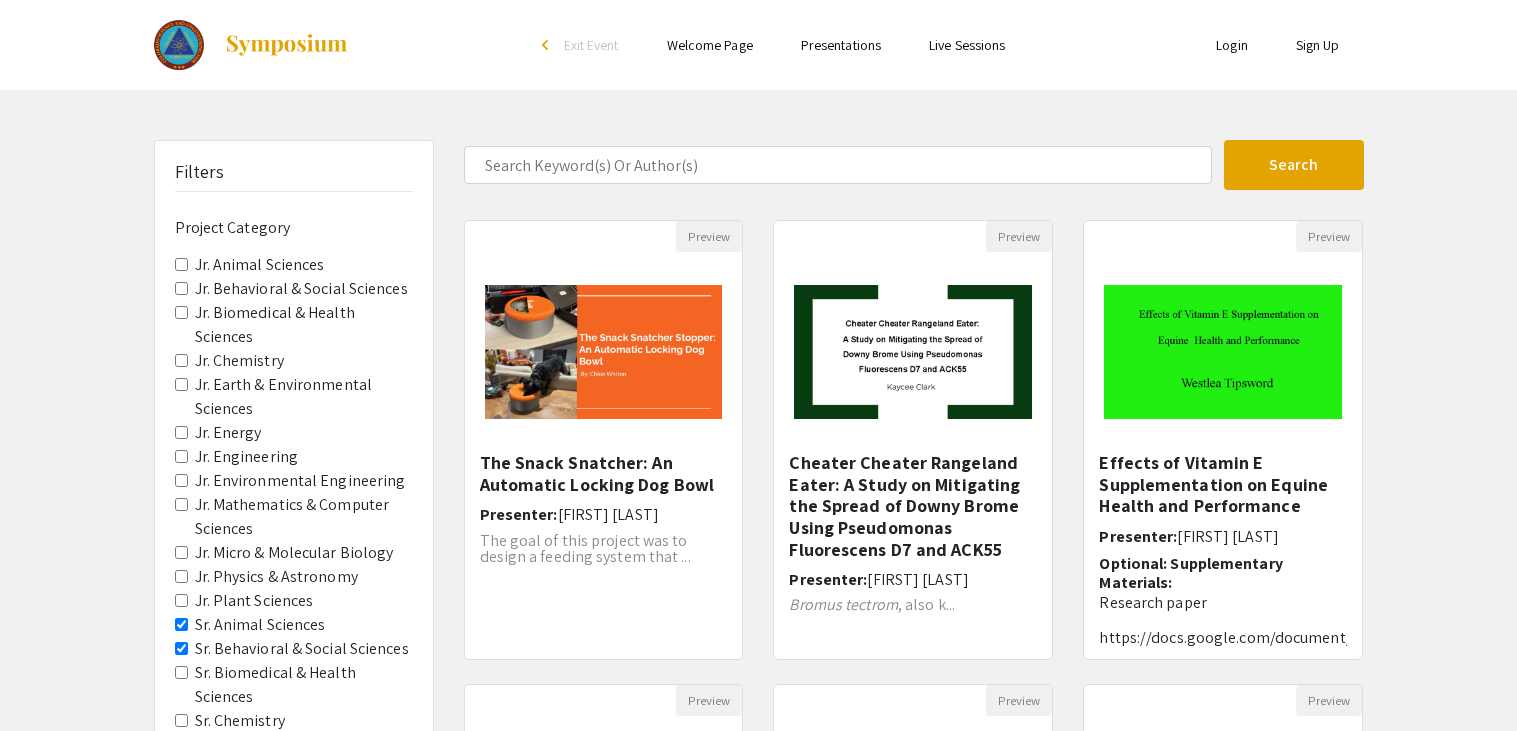 click on "Sr. Behavioral & Social Sciences" at bounding box center (181, 648) 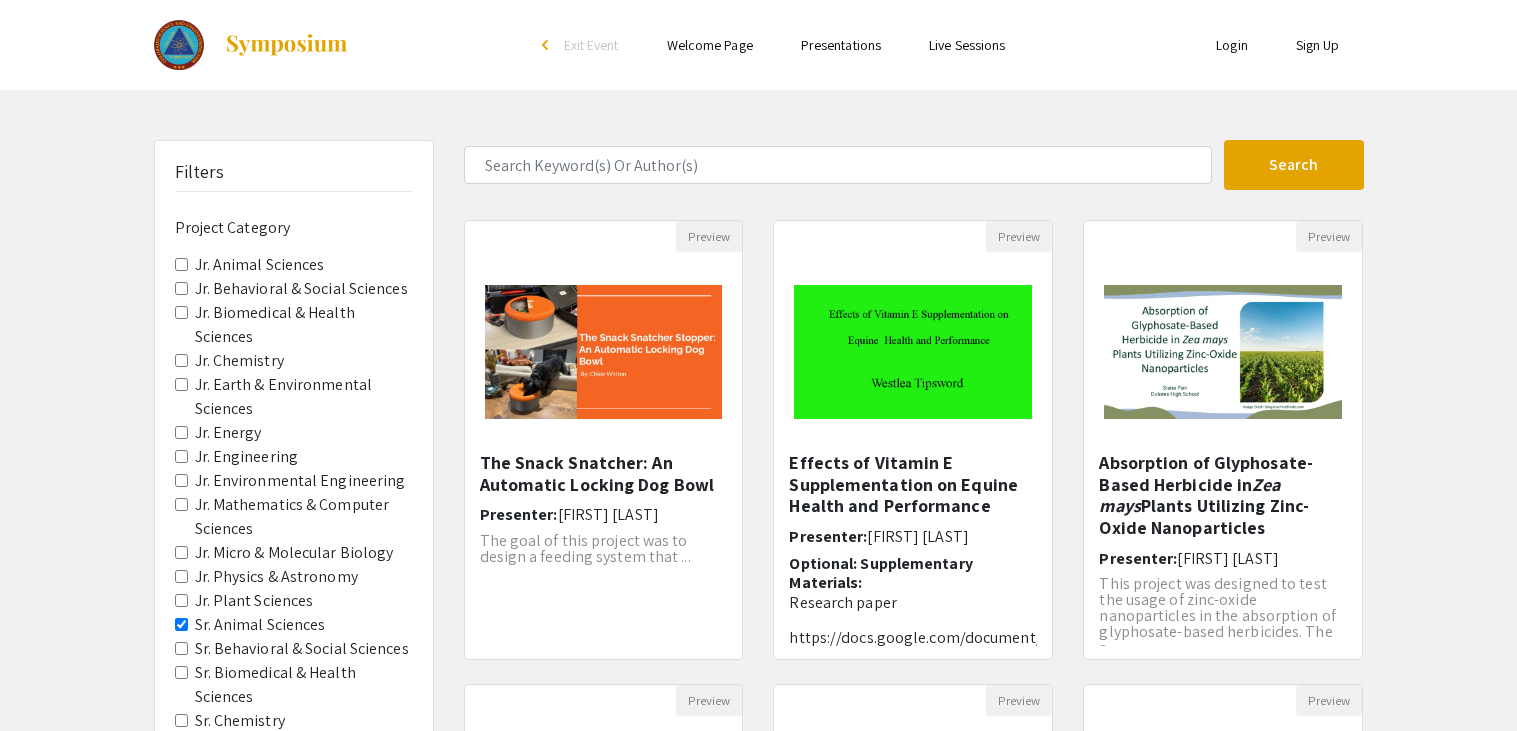 click on "Sr. Animal Sciences" at bounding box center [181, 624] 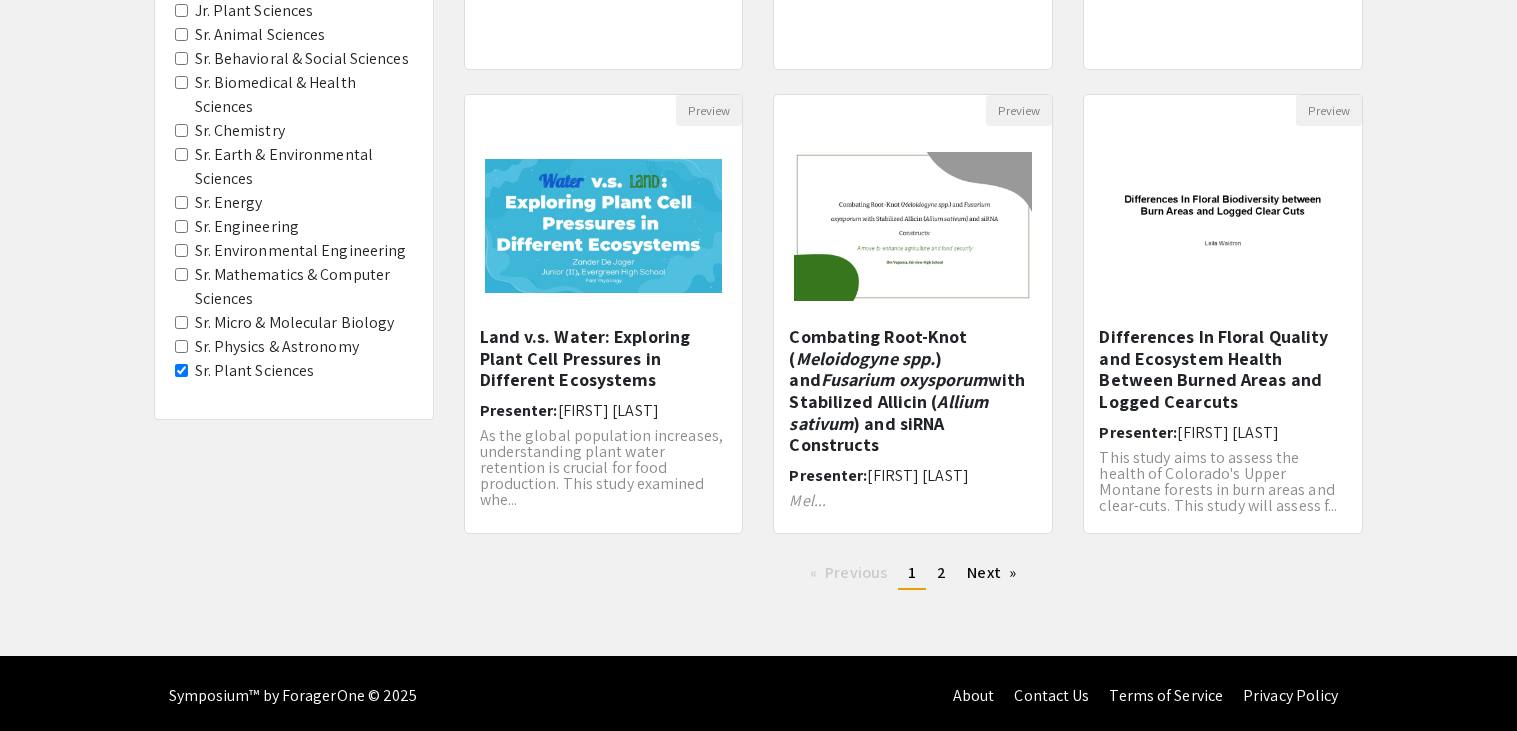 scroll, scrollTop: 587, scrollLeft: 0, axis: vertical 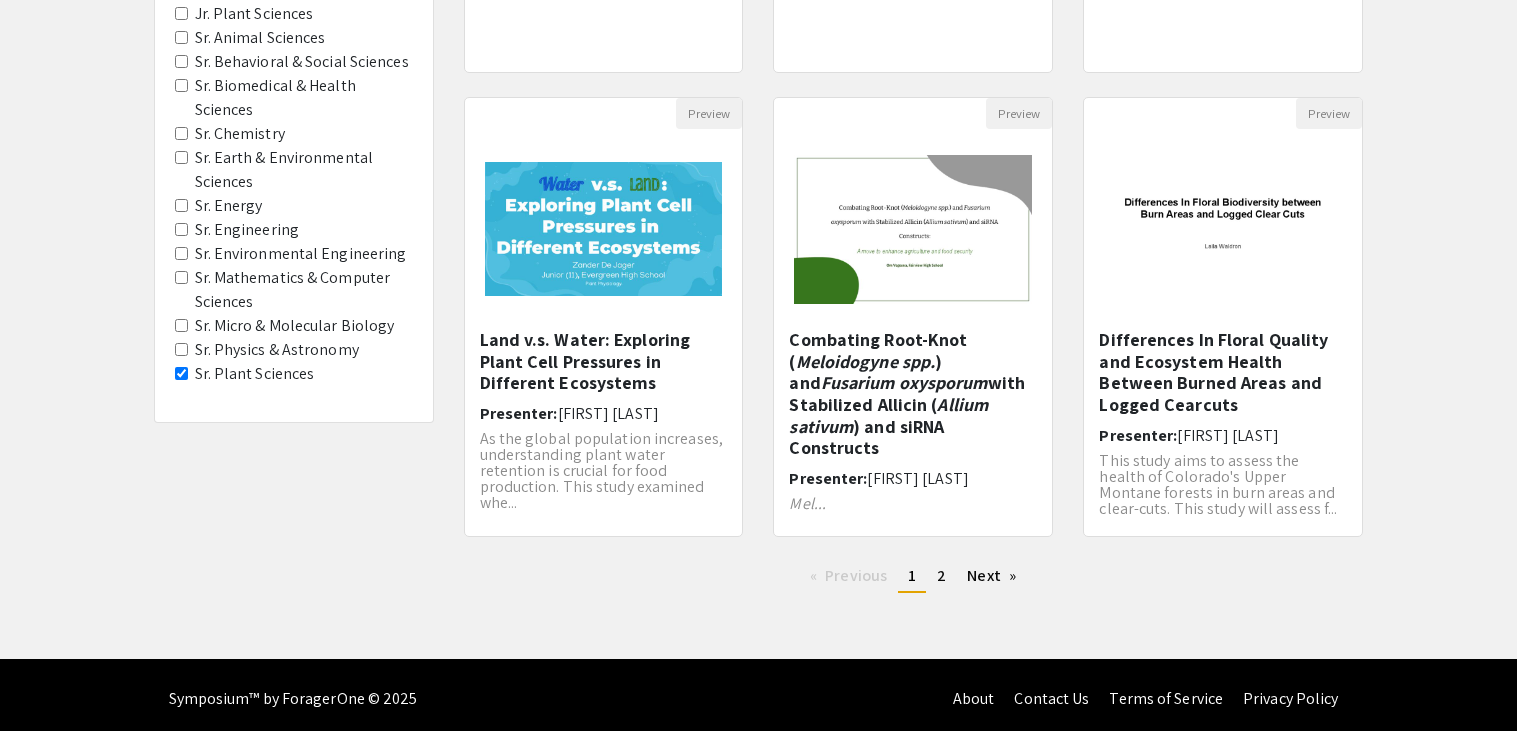 click on "Sr. Physics & Astronomy" 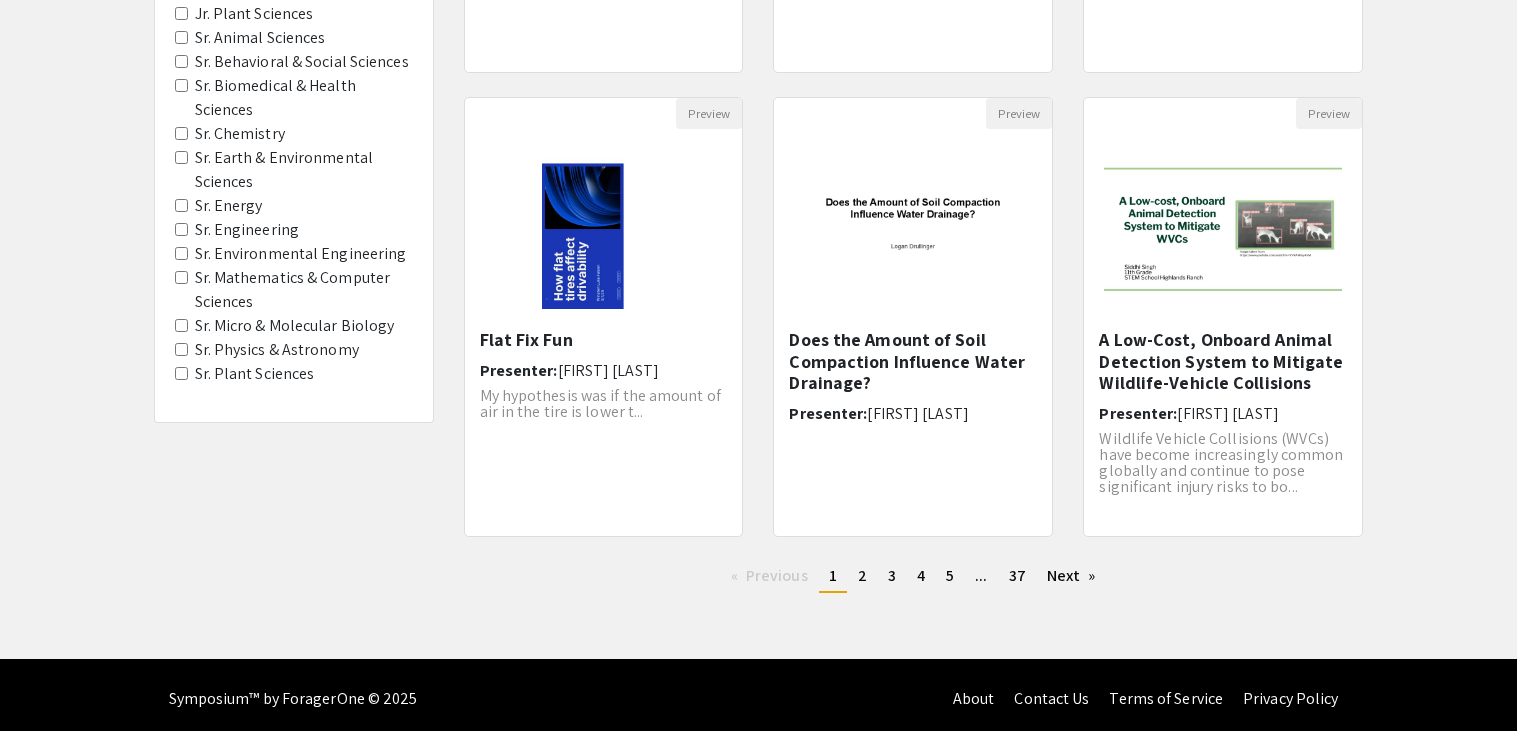scroll, scrollTop: 0, scrollLeft: 0, axis: both 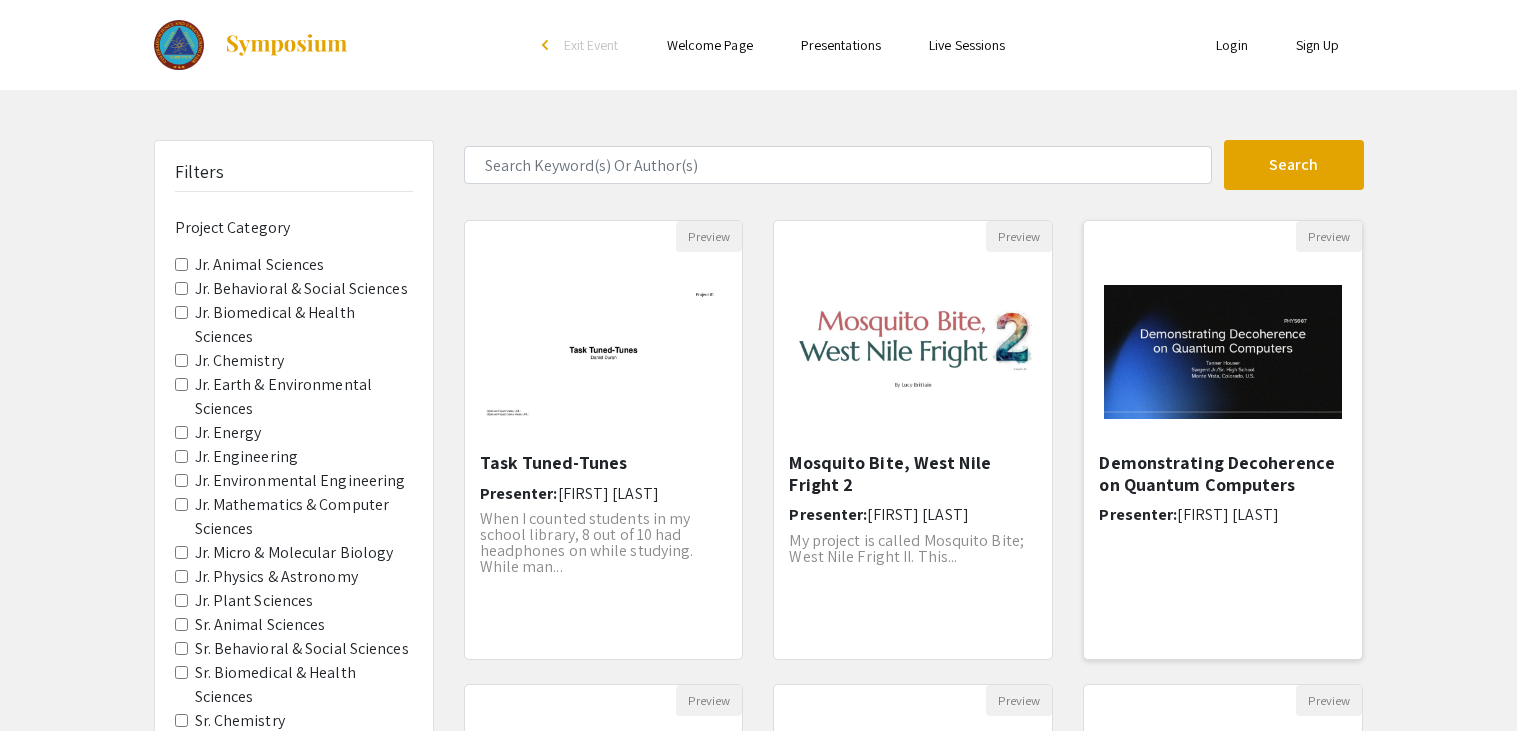 click on "Demonstrating Decoherence on Quantum Computers" at bounding box center [1223, 473] 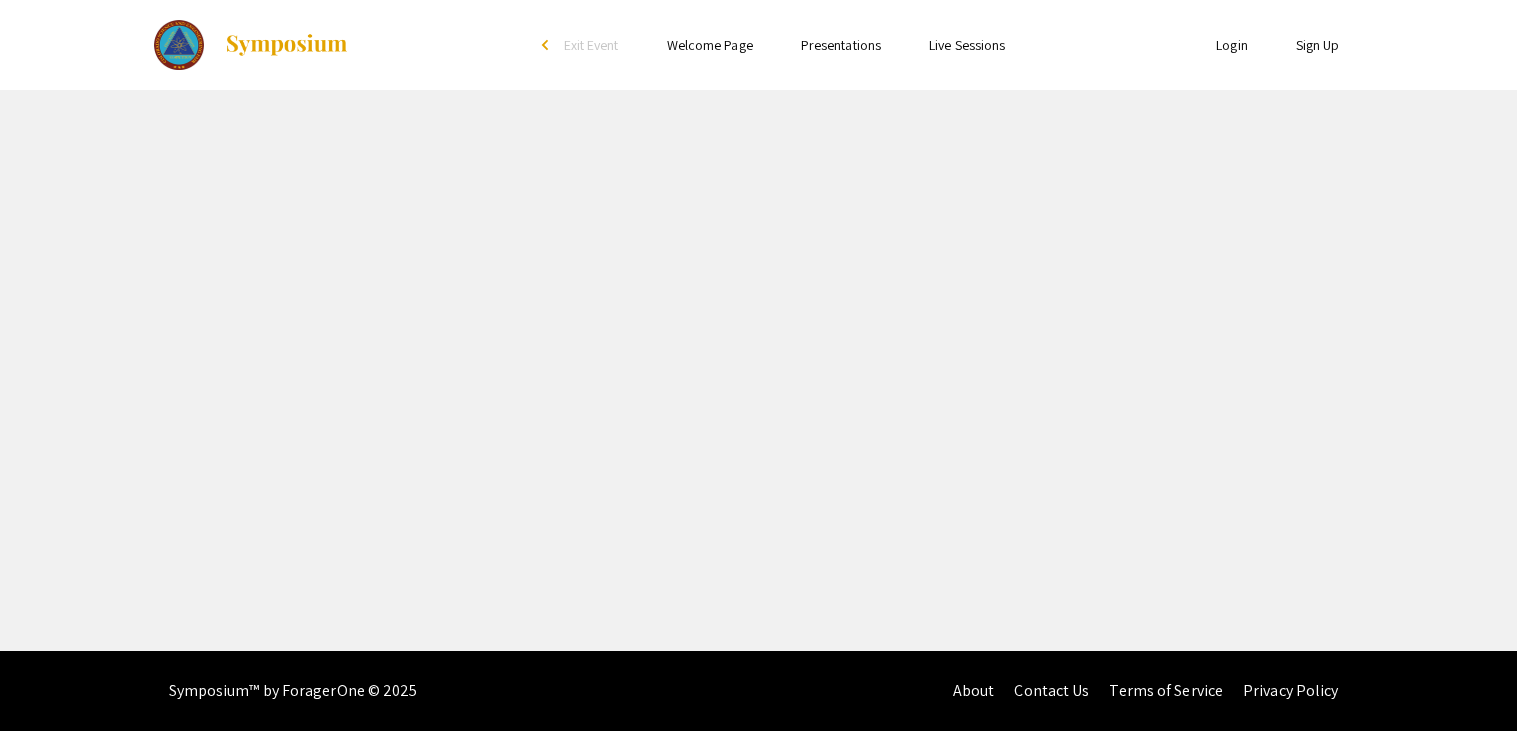 select on "custom" 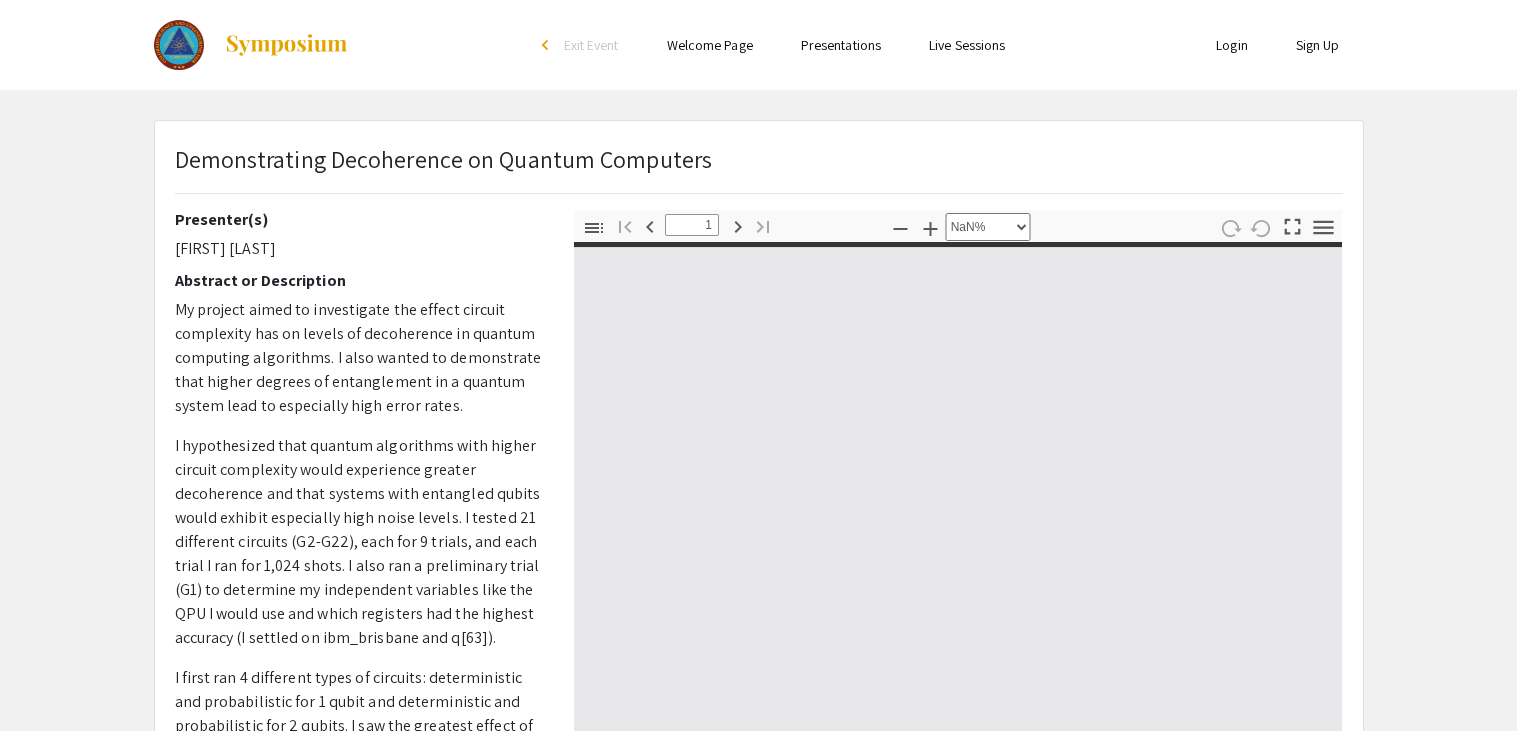 type on "0" 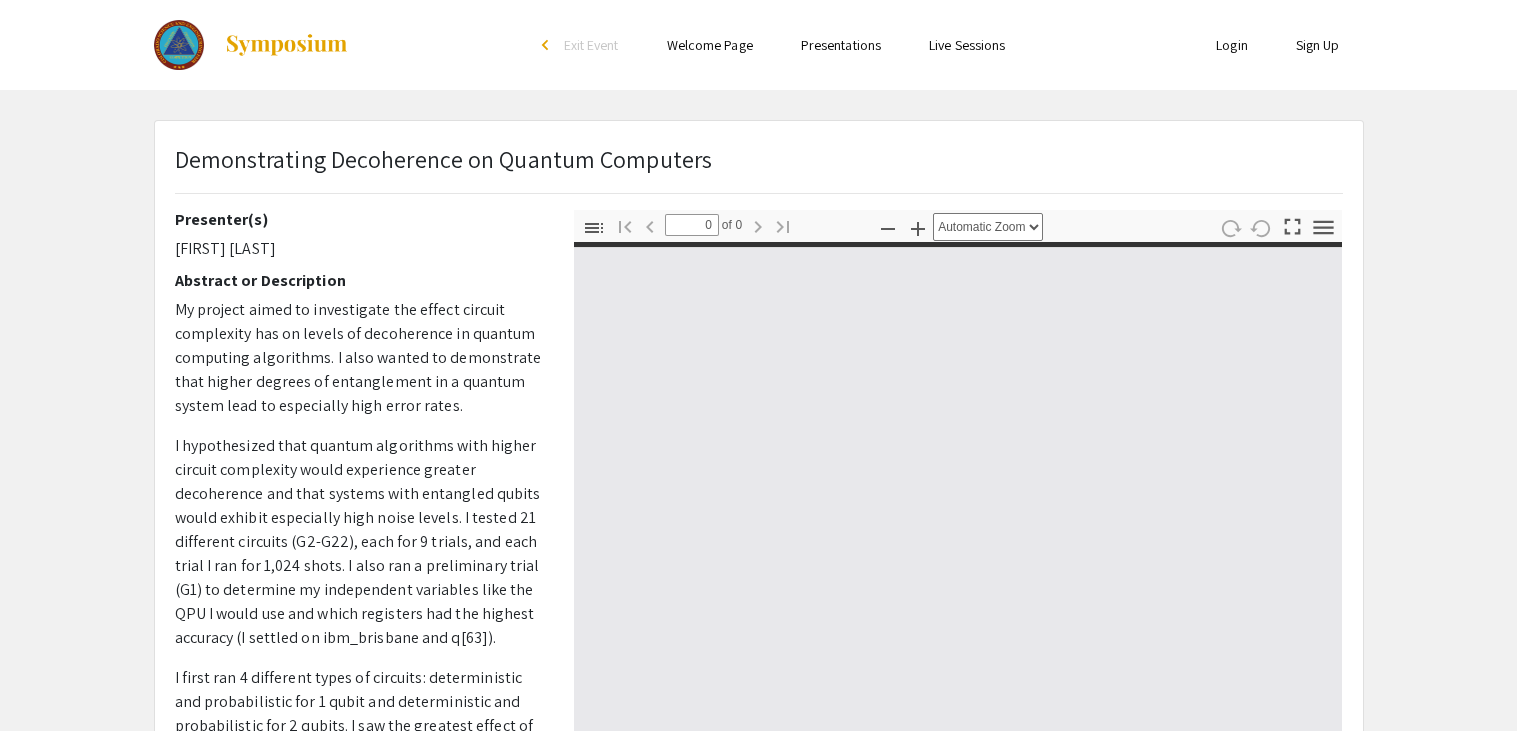 select on "custom" 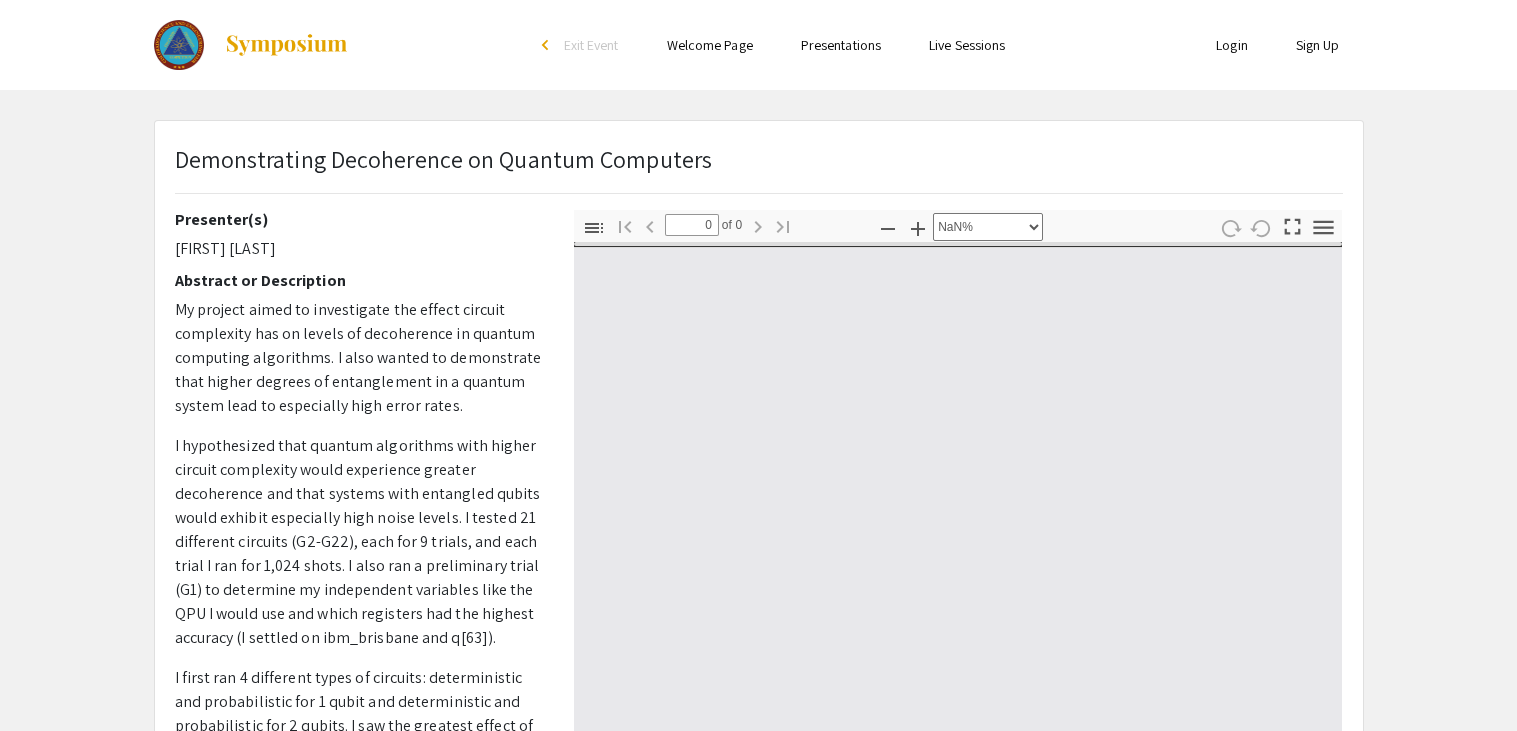 type on "1" 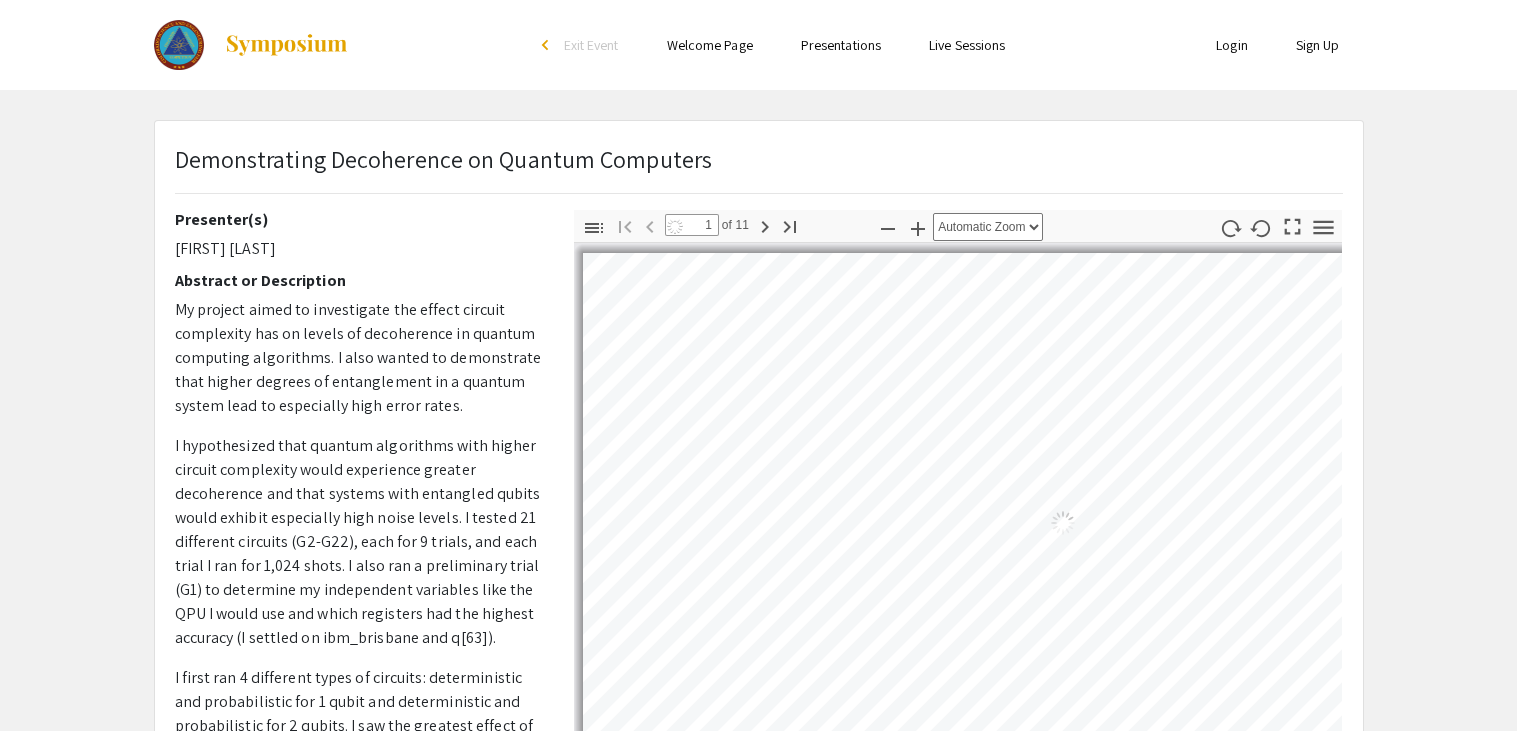 select on "auto" 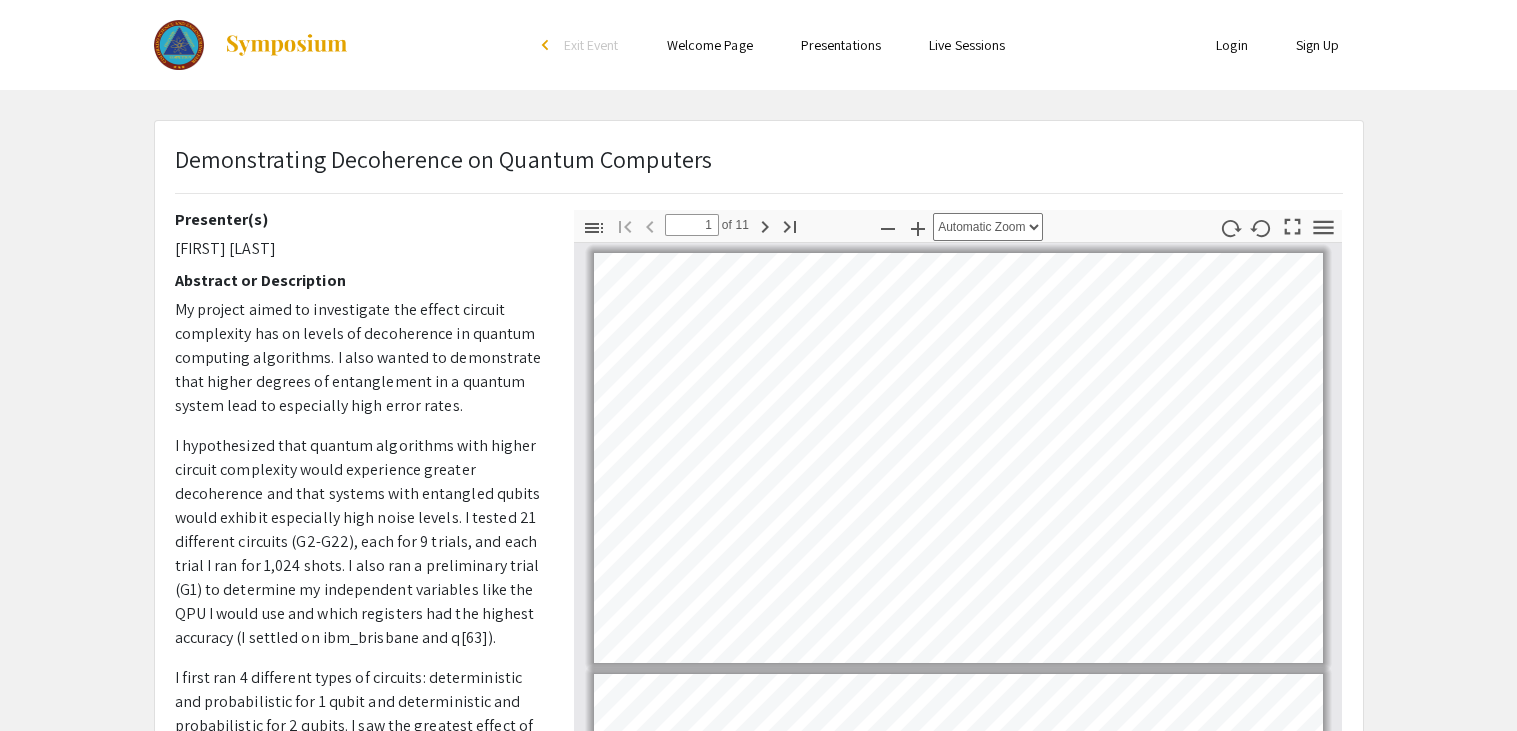 scroll, scrollTop: 2, scrollLeft: 0, axis: vertical 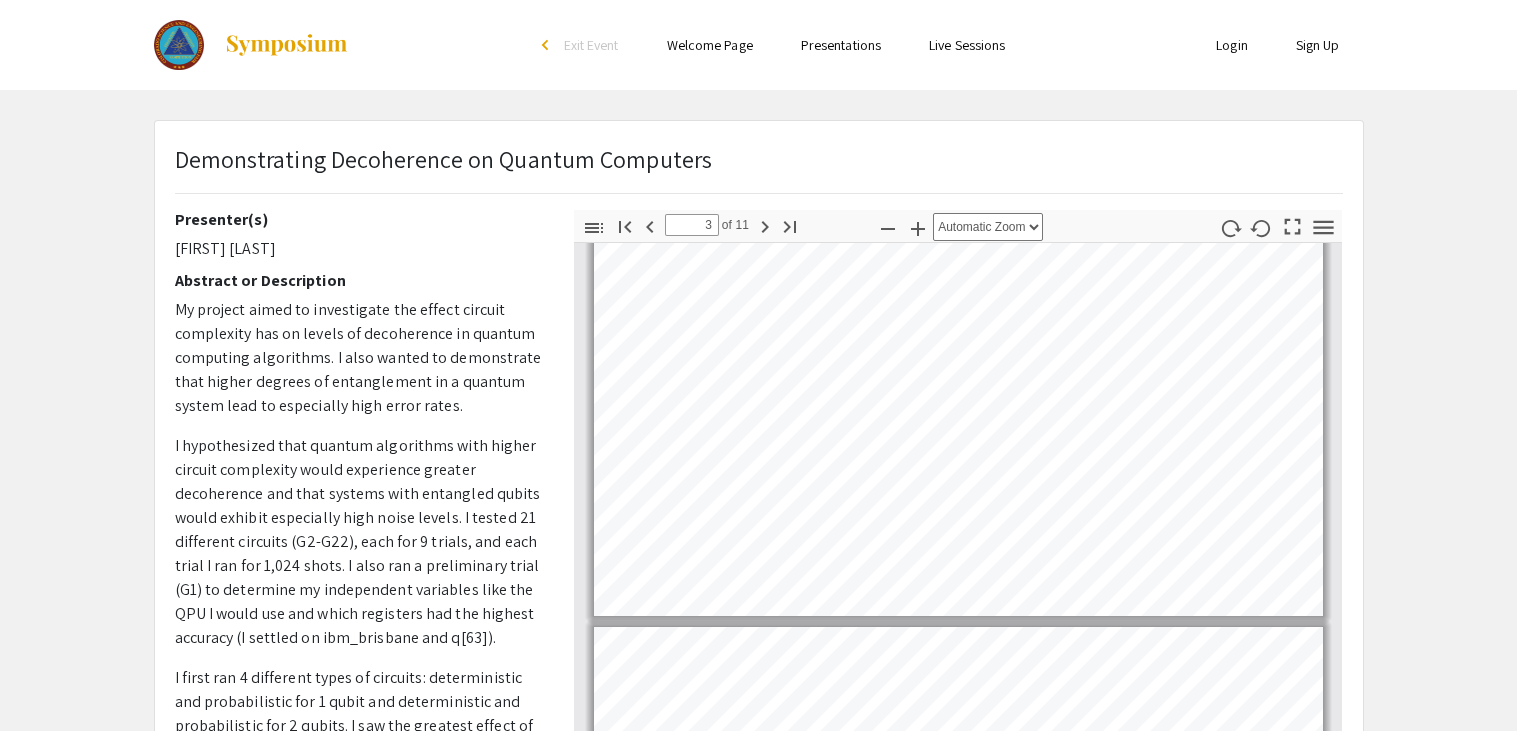 type on "4" 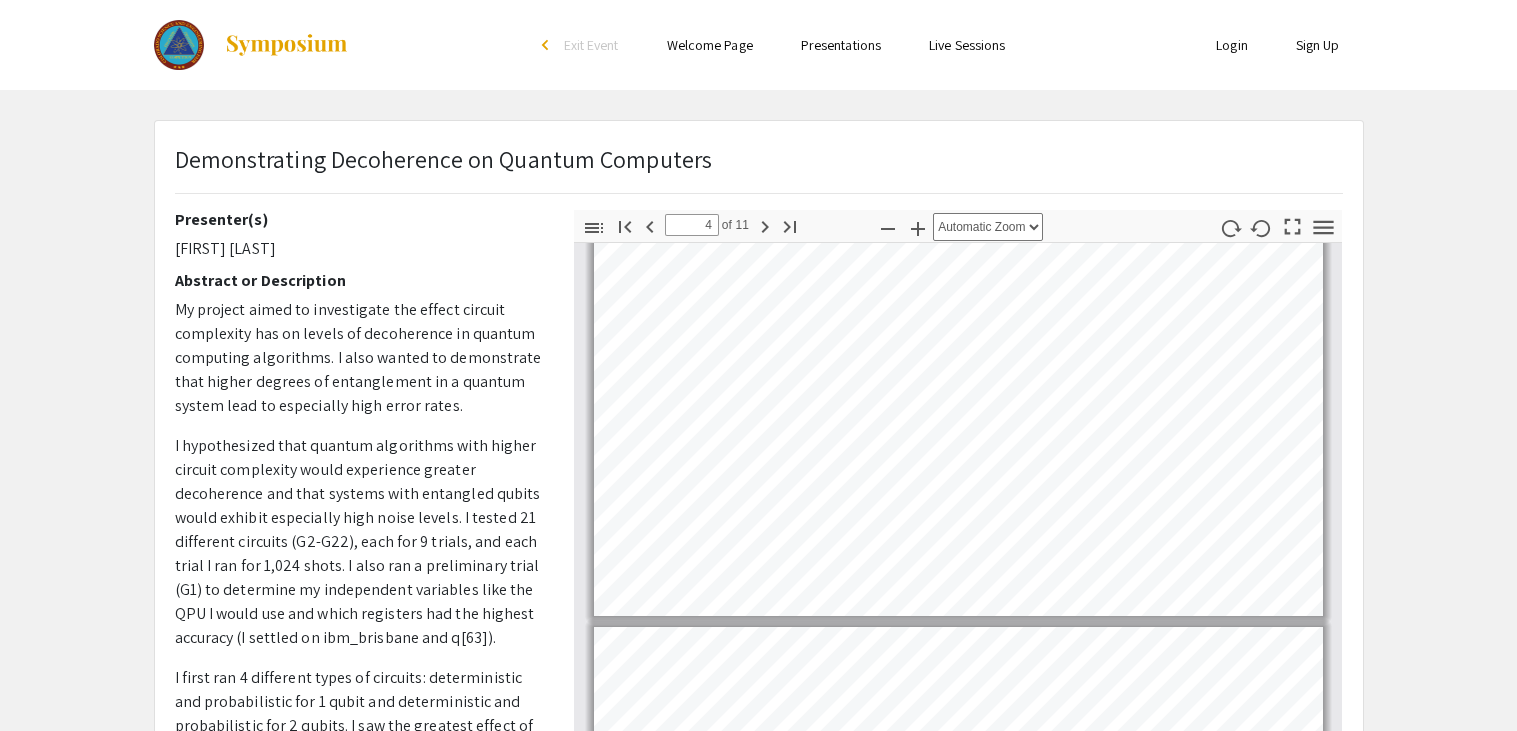 scroll, scrollTop: 1059, scrollLeft: 0, axis: vertical 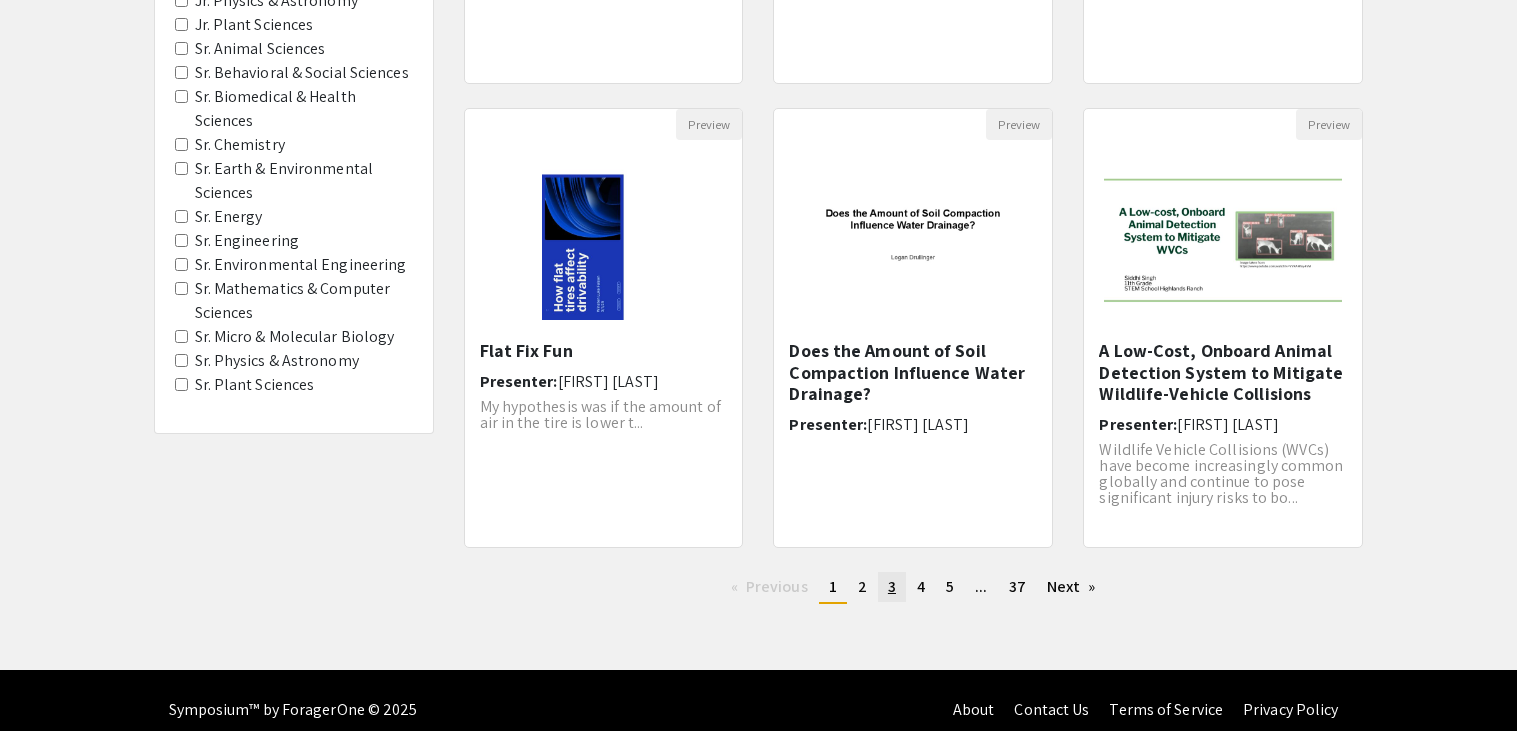click on "3" 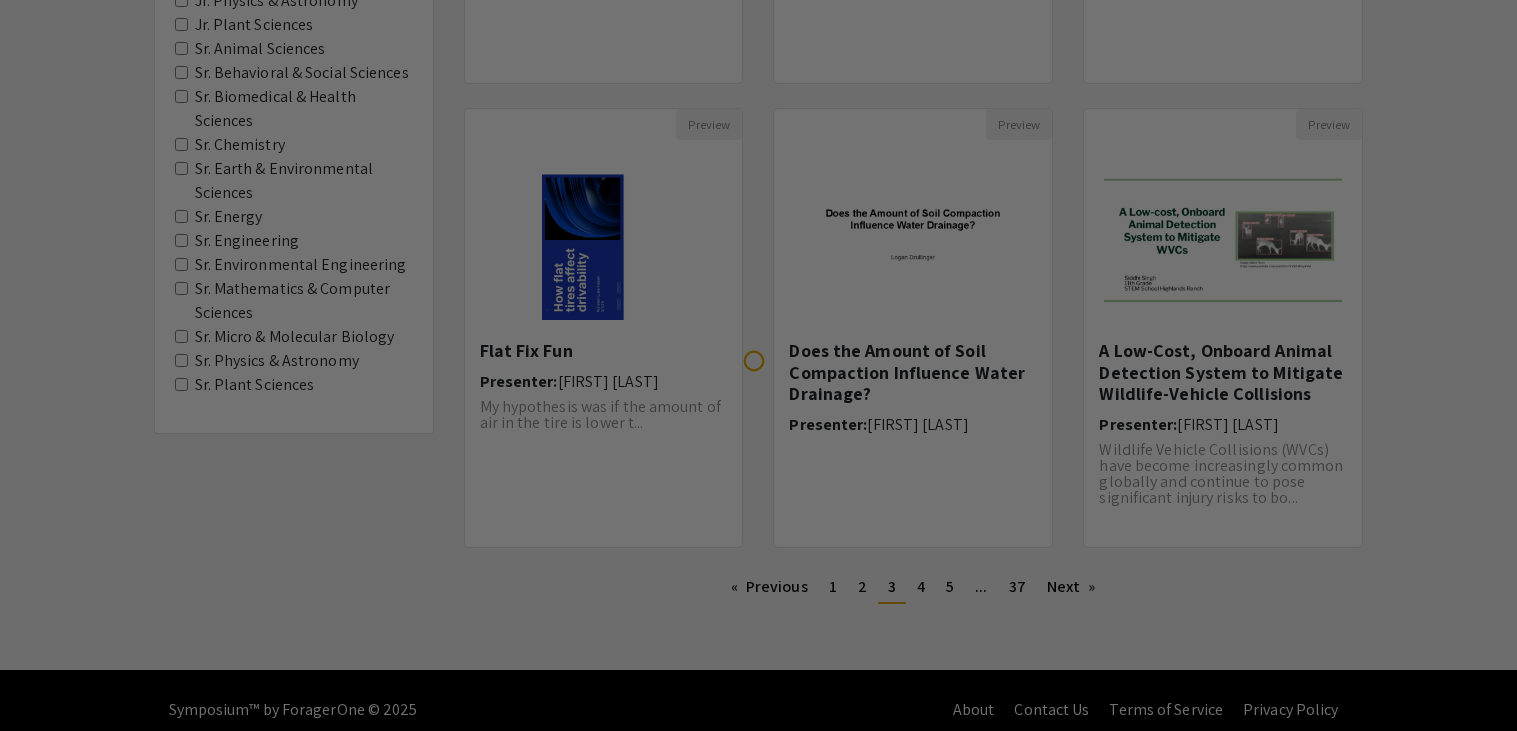 scroll, scrollTop: 0, scrollLeft: 0, axis: both 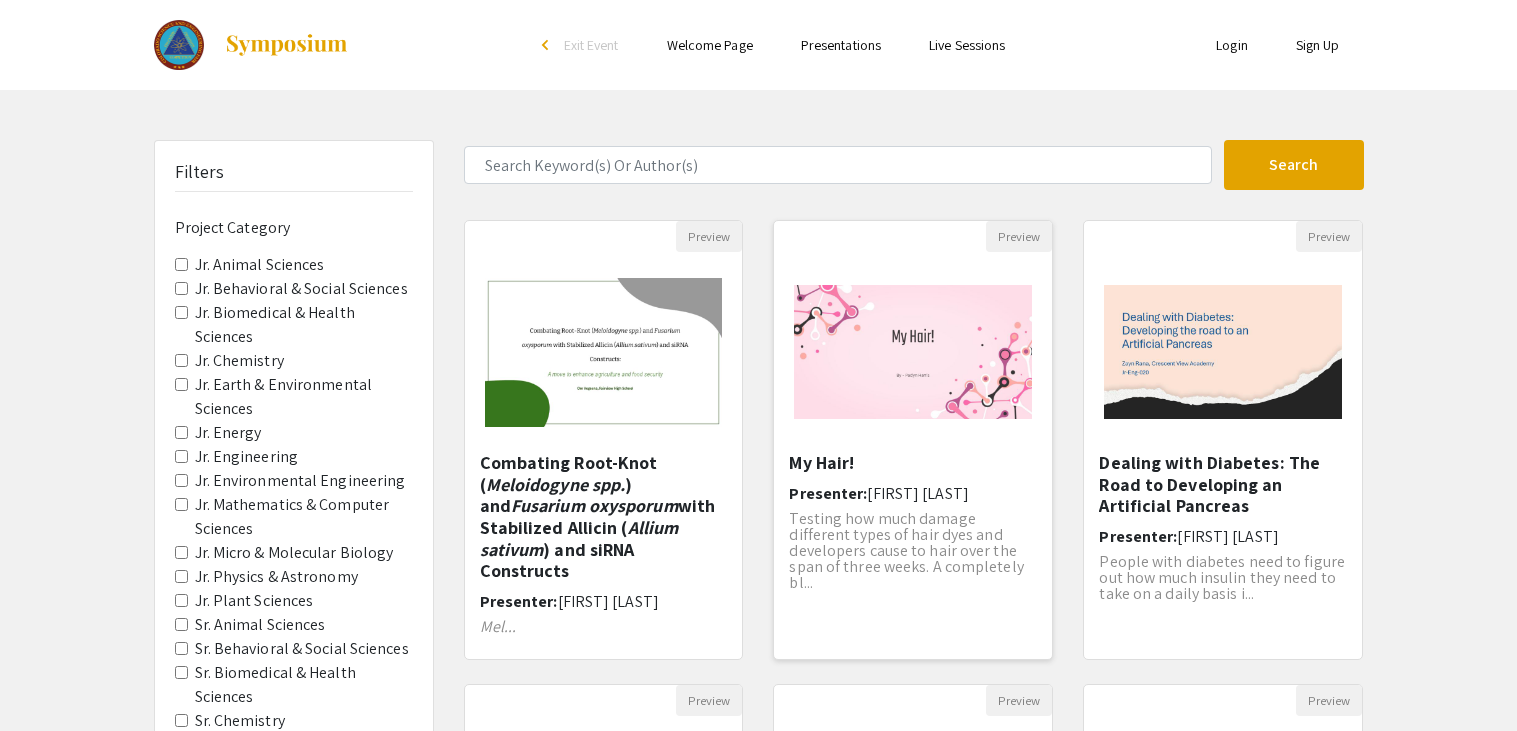 click 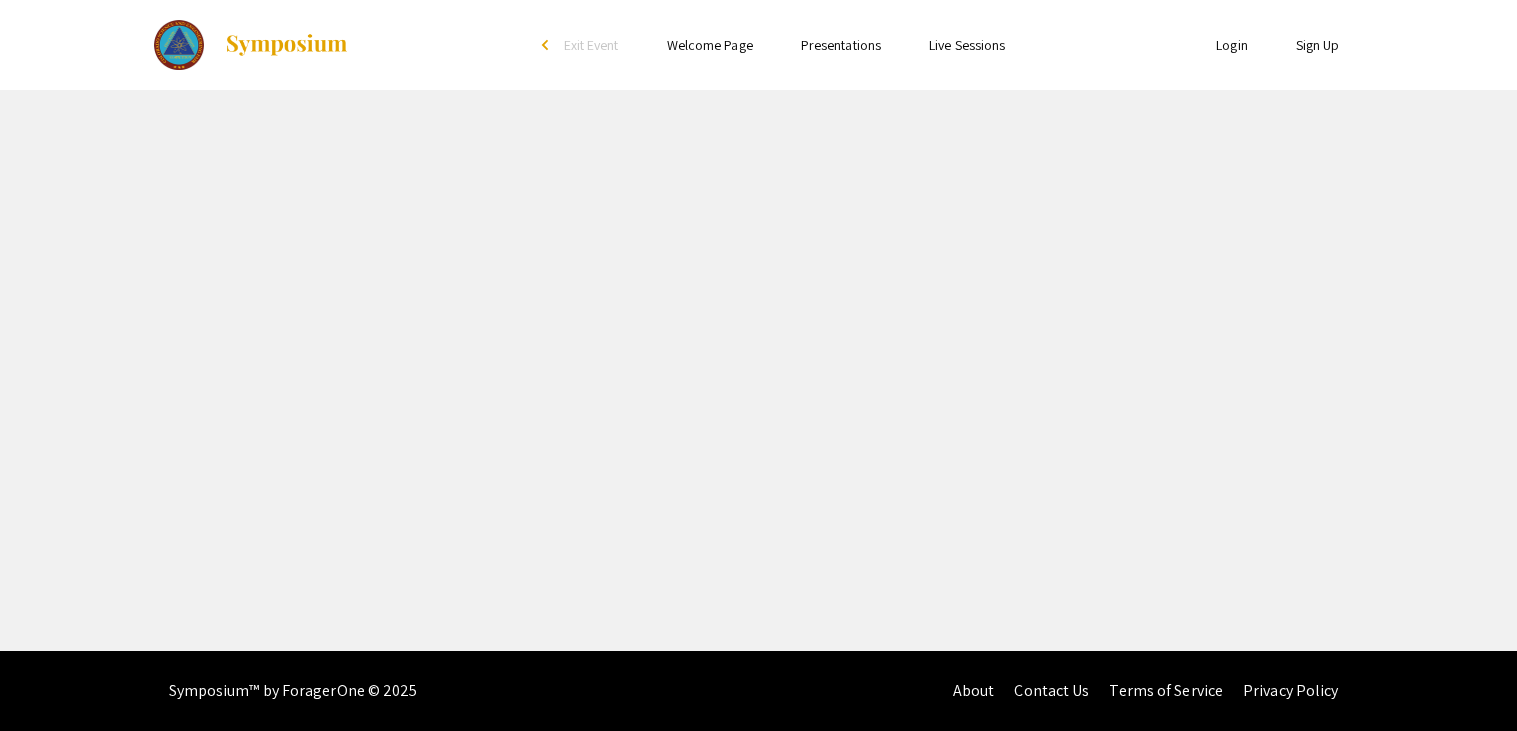 select on "custom" 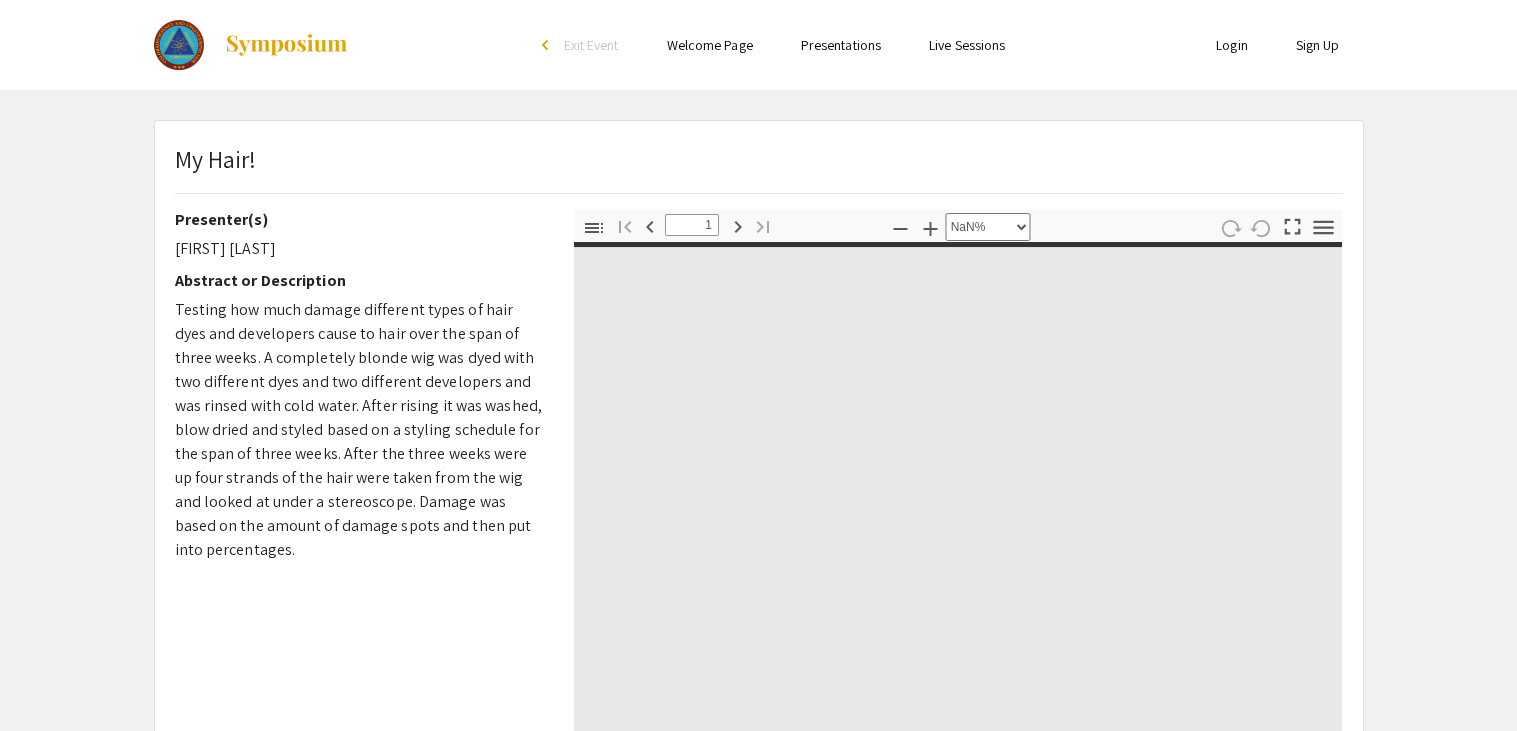 type on "0" 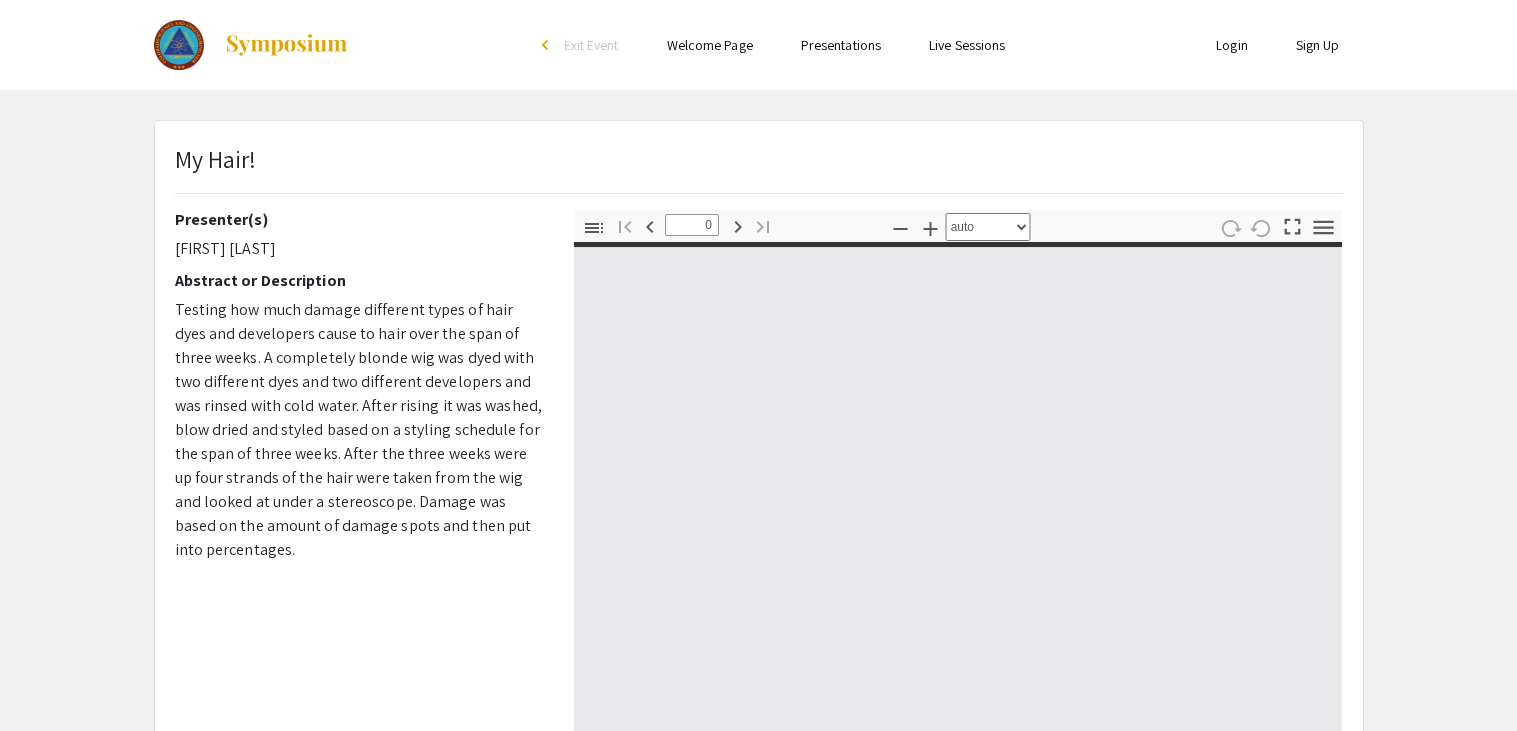 select on "custom" 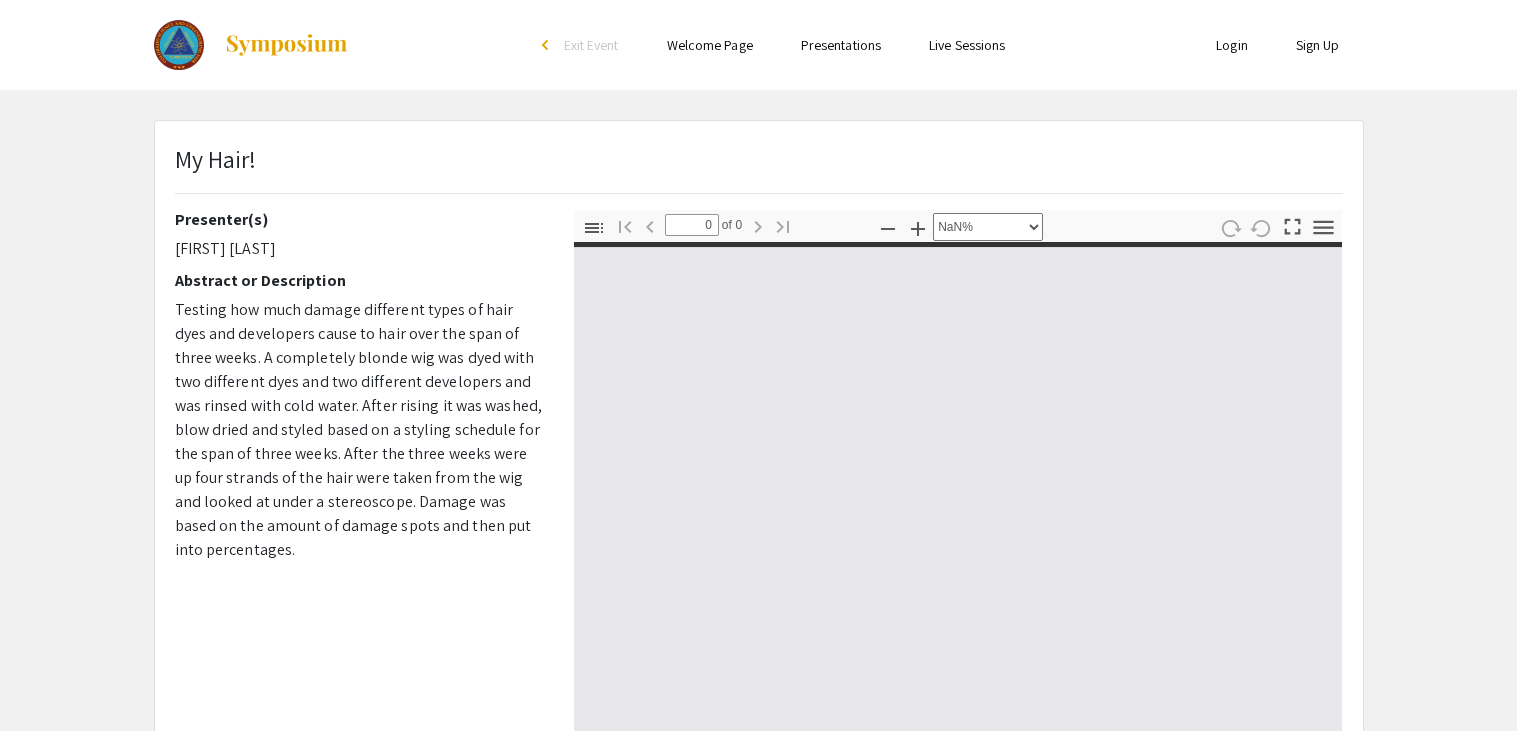 type on "1" 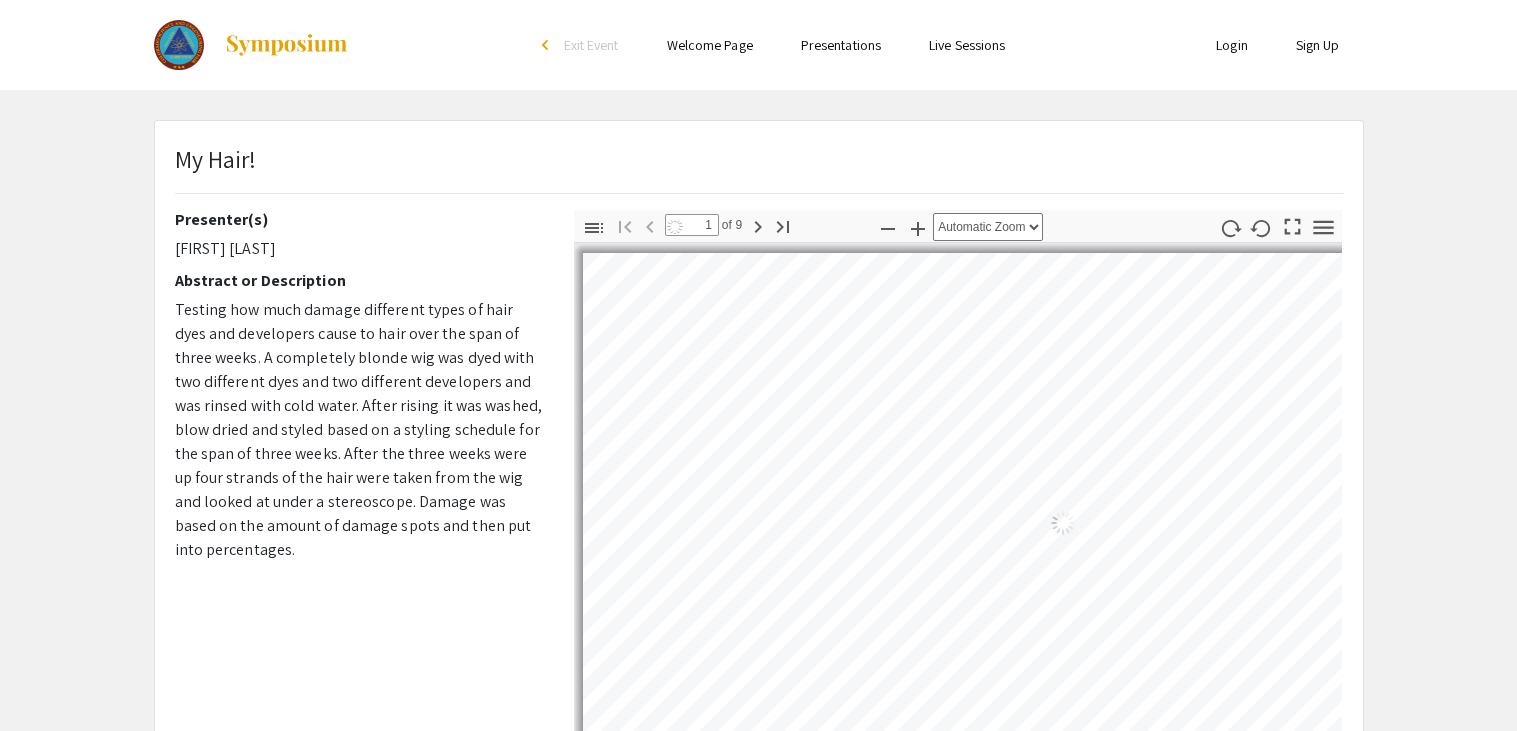 select on "auto" 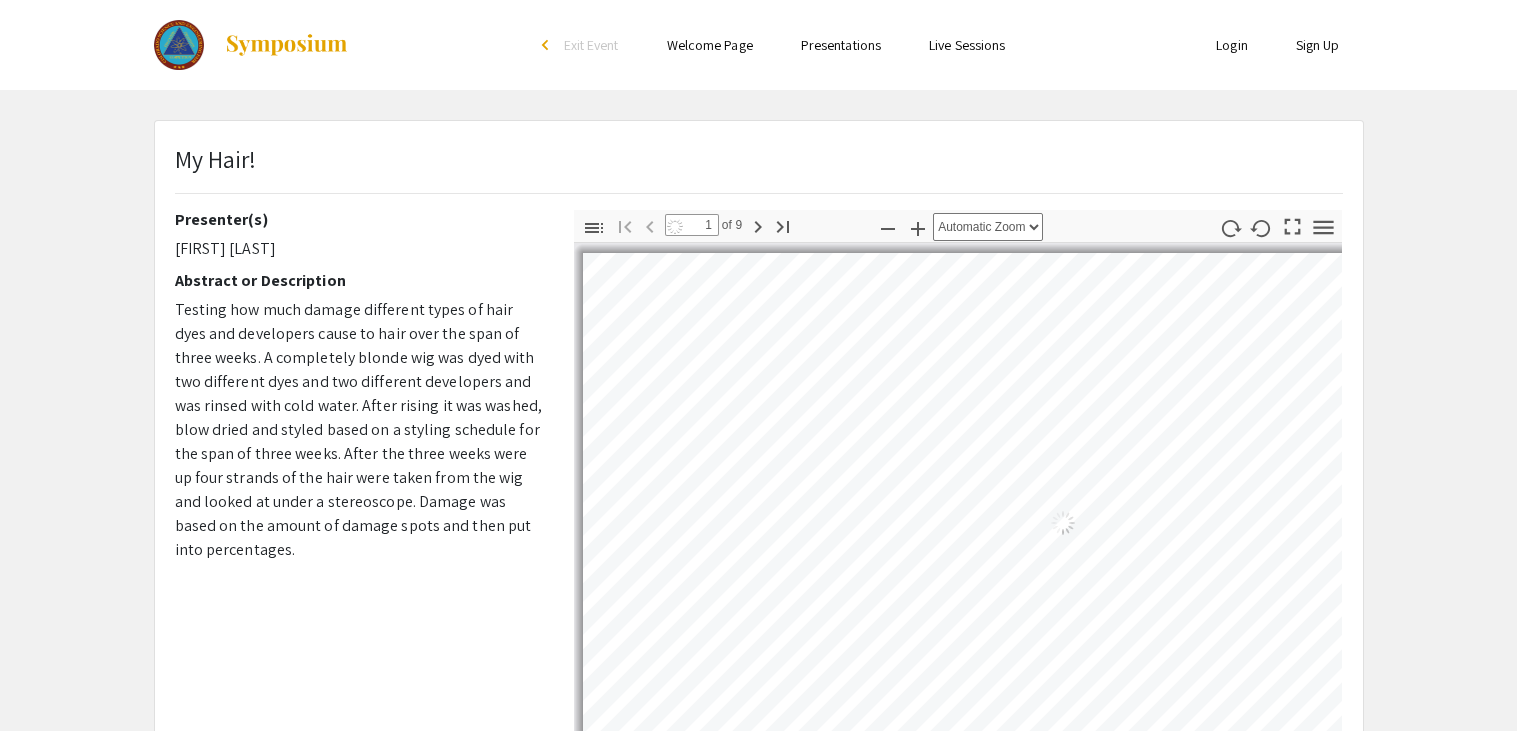 scroll, scrollTop: 2, scrollLeft: 0, axis: vertical 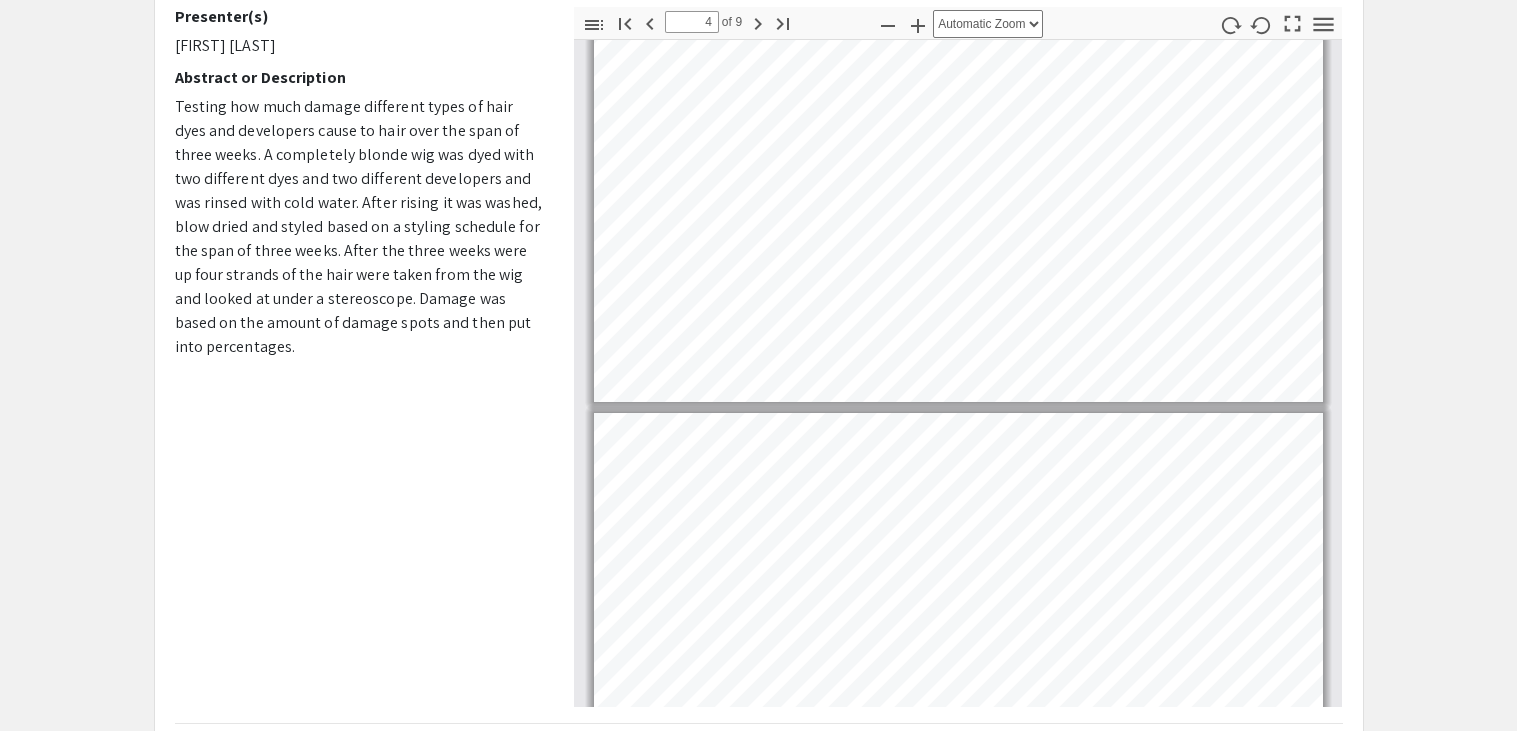 type on "5" 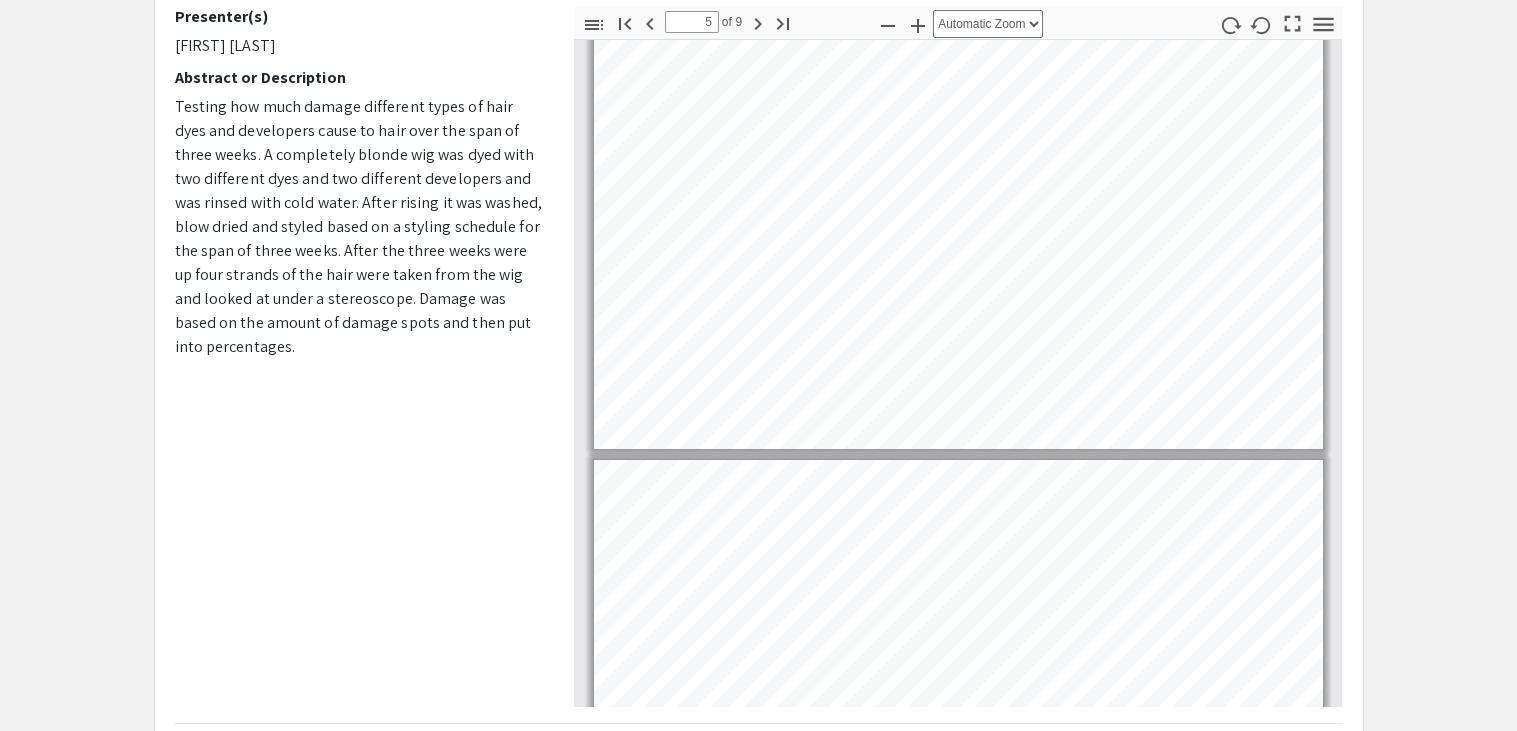 scroll, scrollTop: 1693, scrollLeft: 0, axis: vertical 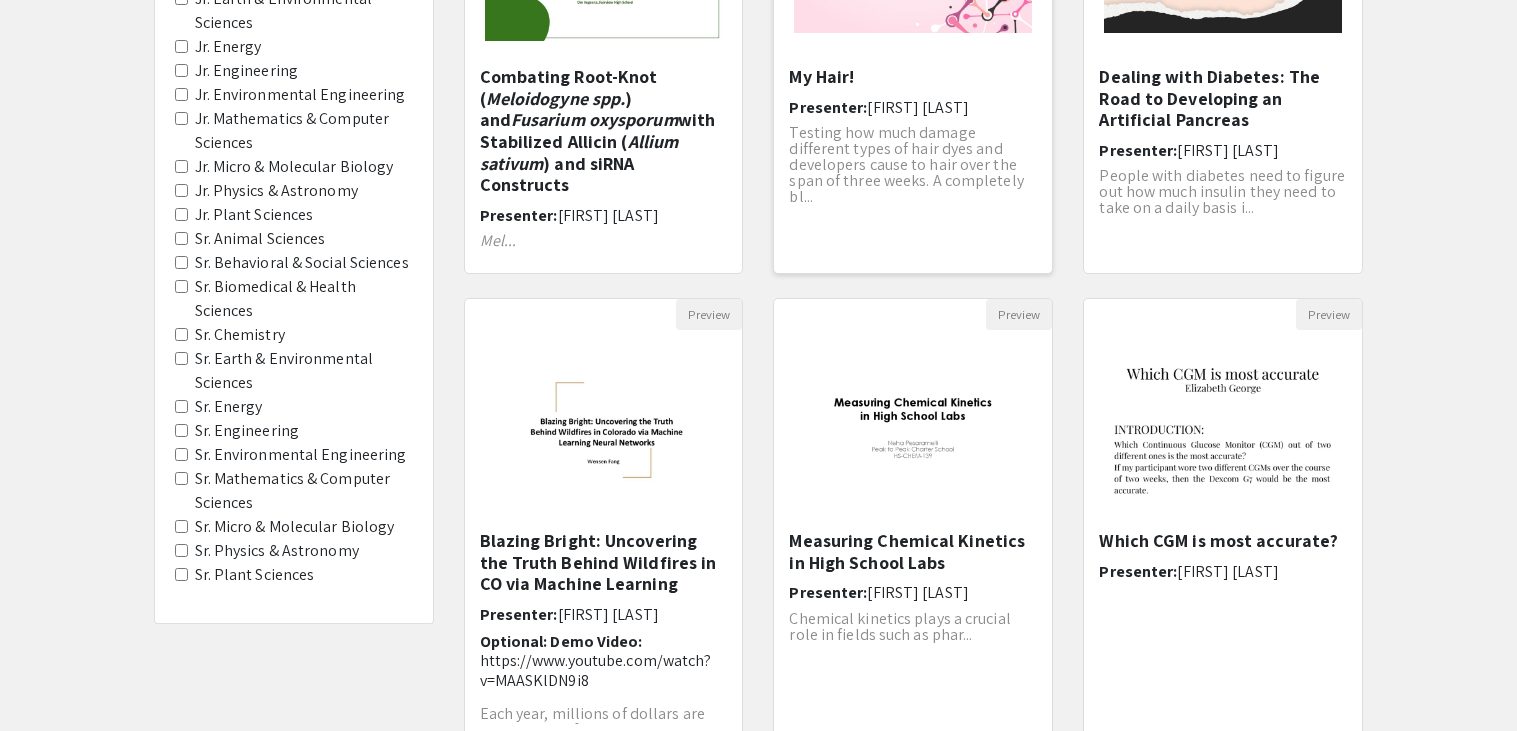 click 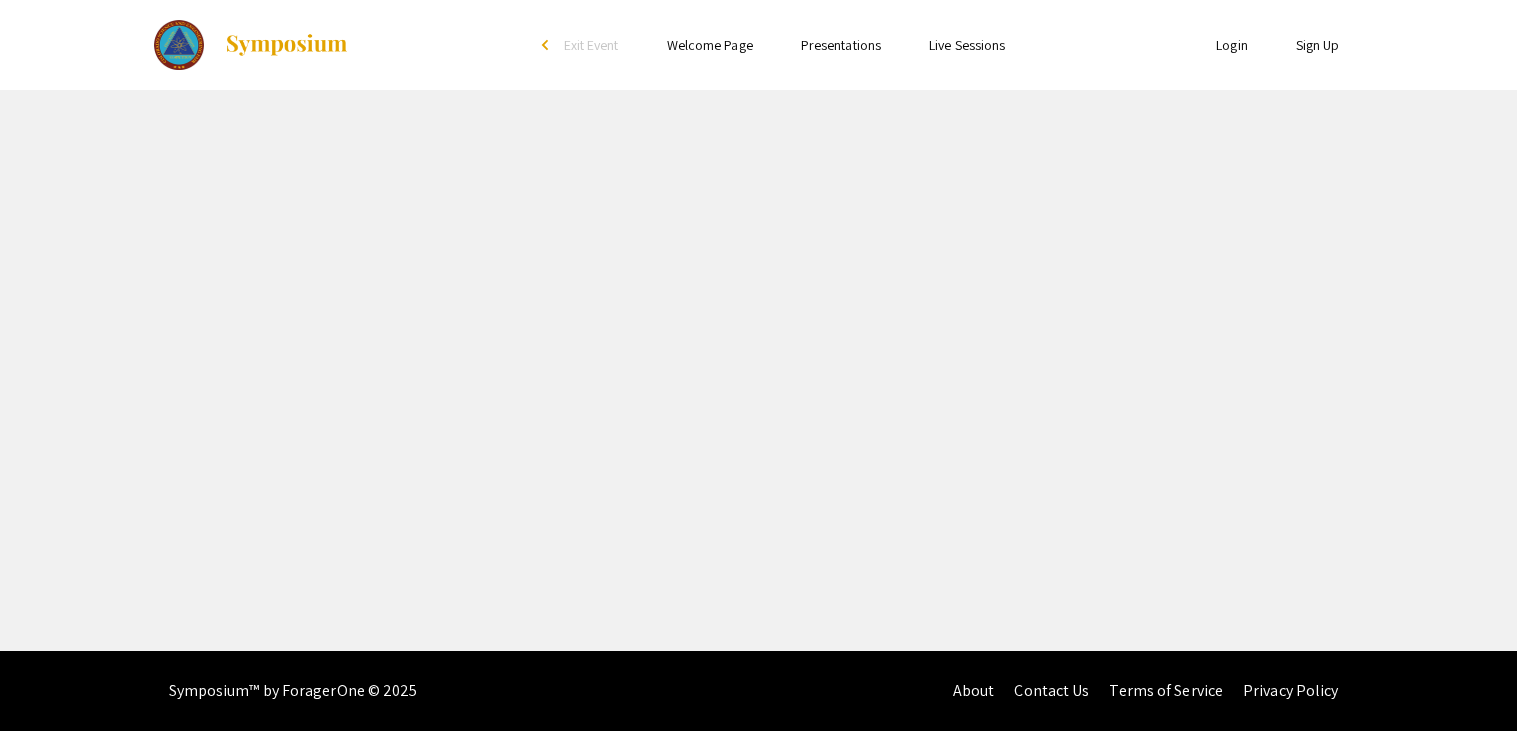 select on "custom" 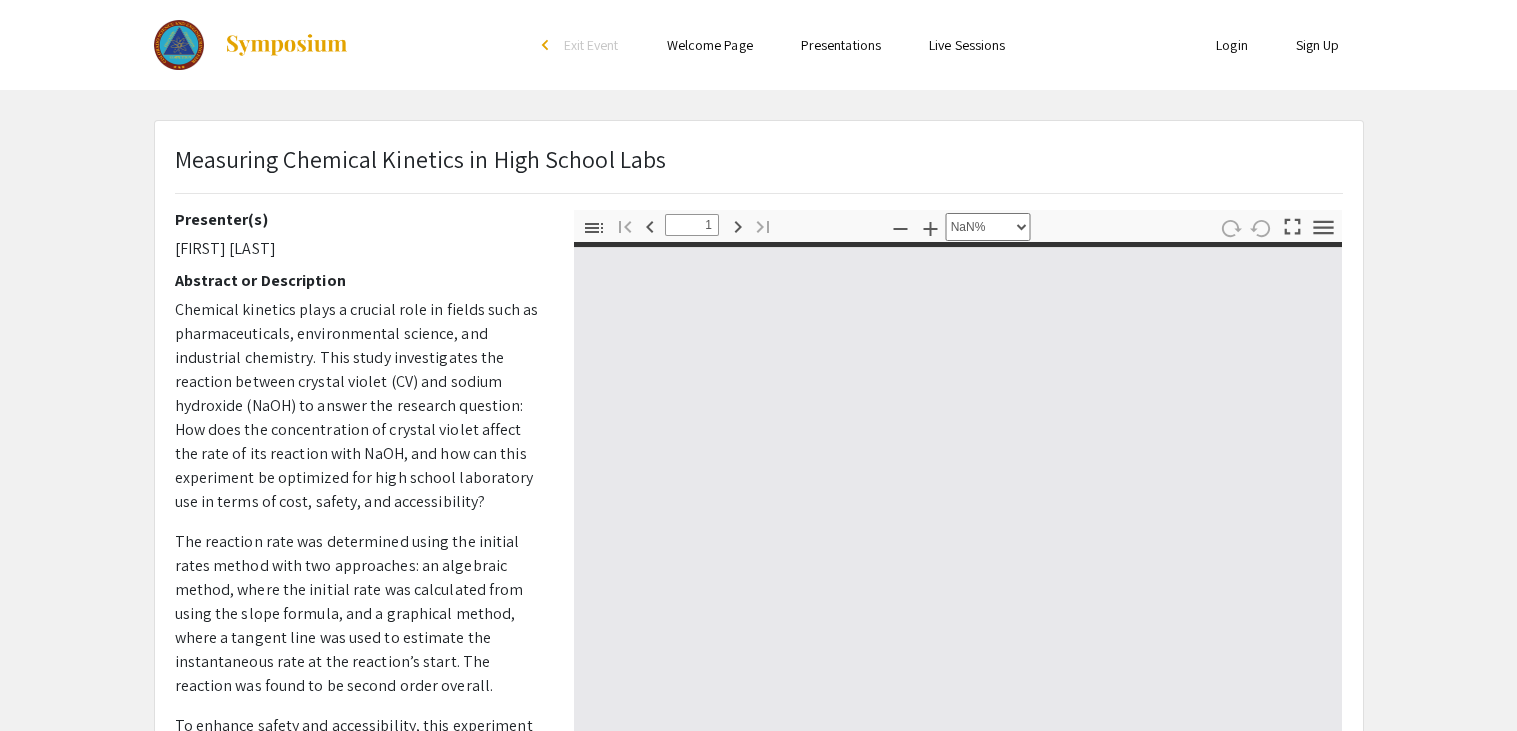 type on "0" 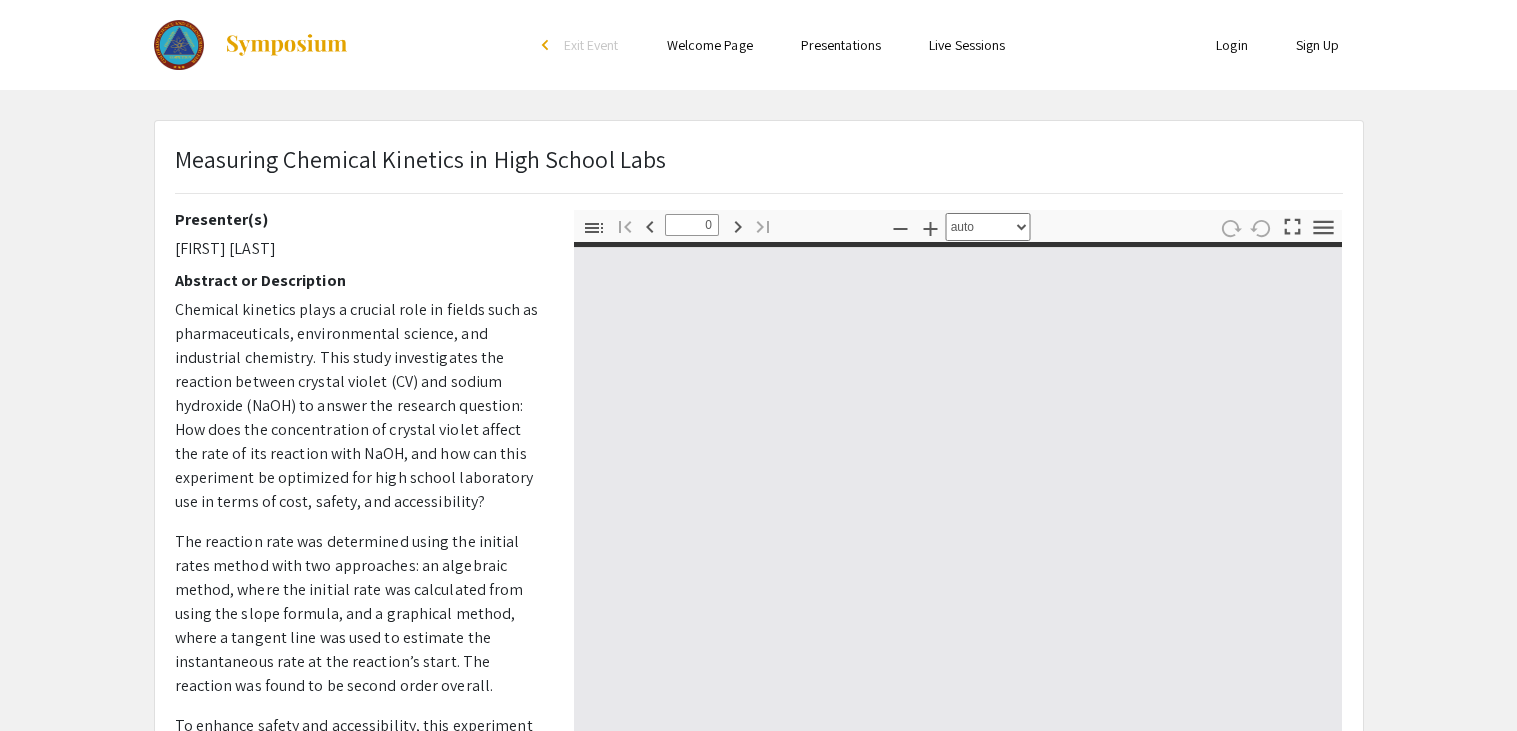select on "custom" 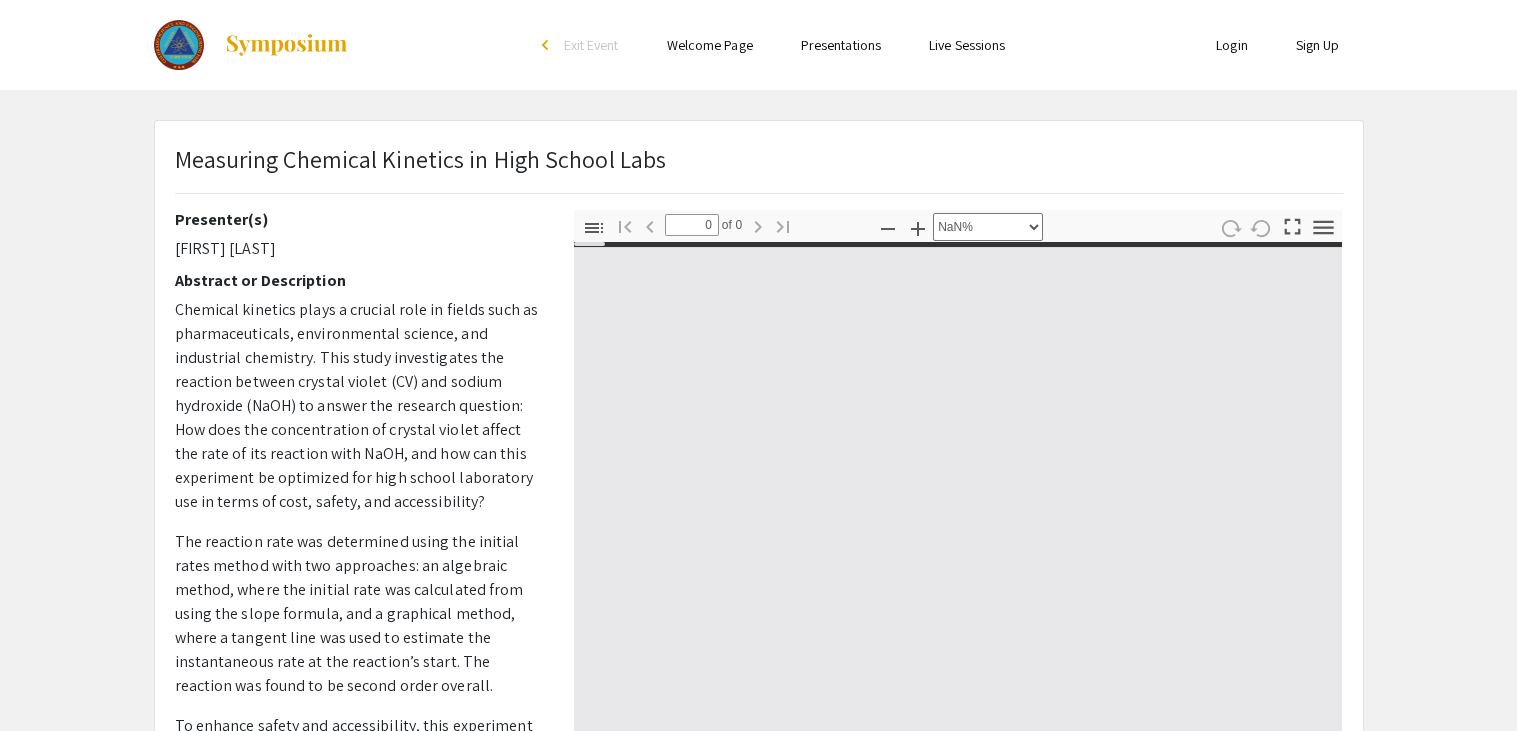 type on "1" 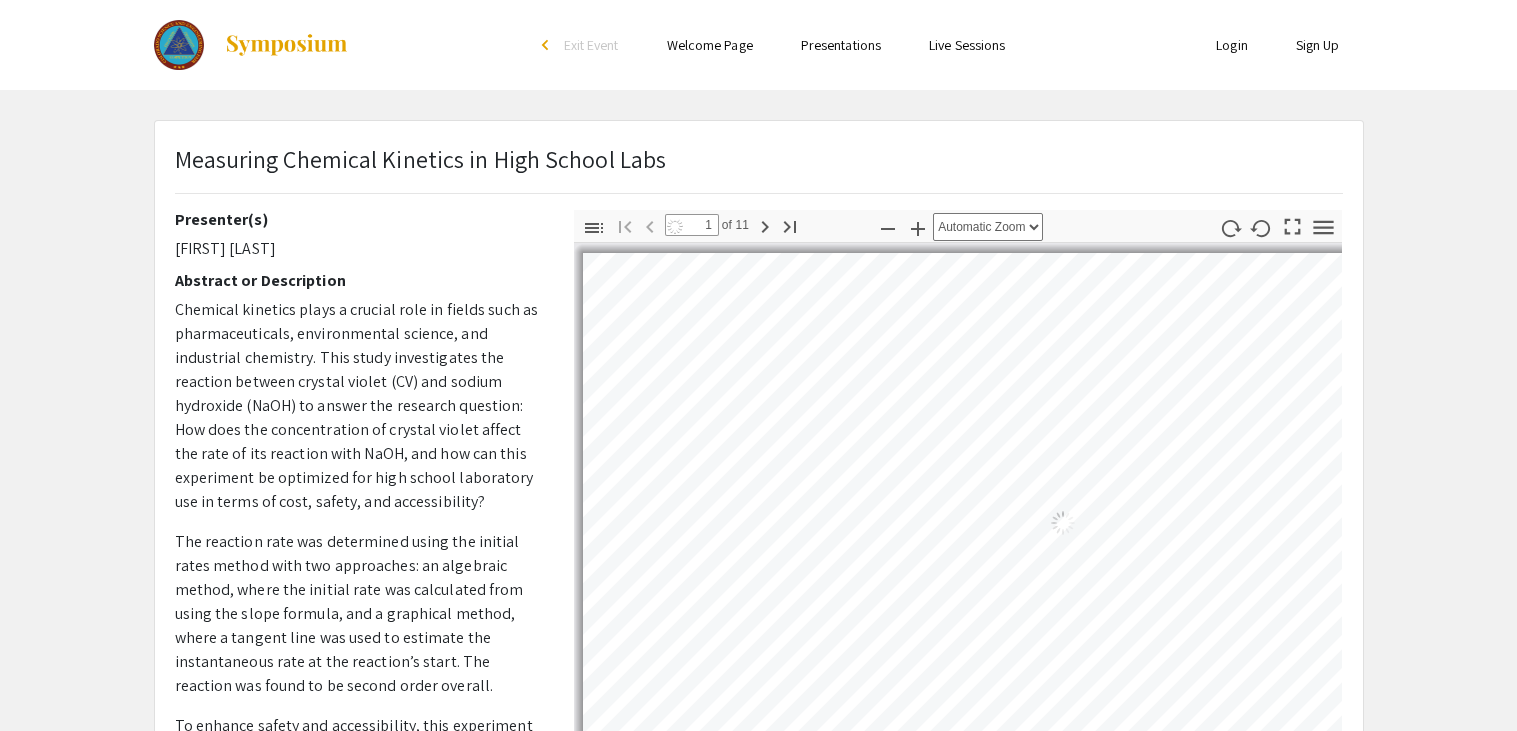 select on "auto" 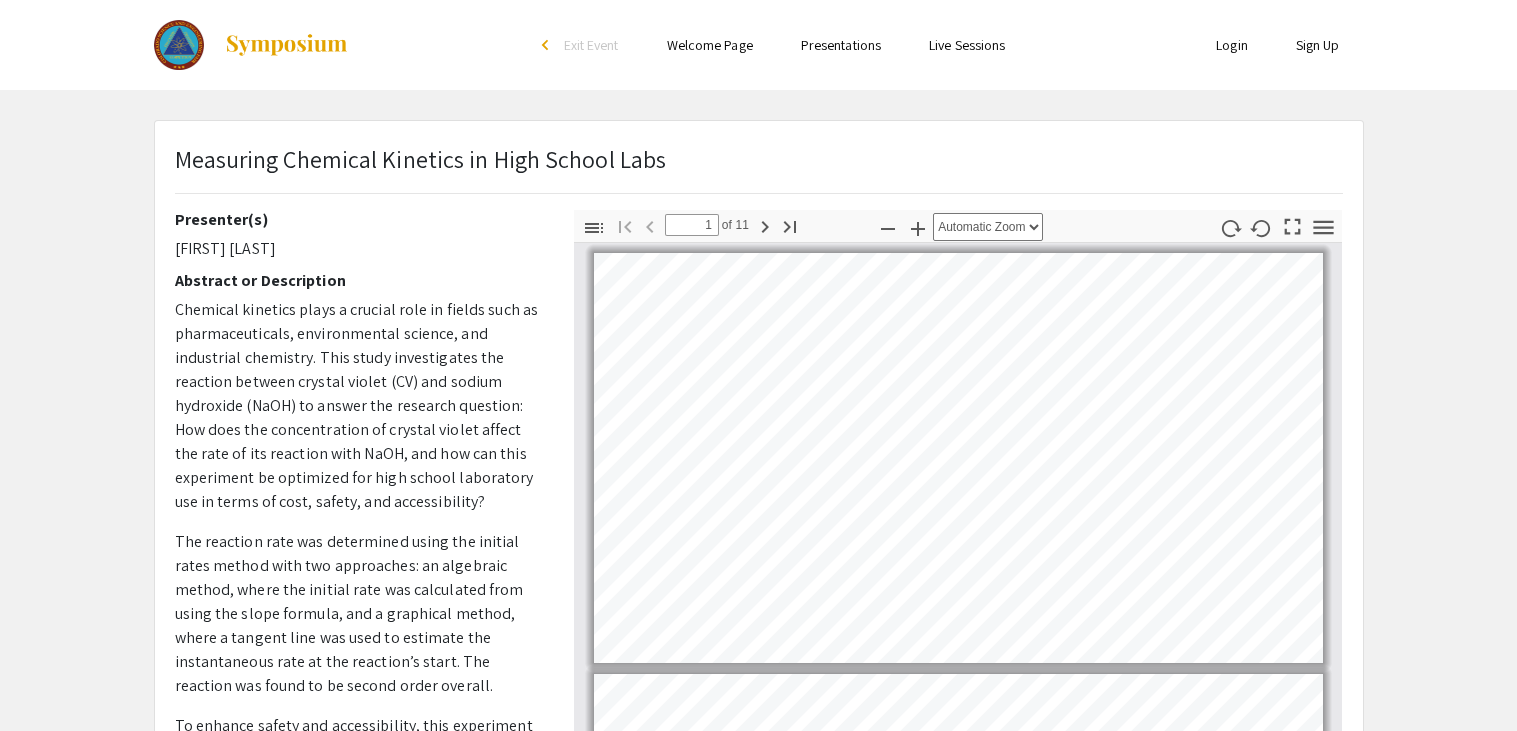 scroll, scrollTop: 2, scrollLeft: 0, axis: vertical 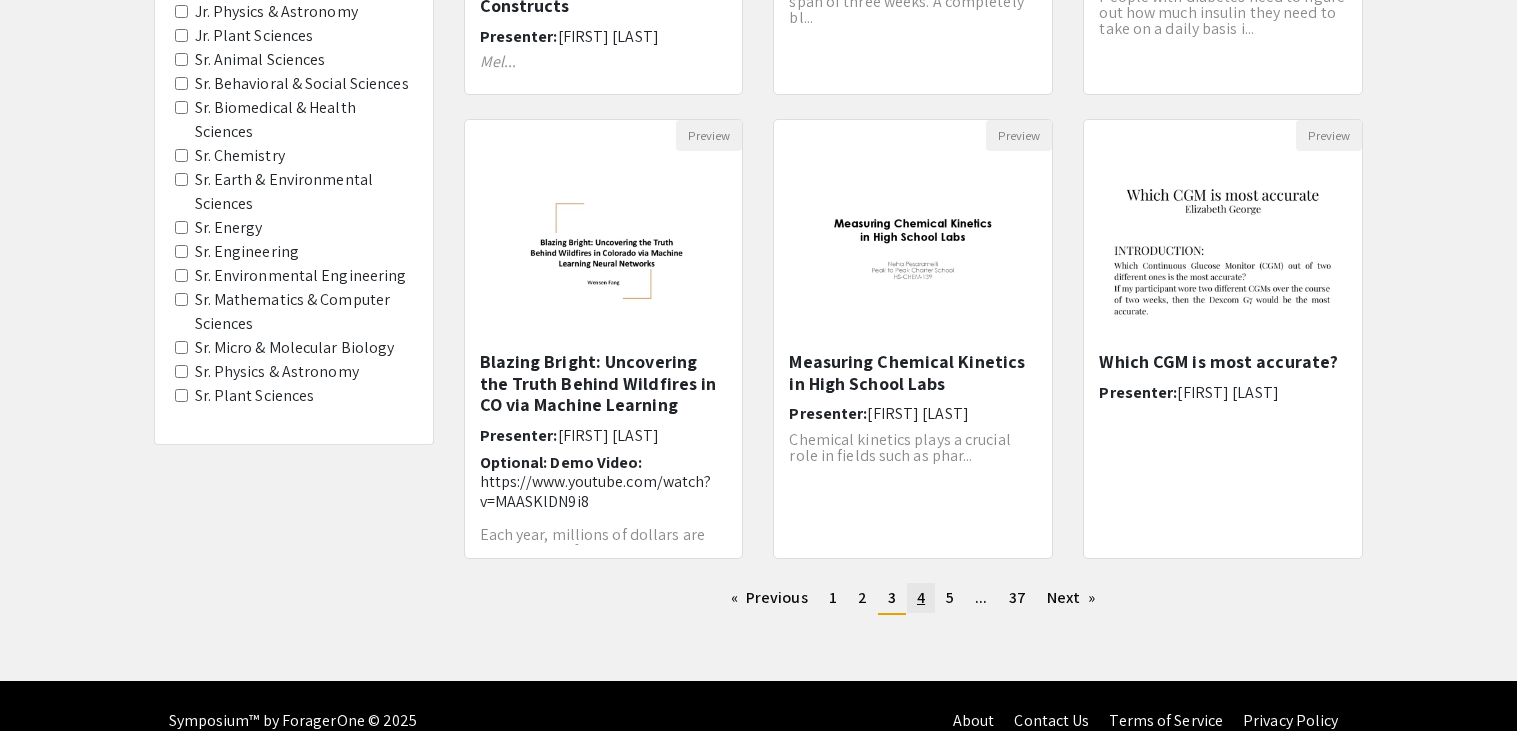 click on "page  4" 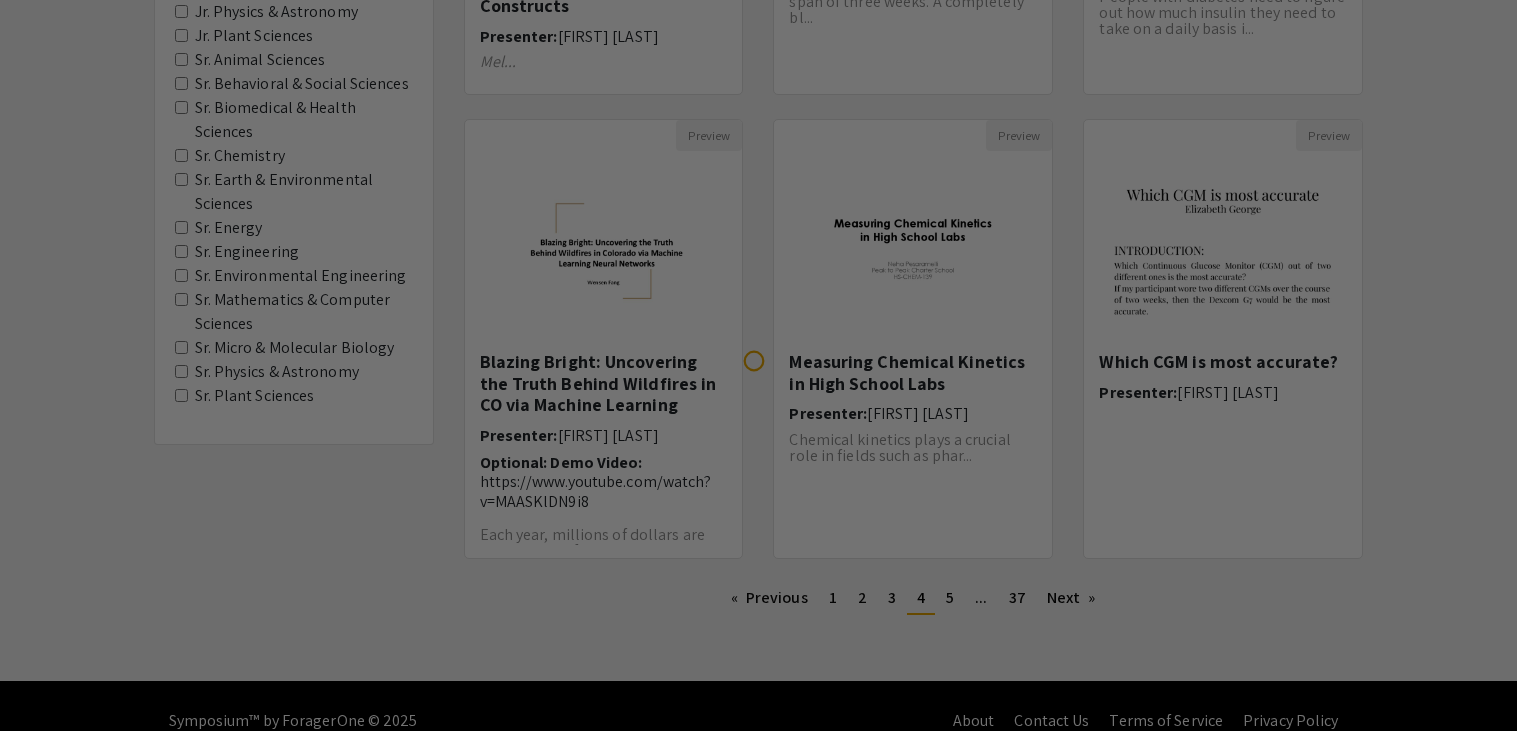 scroll, scrollTop: 0, scrollLeft: 0, axis: both 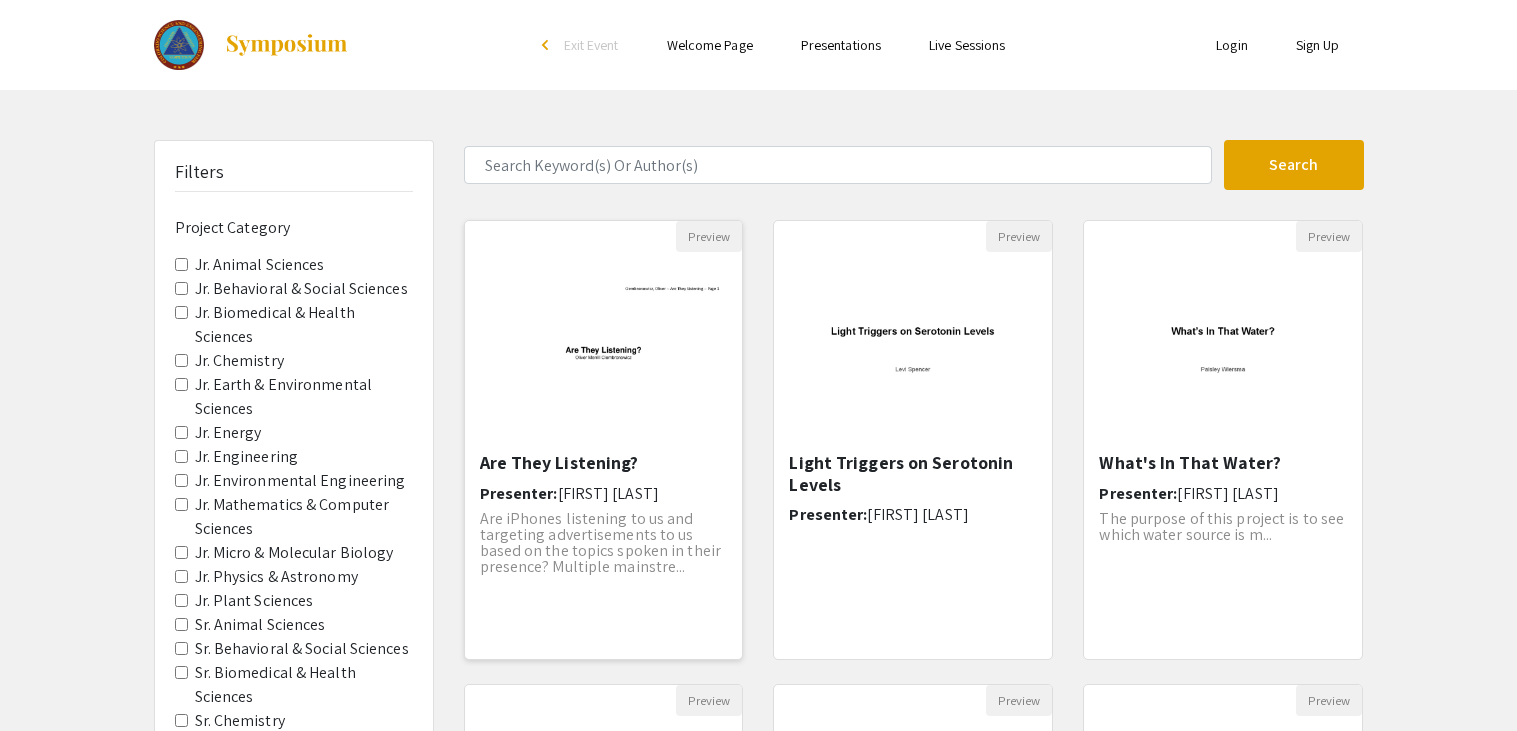 click on "Are They Listening?" at bounding box center (604, 463) 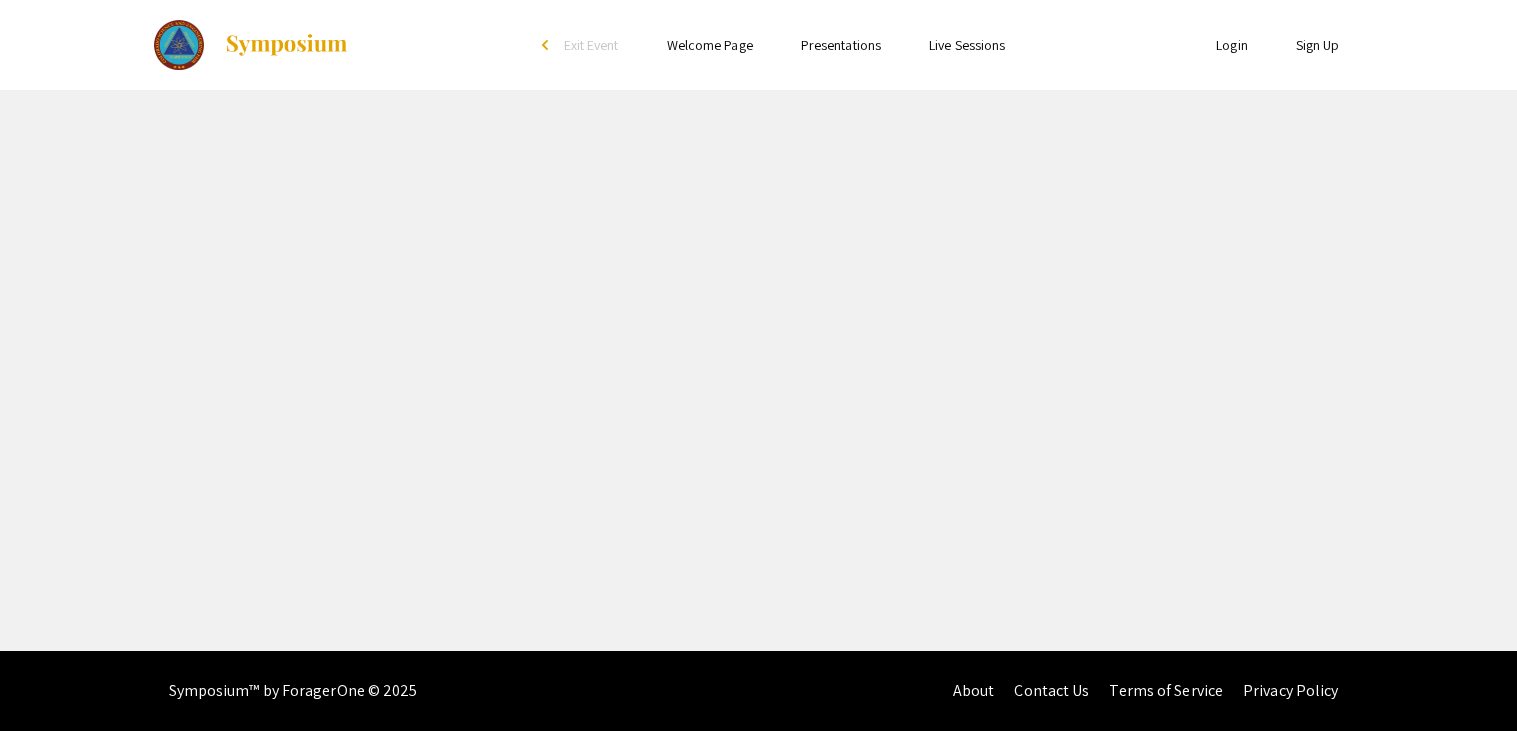 select on "custom" 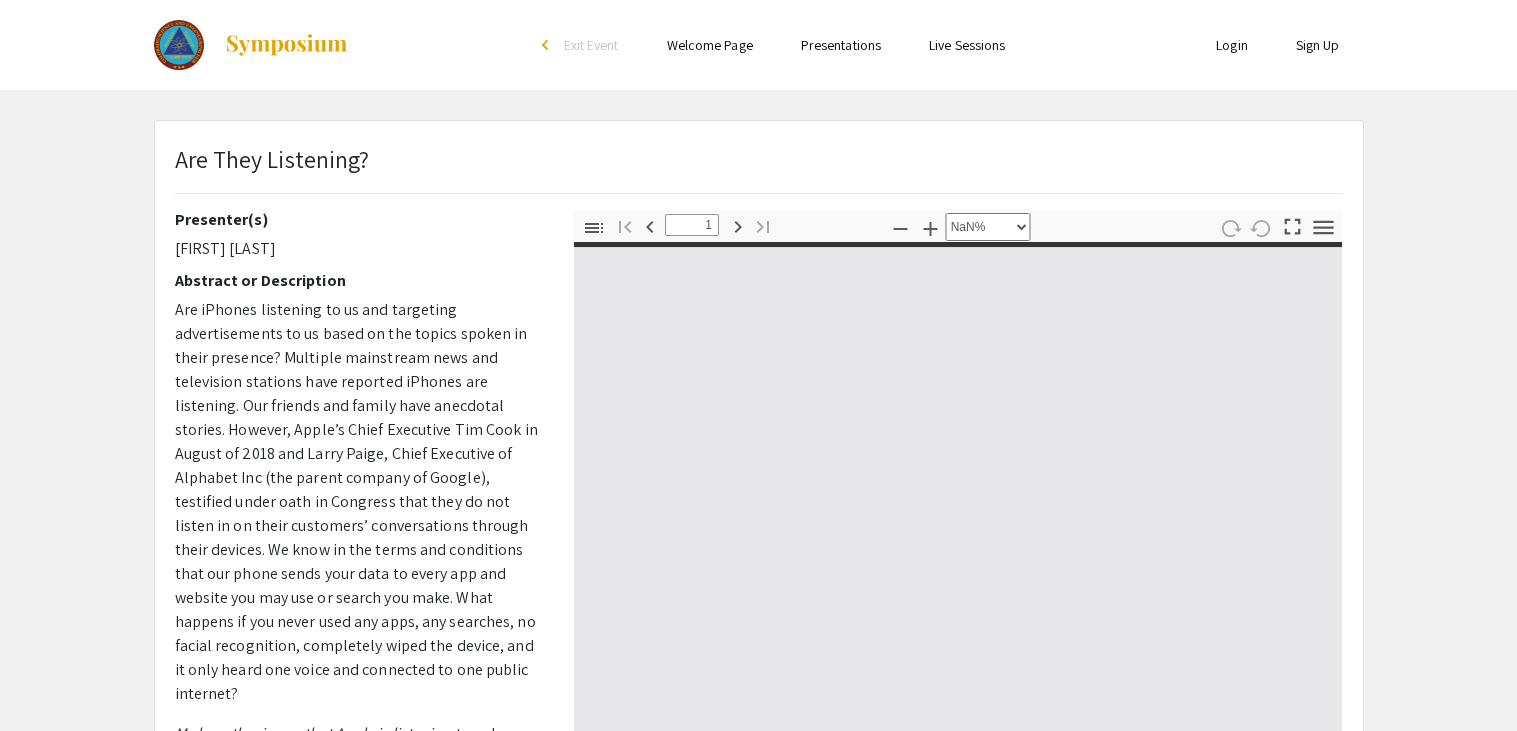 type on "0" 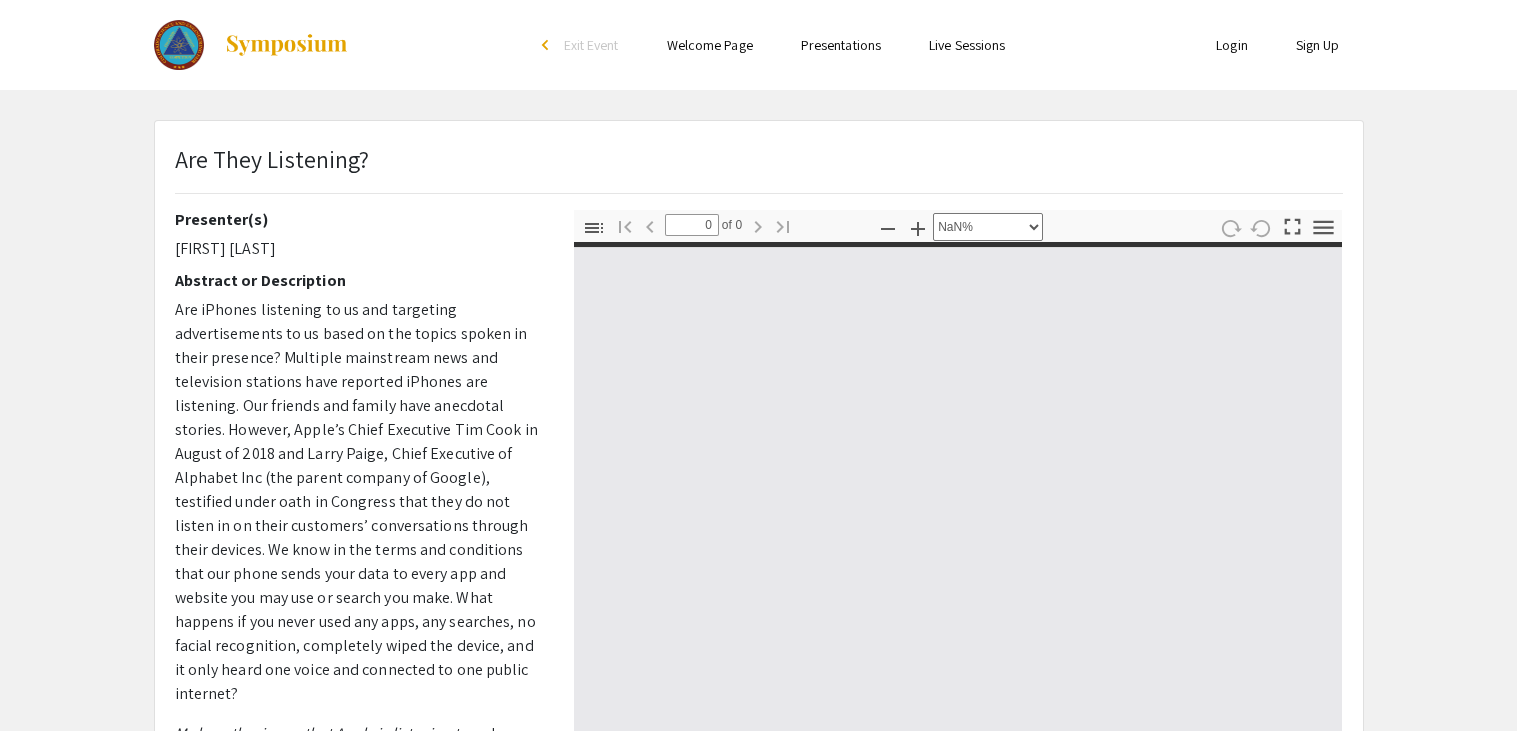 select on "auto" 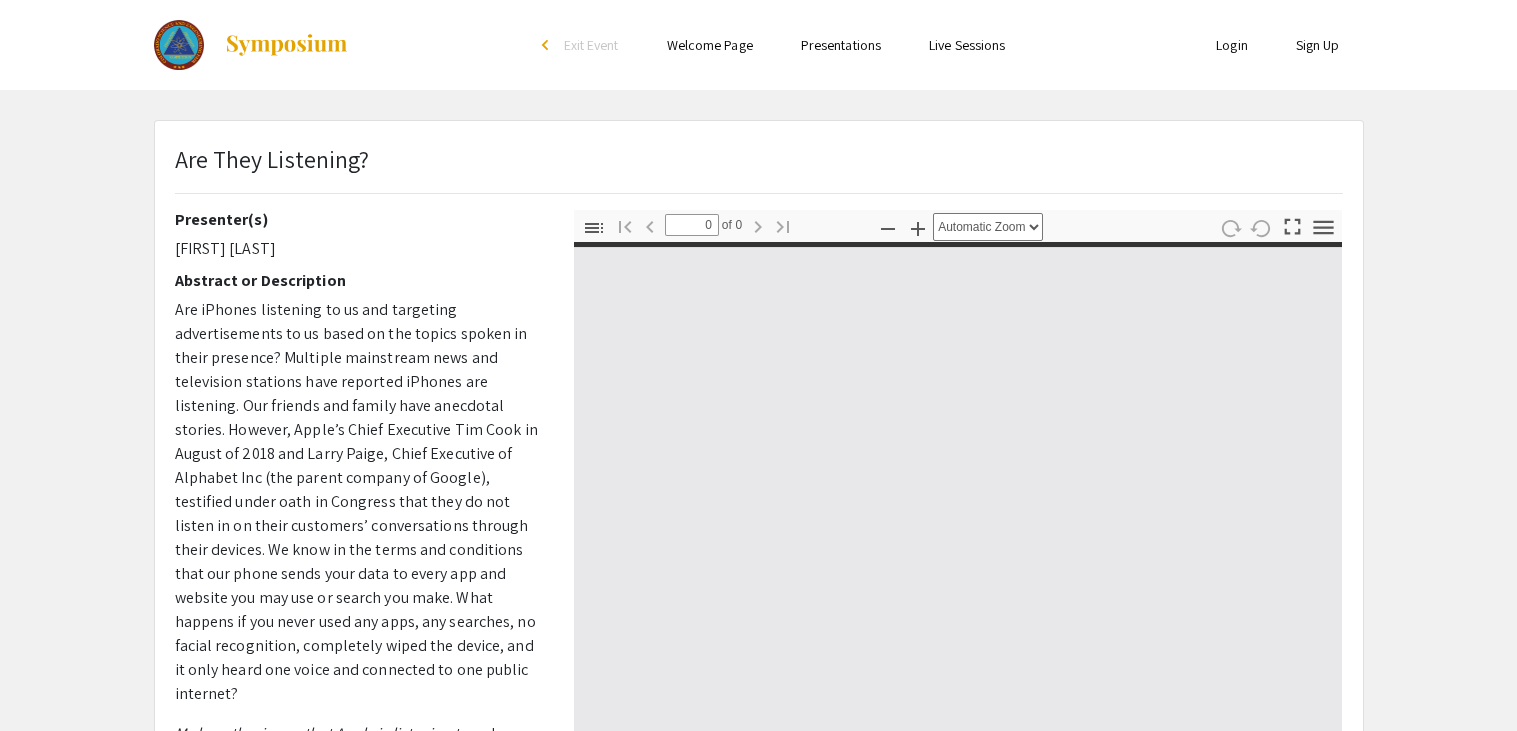 type on "1" 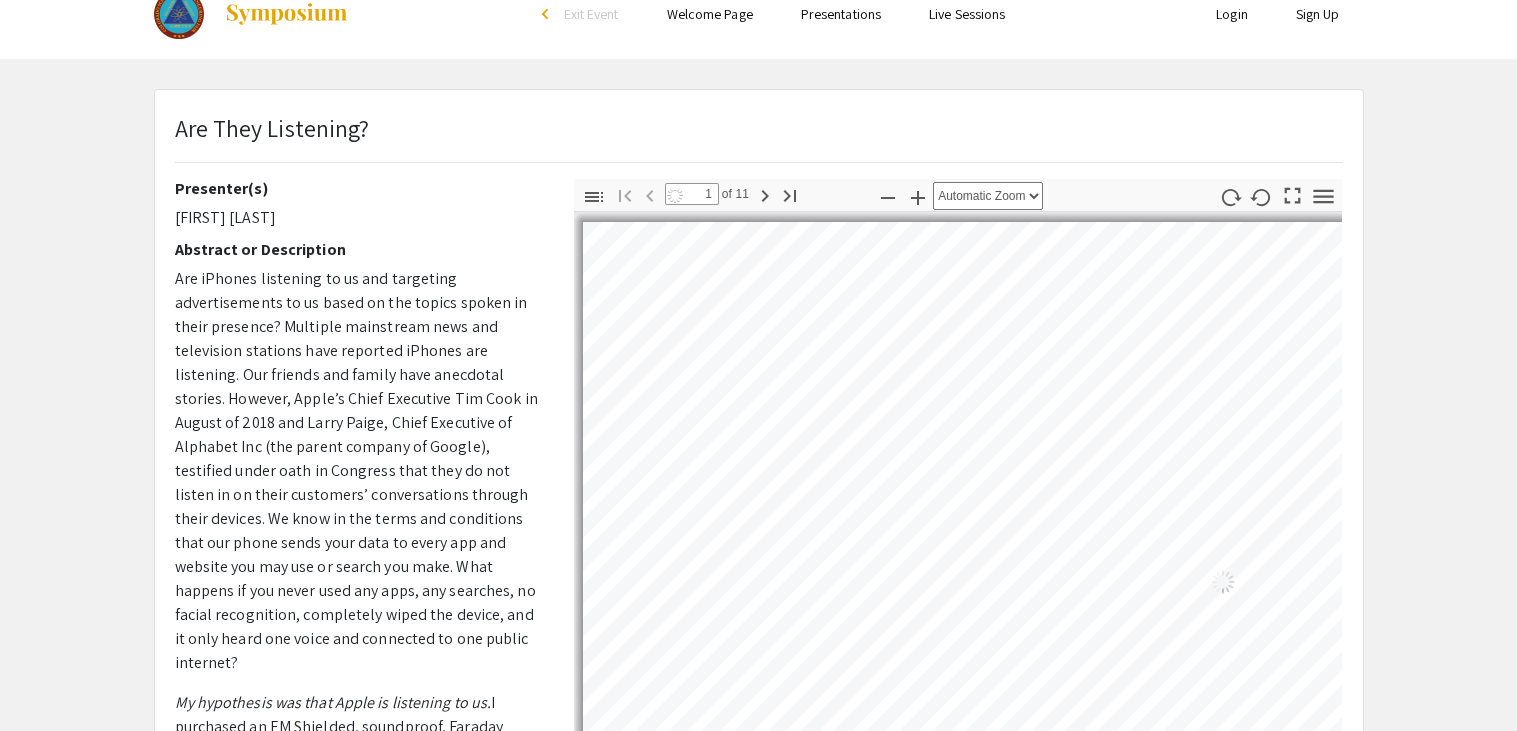 select on "auto" 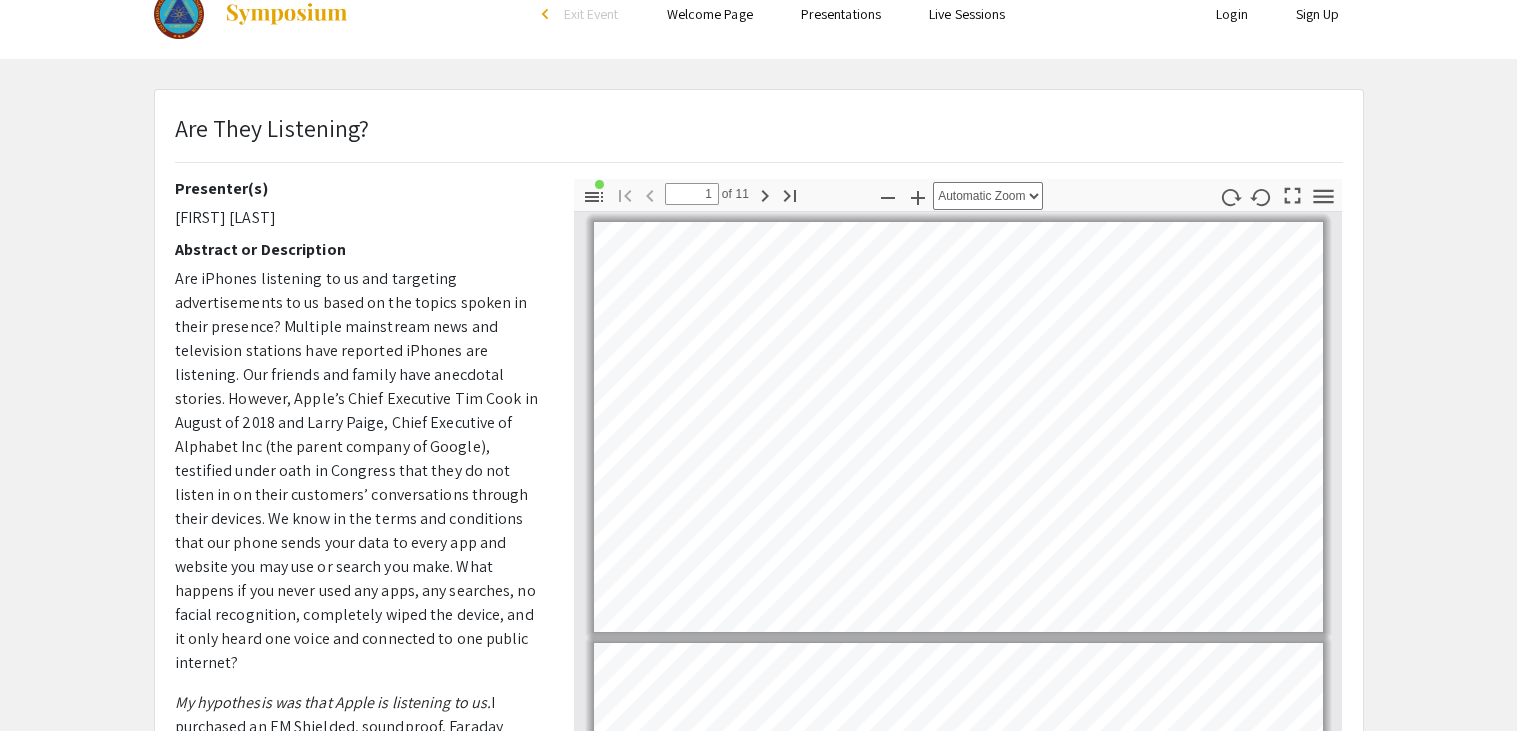 scroll, scrollTop: 65, scrollLeft: 0, axis: vertical 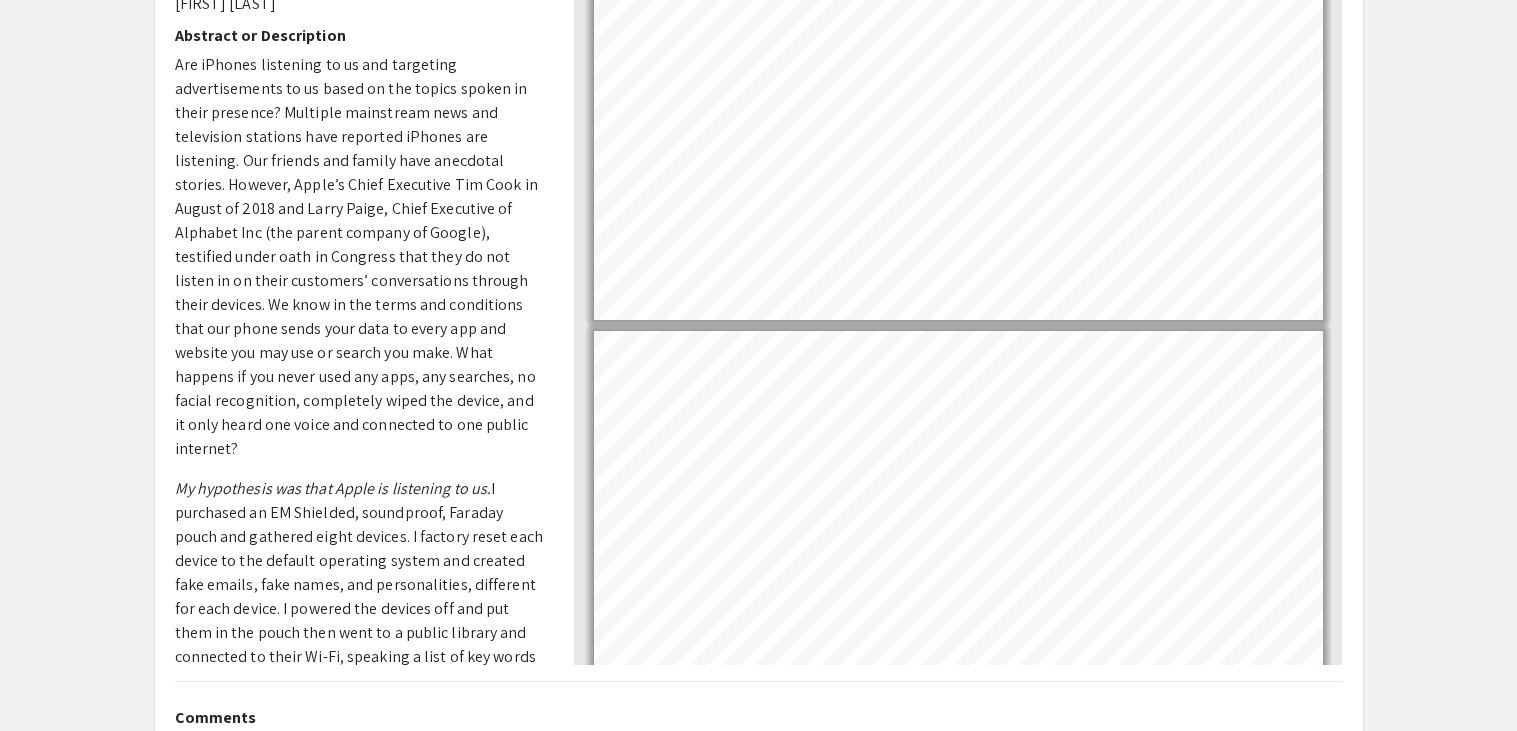 type on "4" 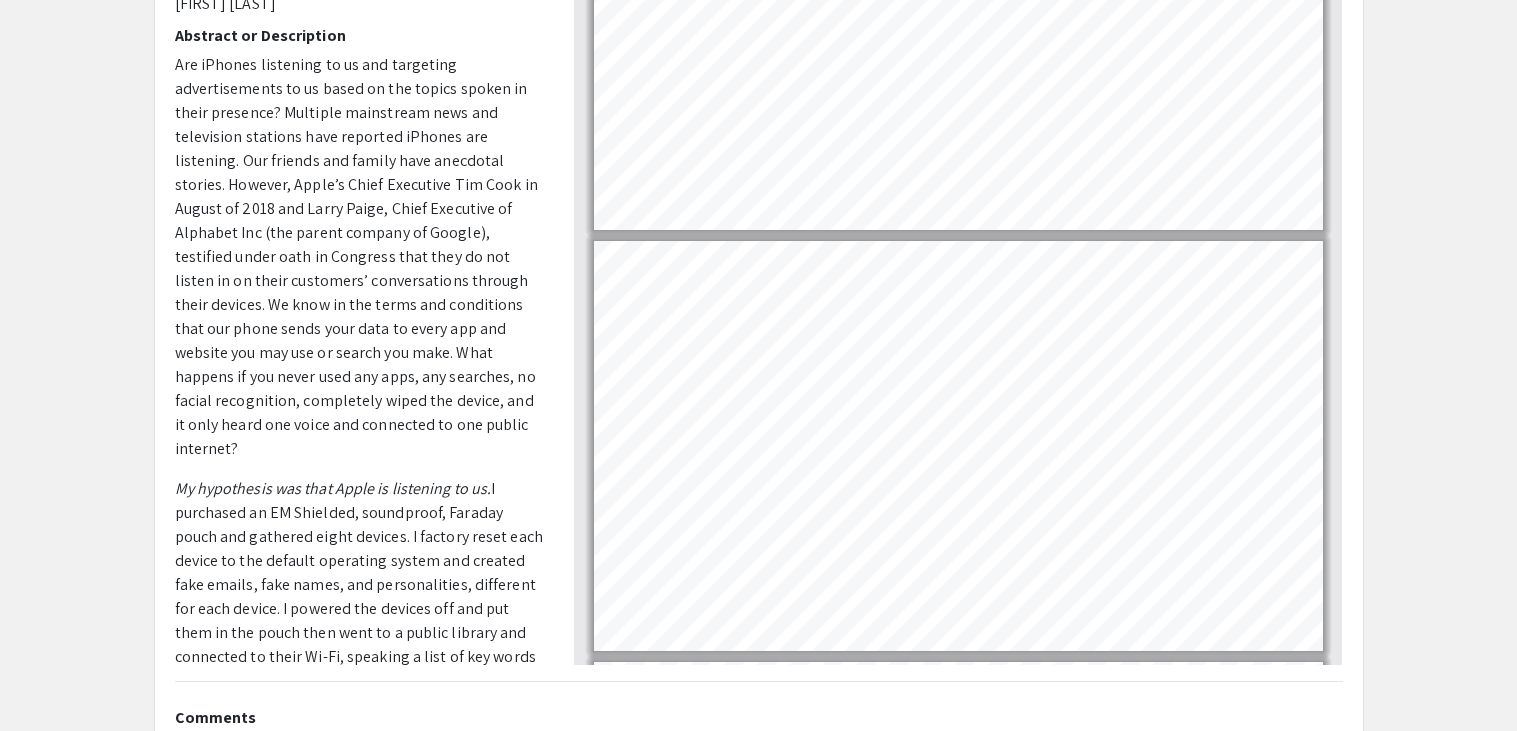 scroll, scrollTop: 1032, scrollLeft: 0, axis: vertical 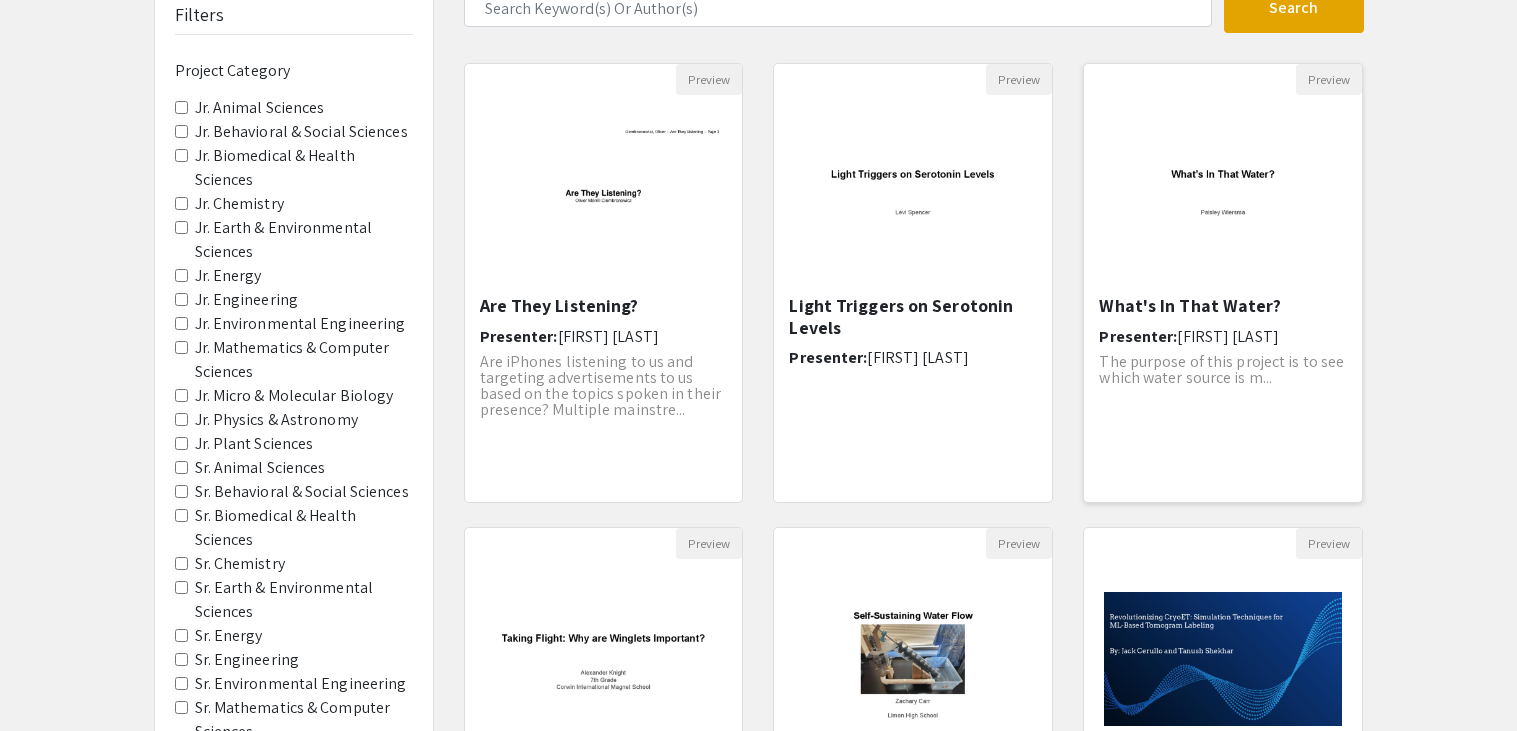 click on "Paisley Wiersma" 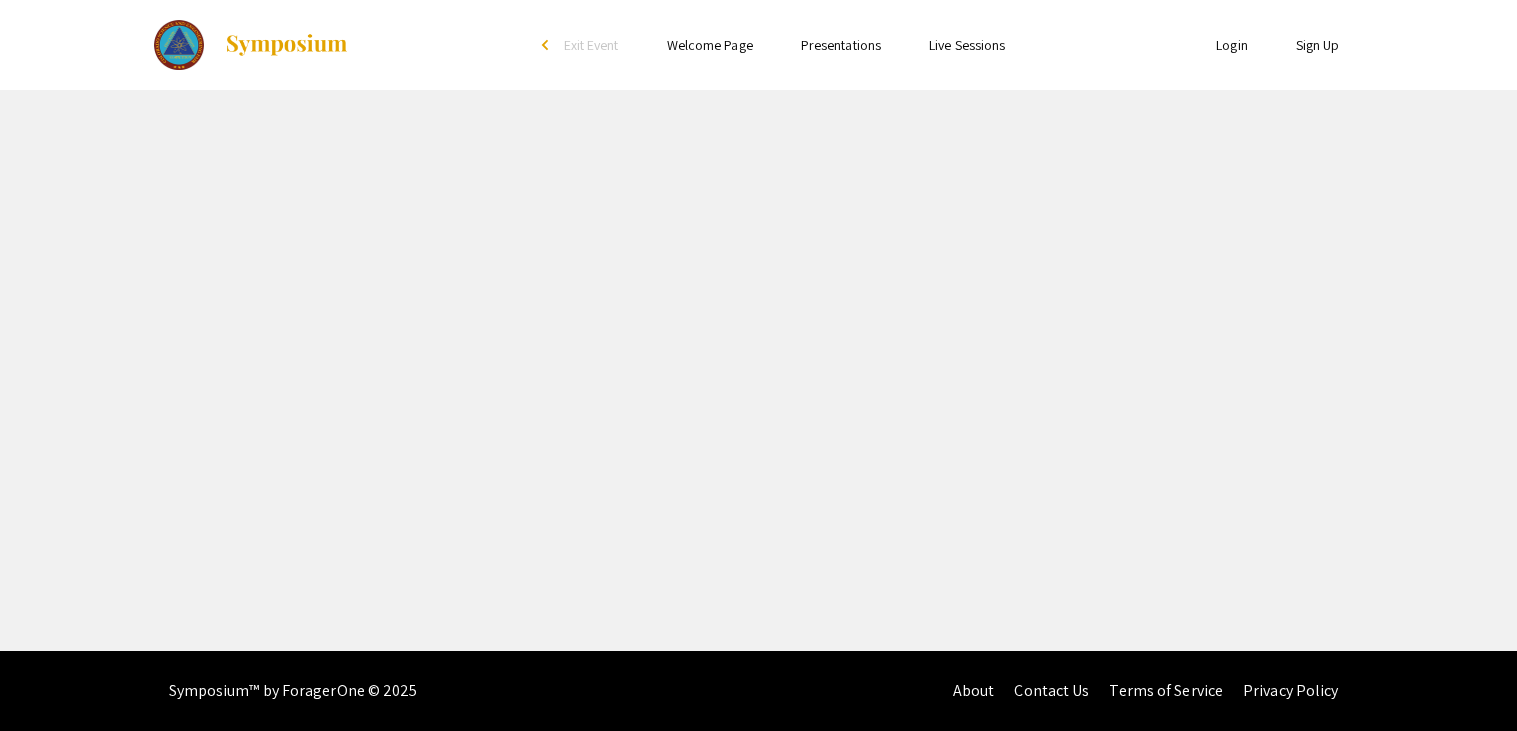 scroll, scrollTop: 0, scrollLeft: 0, axis: both 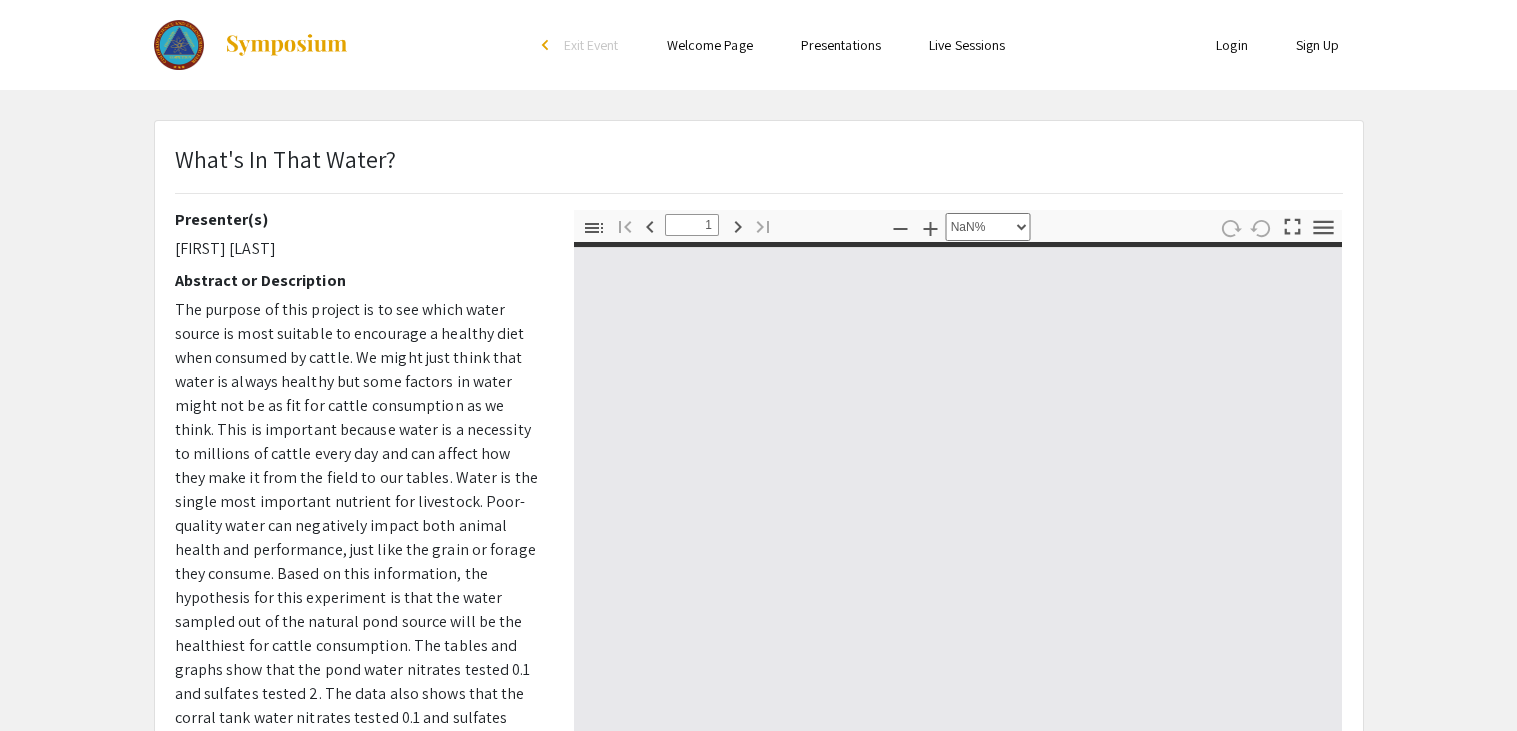 type on "0" 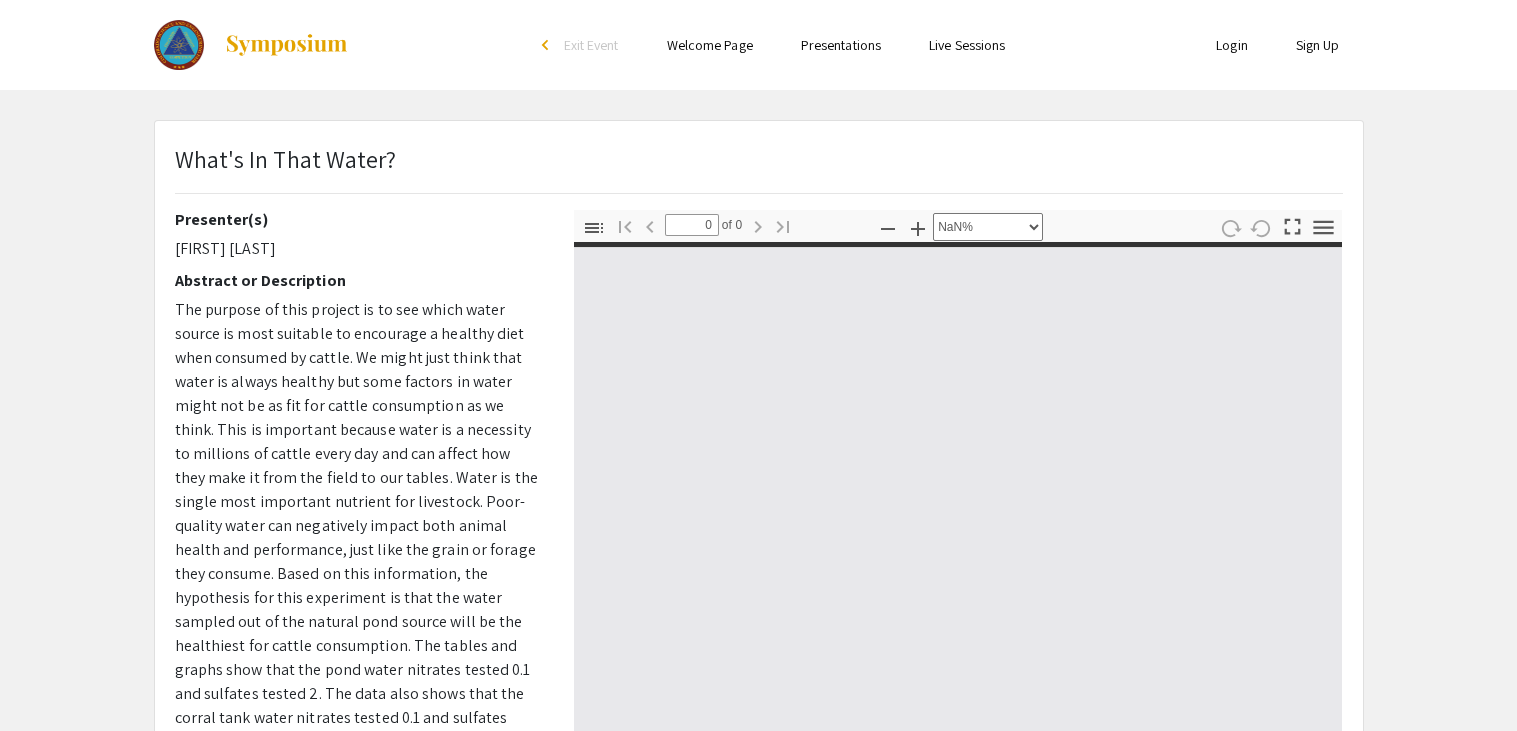 select on "auto" 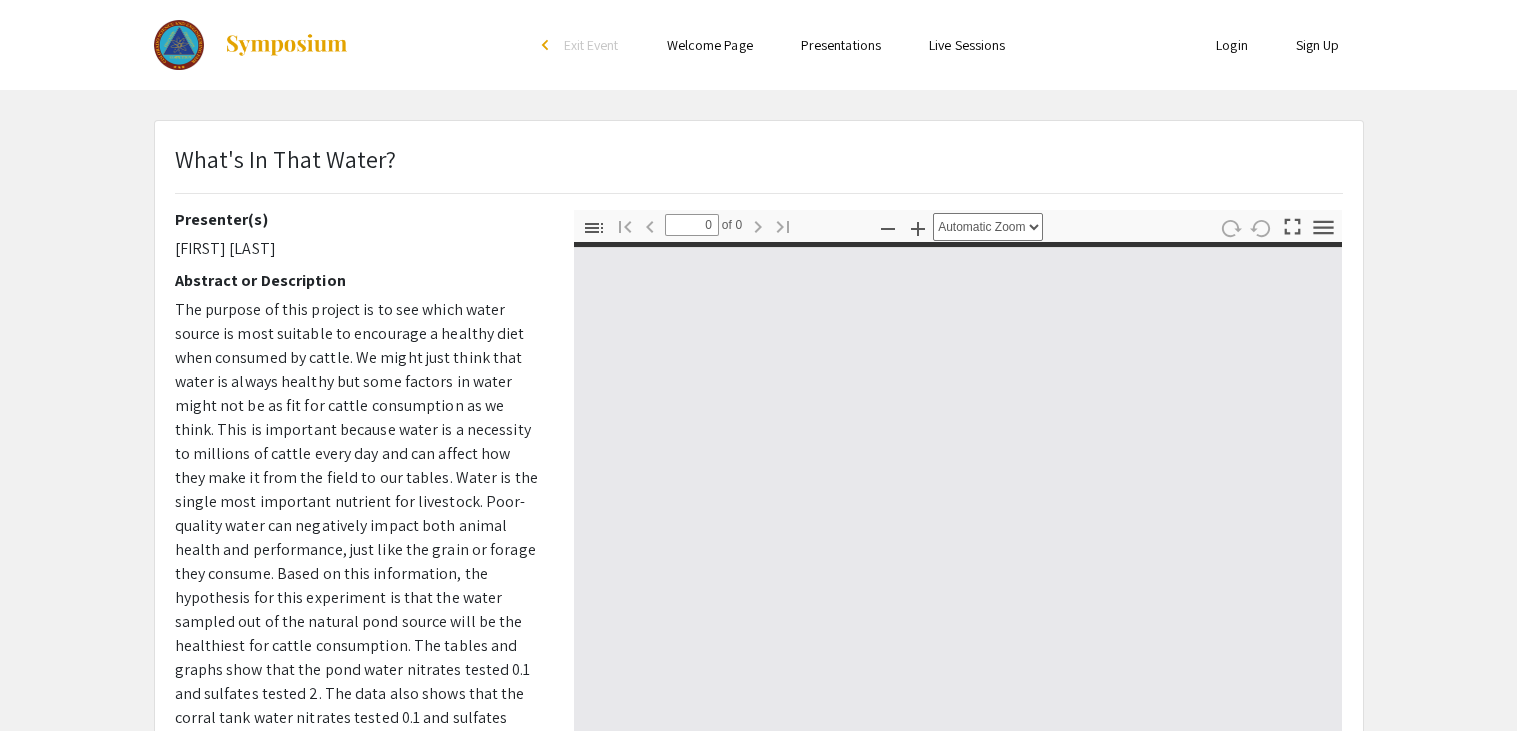 type on "1" 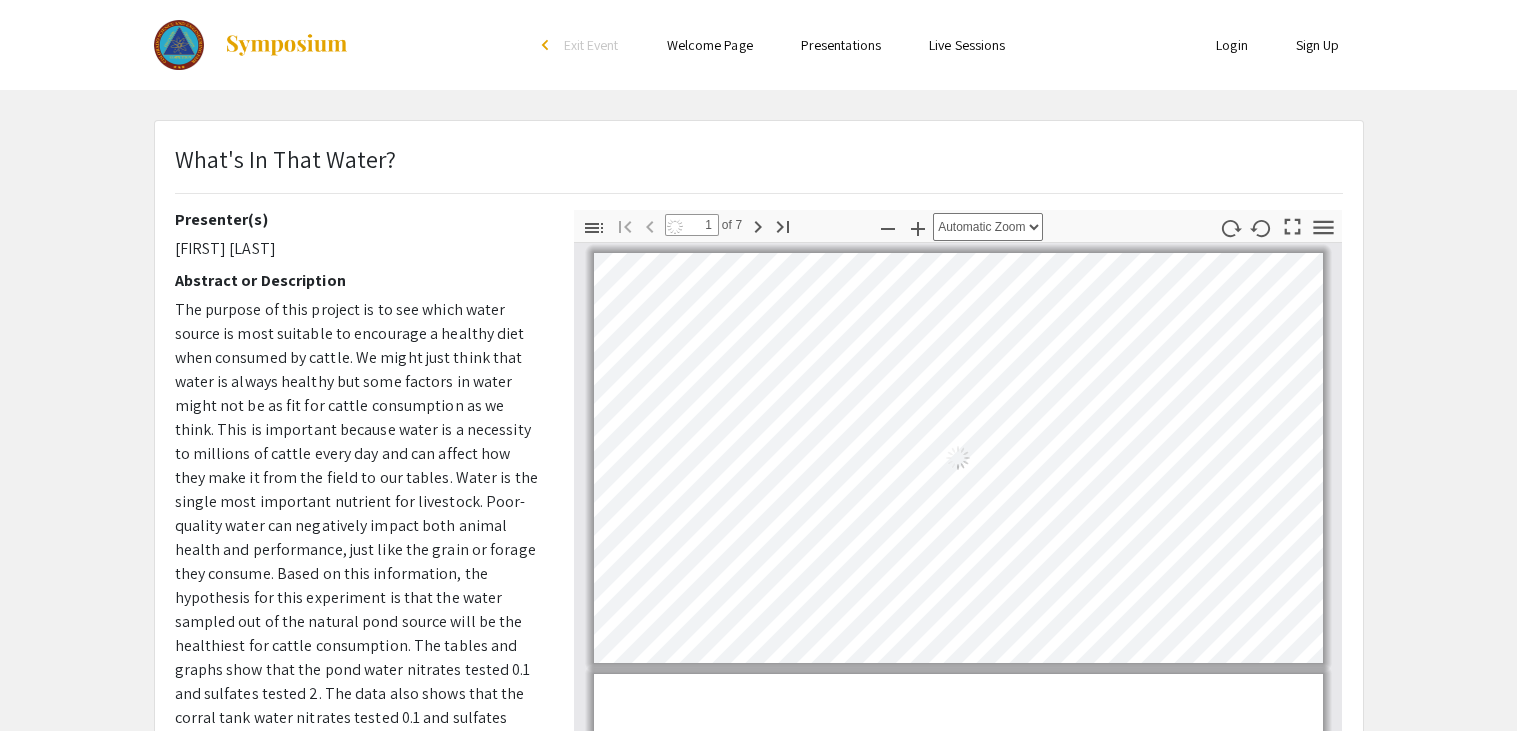 select on "auto" 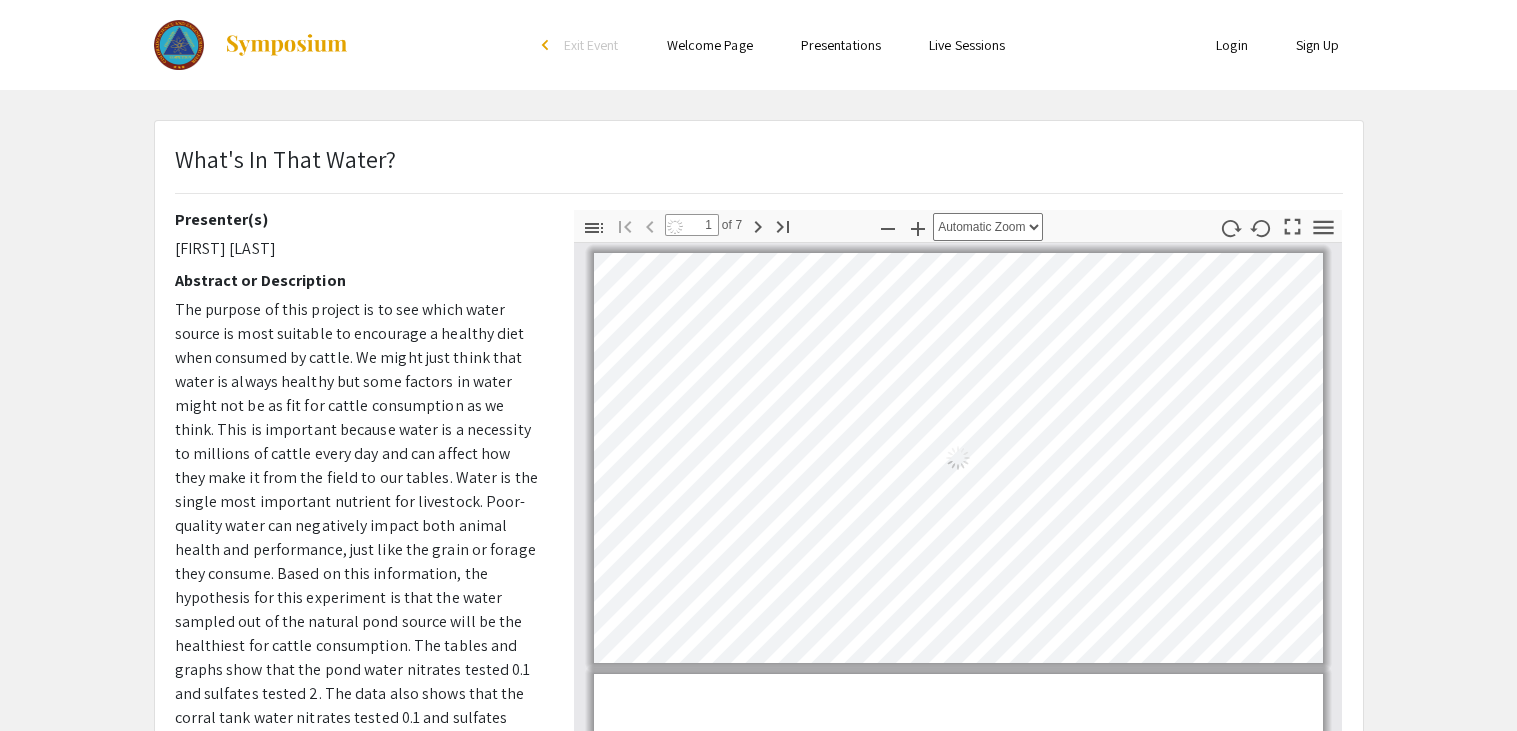 scroll, scrollTop: 2, scrollLeft: 0, axis: vertical 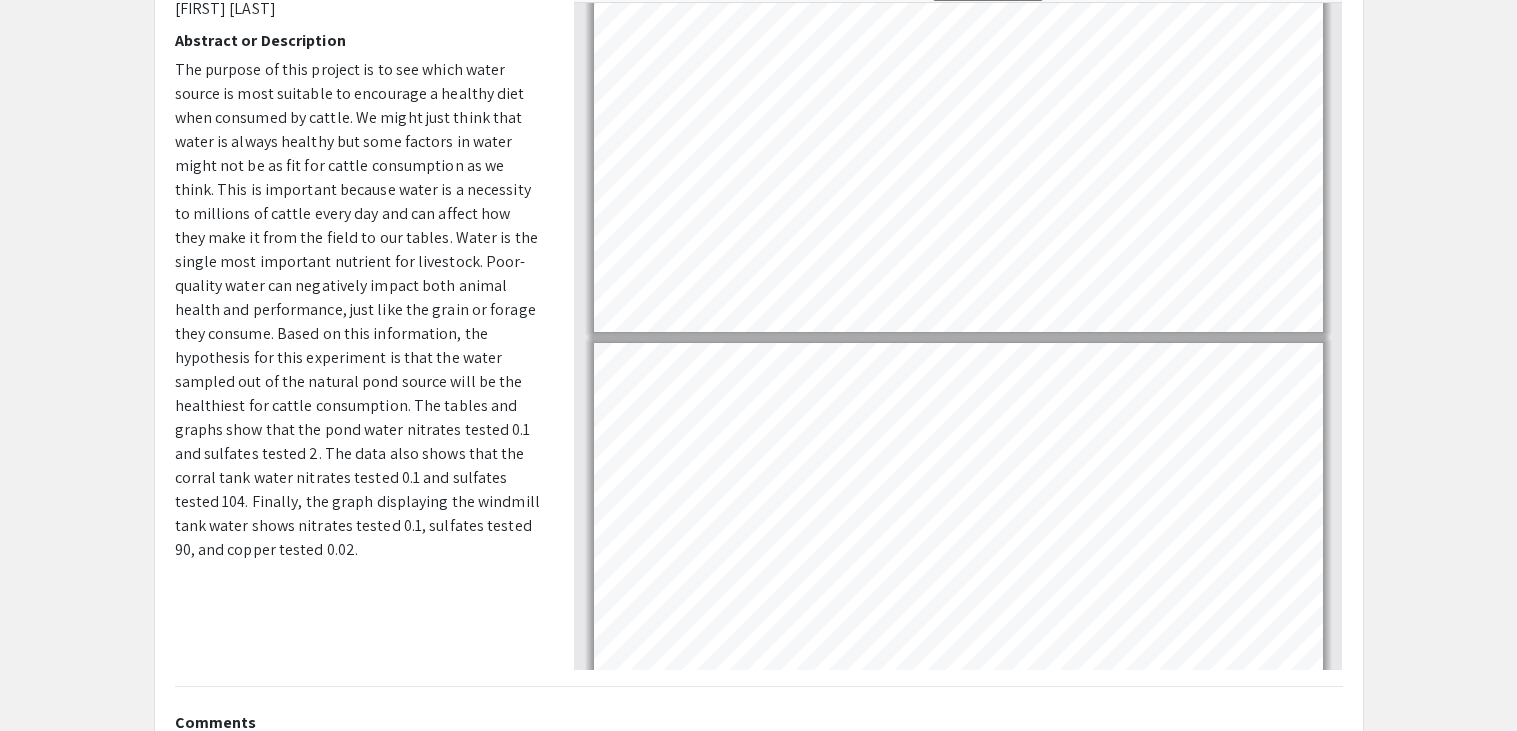 type on "2" 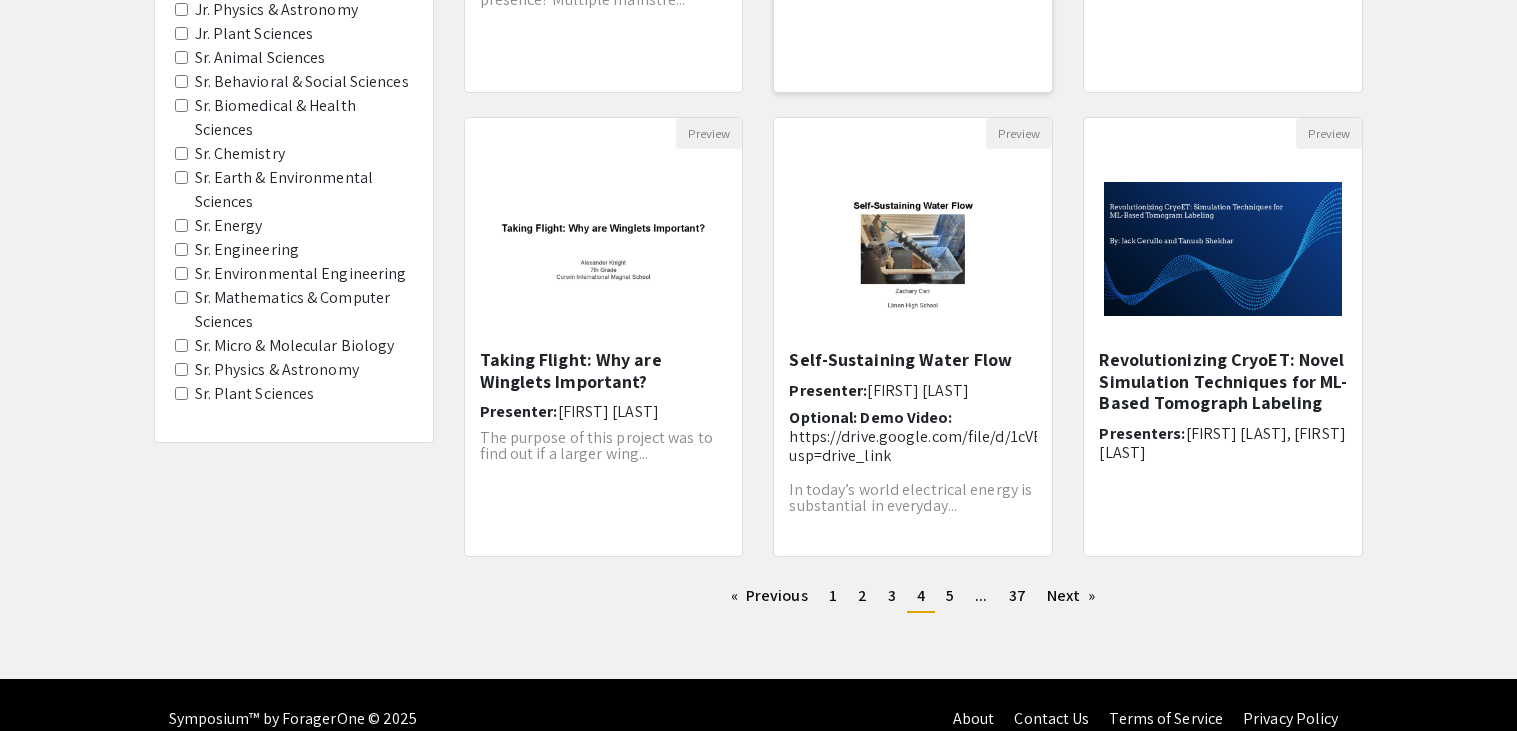 scroll, scrollTop: 591, scrollLeft: 0, axis: vertical 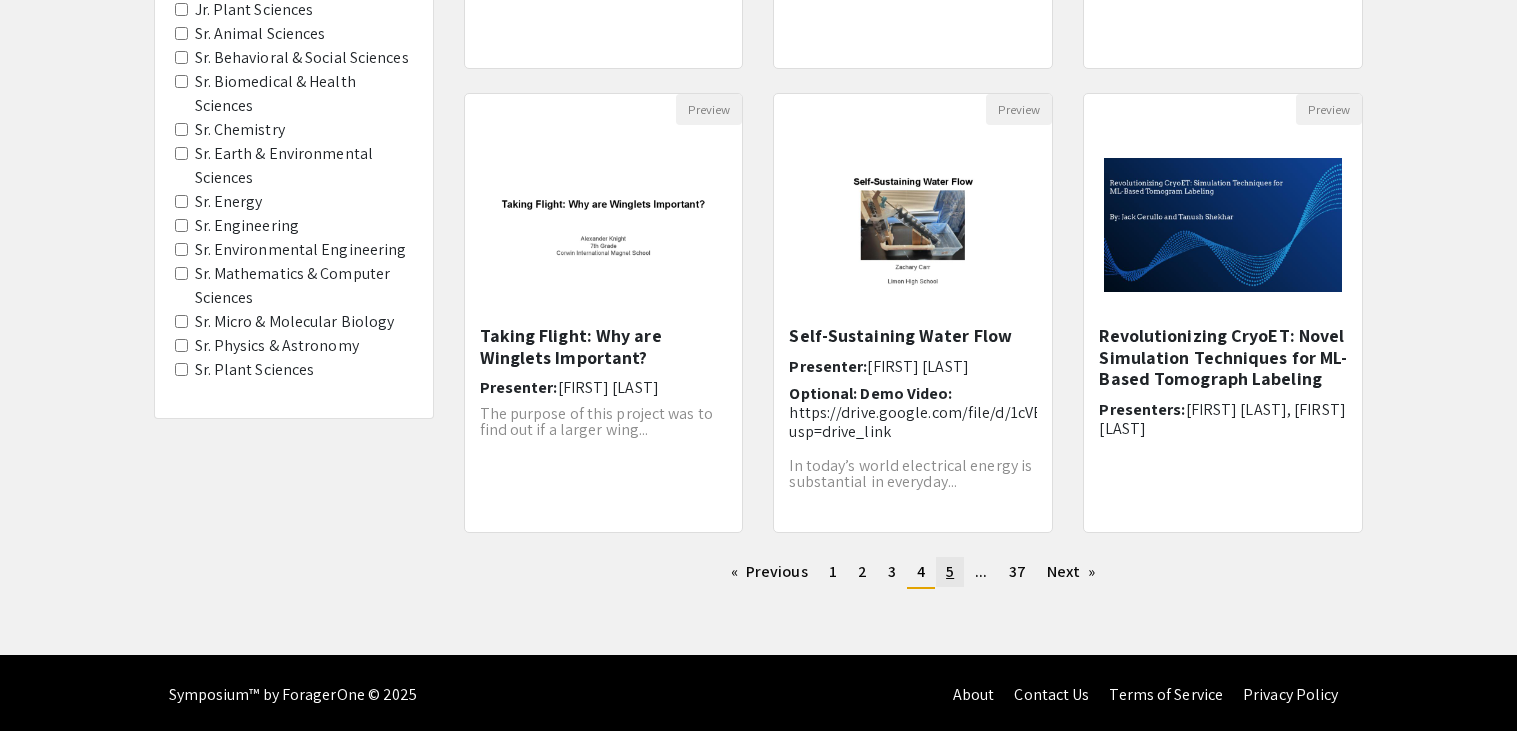 click on "5" 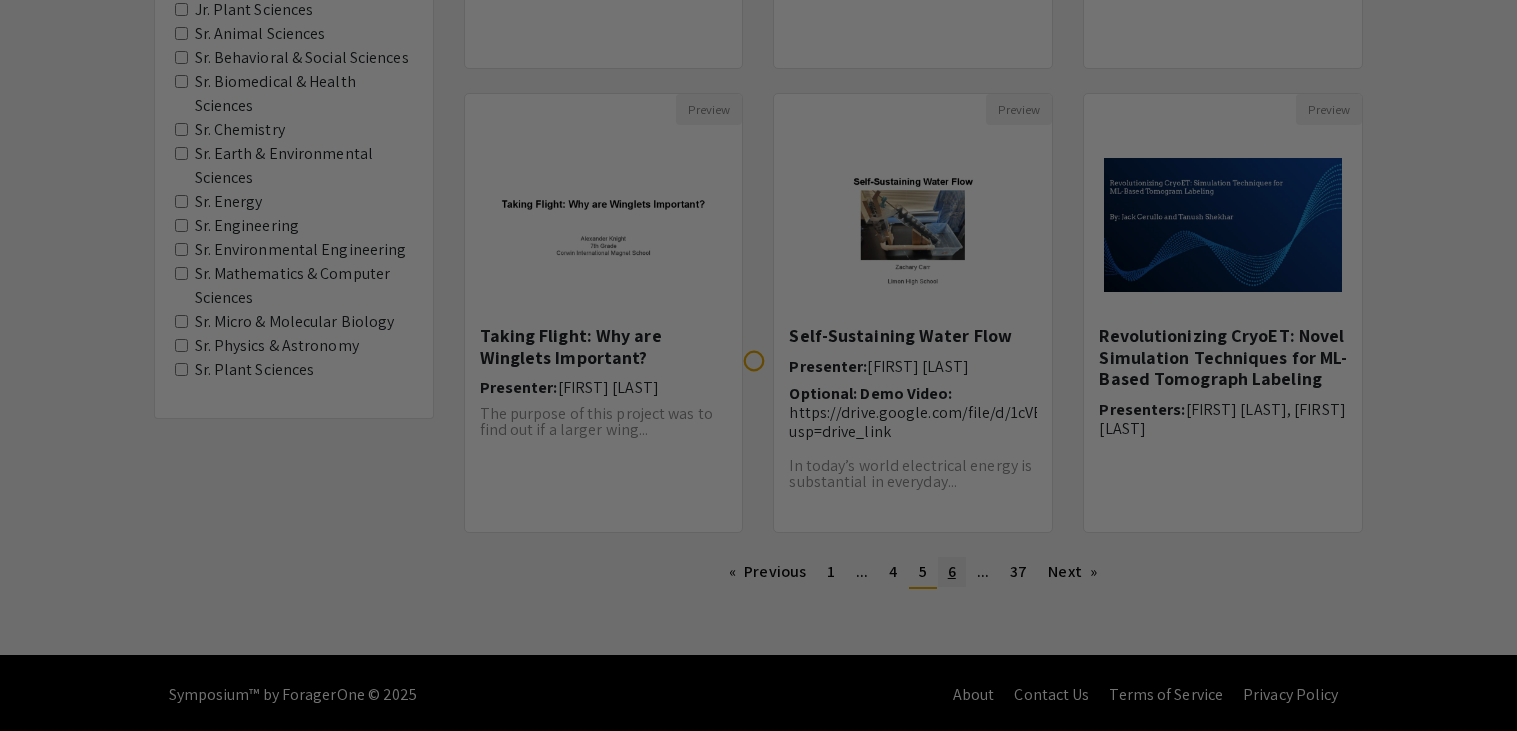 scroll, scrollTop: 0, scrollLeft: 0, axis: both 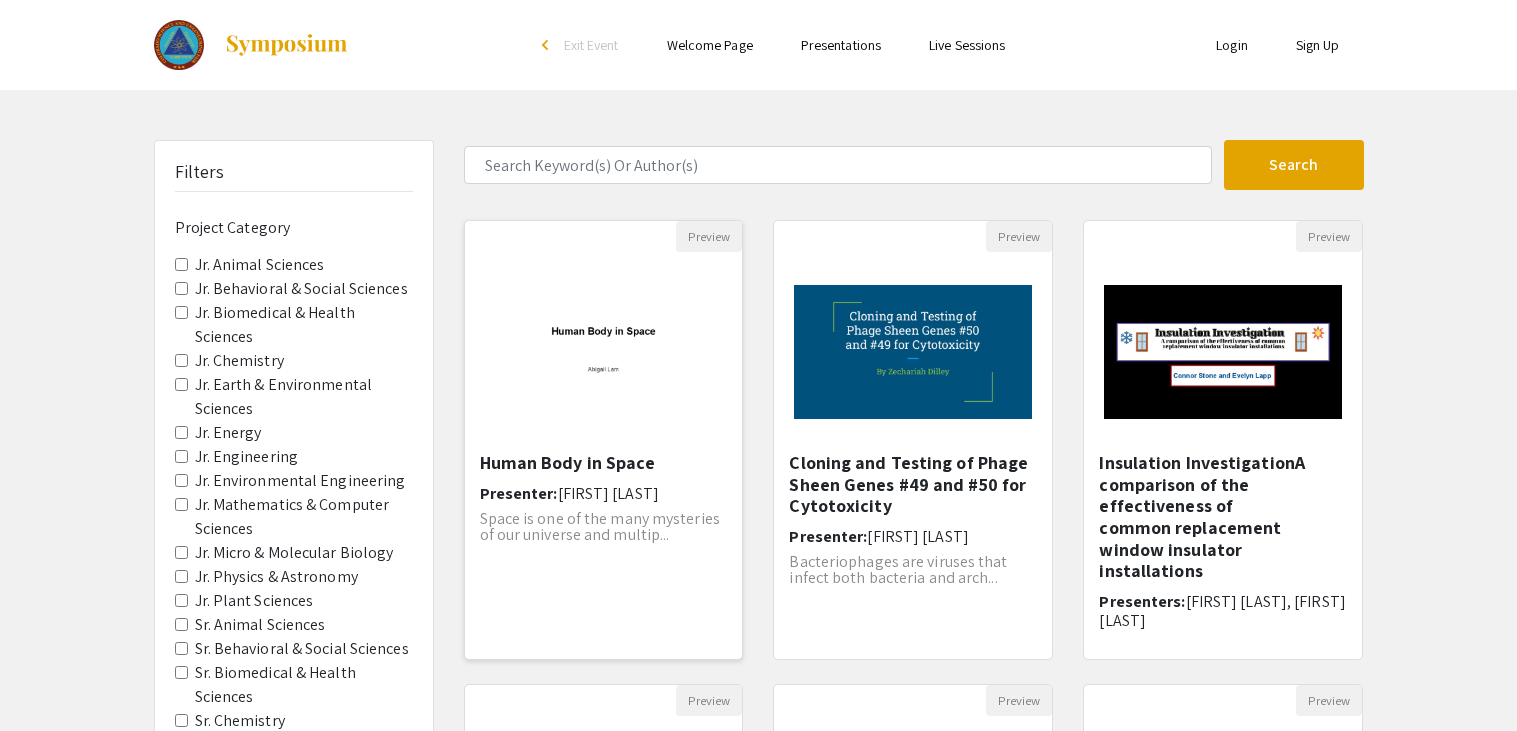 click 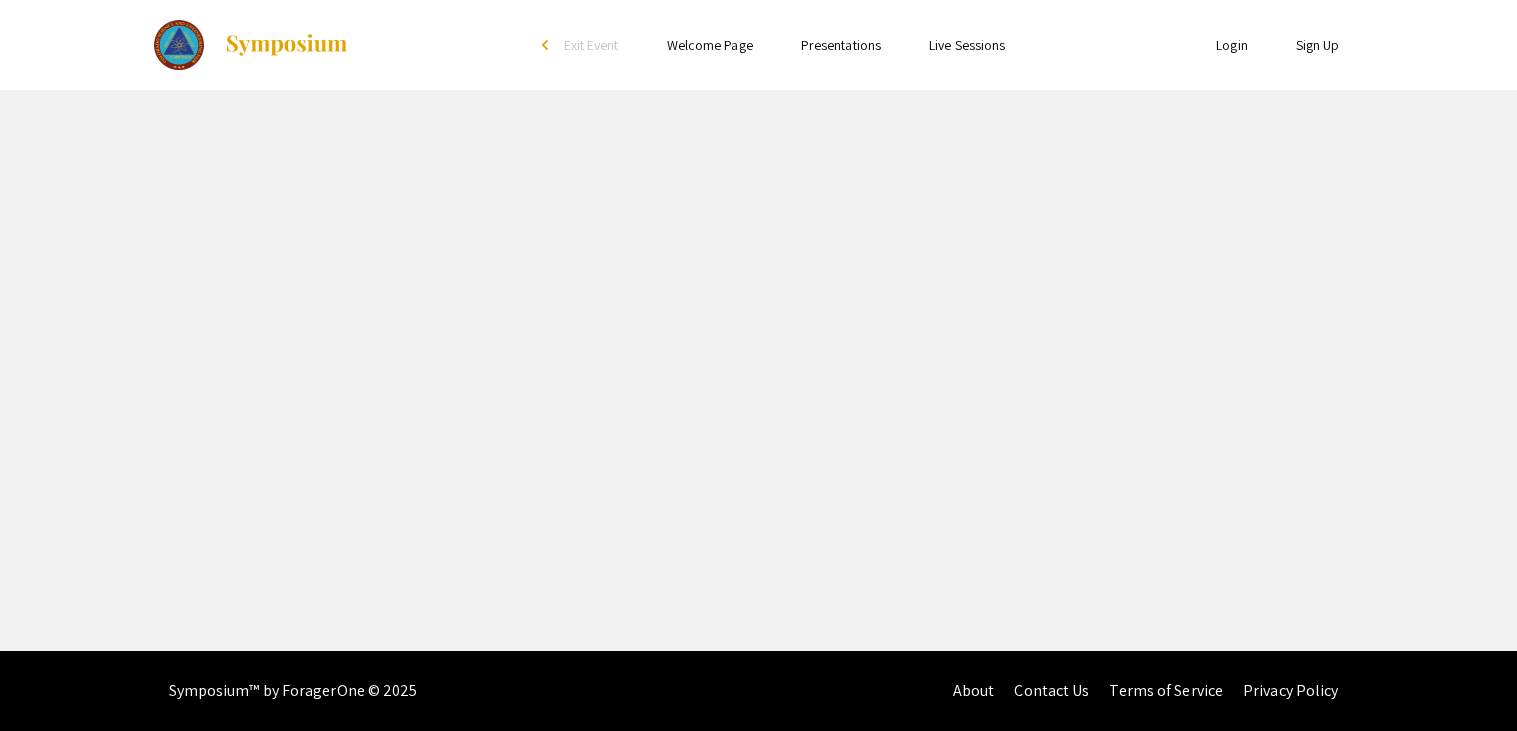 select on "custom" 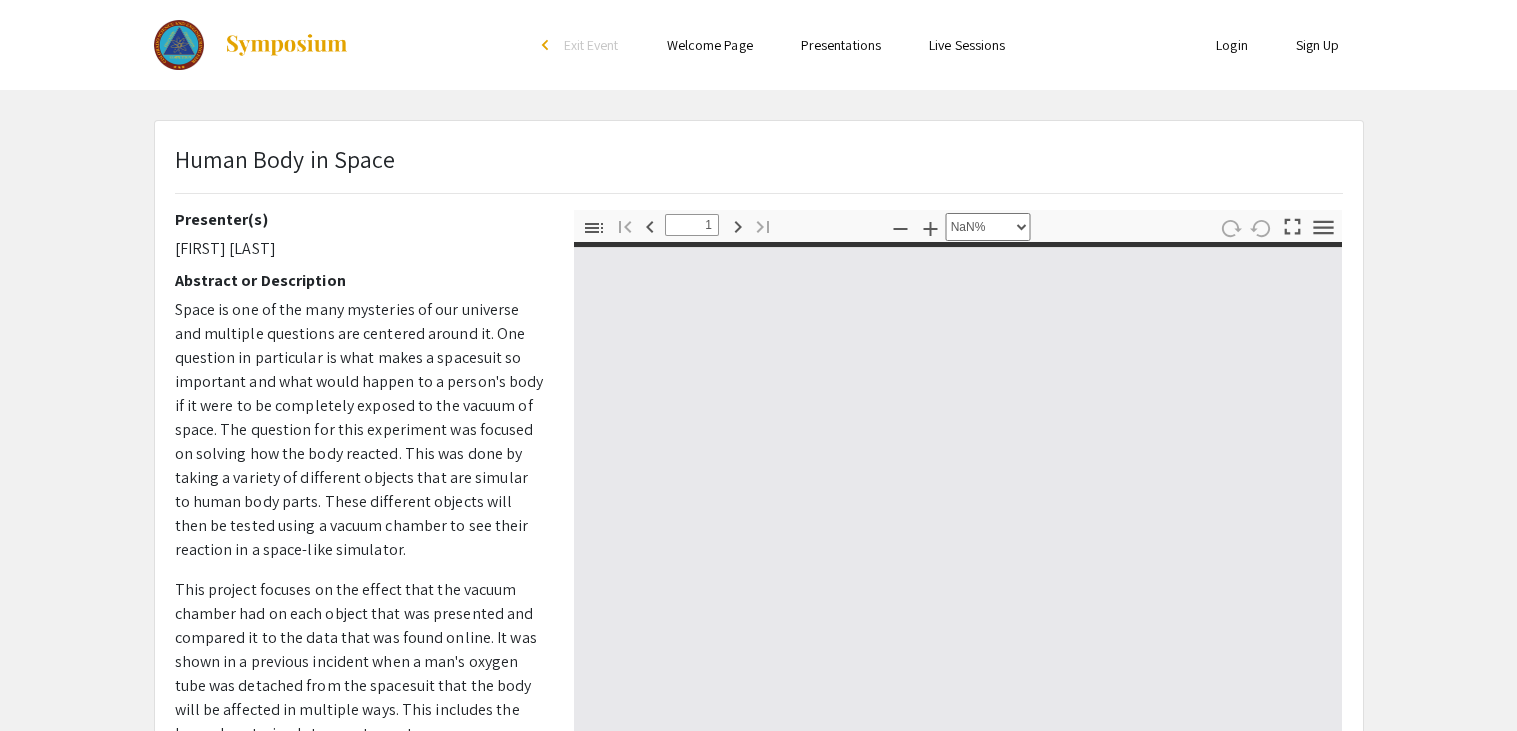 type on "0" 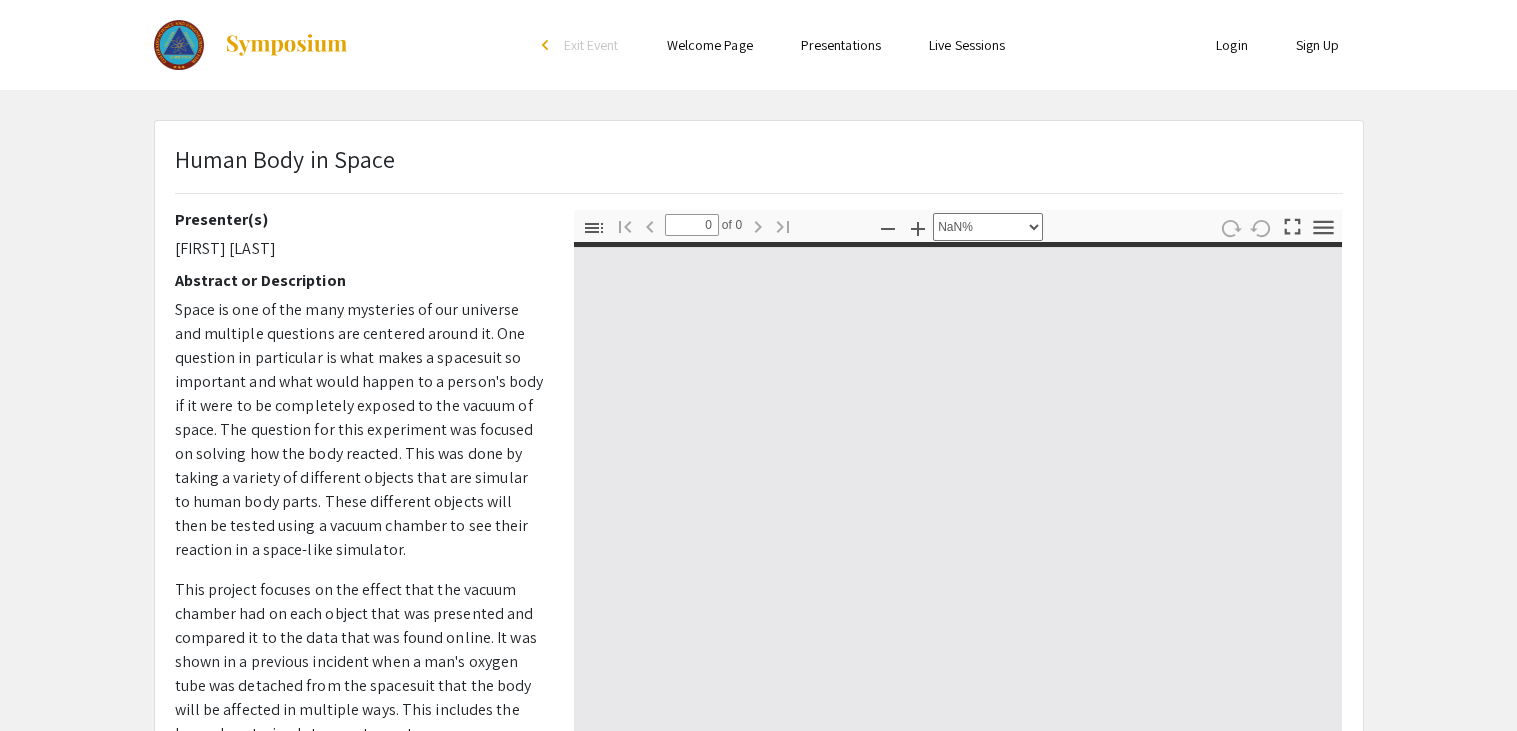 select on "auto" 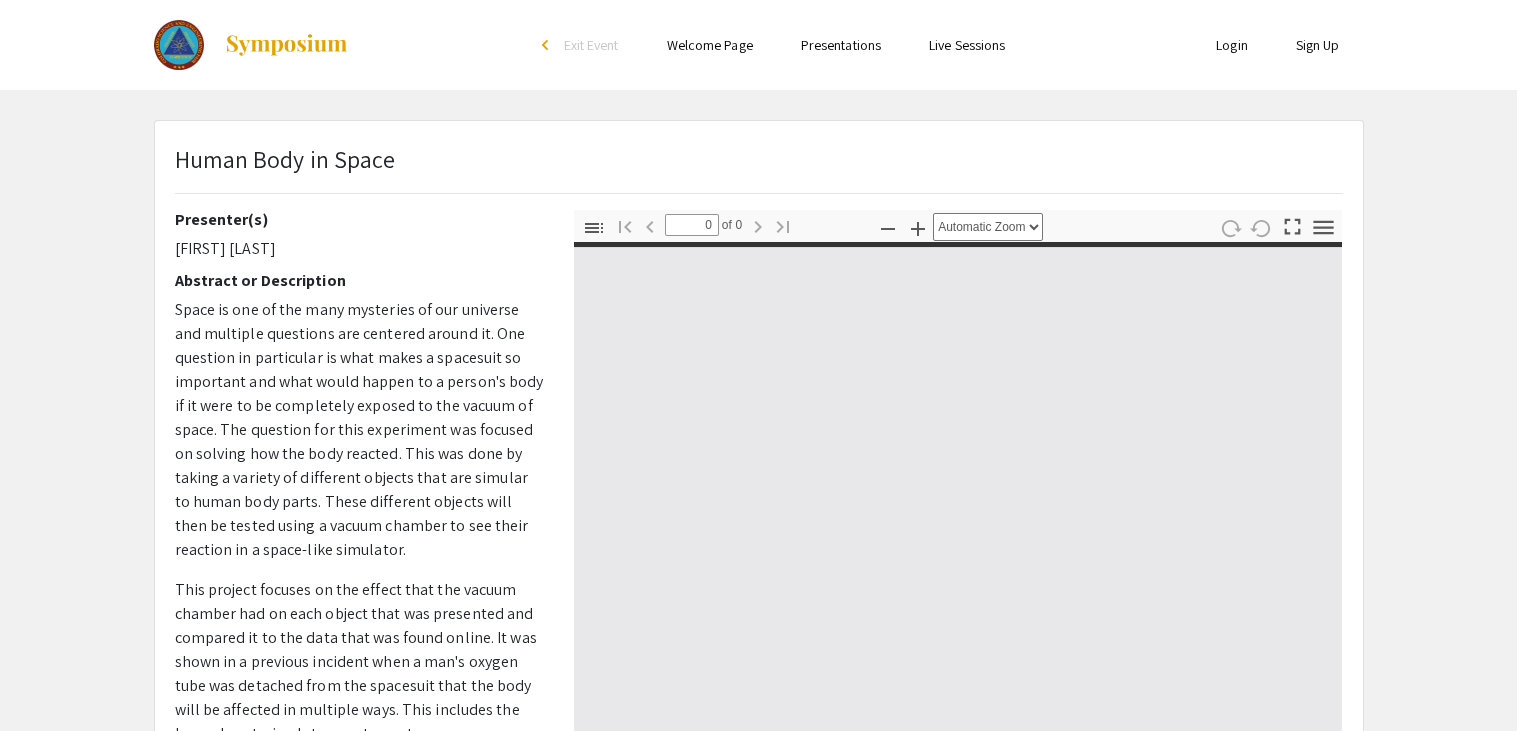 type on "1" 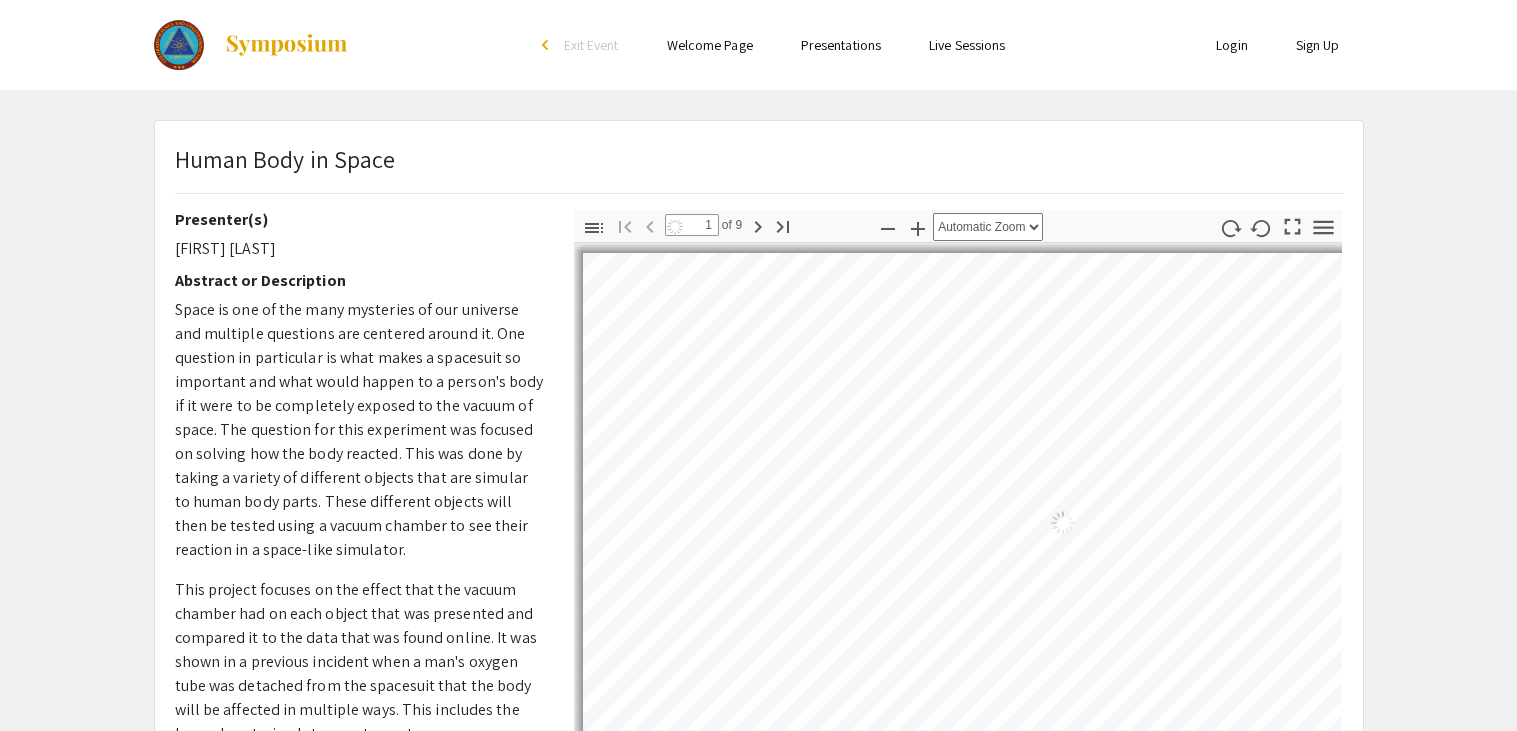 select on "auto" 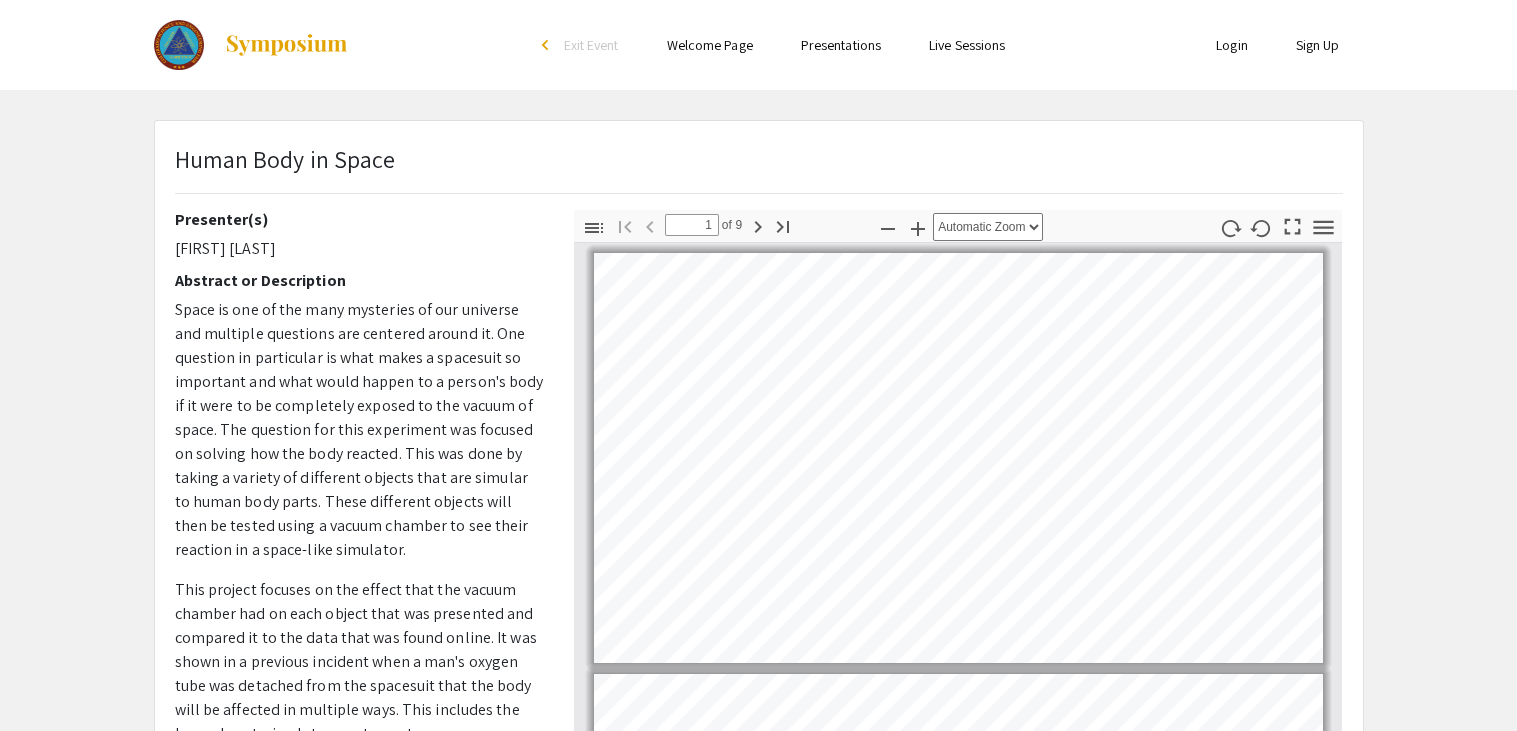 scroll, scrollTop: 2, scrollLeft: 0, axis: vertical 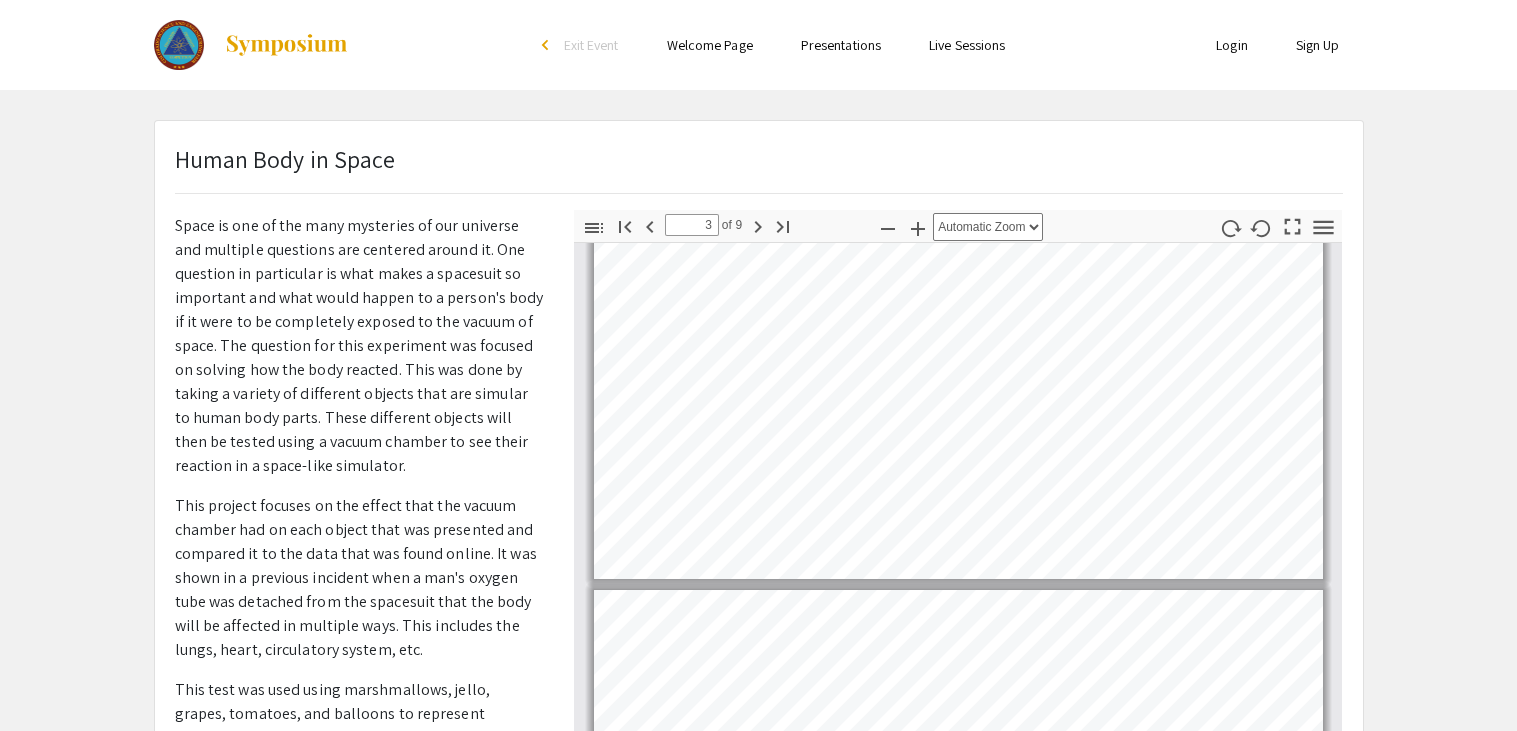 type on "4" 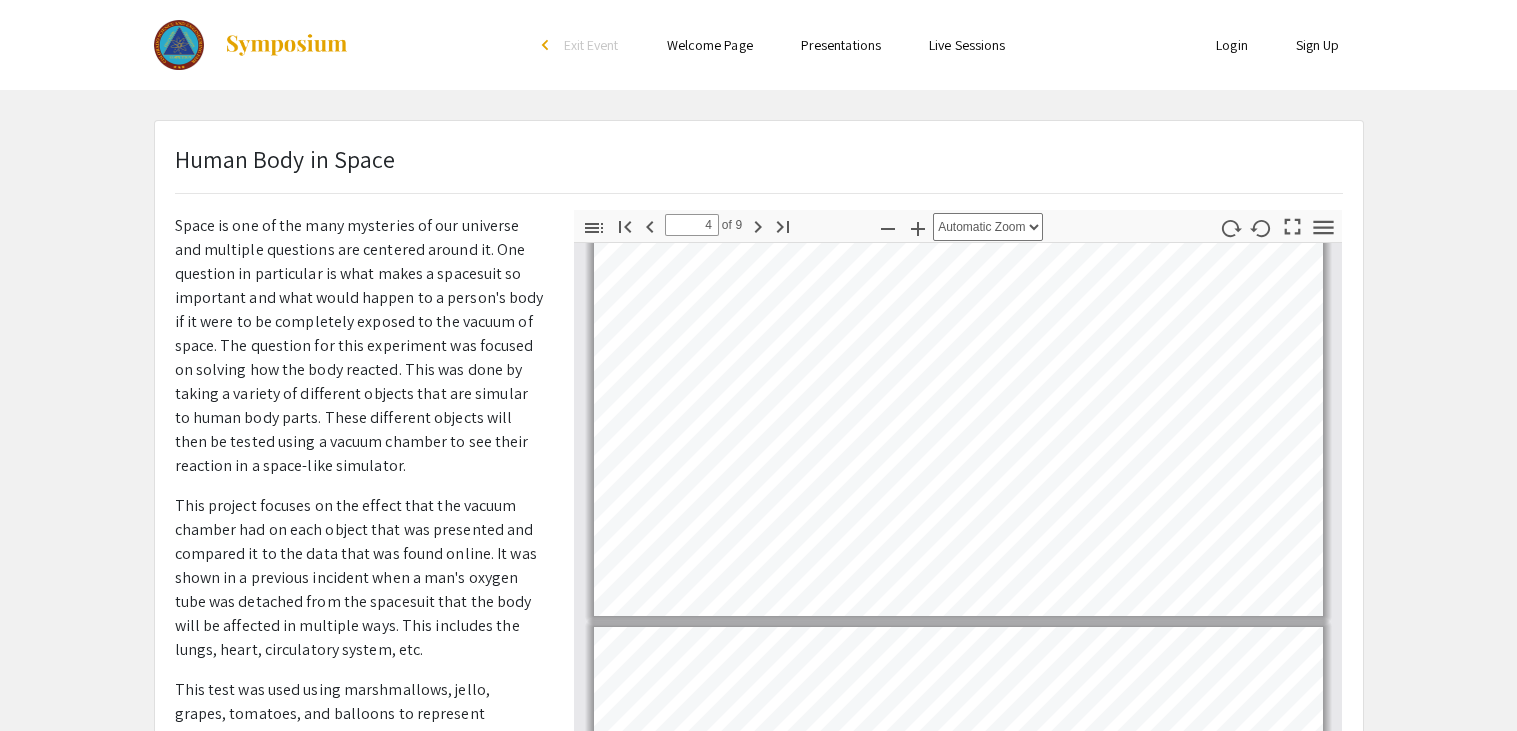 scroll, scrollTop: 1314, scrollLeft: 0, axis: vertical 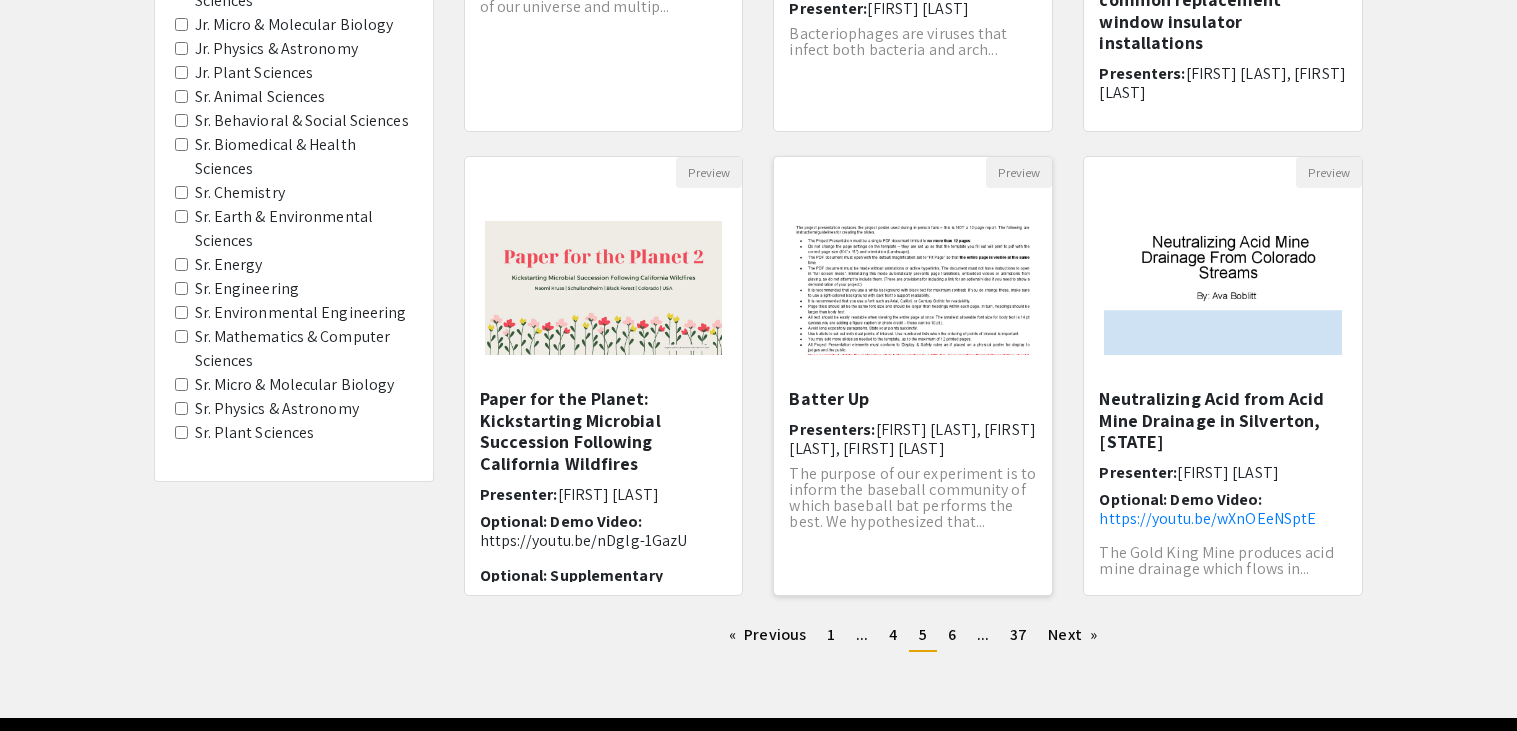 click on "Batter Up  Presenters:  Braylon Einspahr, Ryan May, Emmett Bohnen The purpose of our experiment is to inform the baseball community of which baseball bat performs the best. We hypothesized that..." 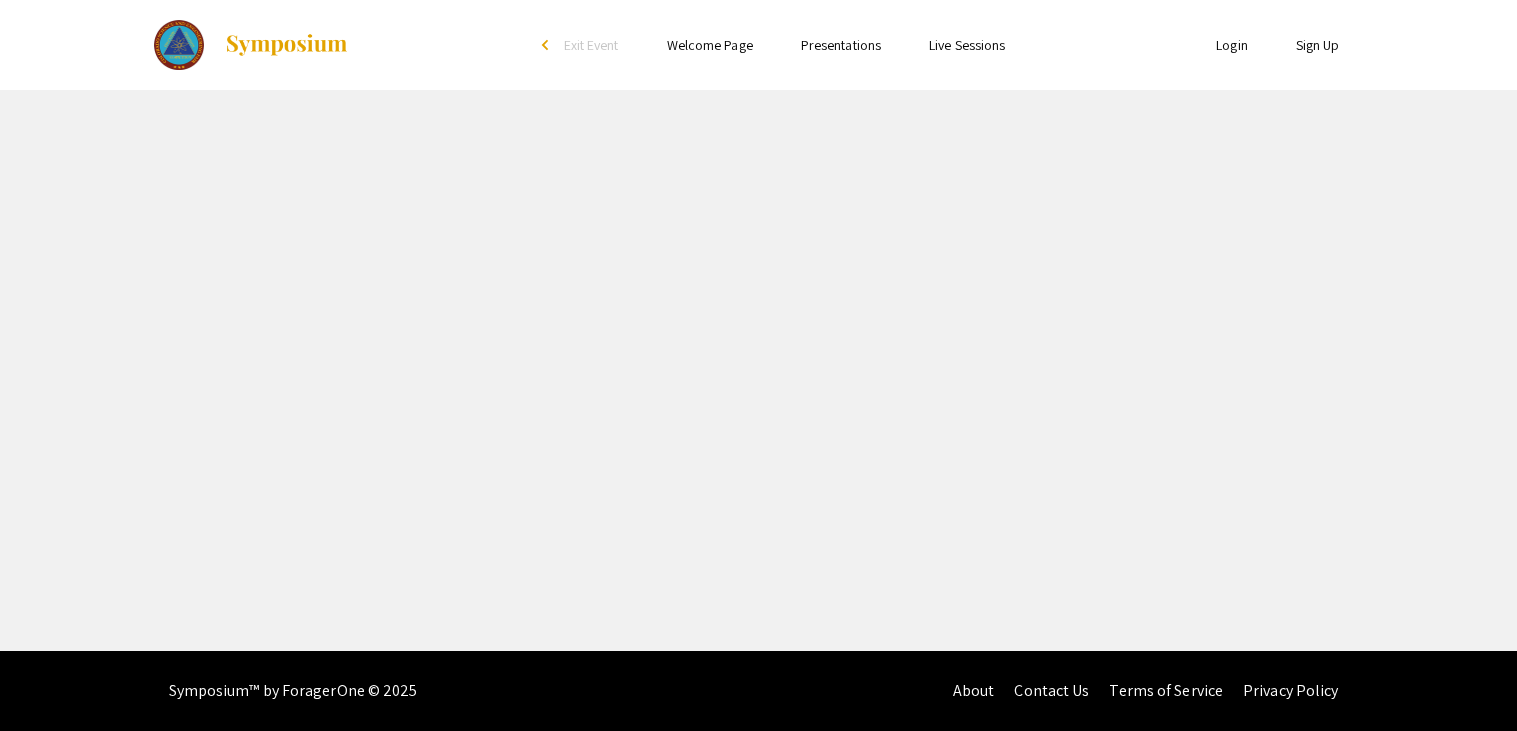 select on "custom" 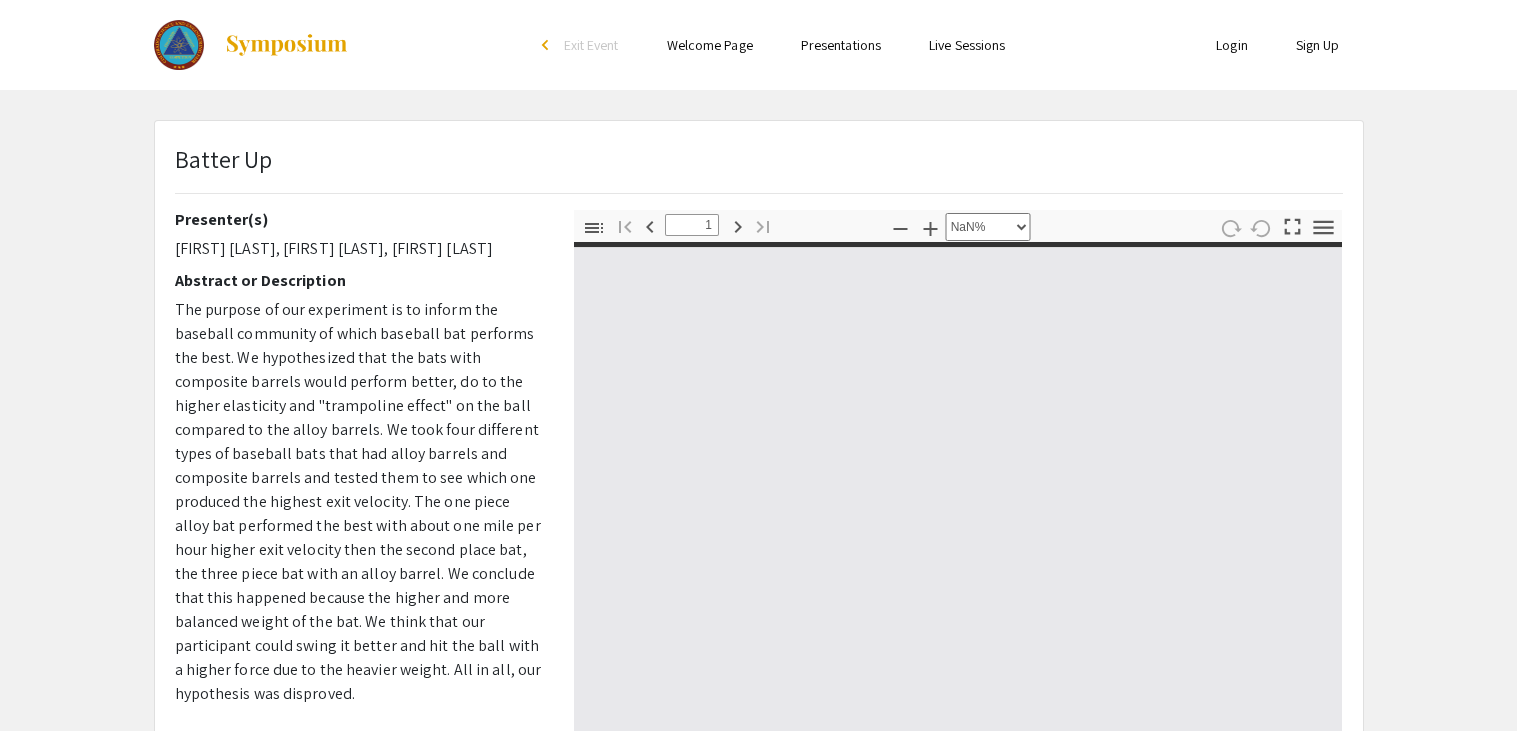 type on "0" 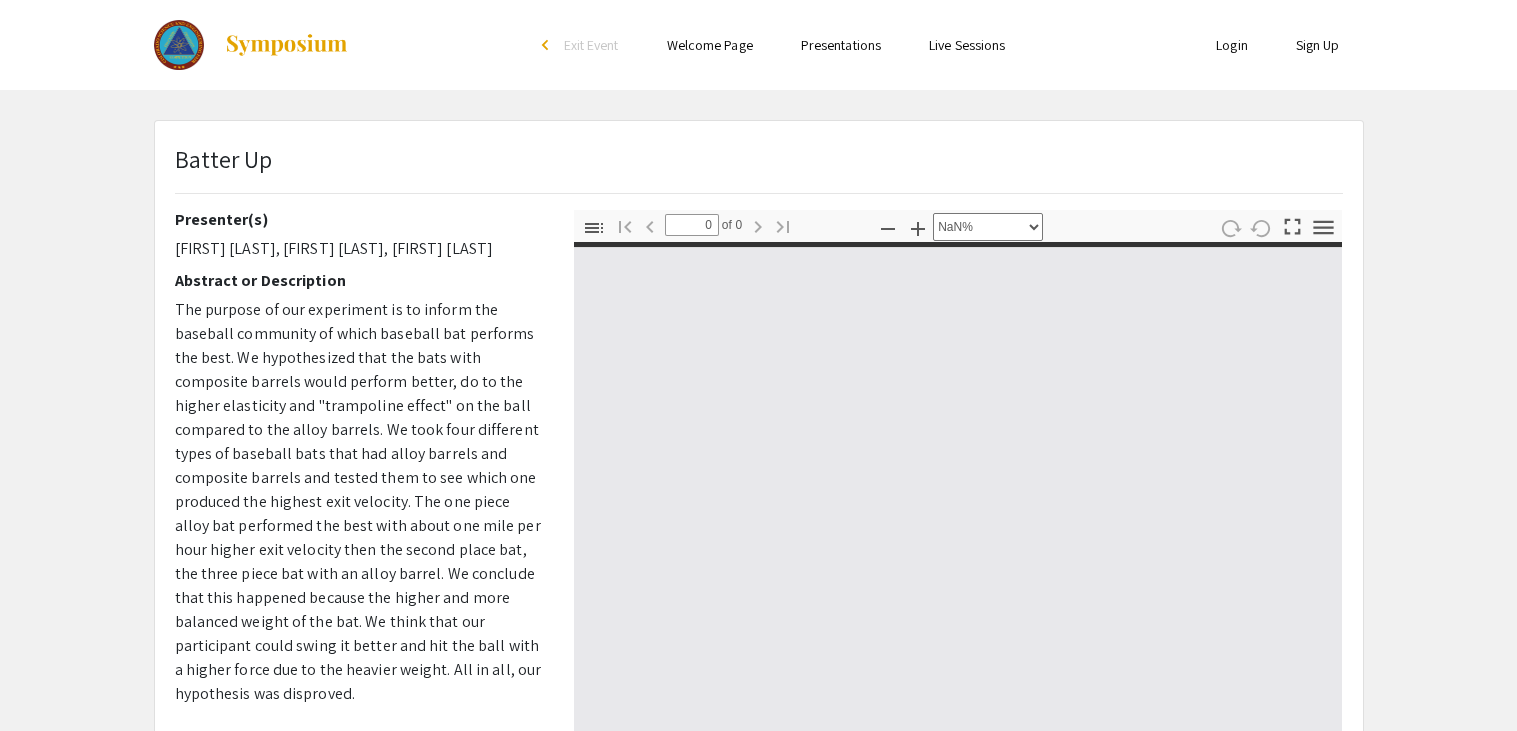 select on "auto" 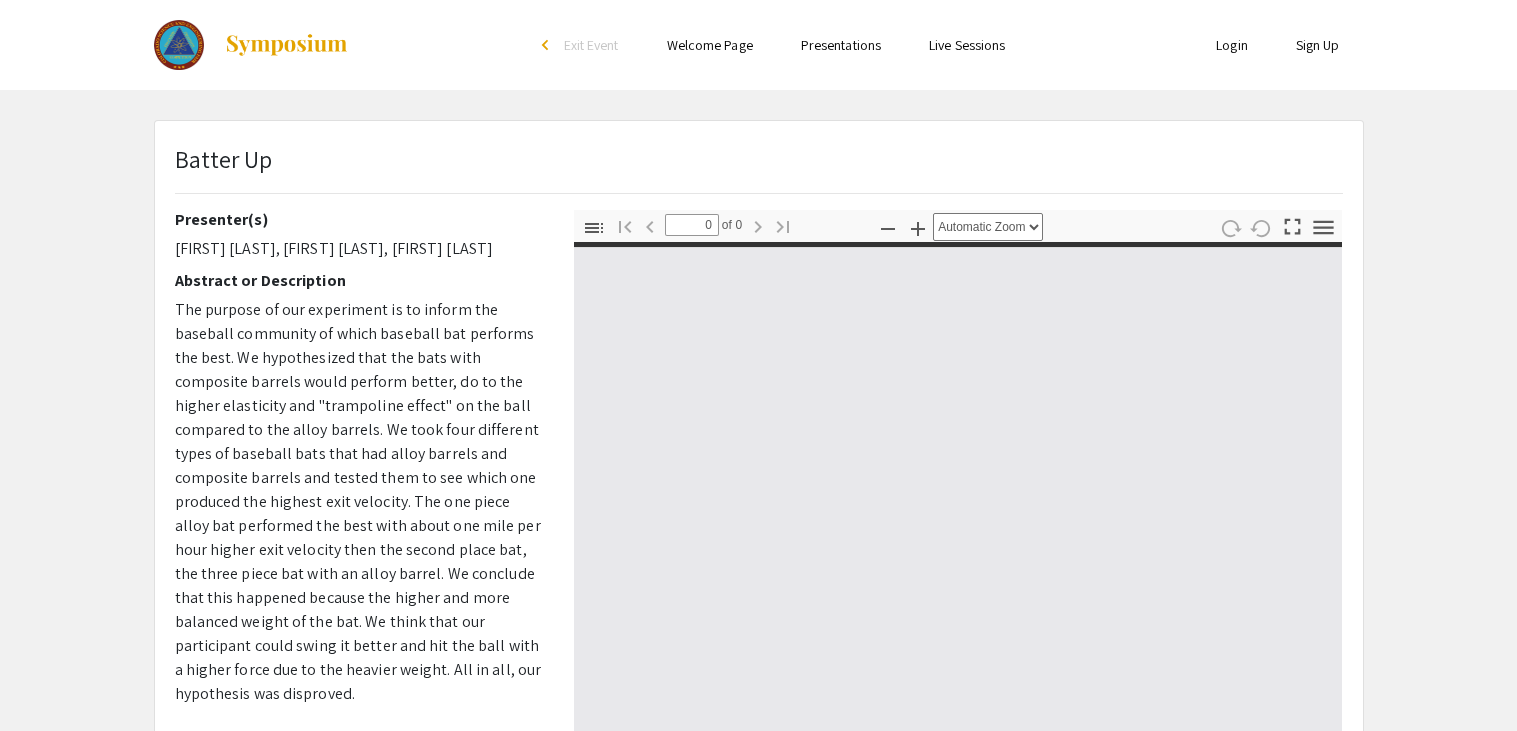 type on "1" 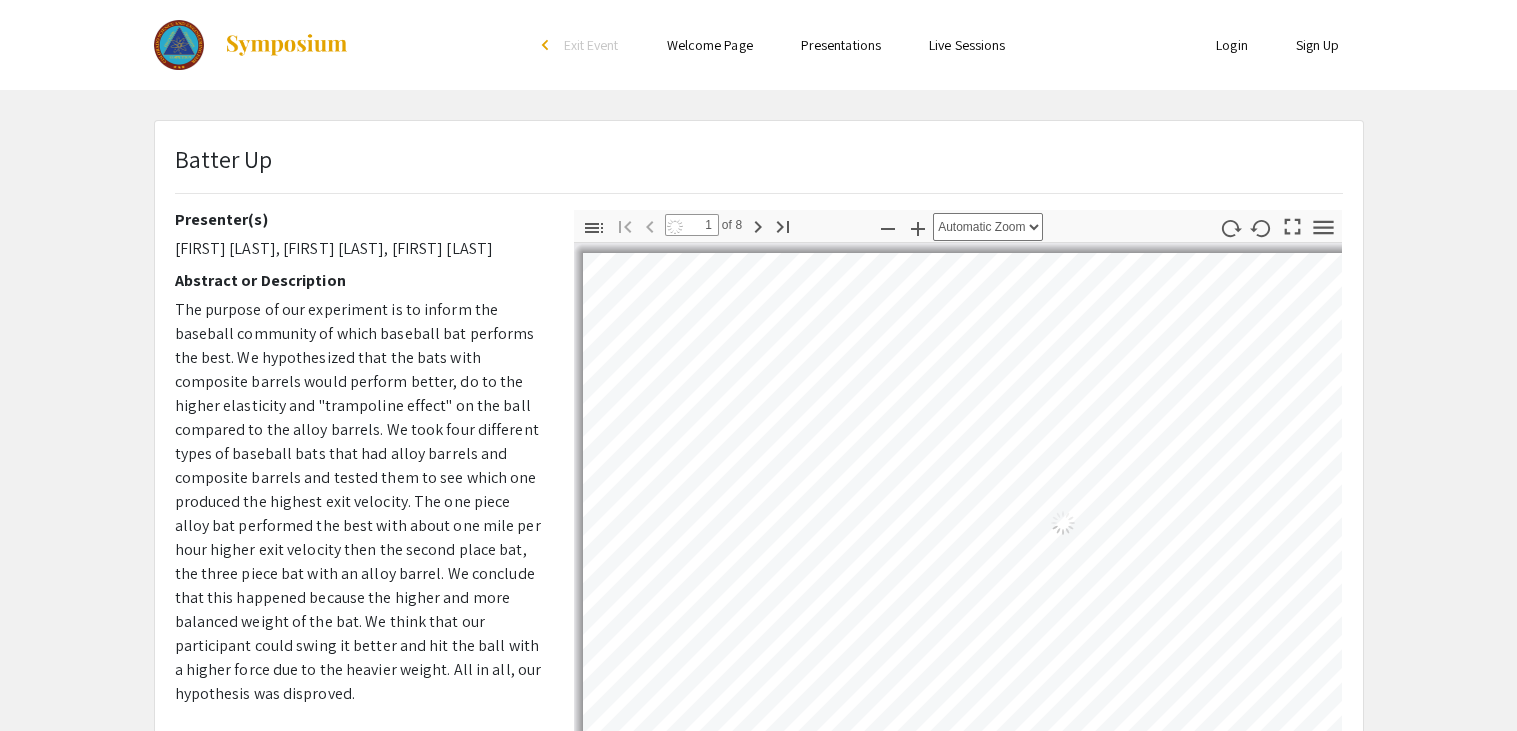 select on "auto" 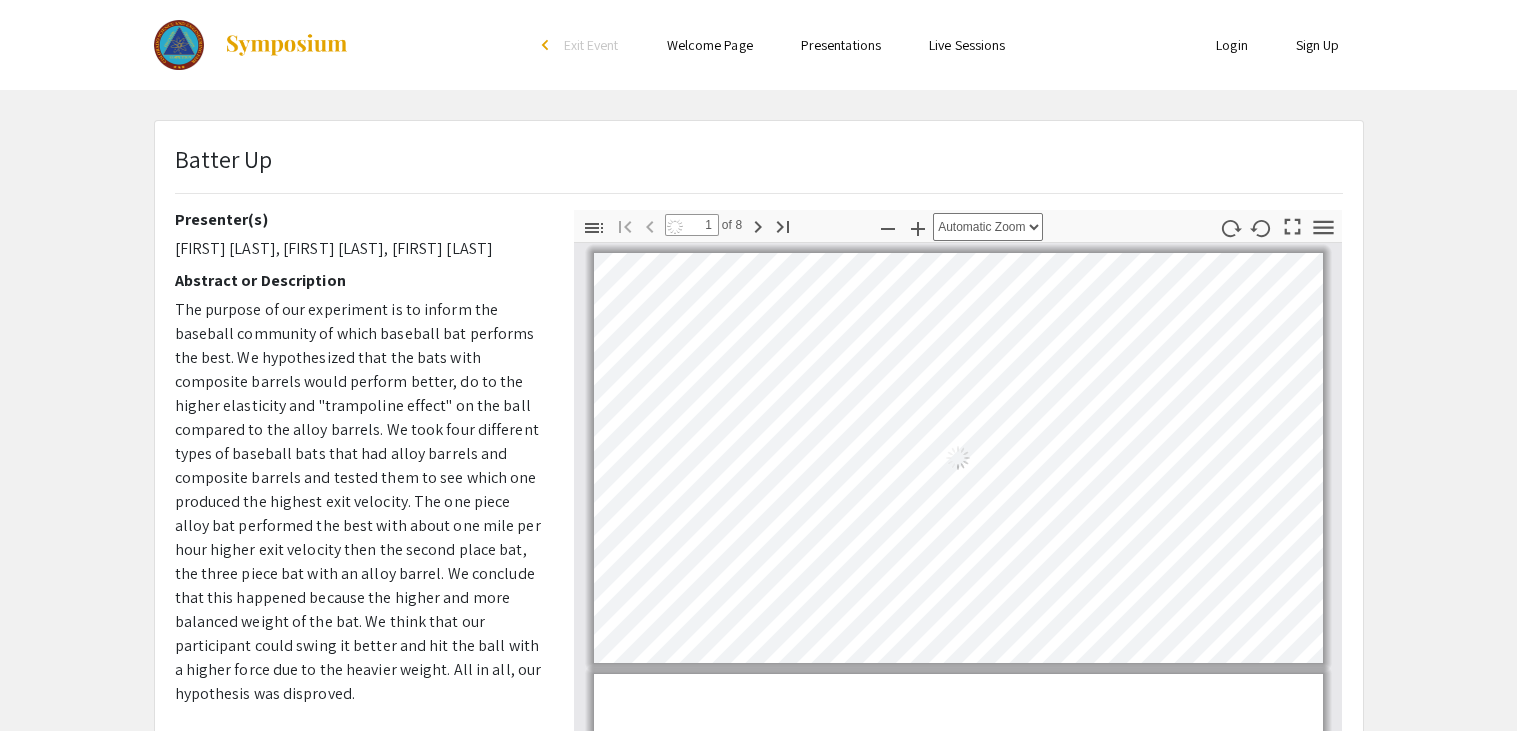 scroll, scrollTop: 2, scrollLeft: 0, axis: vertical 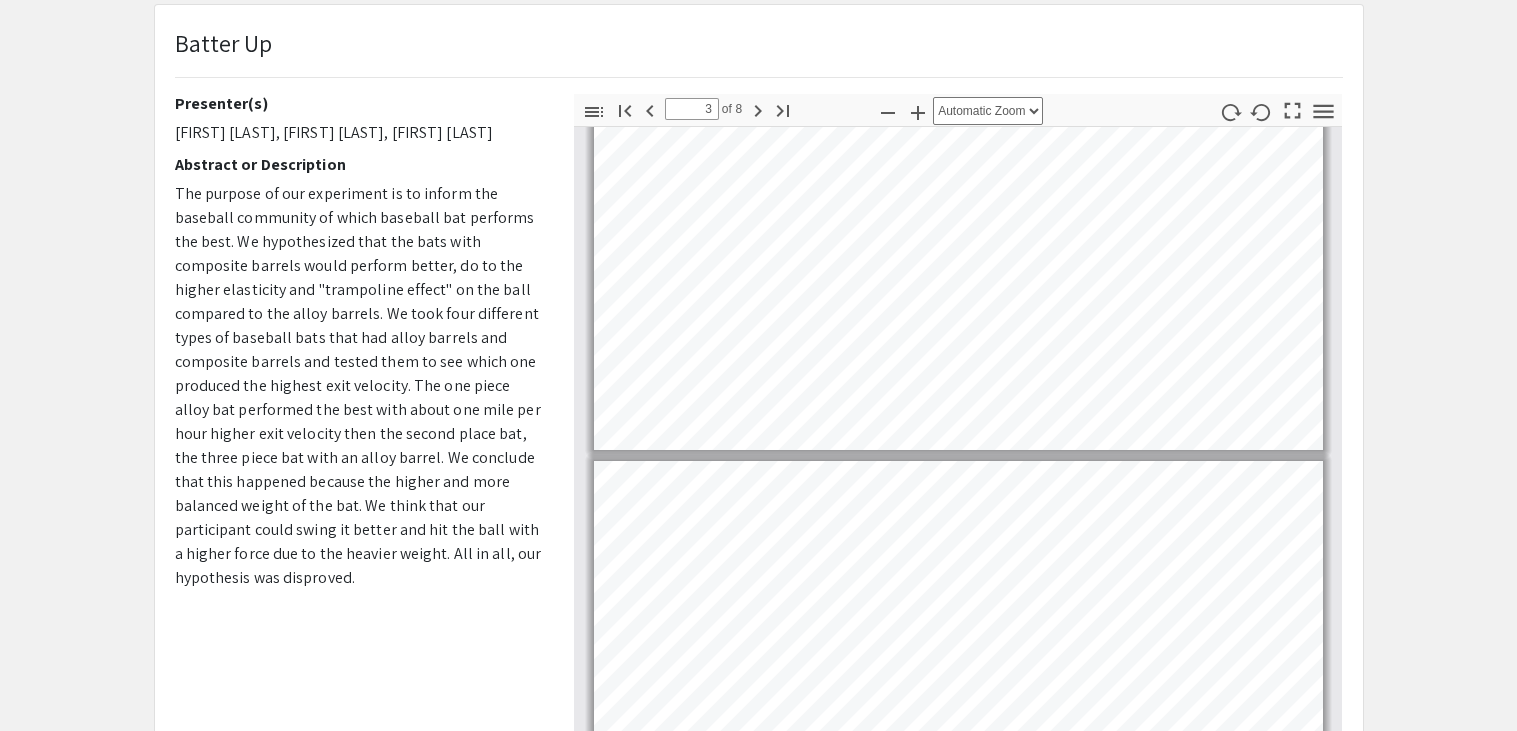type on "4" 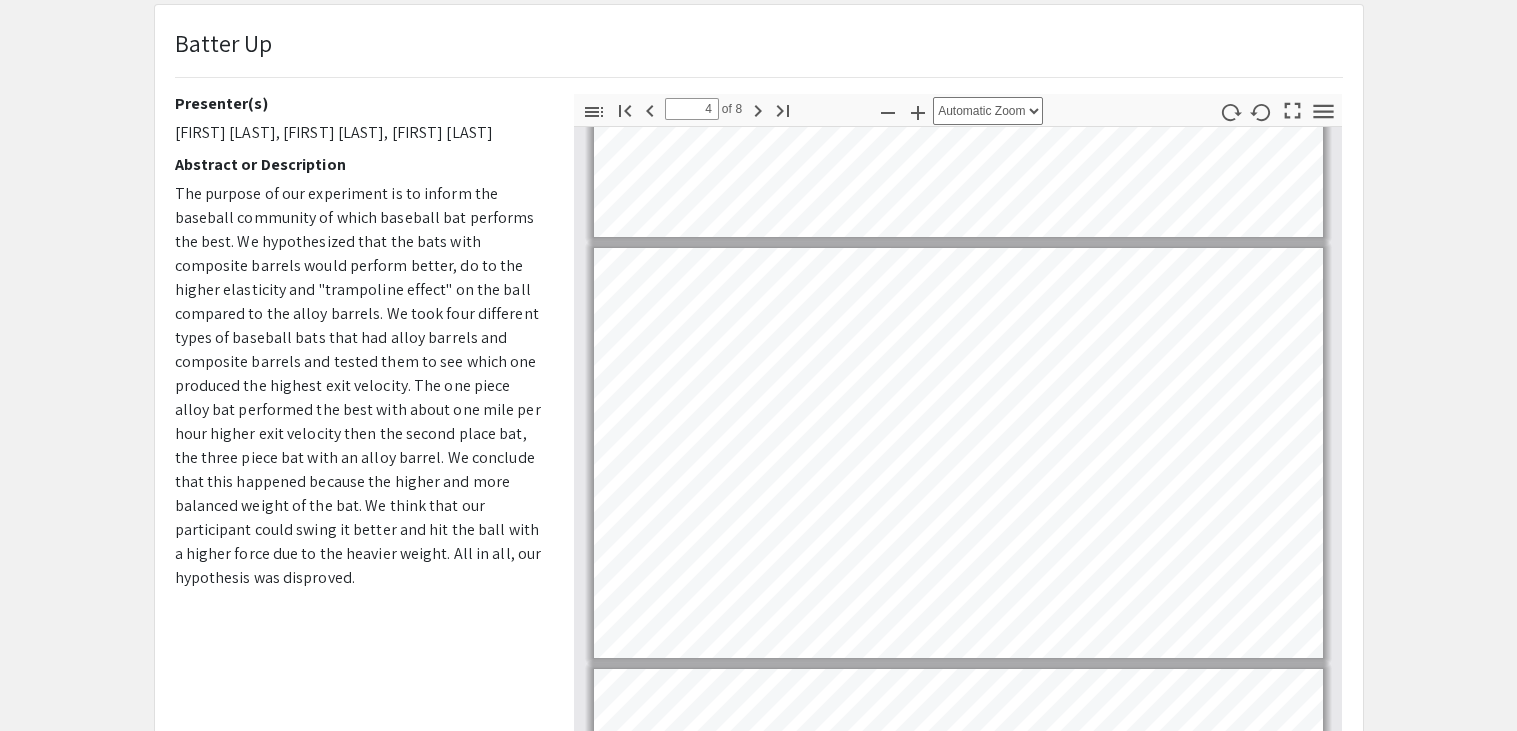 scroll, scrollTop: 1156, scrollLeft: 0, axis: vertical 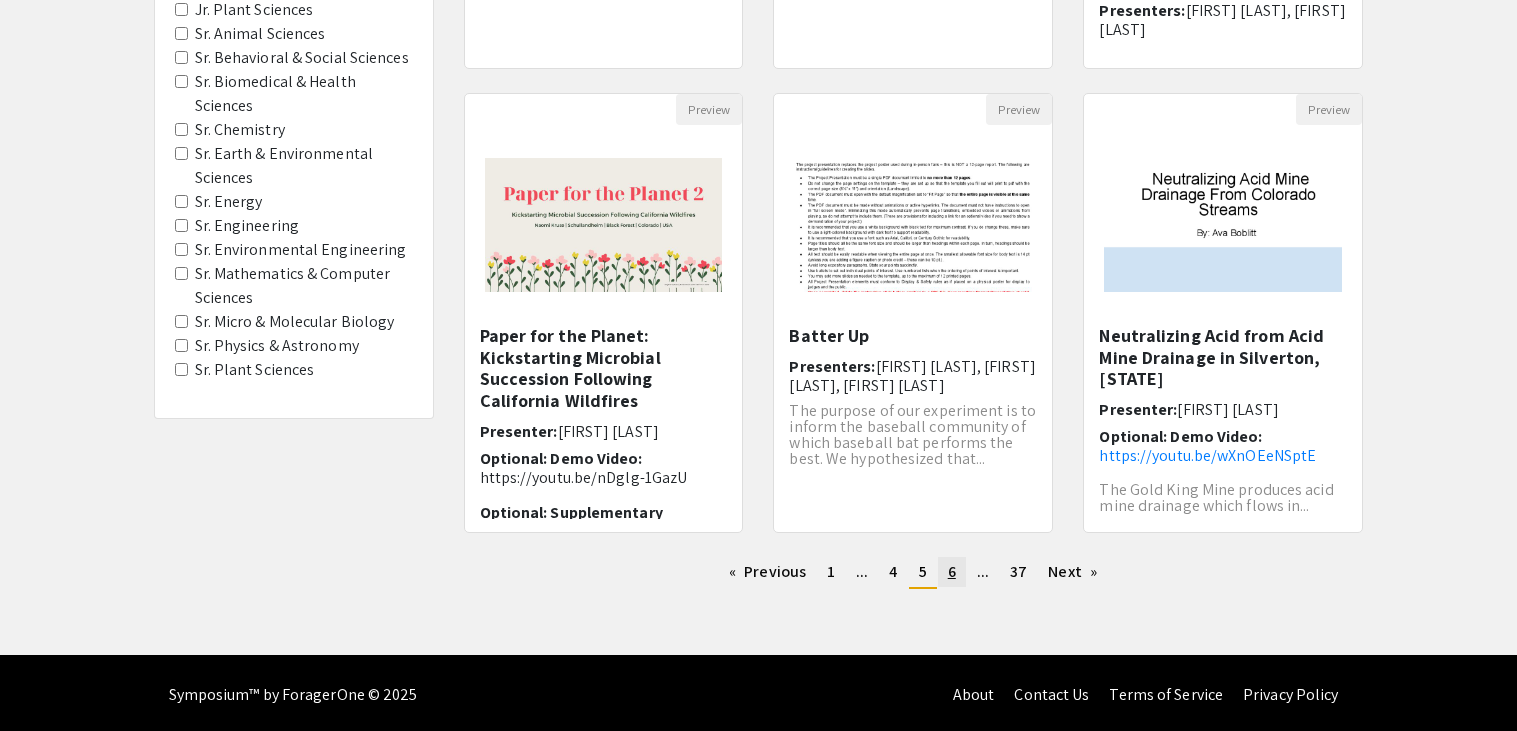 click on "6" 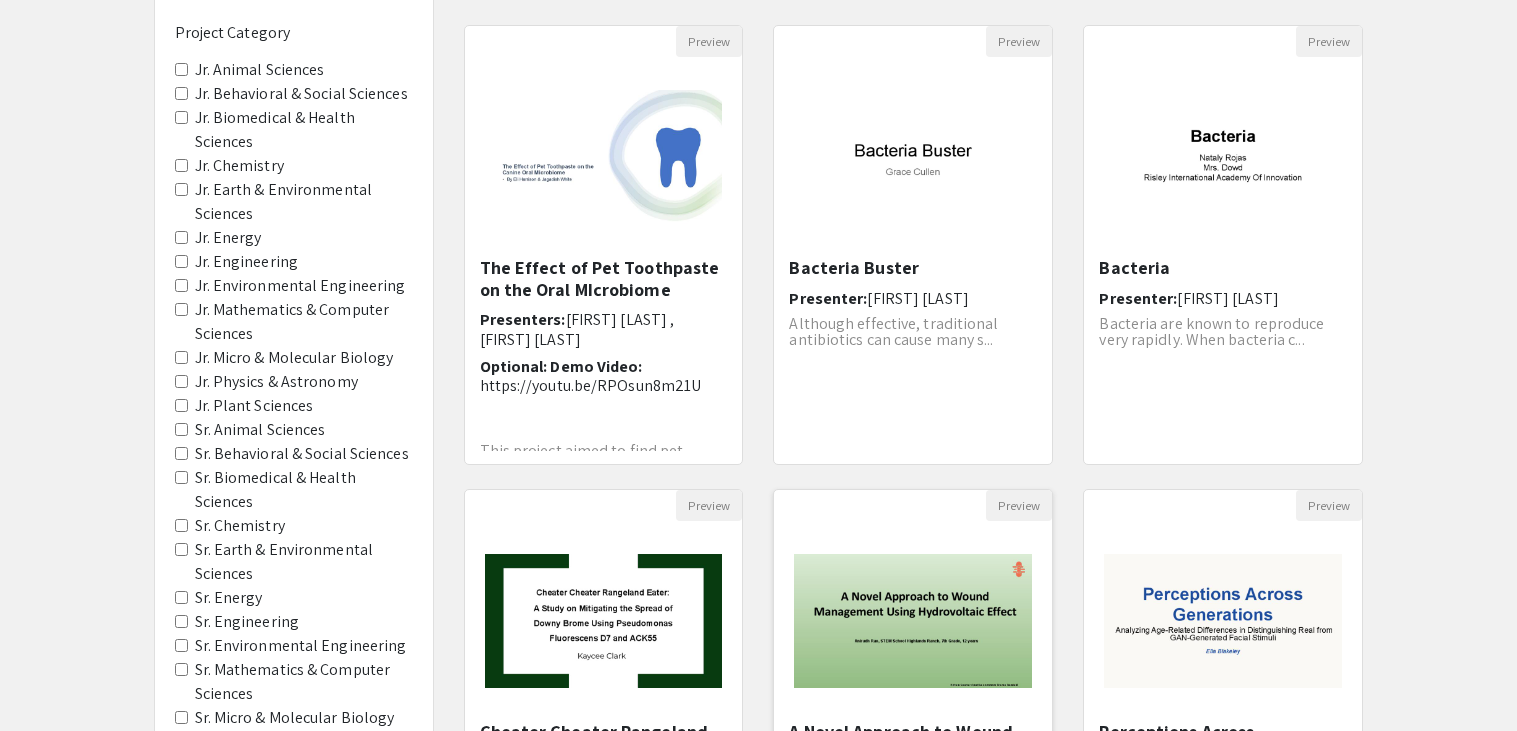 scroll, scrollTop: 133, scrollLeft: 0, axis: vertical 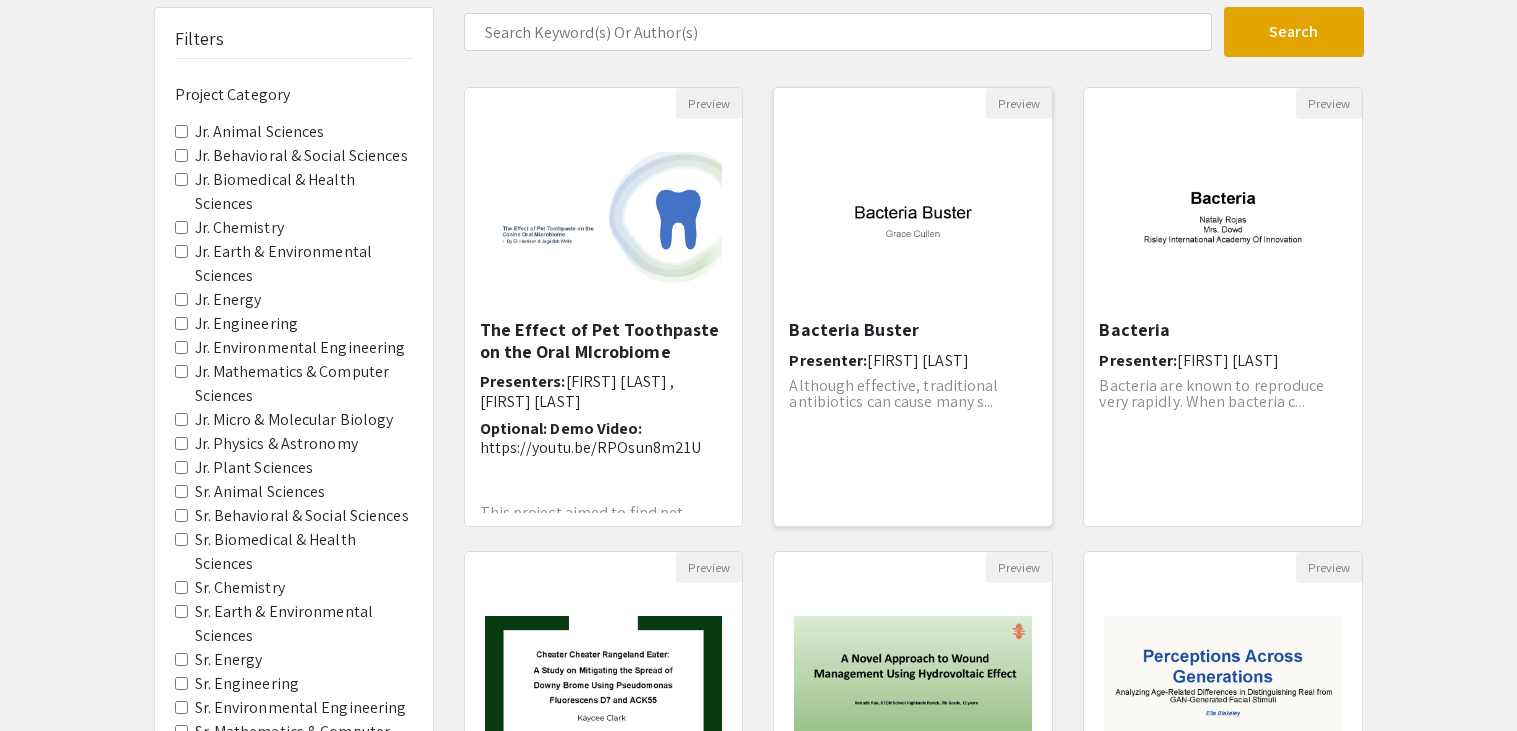 click on "Although effective, traditional antibiotics can cause many s..." 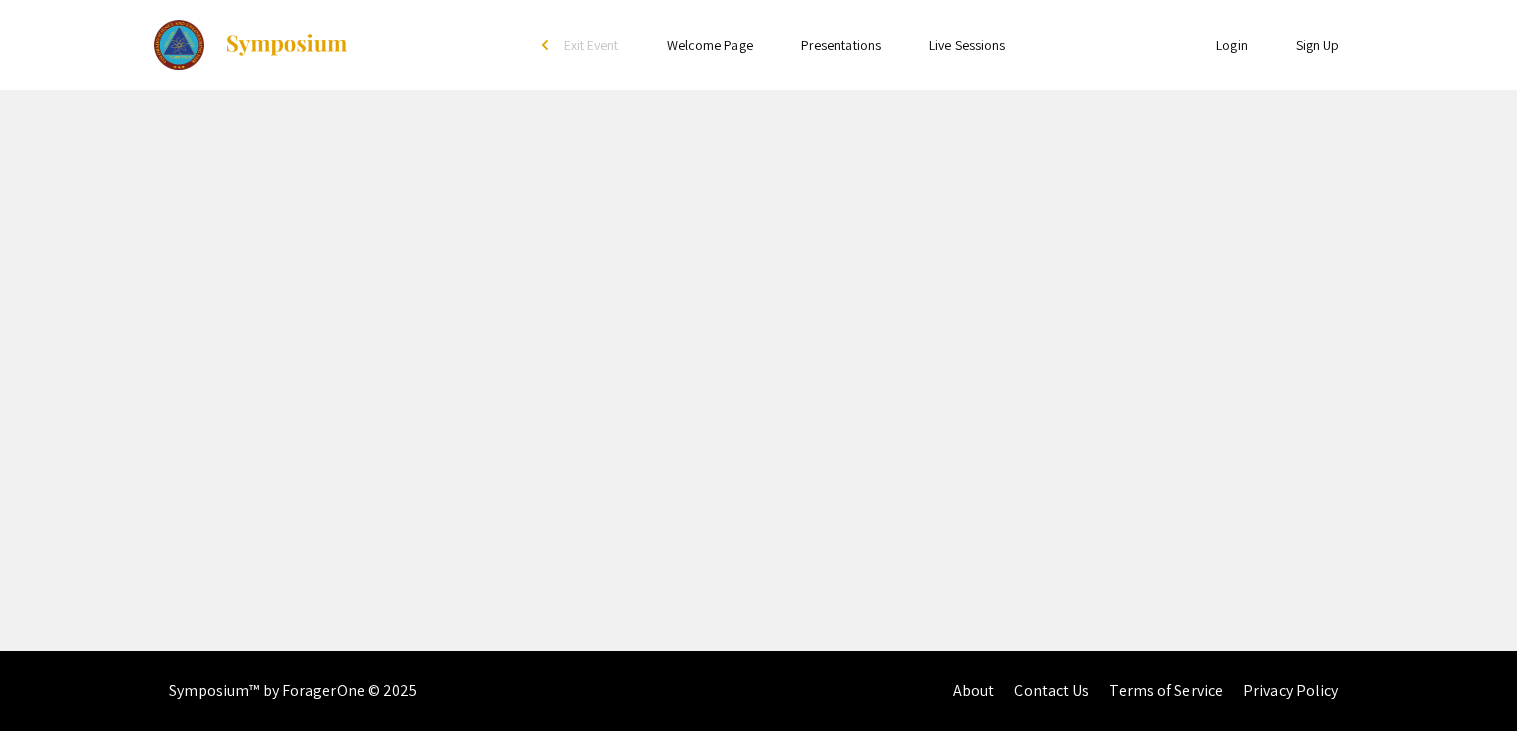 scroll, scrollTop: 0, scrollLeft: 0, axis: both 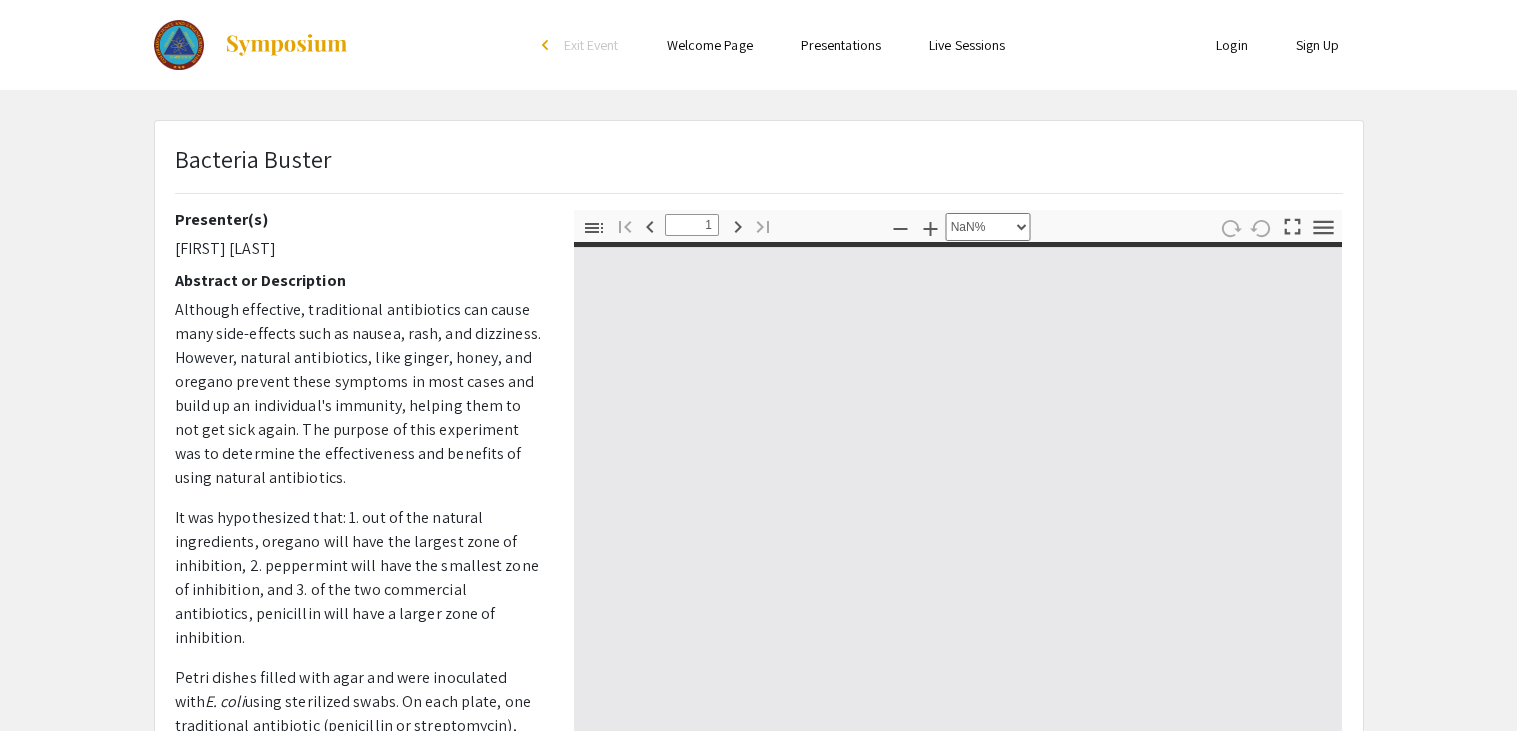 type on "0" 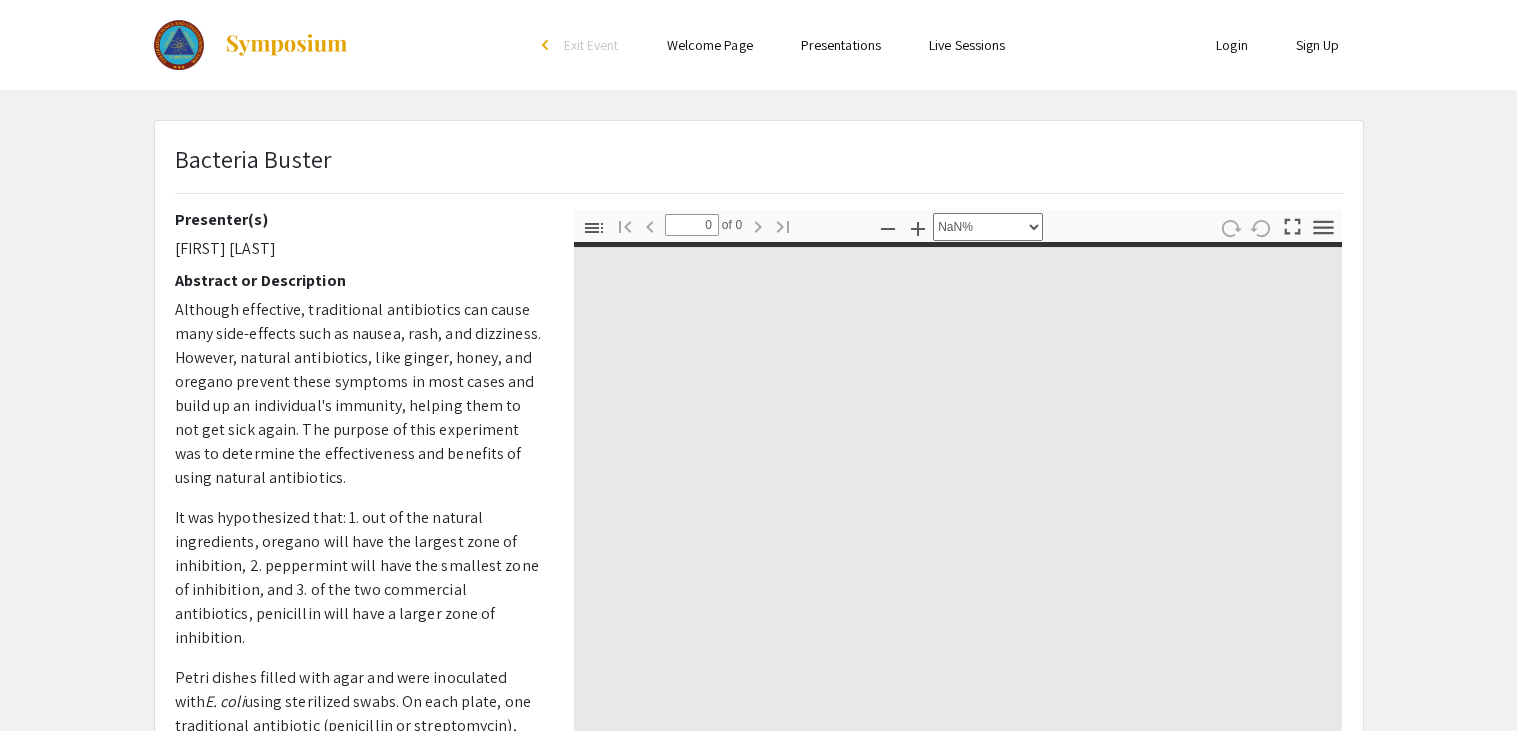 select on "auto" 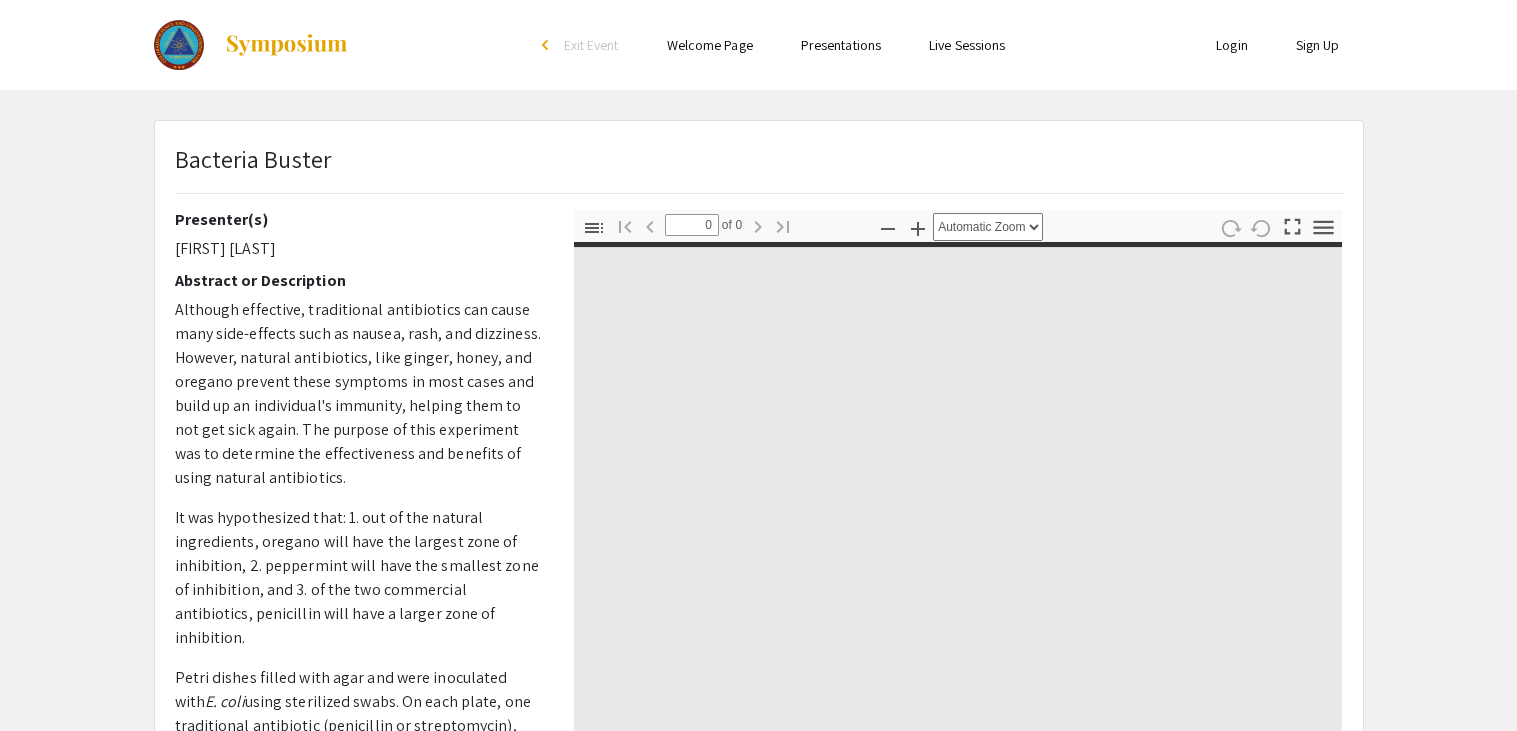 type on "1" 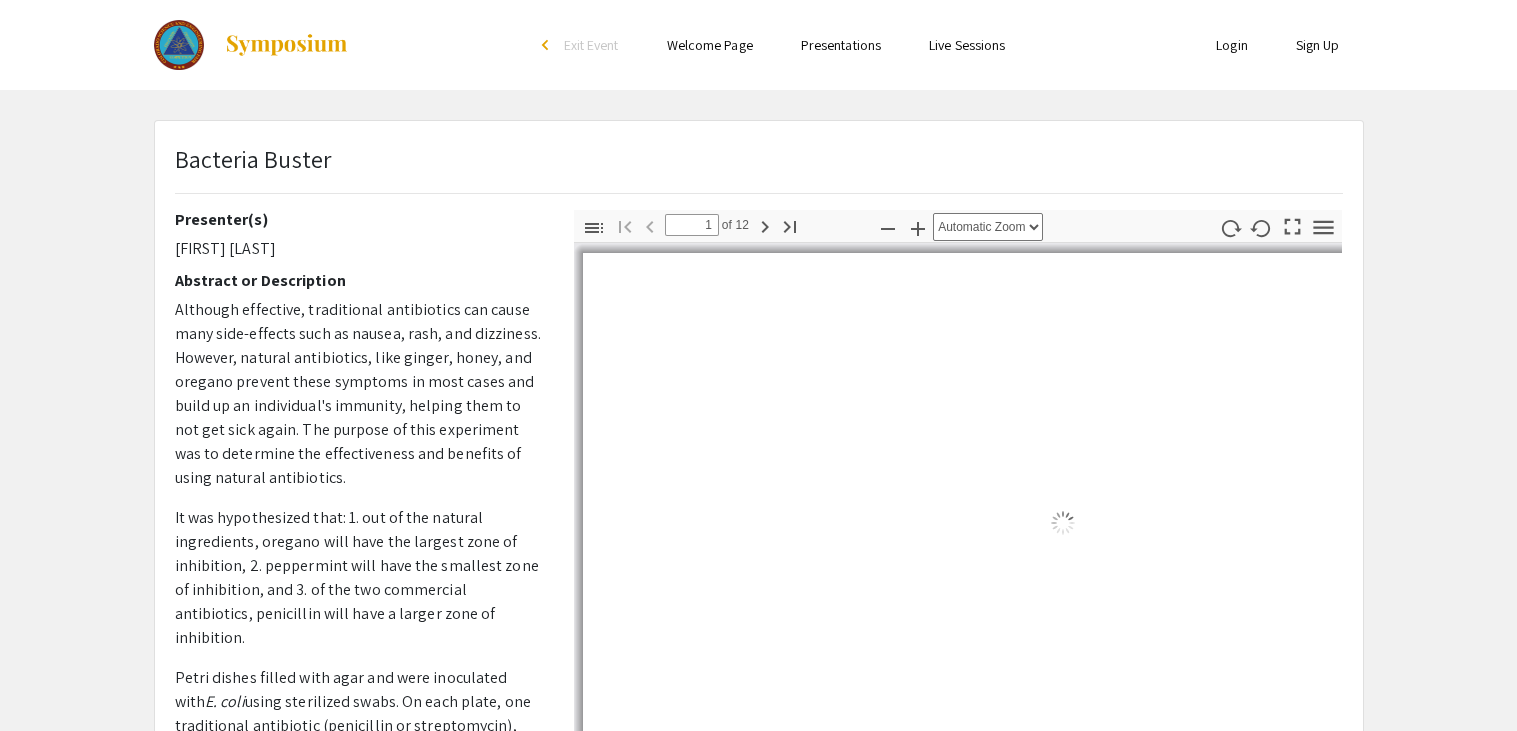 select on "auto" 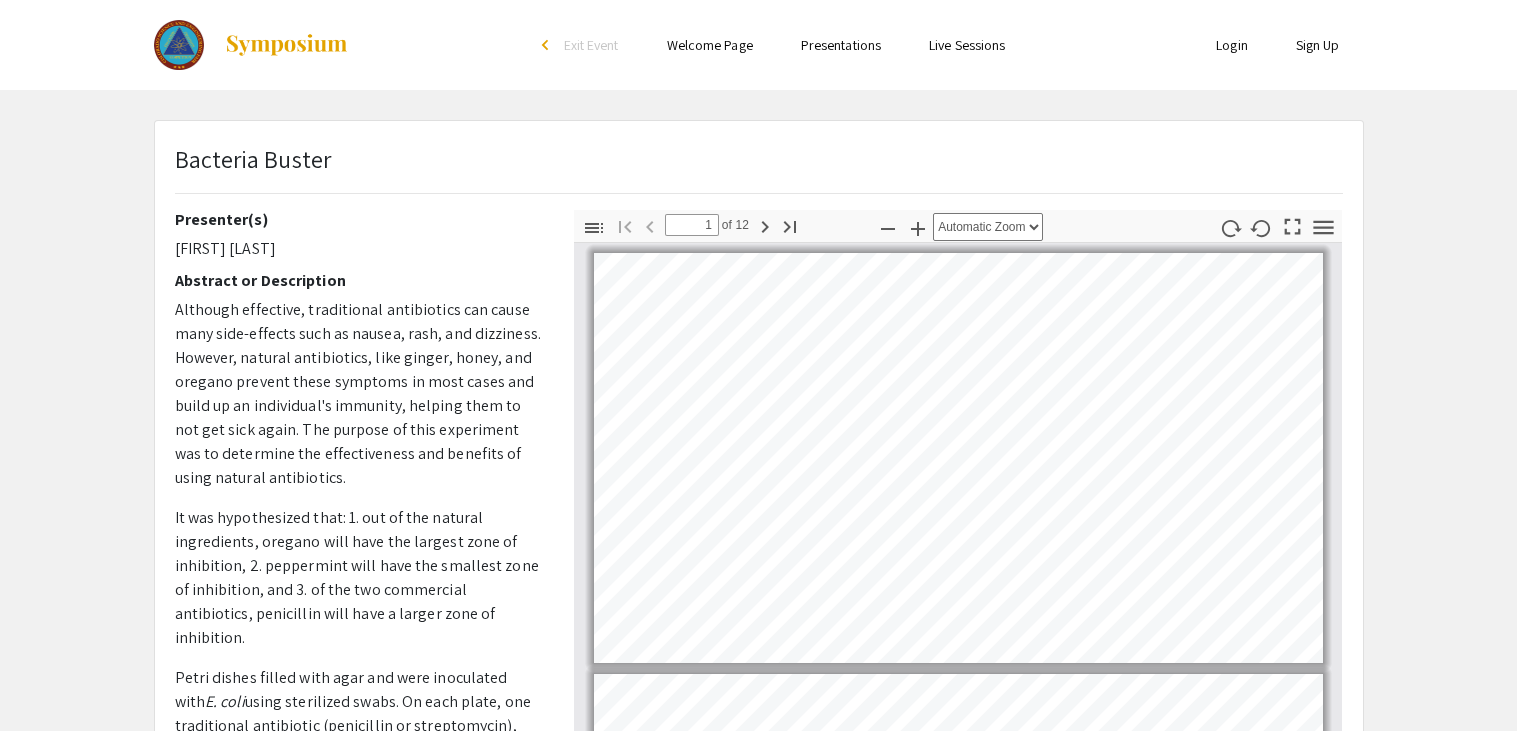 scroll, scrollTop: 2, scrollLeft: 0, axis: vertical 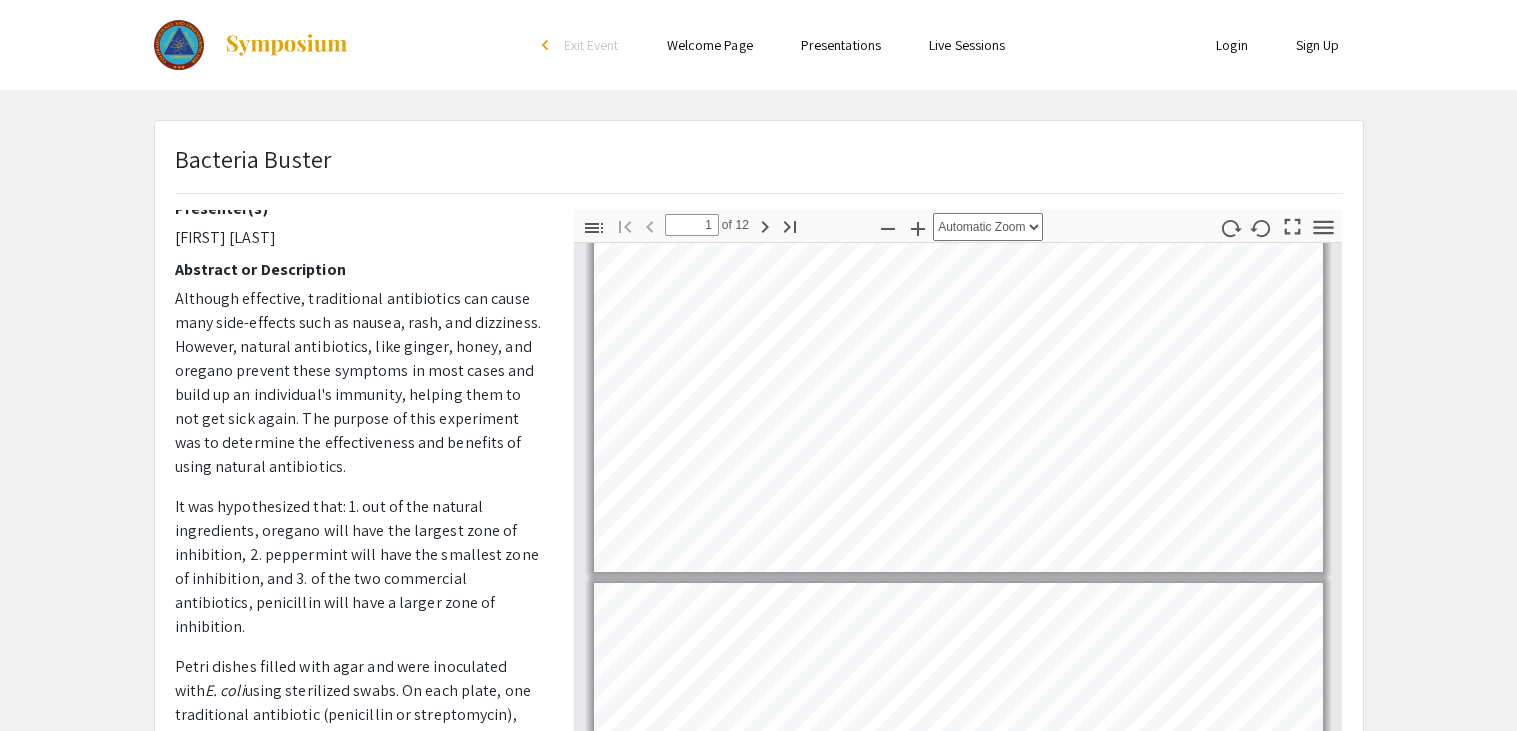type on "2" 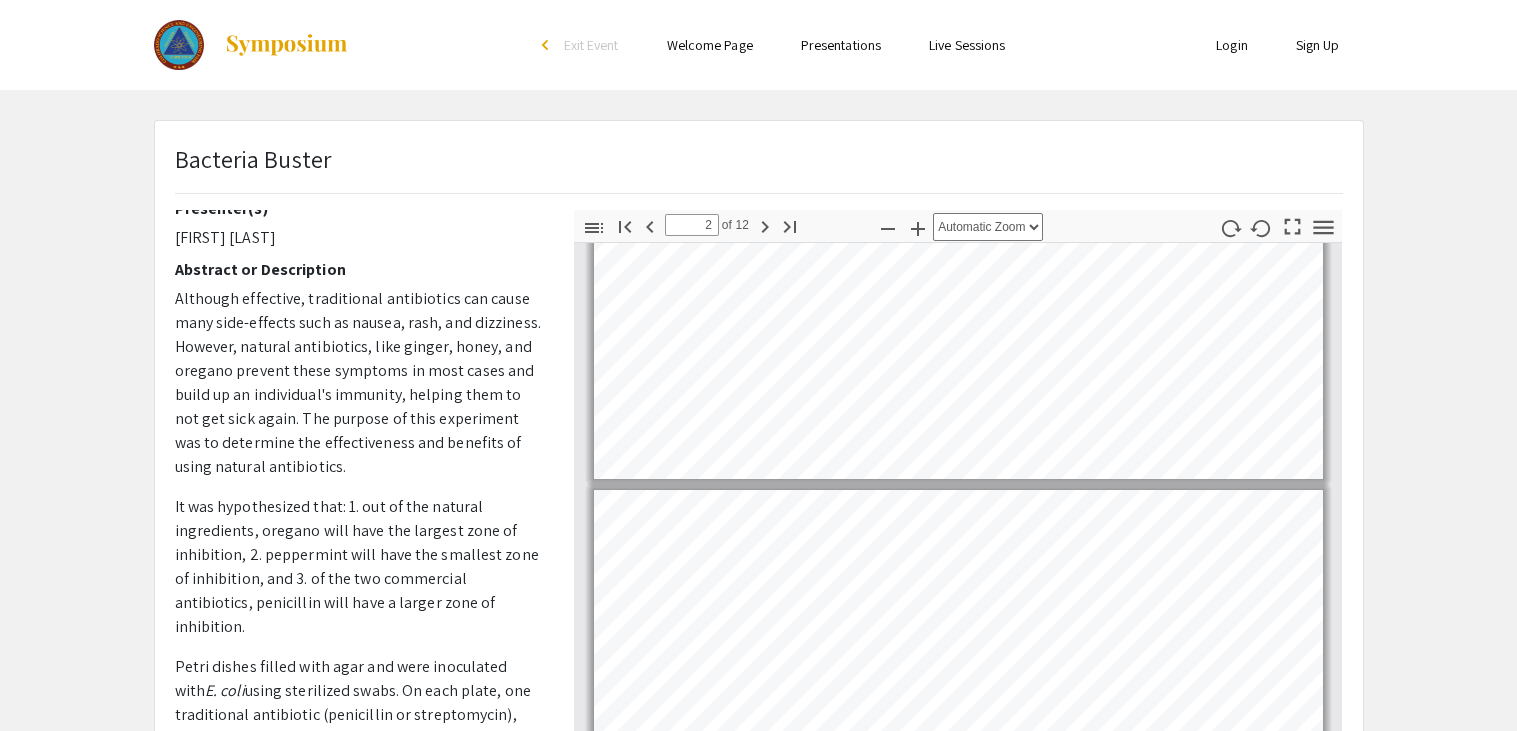scroll, scrollTop: 186, scrollLeft: 0, axis: vertical 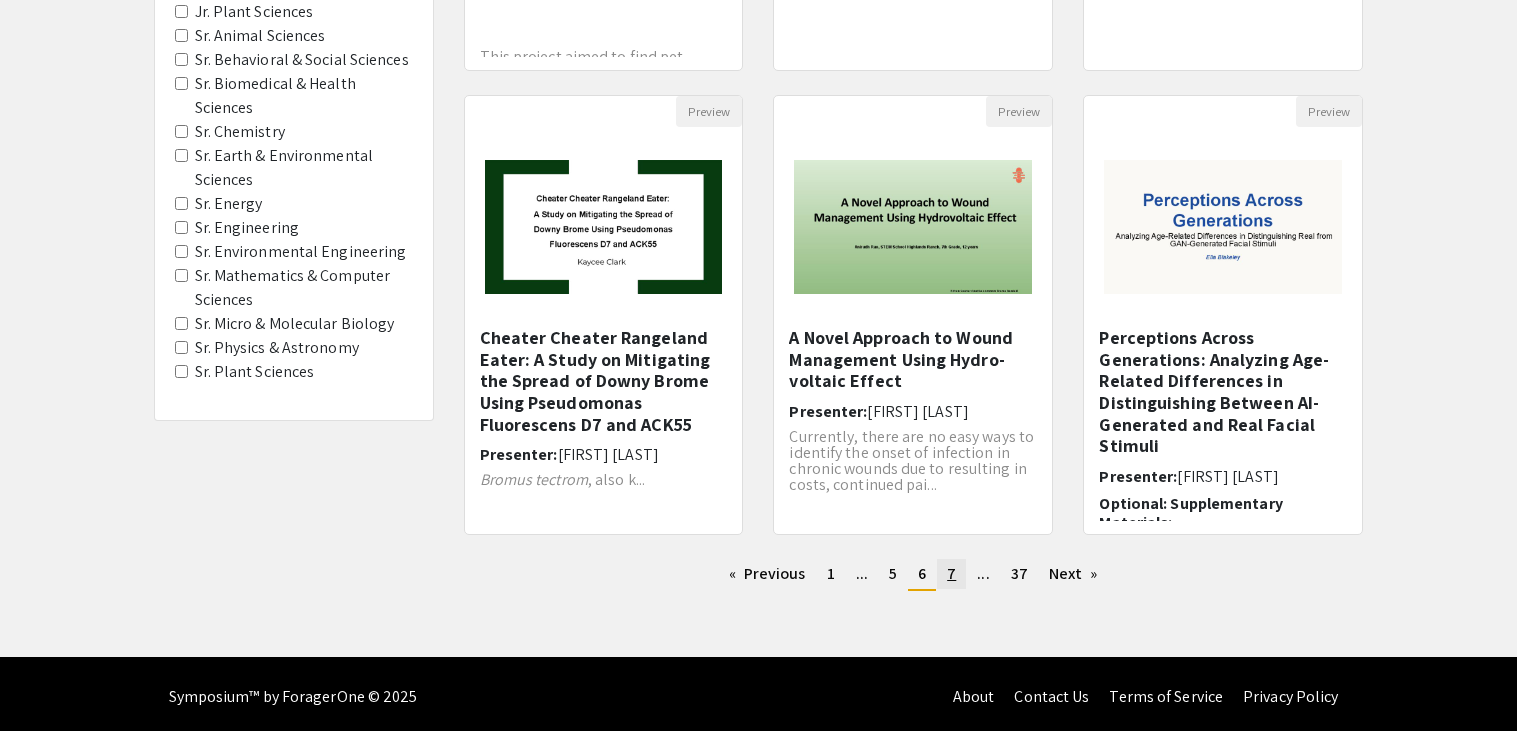 click on "7" 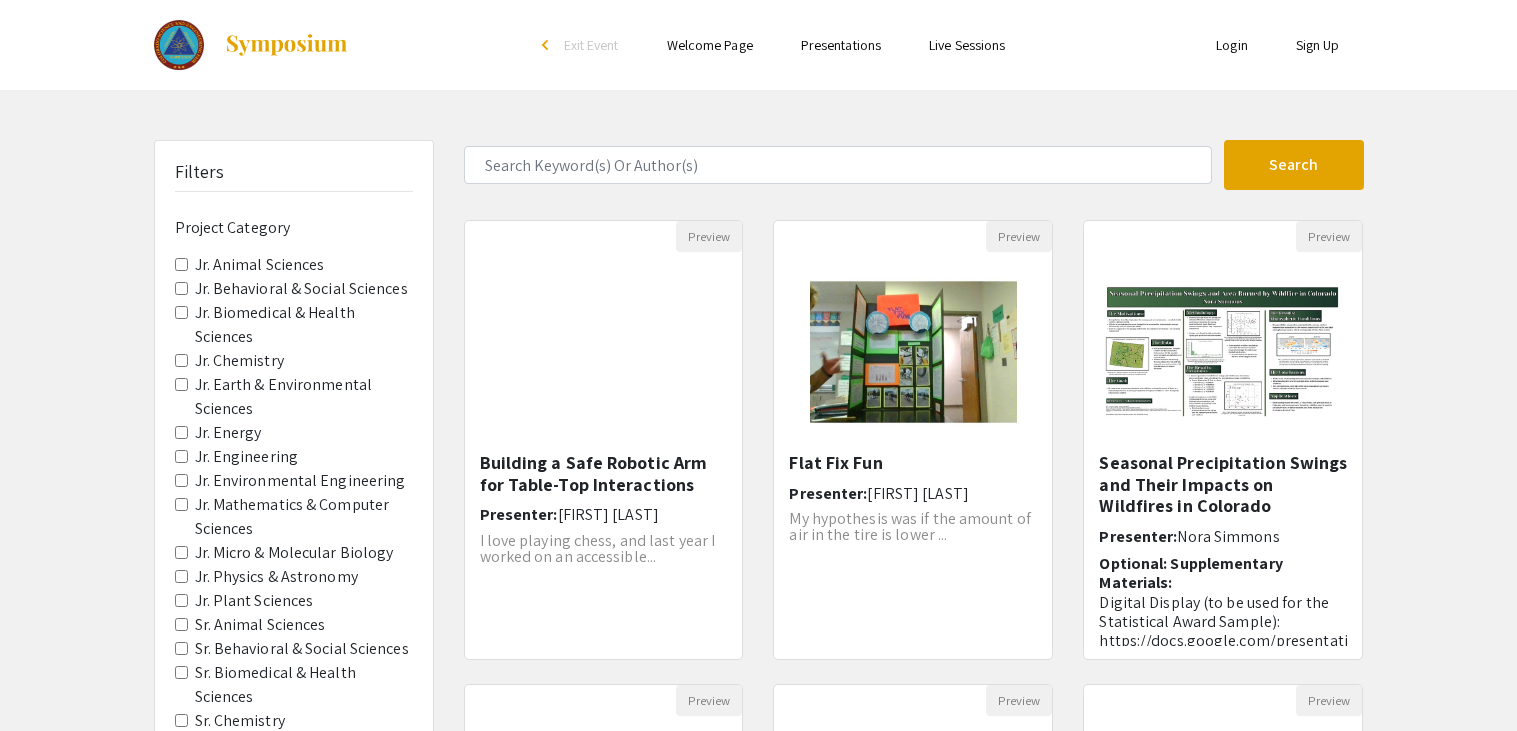 scroll, scrollTop: 591, scrollLeft: 0, axis: vertical 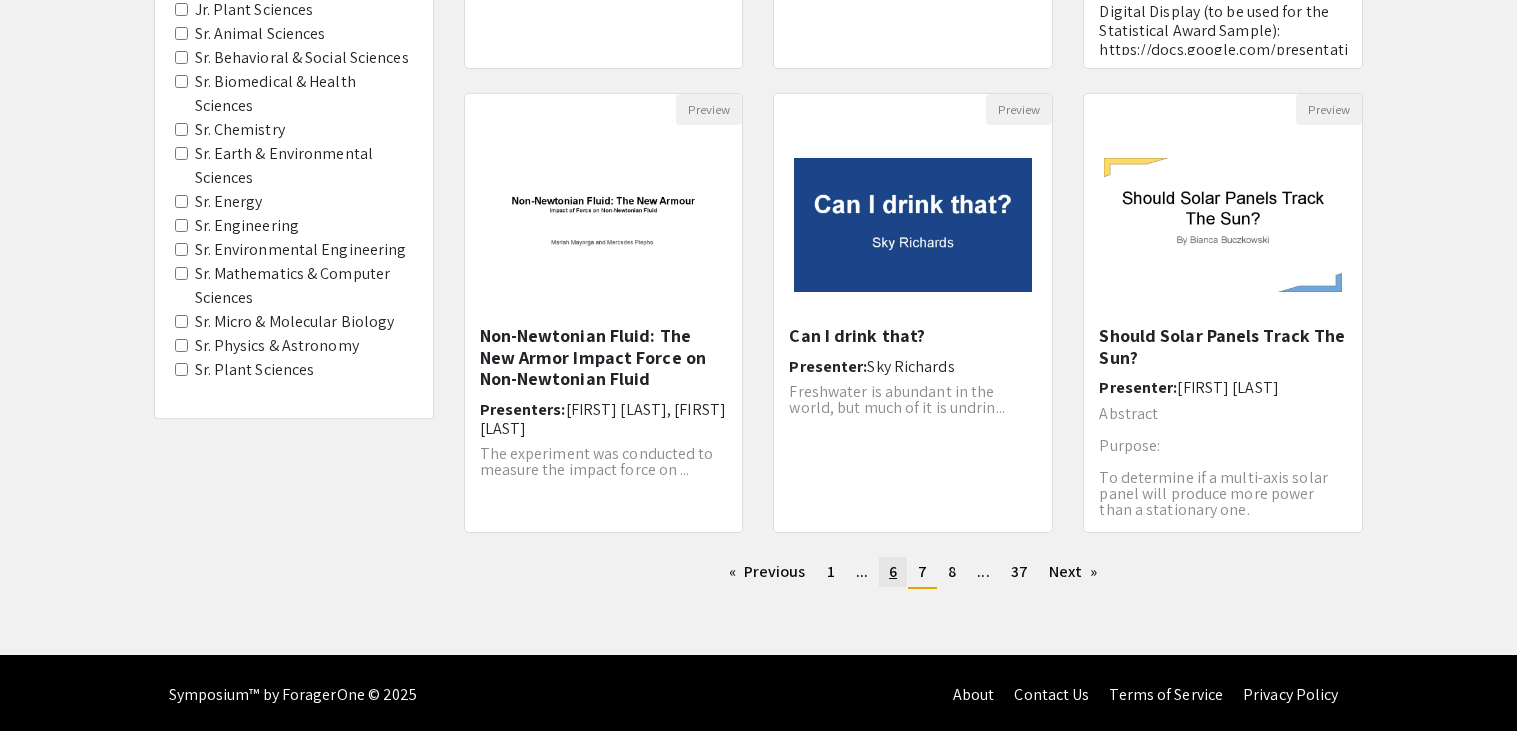 click on "page  6" 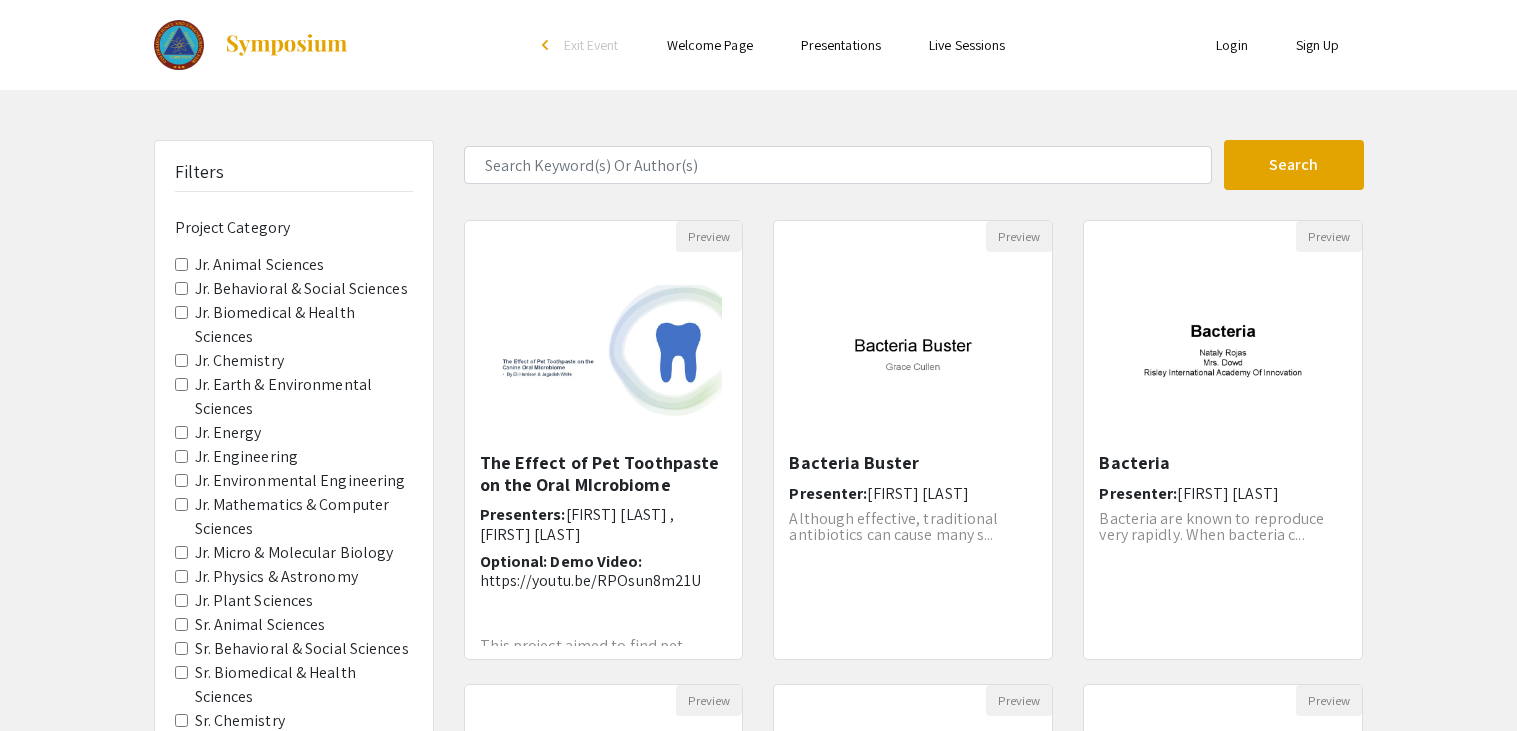 scroll, scrollTop: 591, scrollLeft: 0, axis: vertical 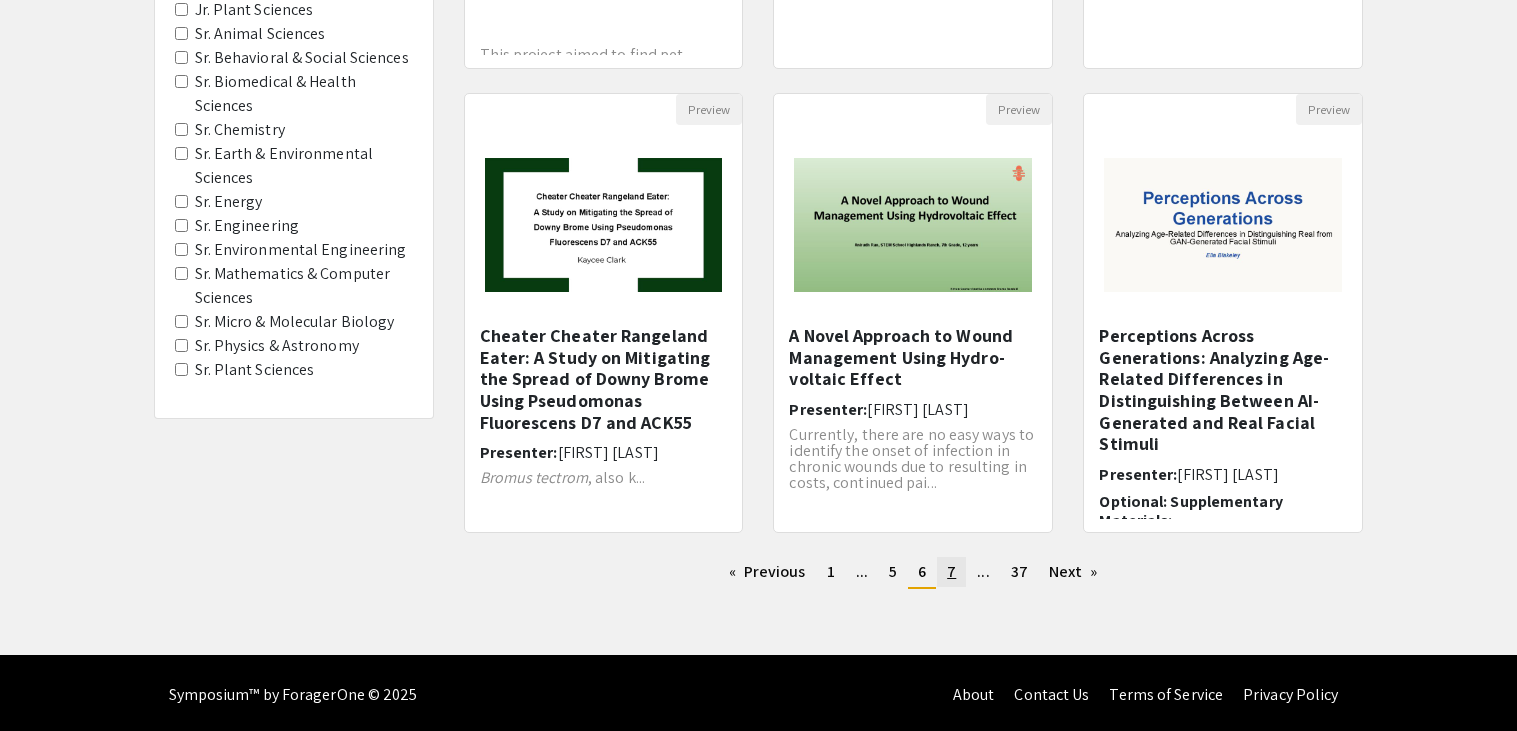 click on "7" 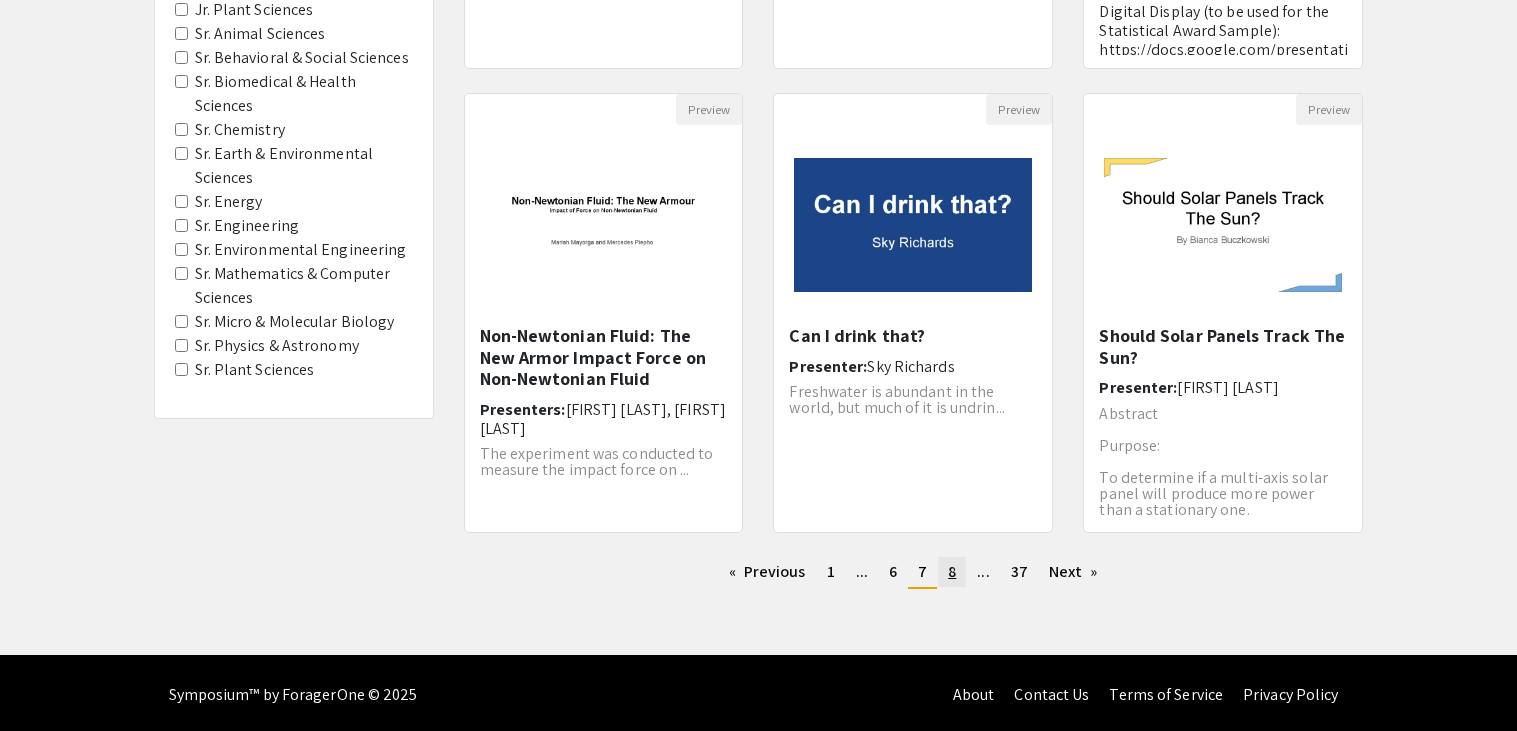 scroll, scrollTop: 0, scrollLeft: 0, axis: both 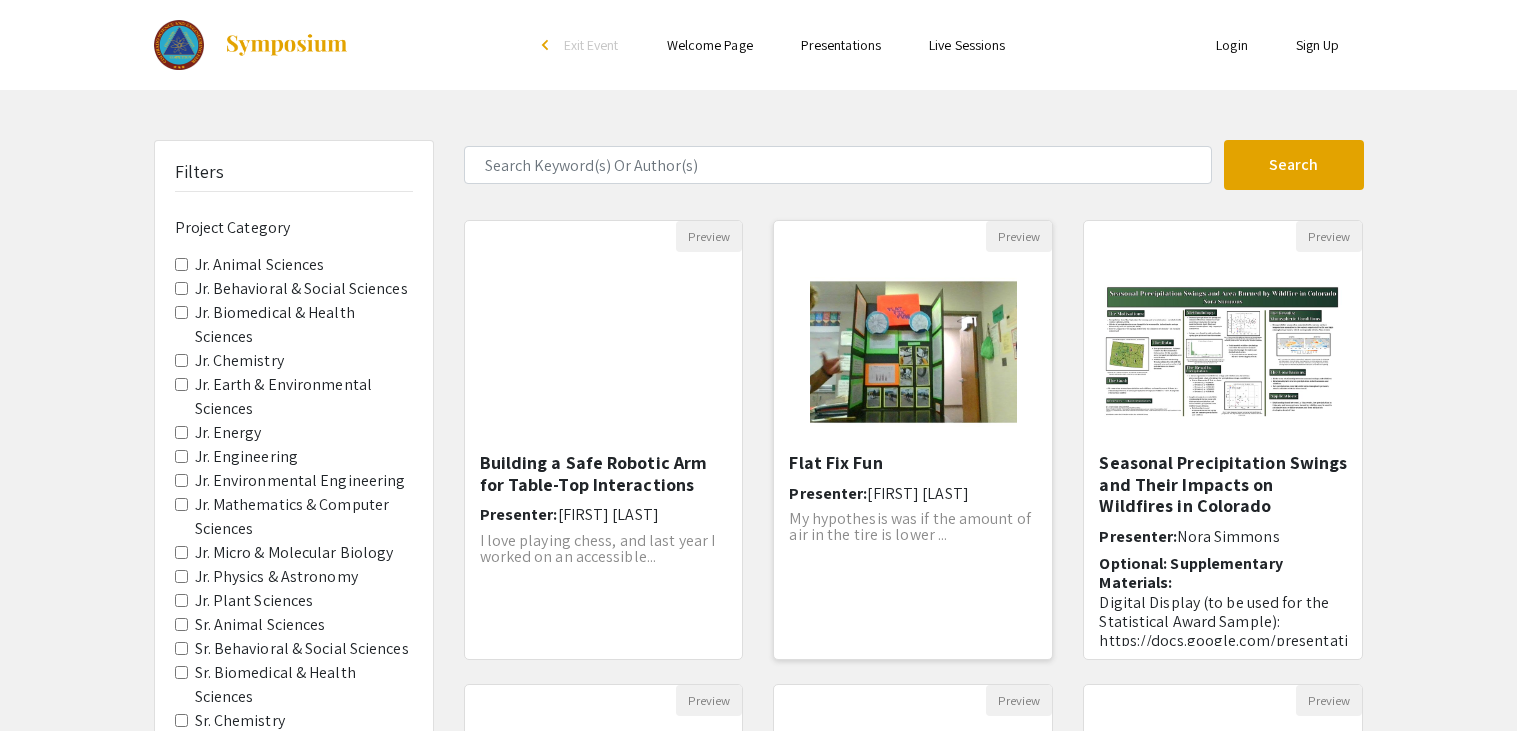 click on "Flat Fix Fun  Presenter:  Winston Fulson 	 My hypothesis was if the amount of air in the tire is lower ..." 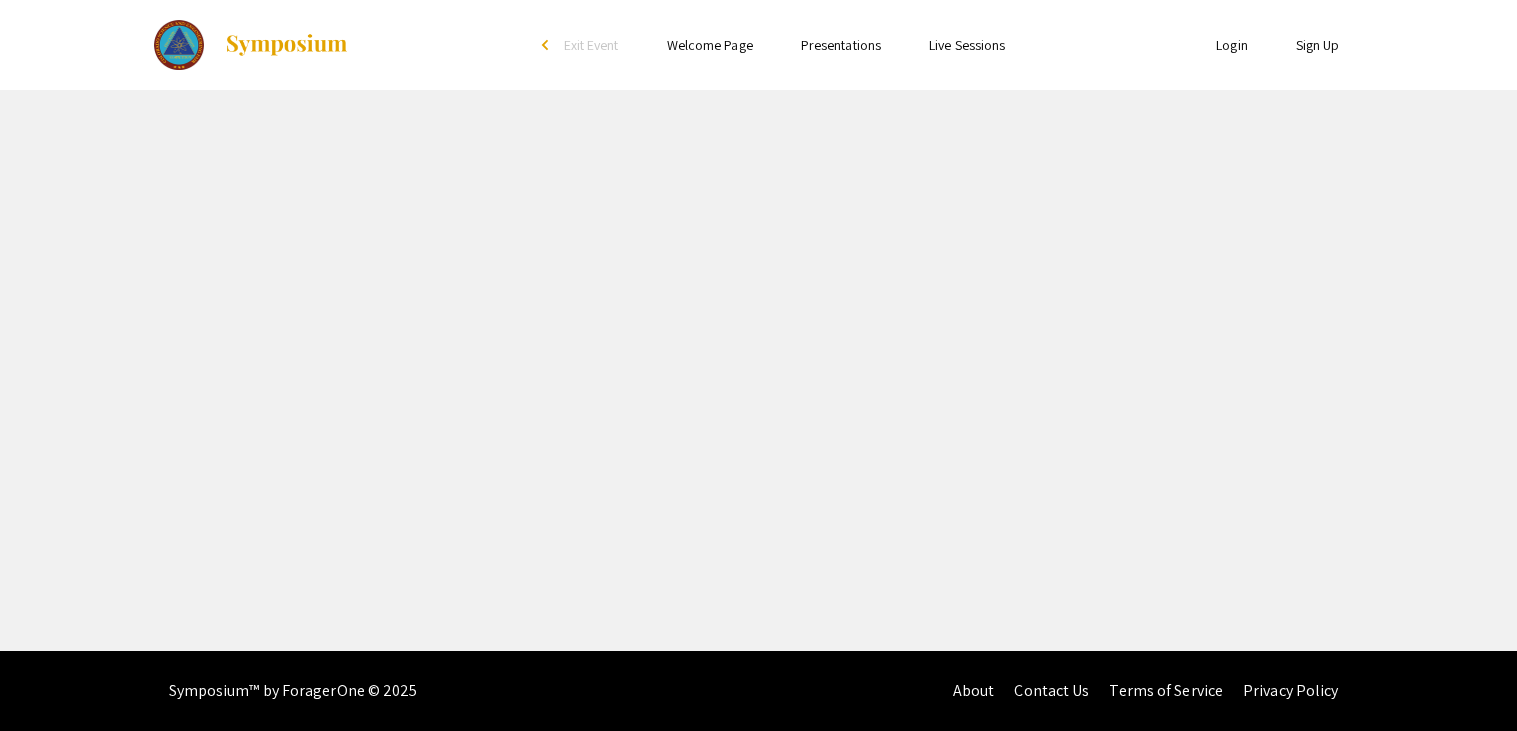 select on "custom" 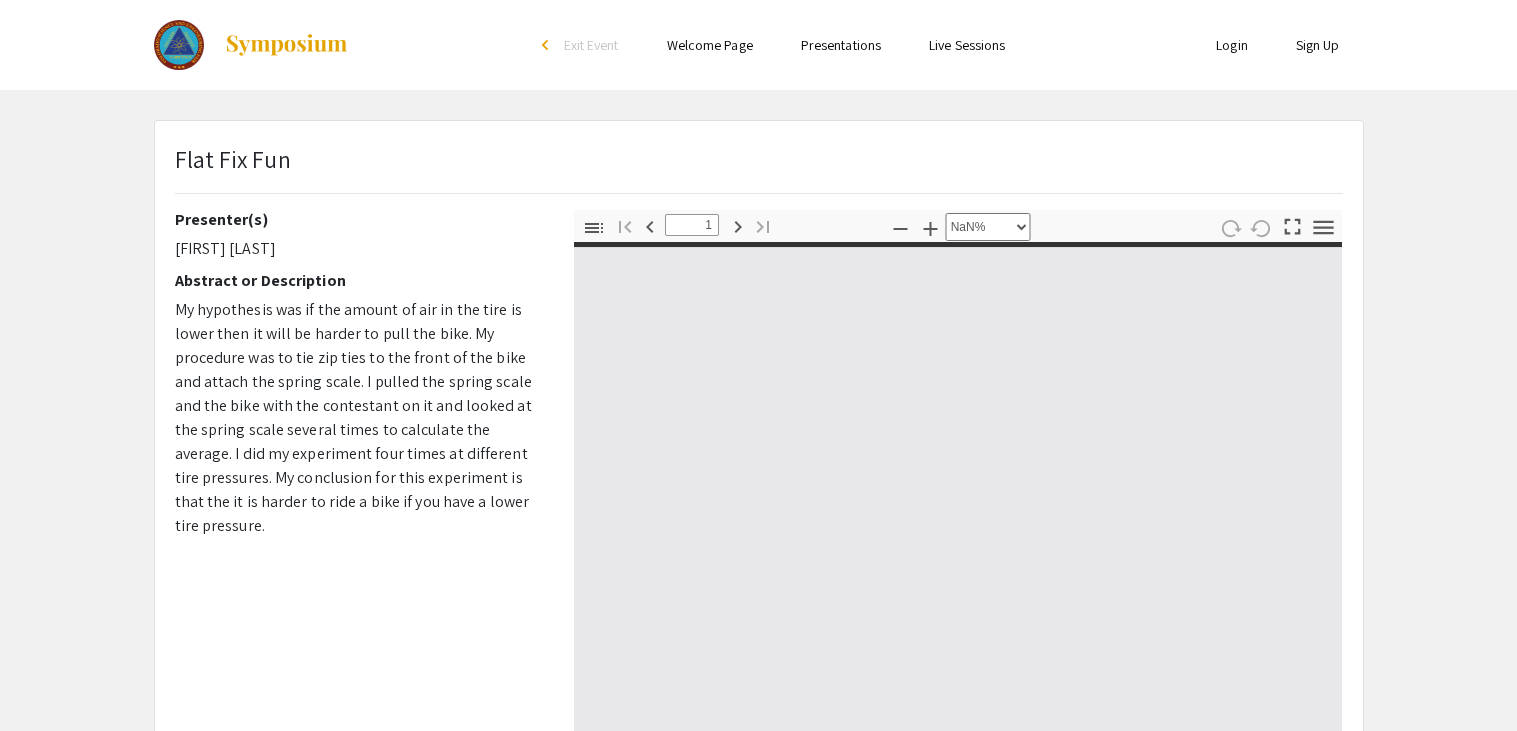 type on "0" 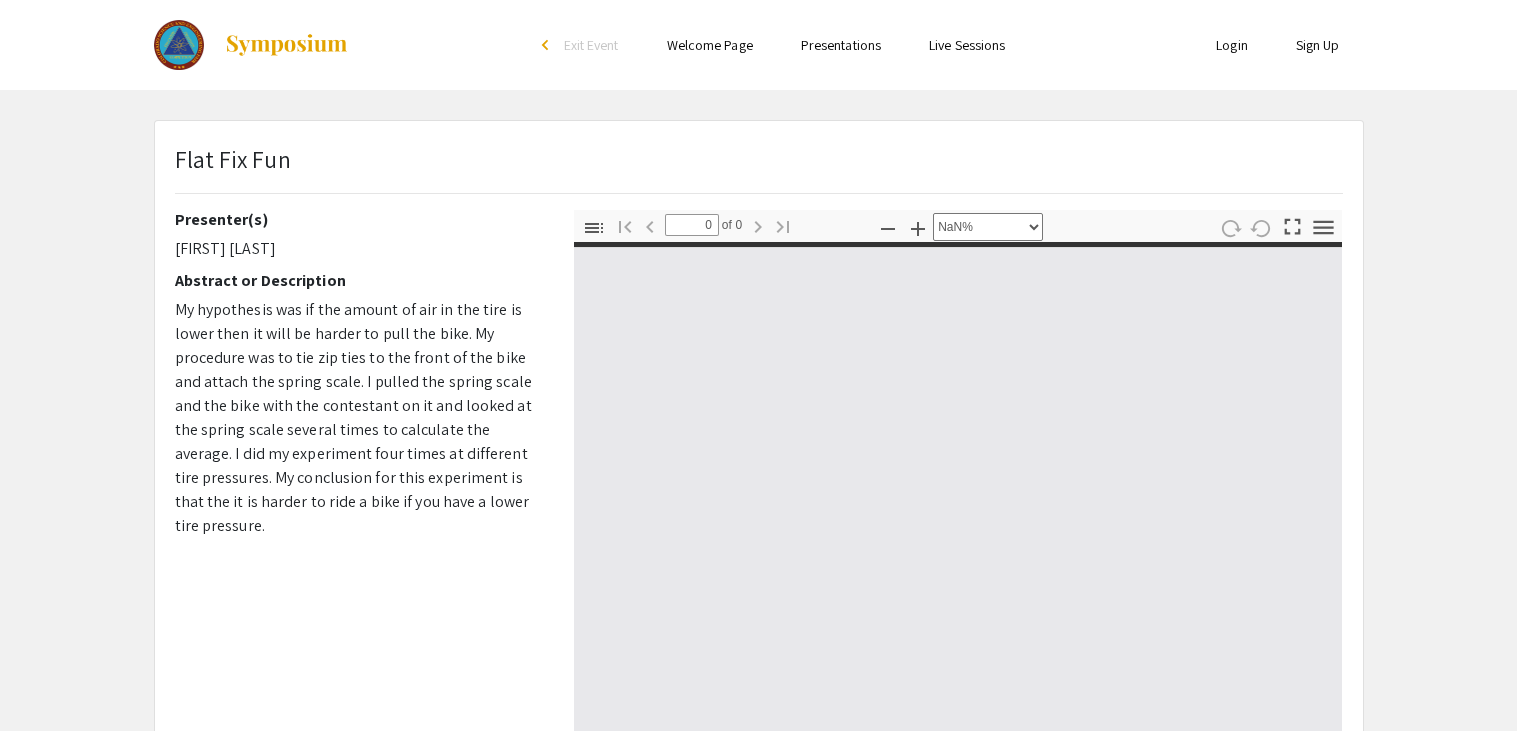 select on "auto" 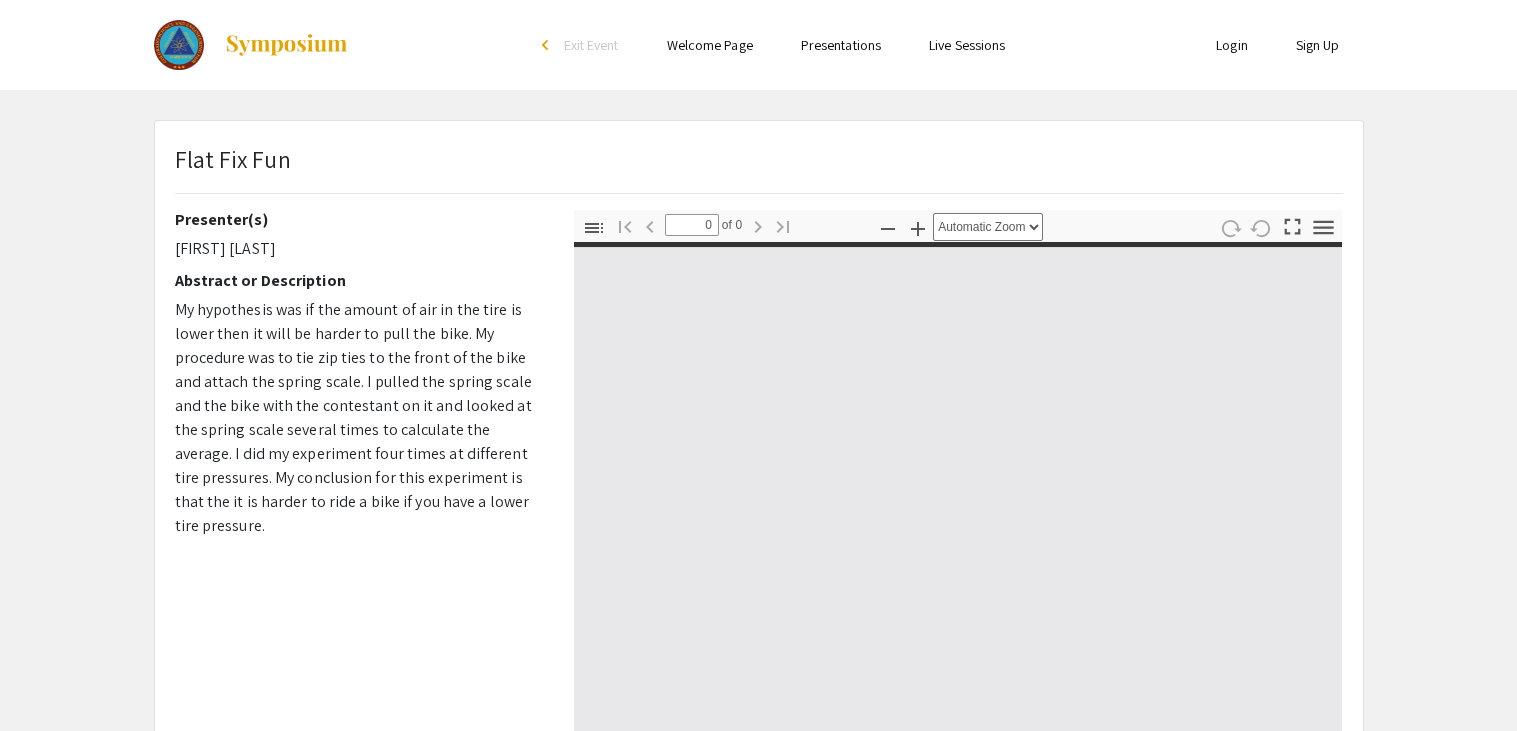 type on "1" 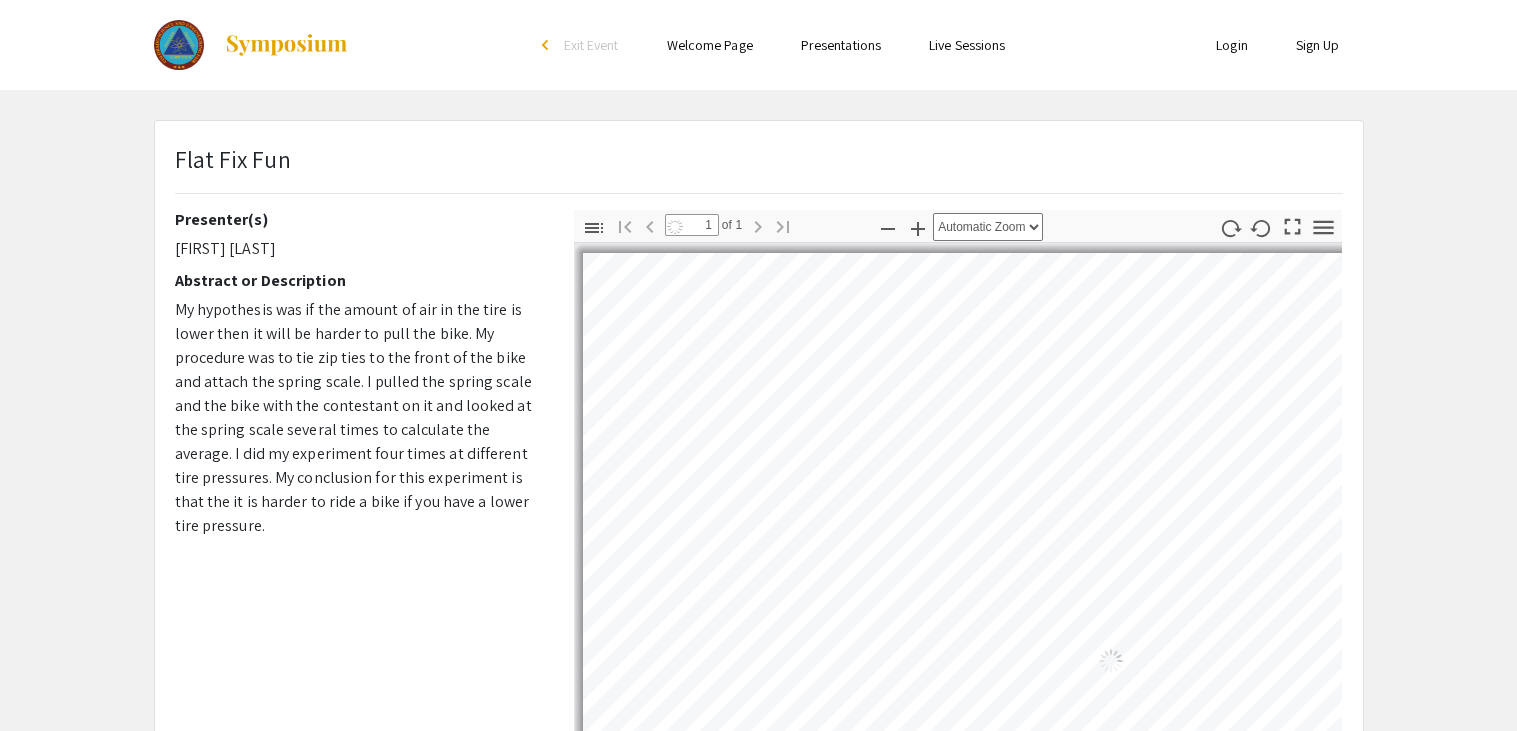 select on "auto" 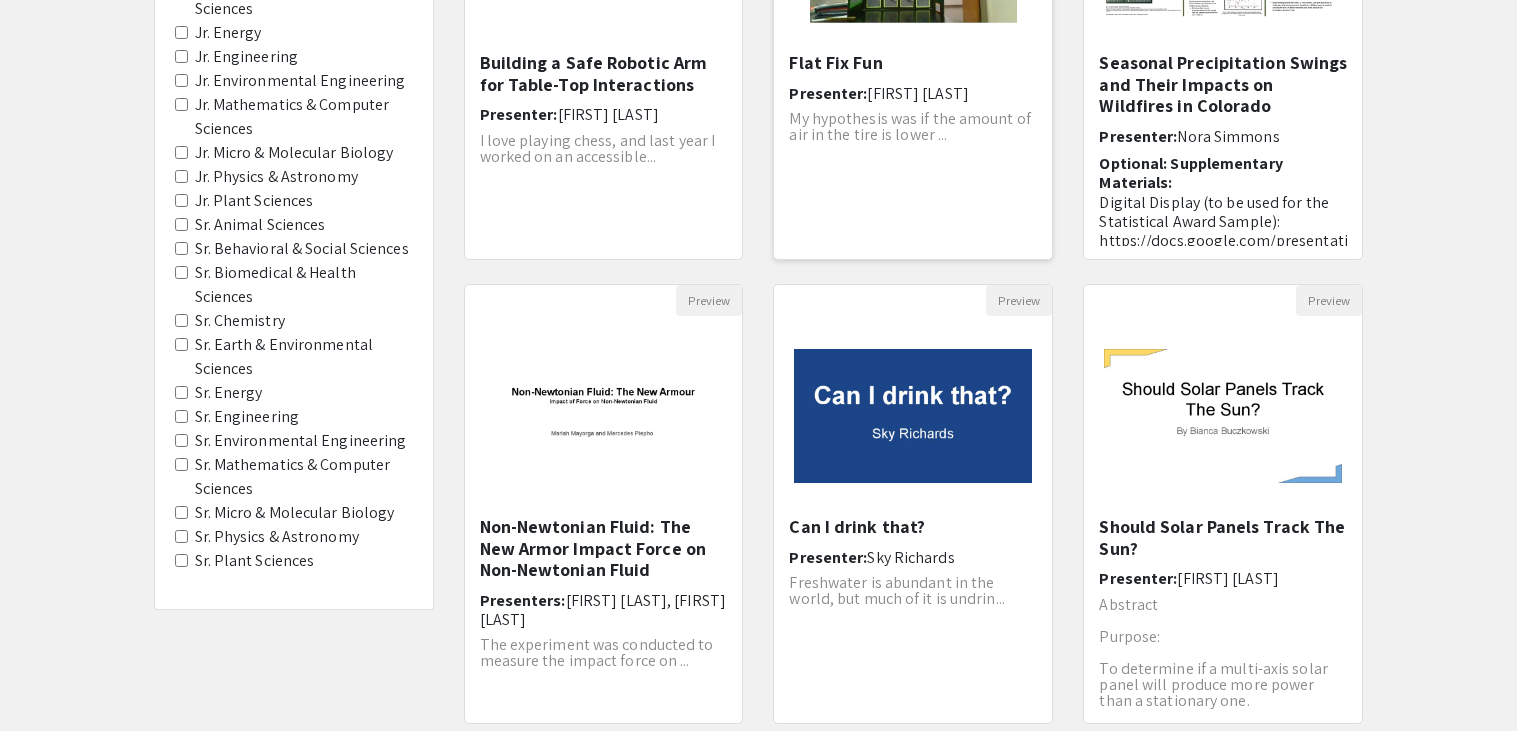 scroll, scrollTop: 591, scrollLeft: 0, axis: vertical 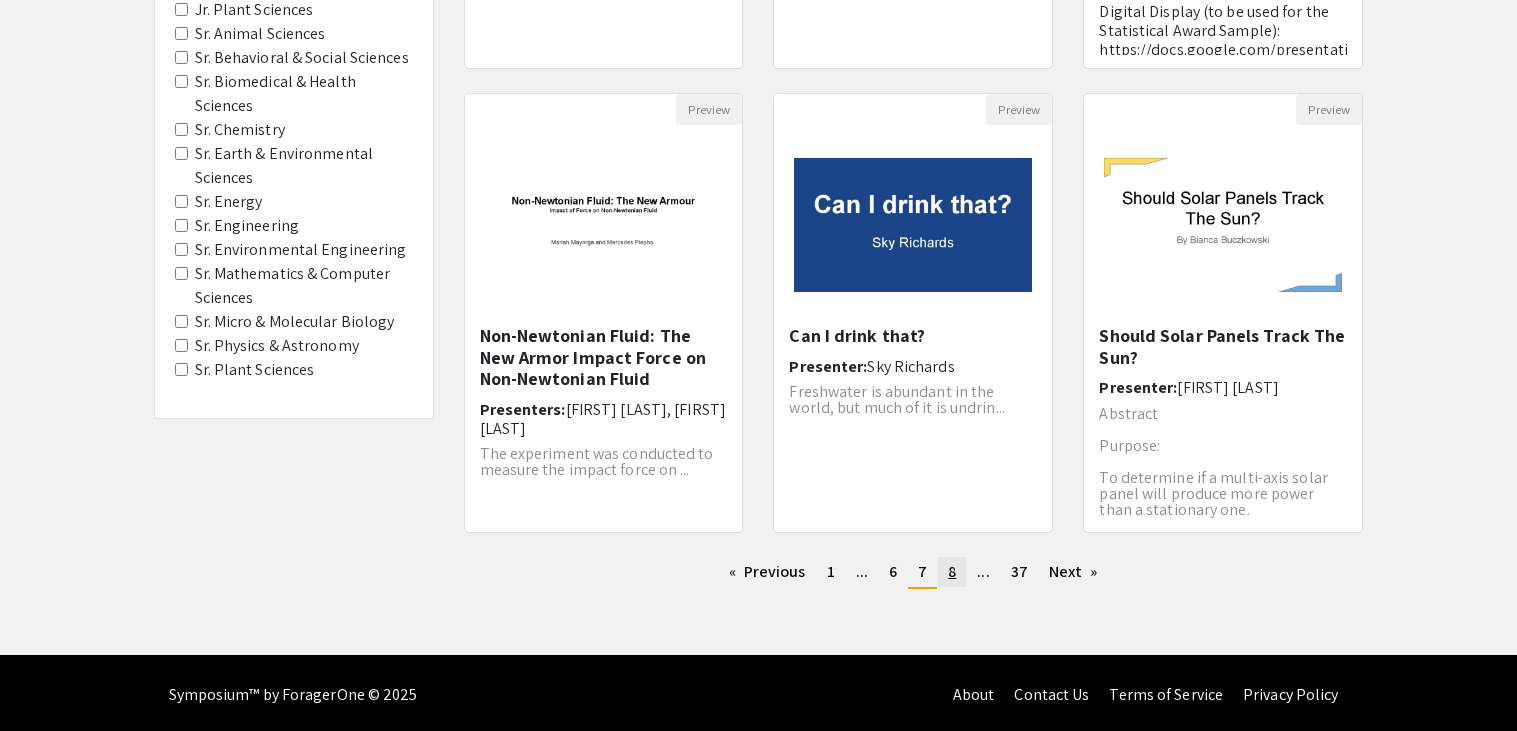 click on "8" 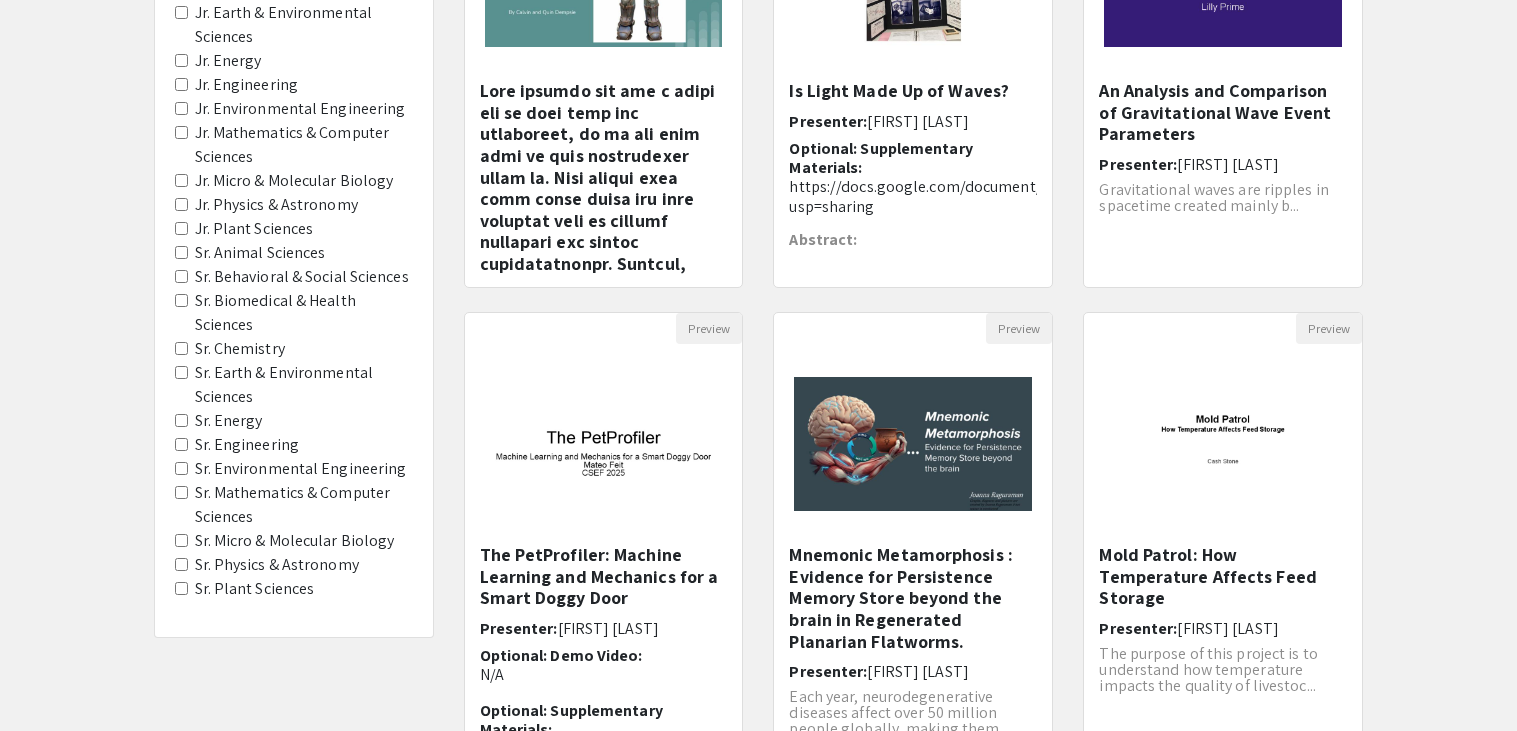 scroll, scrollTop: 373, scrollLeft: 0, axis: vertical 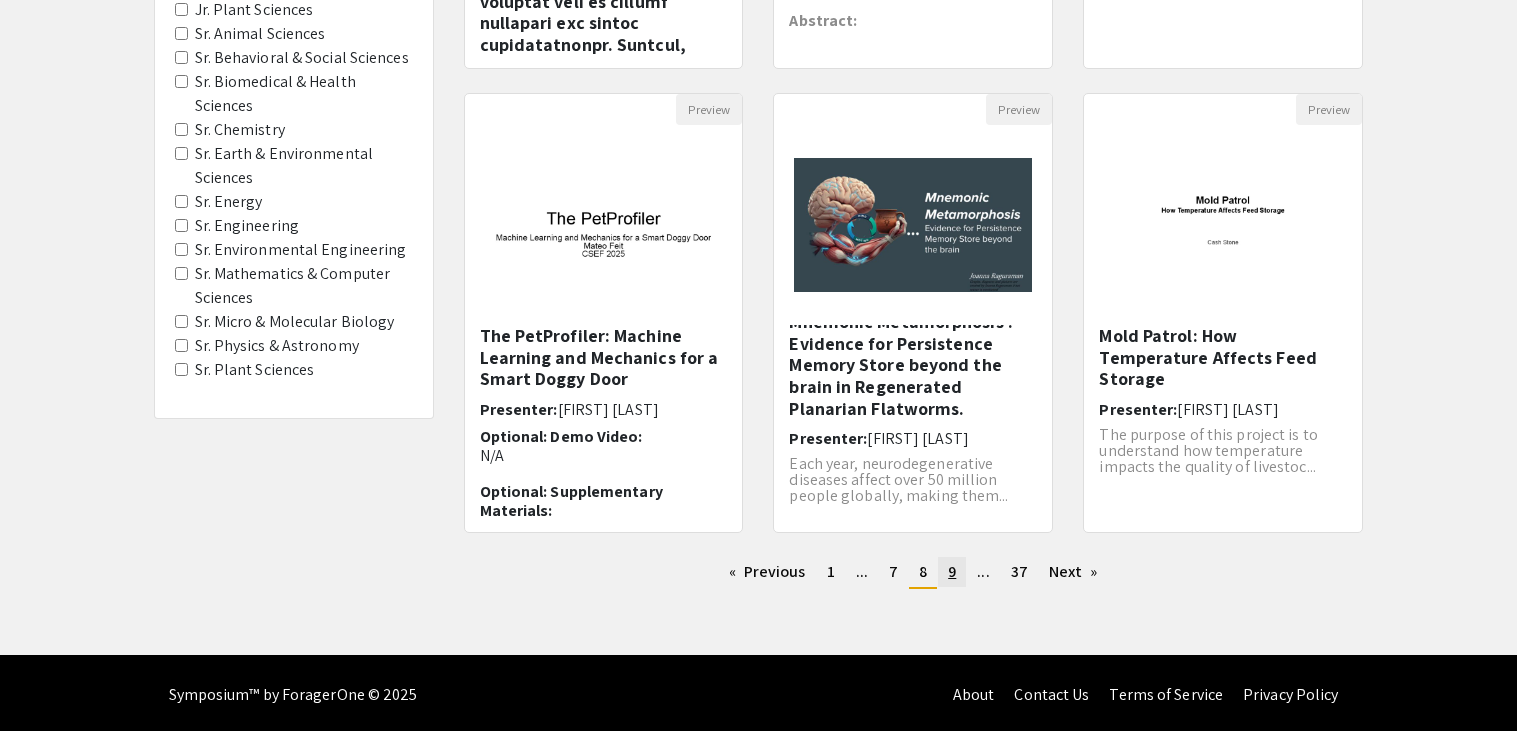 click on "9" 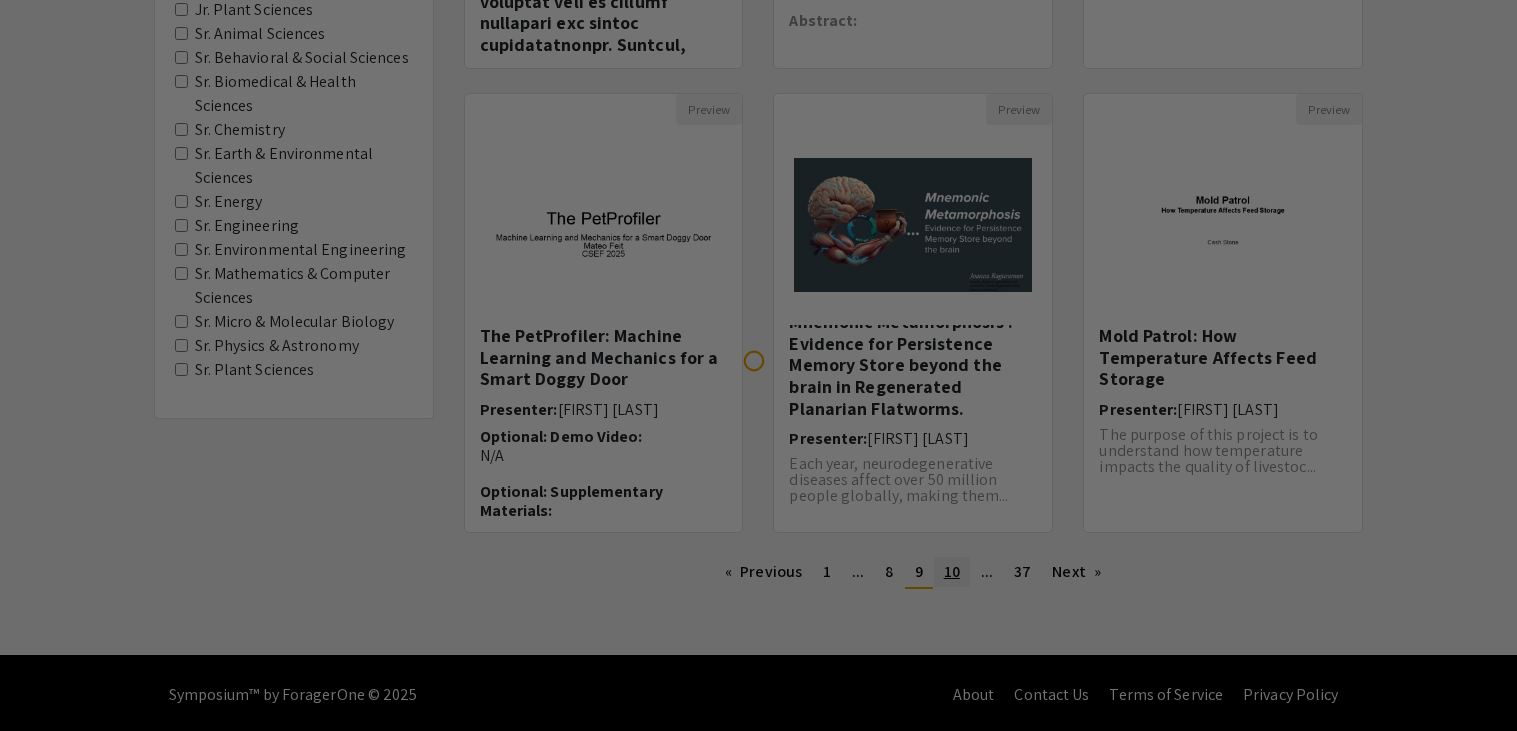 scroll, scrollTop: 0, scrollLeft: 0, axis: both 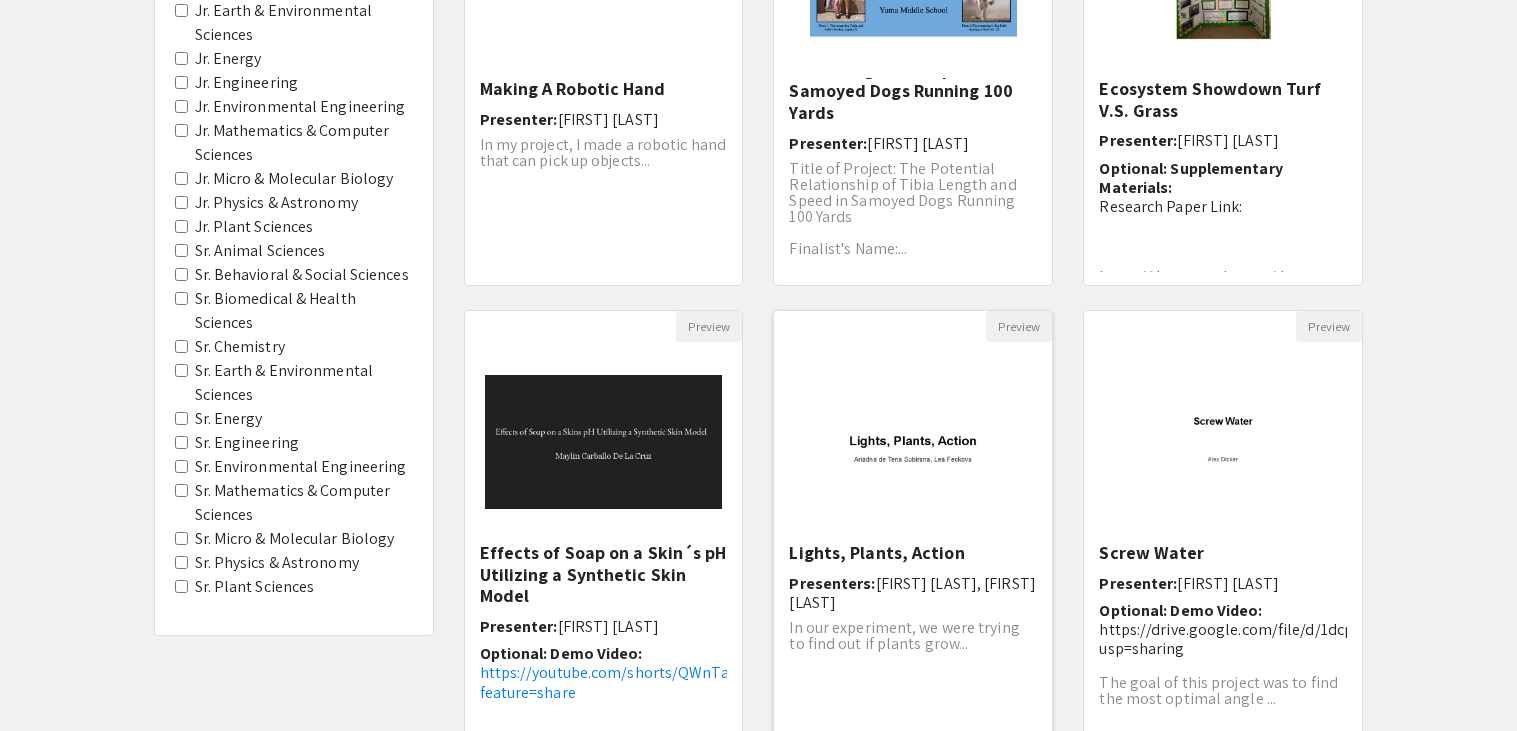click on "Lights, Plants, Action  Presenters:  Ariadna de Tena, Lea  Feckova 	 In our experiment, we were trying to find out if plants grow..." 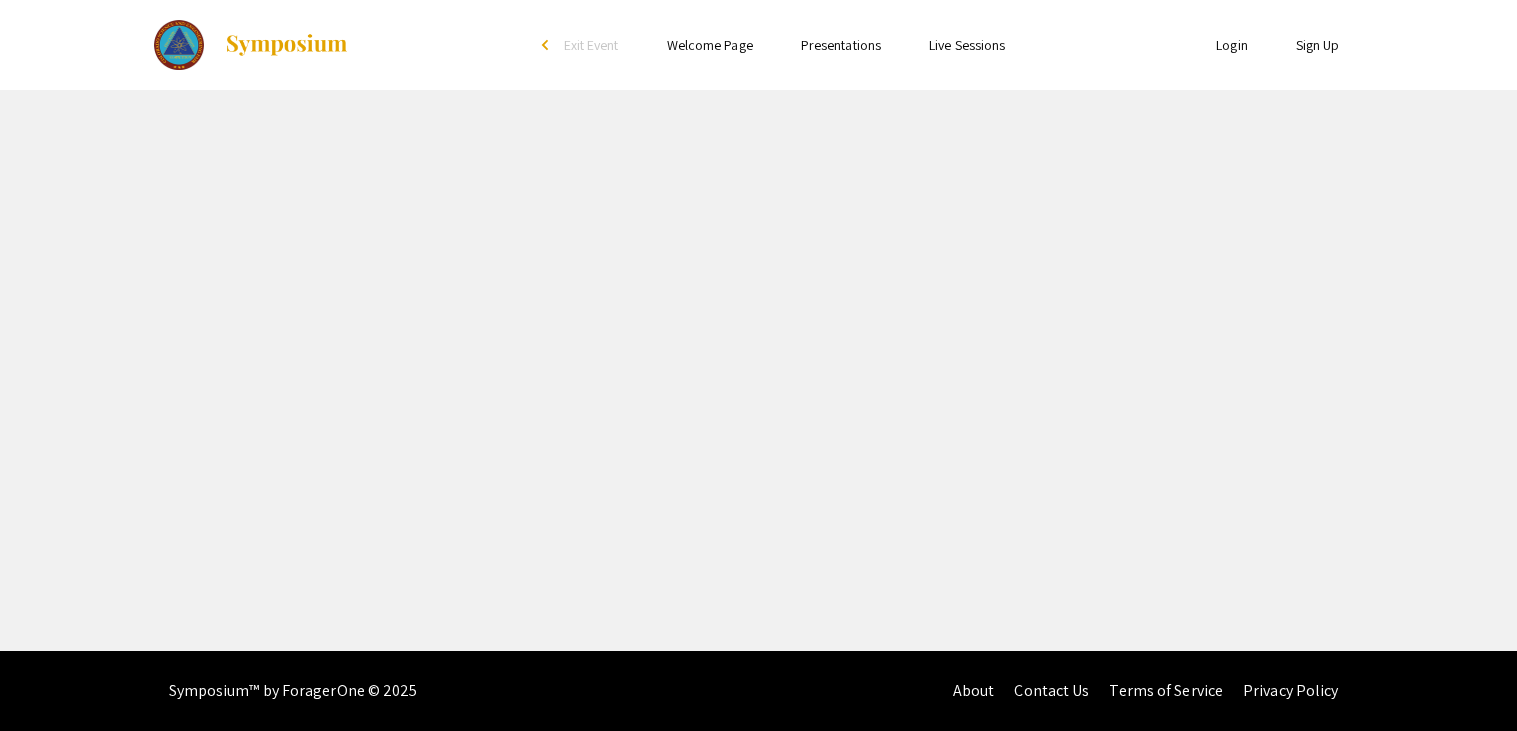 scroll, scrollTop: 0, scrollLeft: 0, axis: both 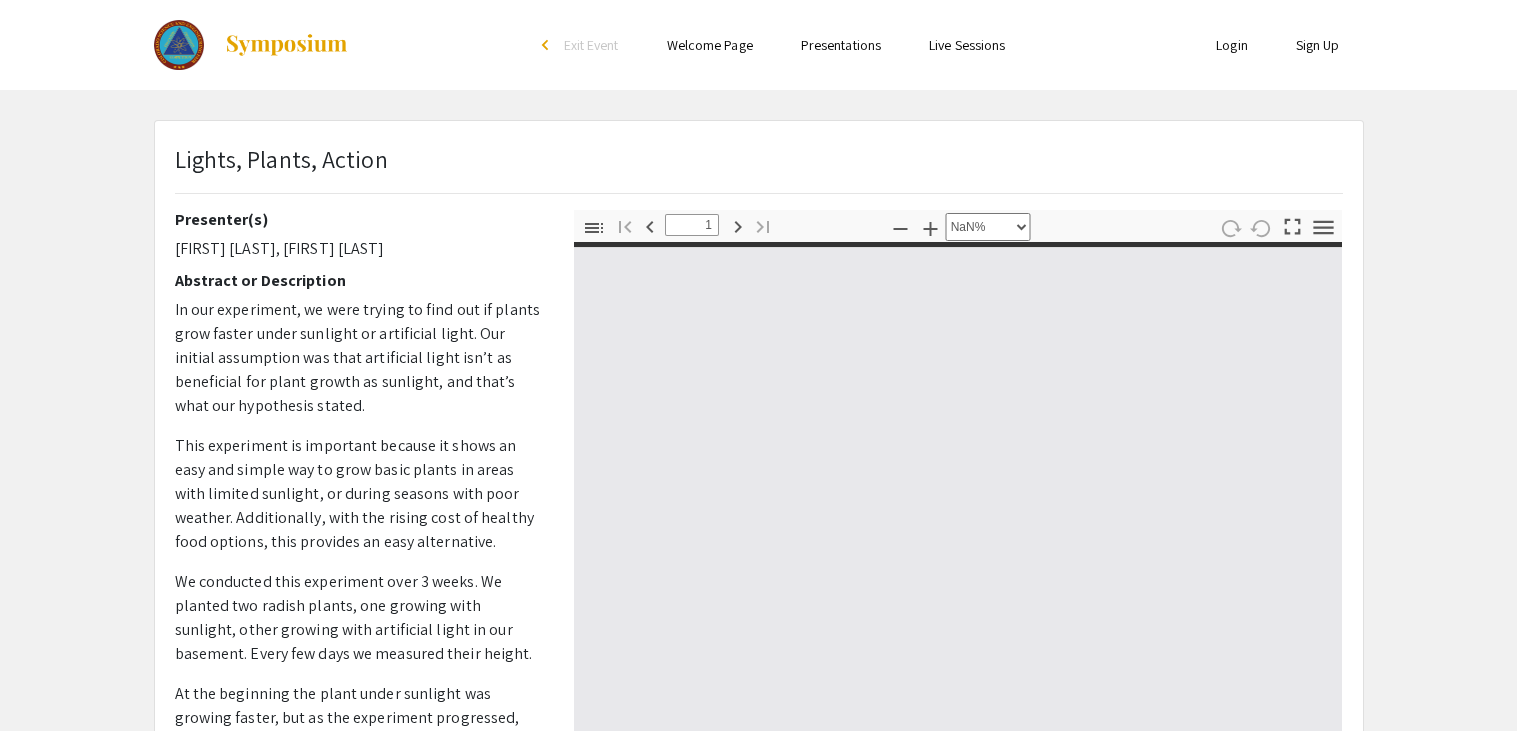 type on "0" 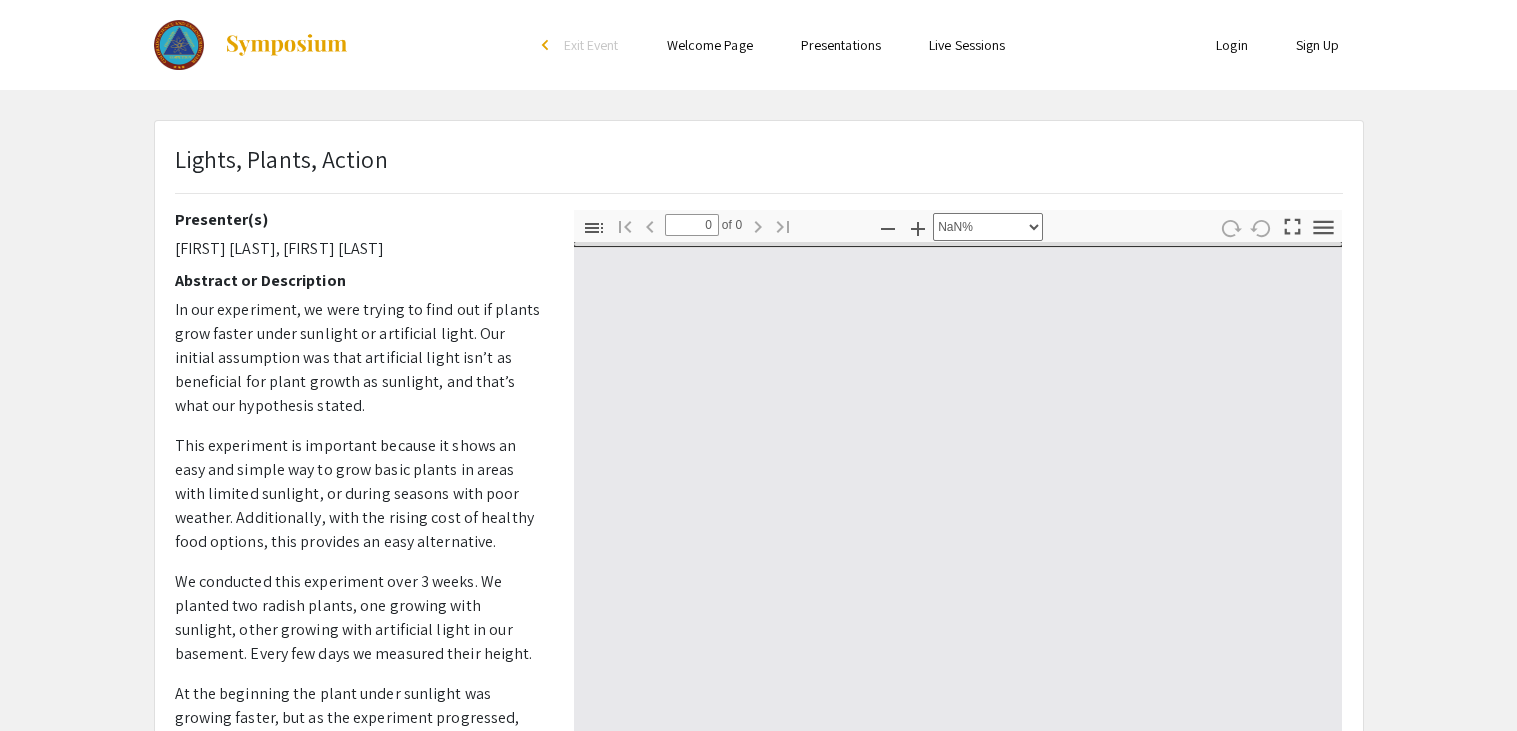 select on "auto" 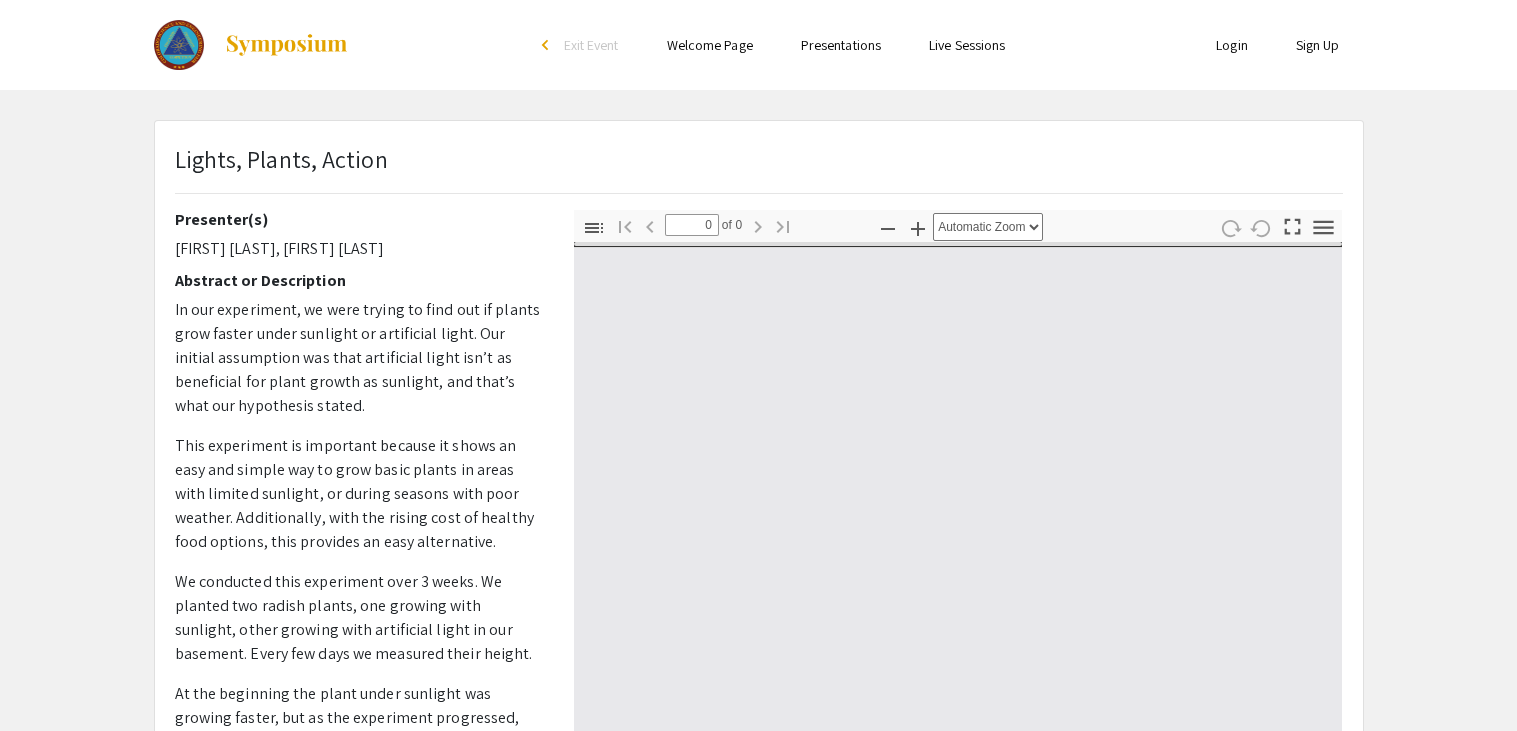 type on "1" 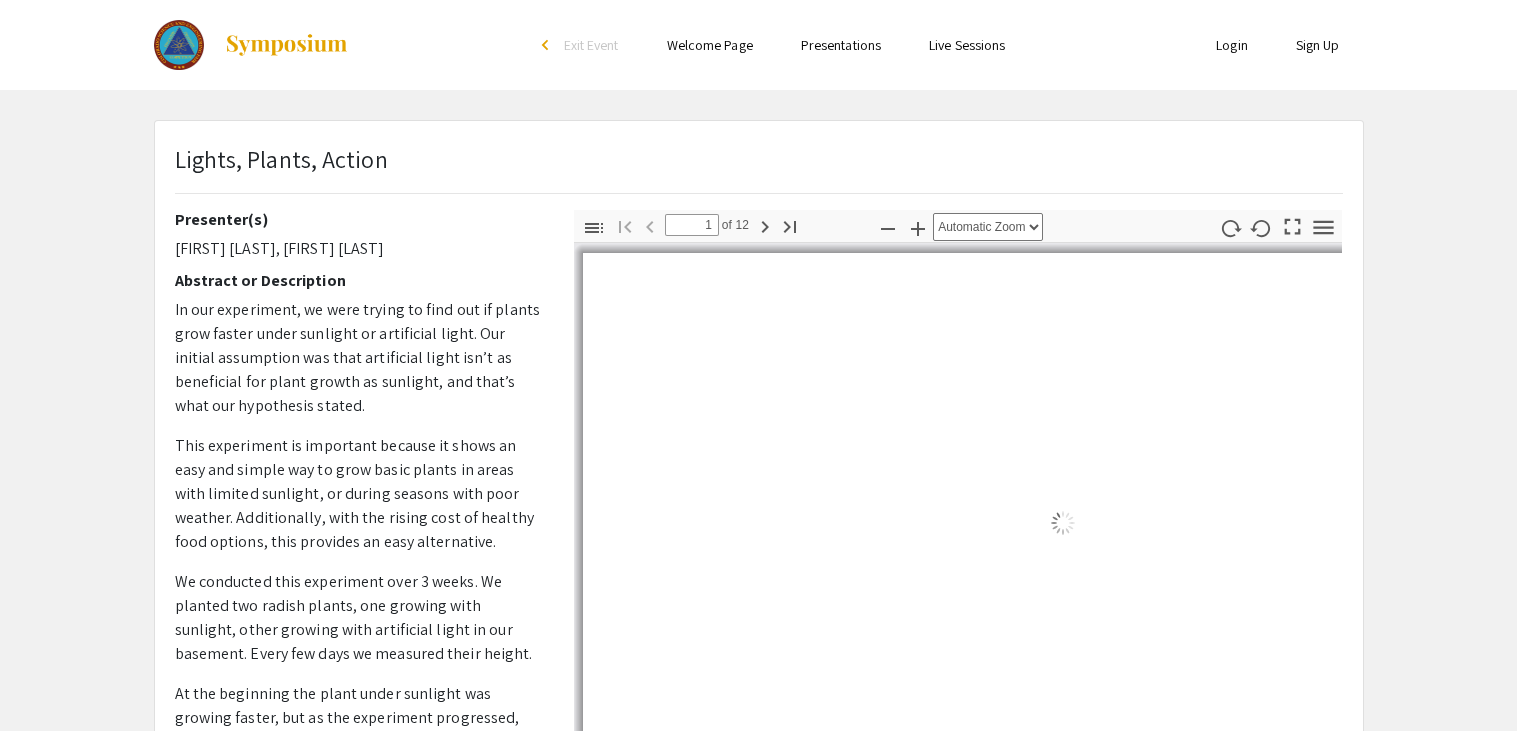 select on "auto" 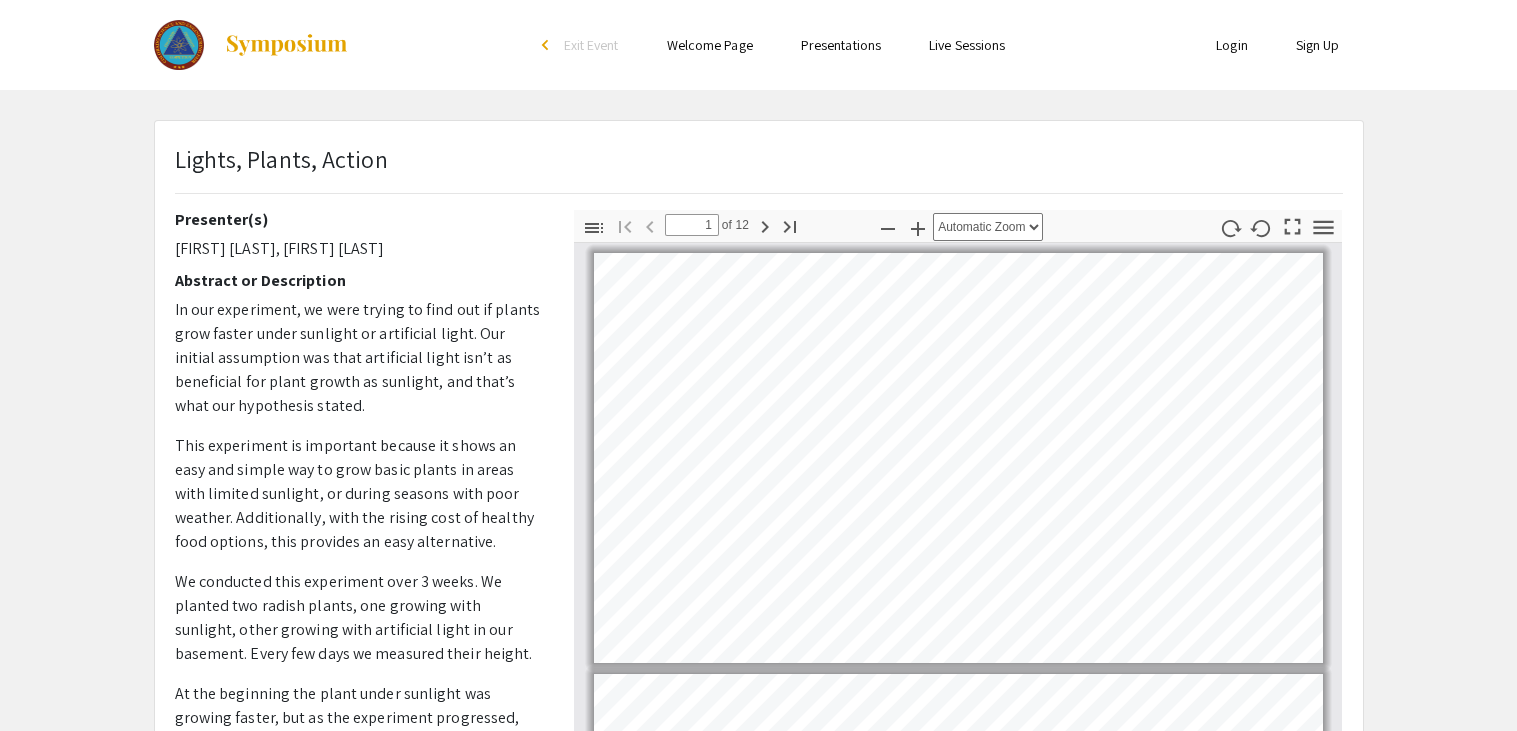 scroll, scrollTop: 2, scrollLeft: 0, axis: vertical 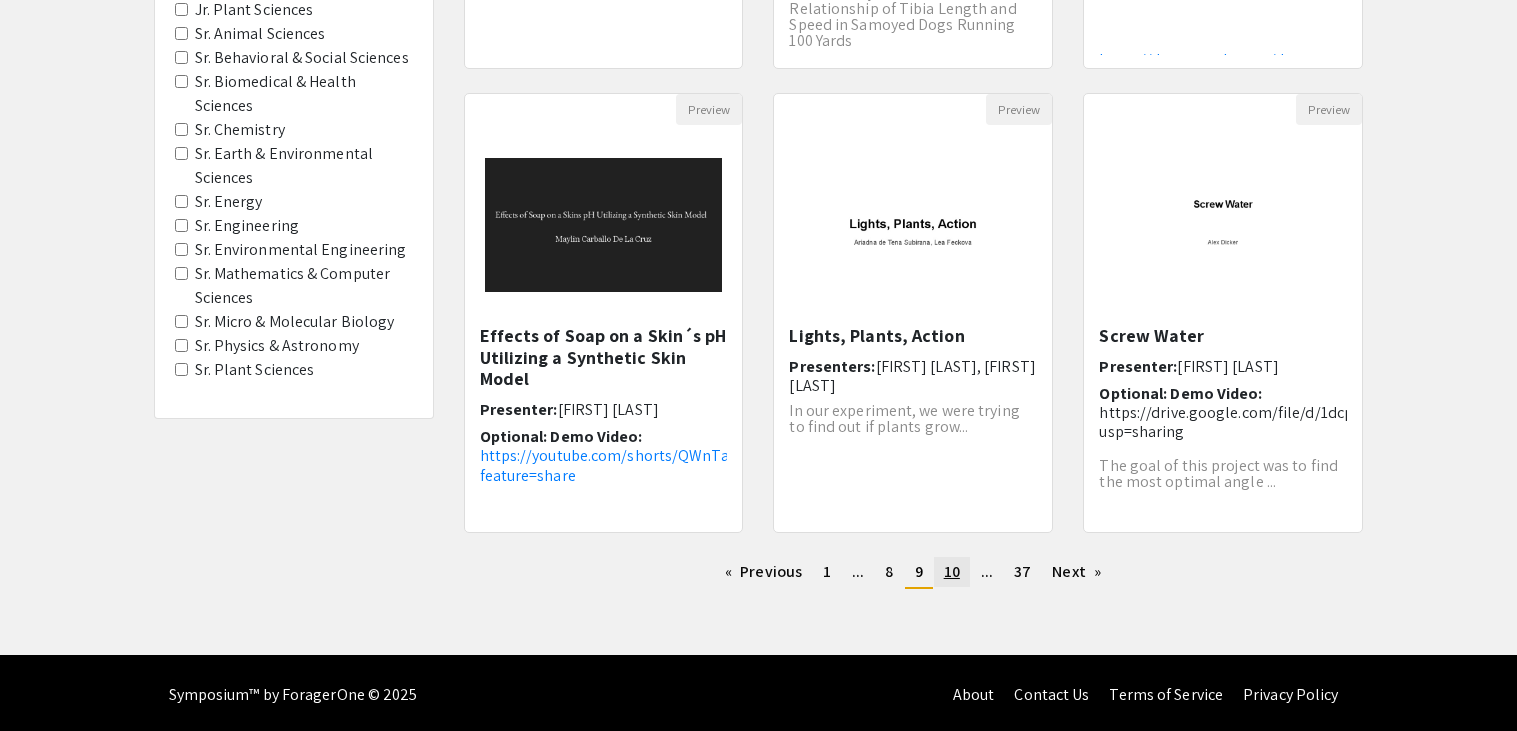 click on "10" 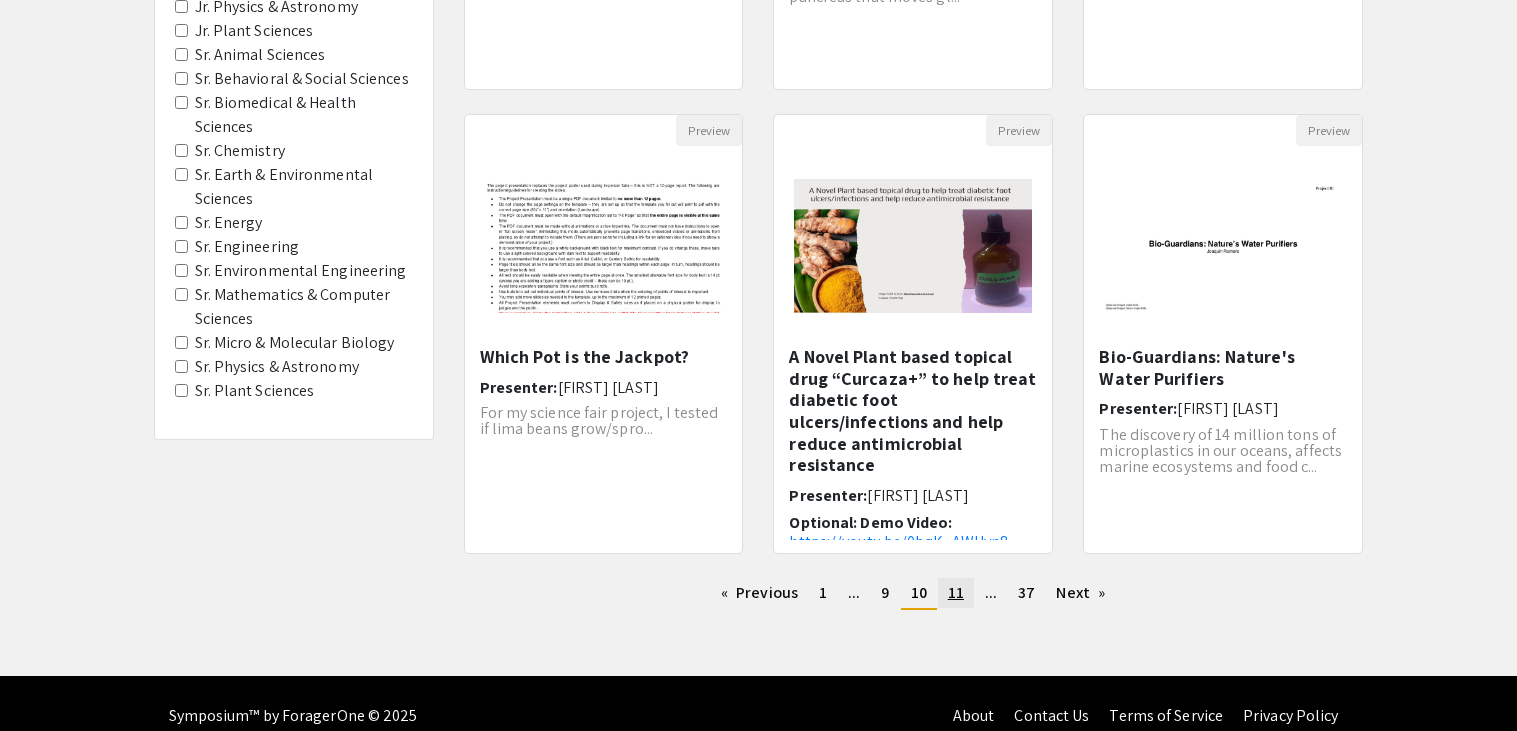 scroll, scrollTop: 591, scrollLeft: 0, axis: vertical 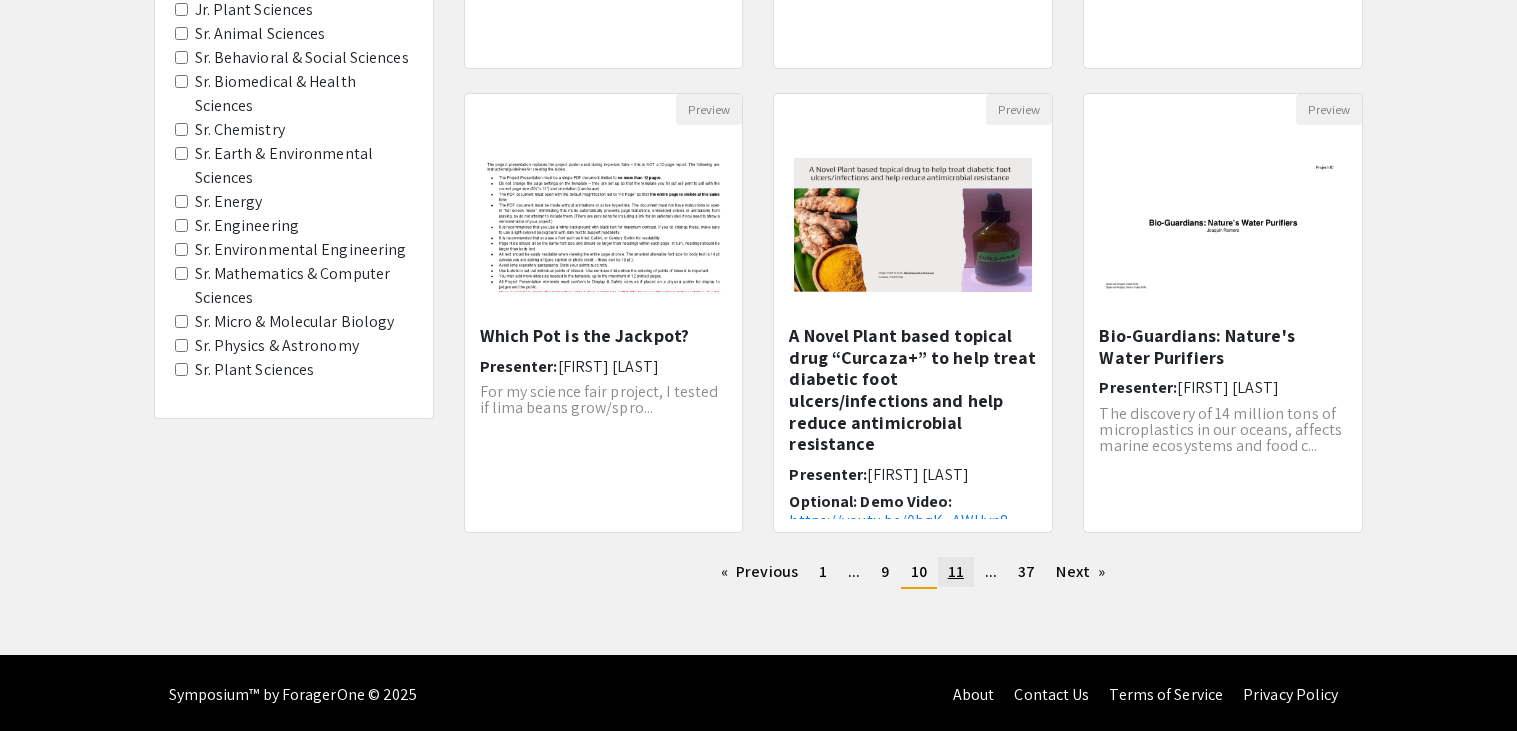 click on "11" 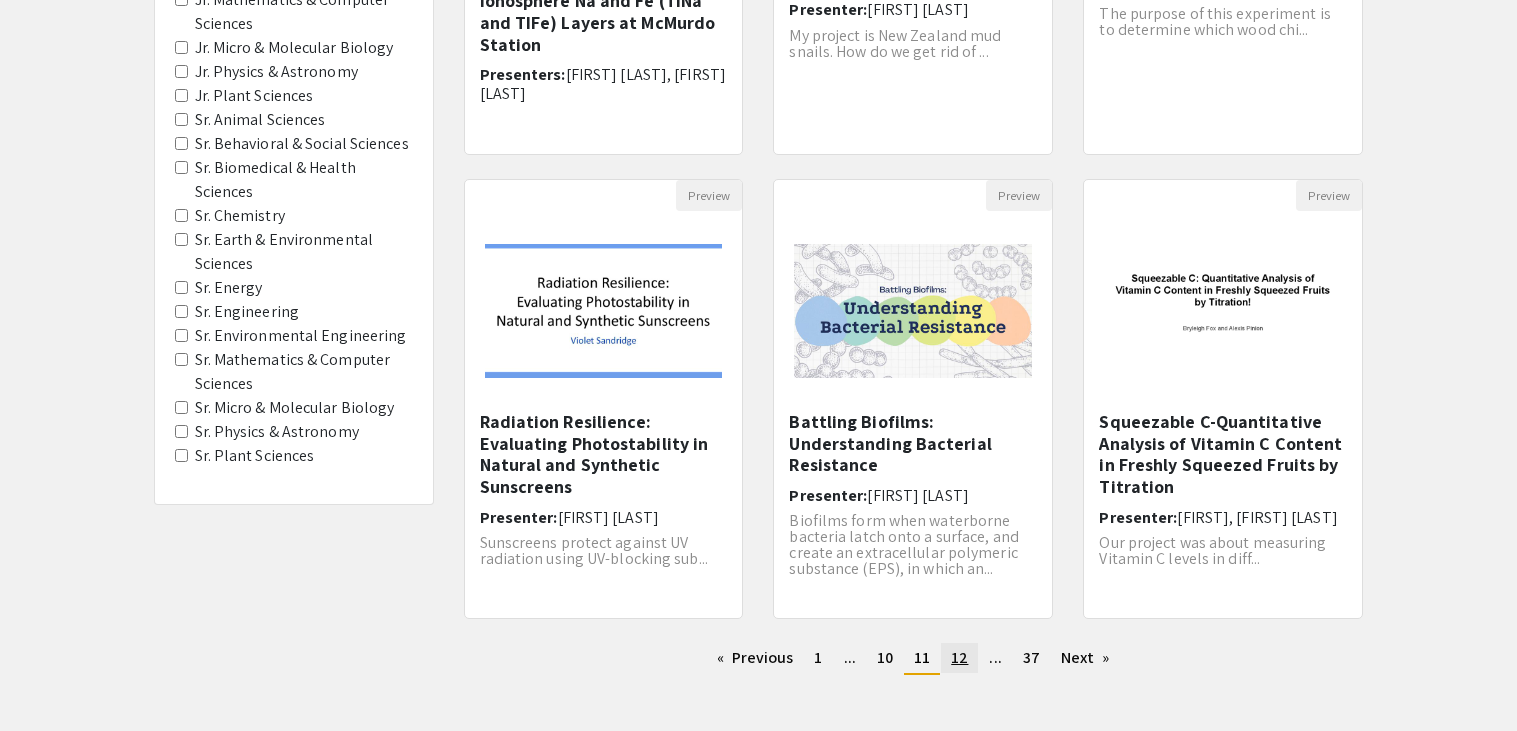 scroll, scrollTop: 509, scrollLeft: 0, axis: vertical 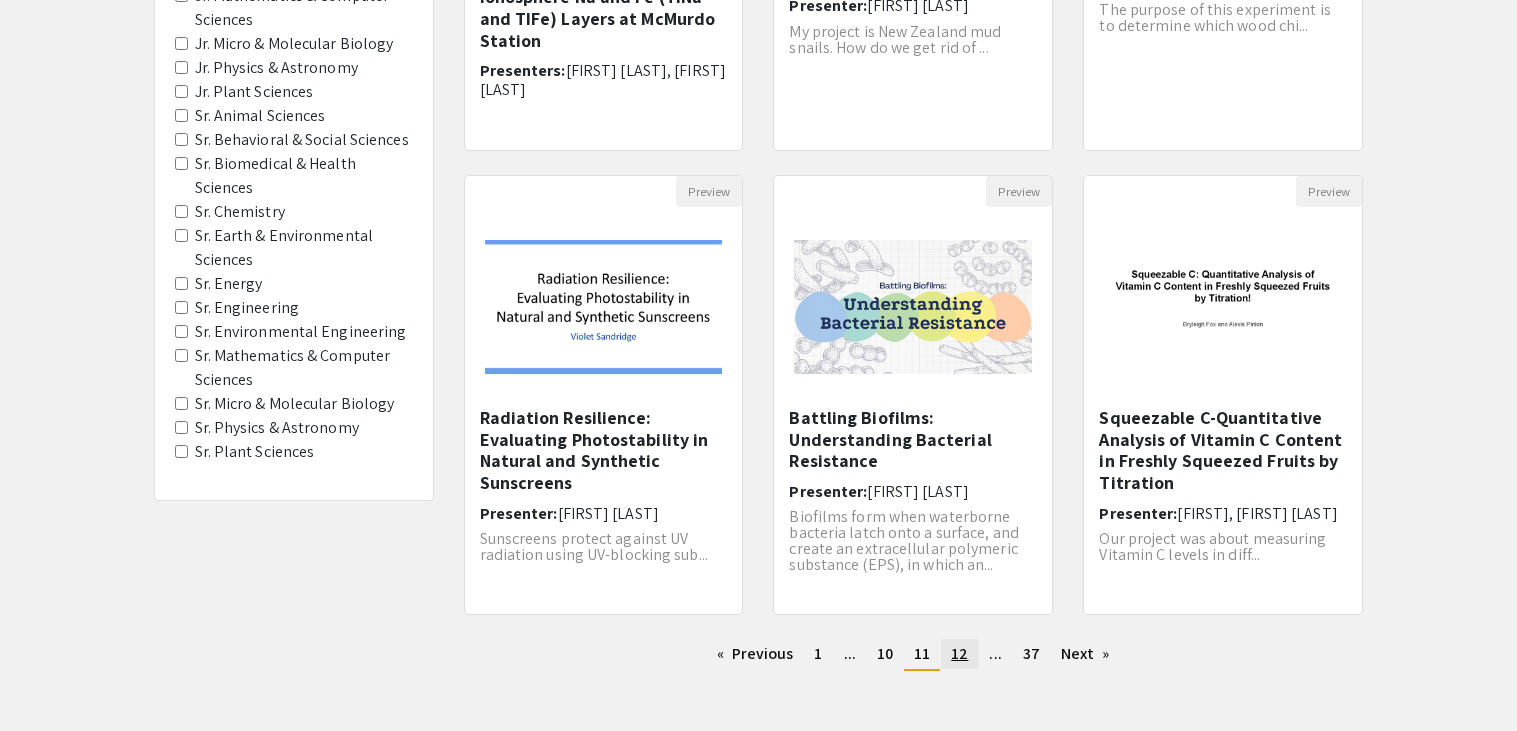 click on "12" 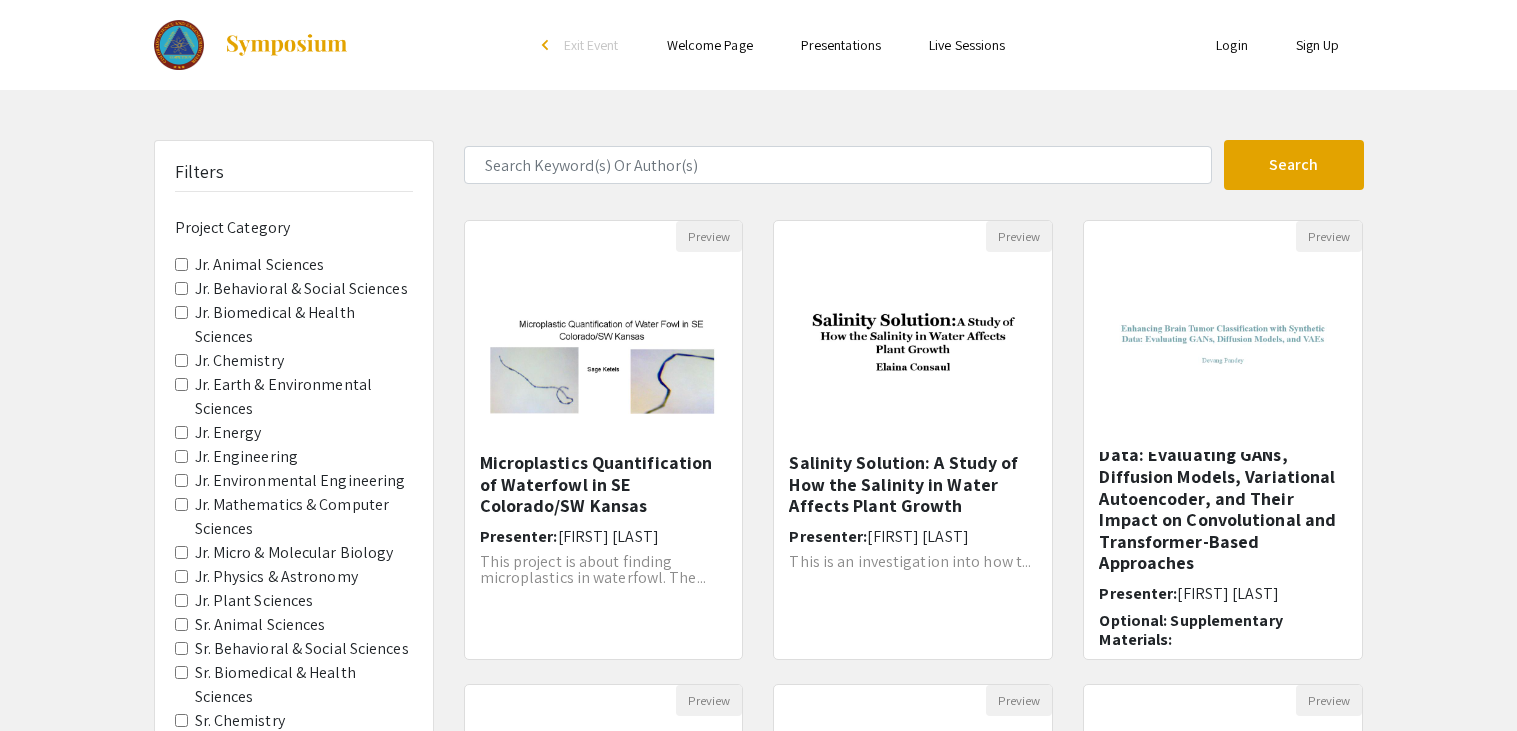 scroll, scrollTop: 47, scrollLeft: 0, axis: vertical 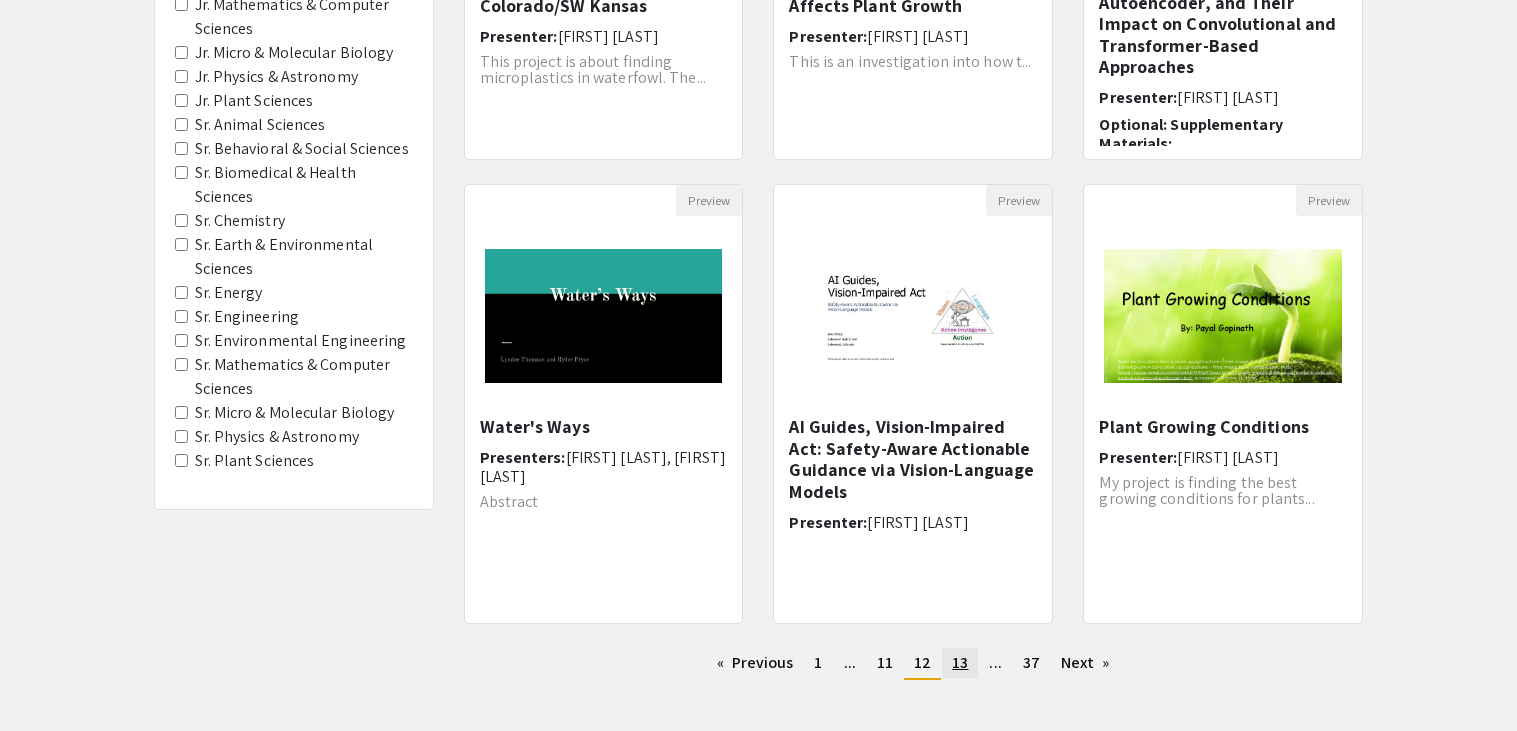 click on "13" 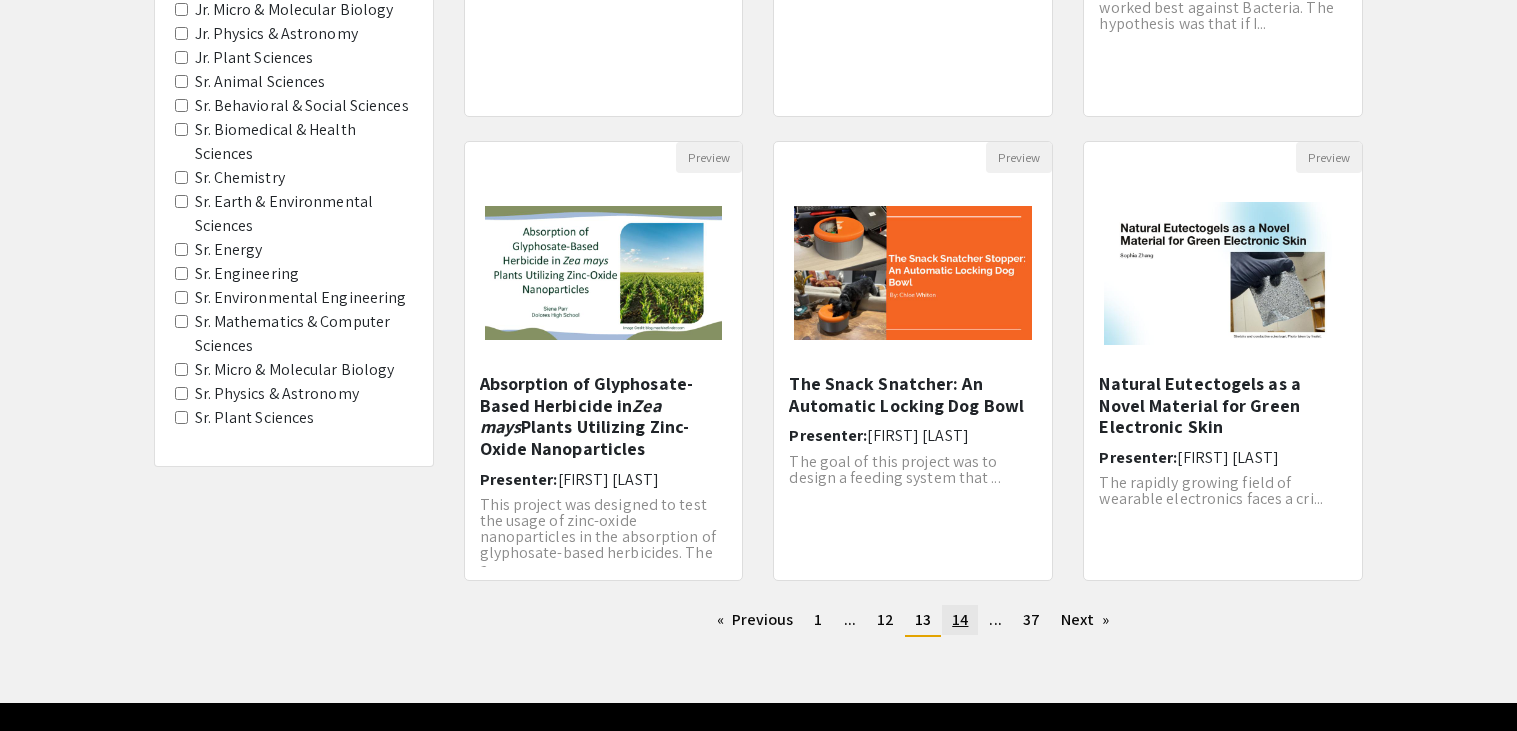 scroll, scrollTop: 544, scrollLeft: 0, axis: vertical 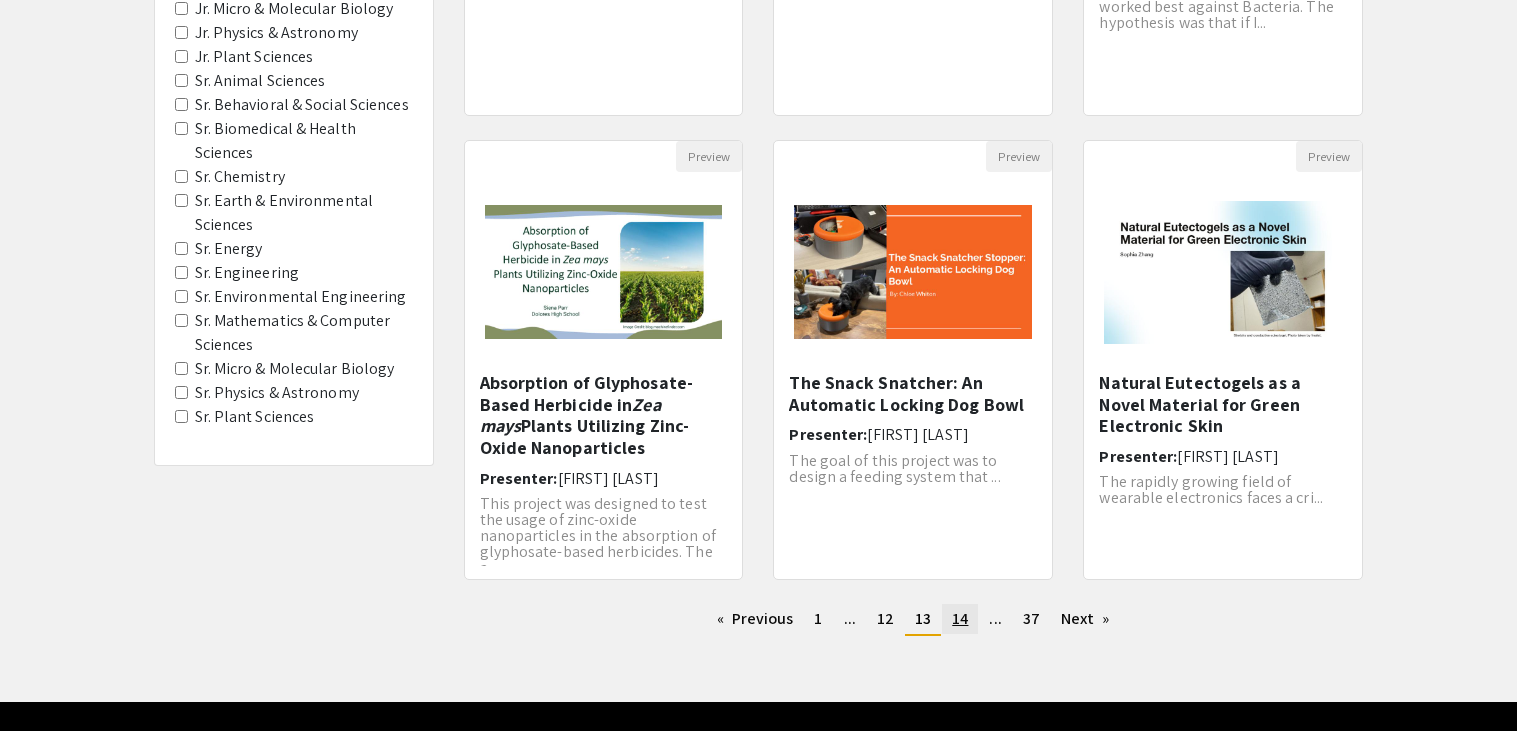 click on "page  14" 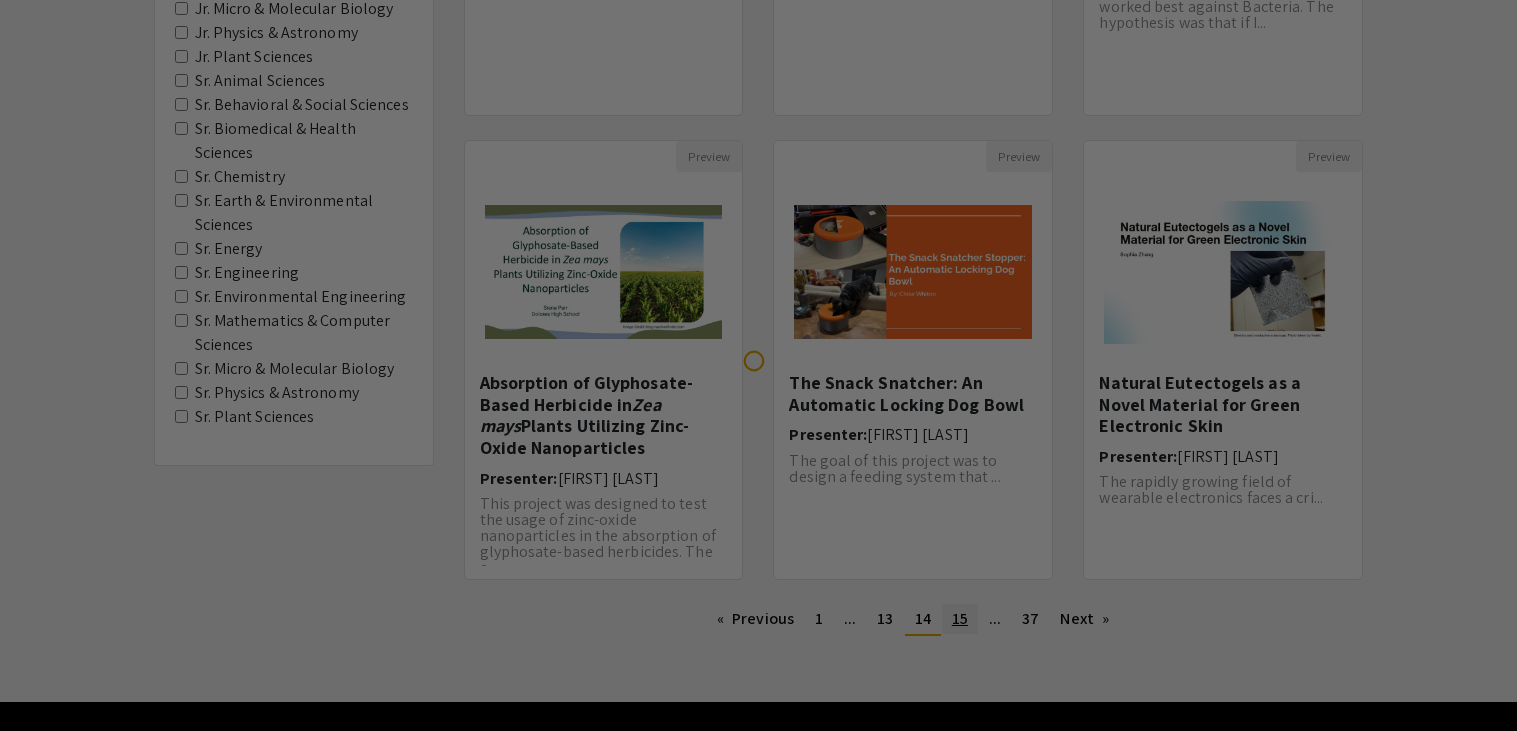 scroll, scrollTop: 0, scrollLeft: 0, axis: both 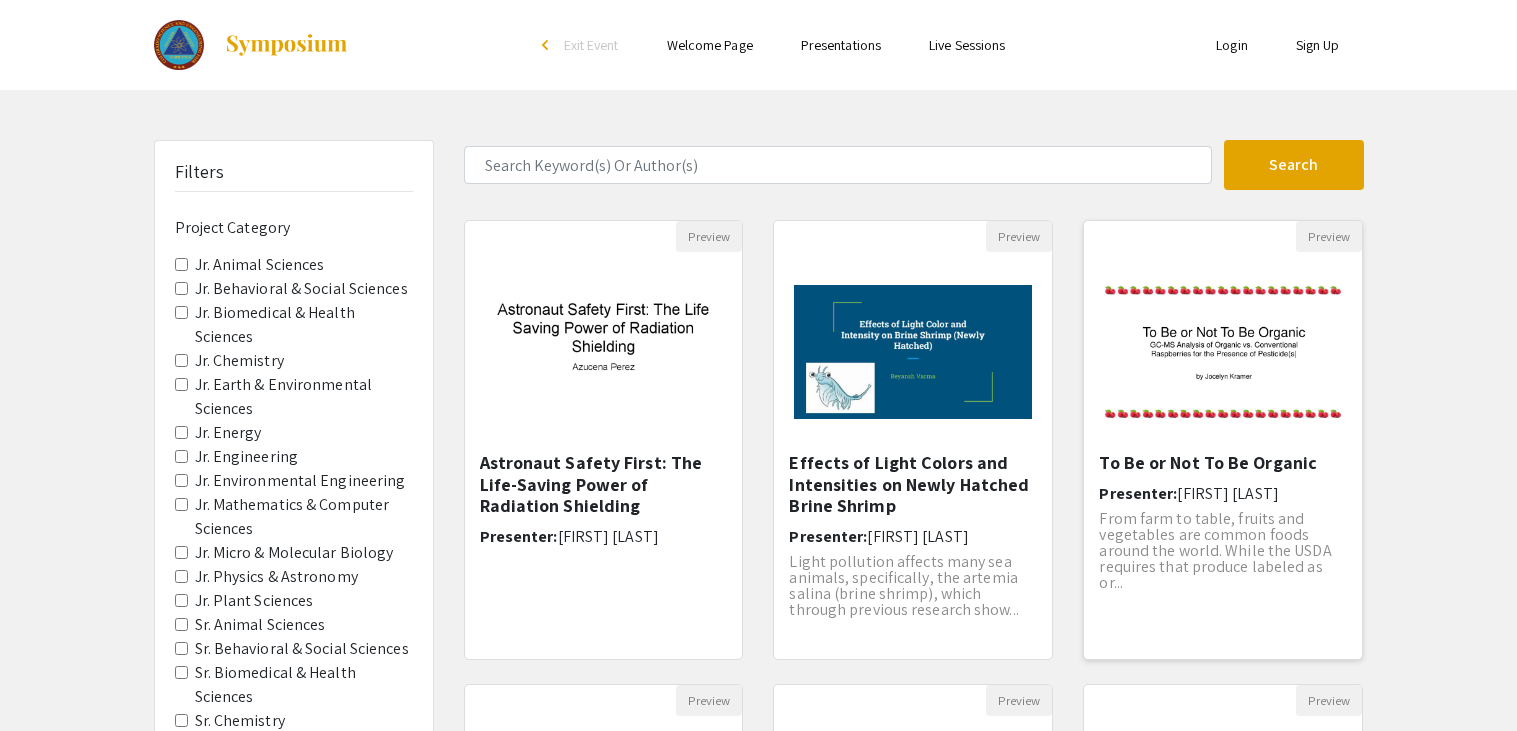 click on "Presenter:  Jocelyn Kramer" 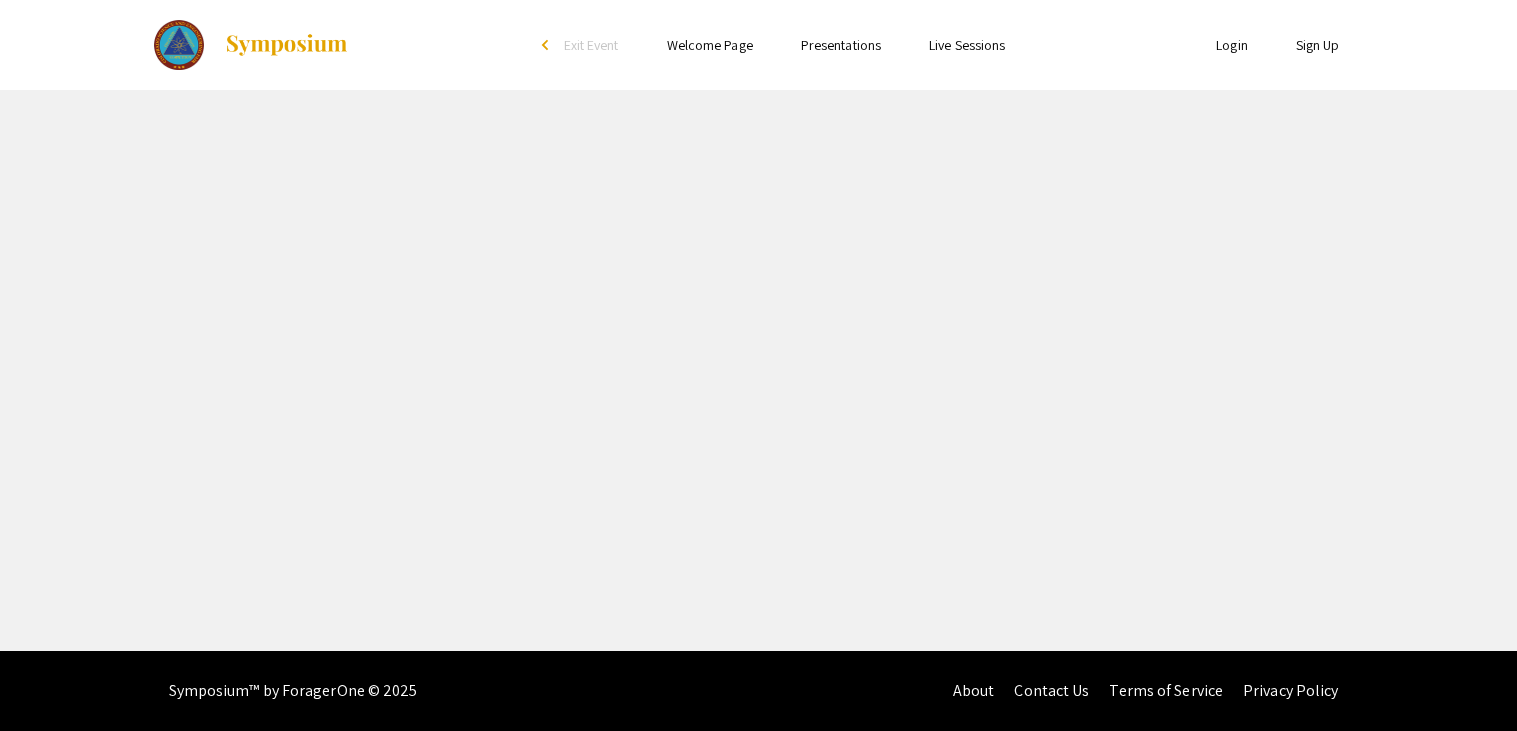 select on "custom" 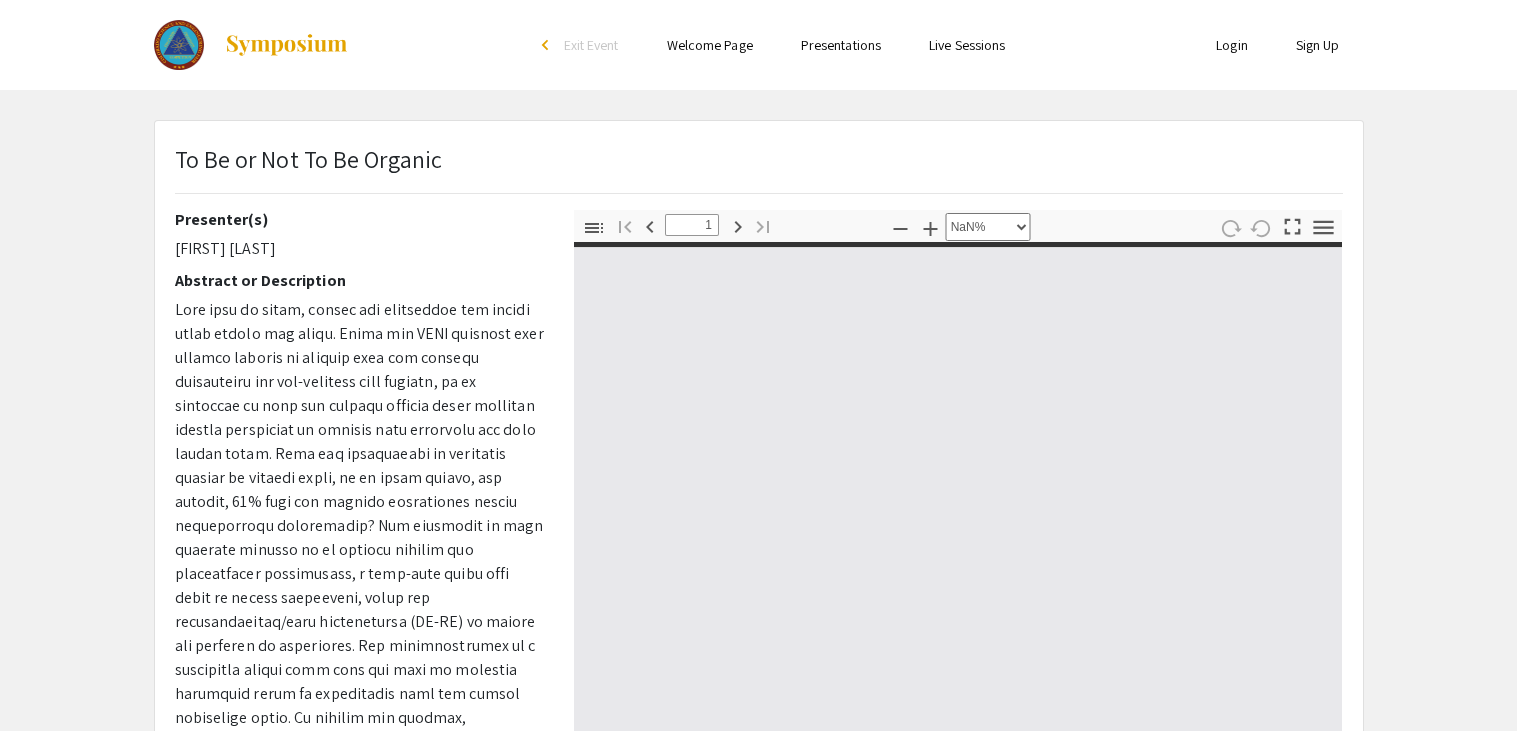type on "0" 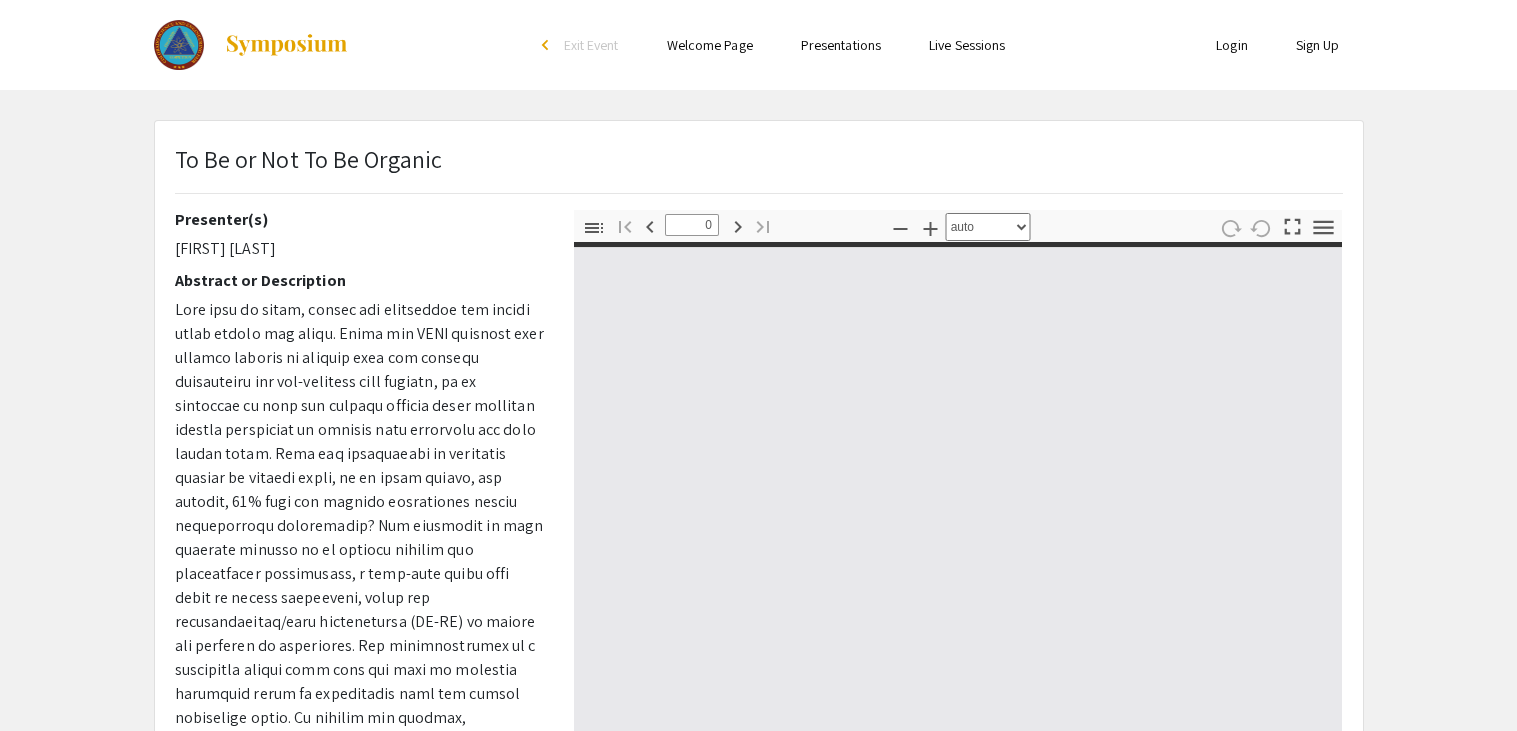 select on "custom" 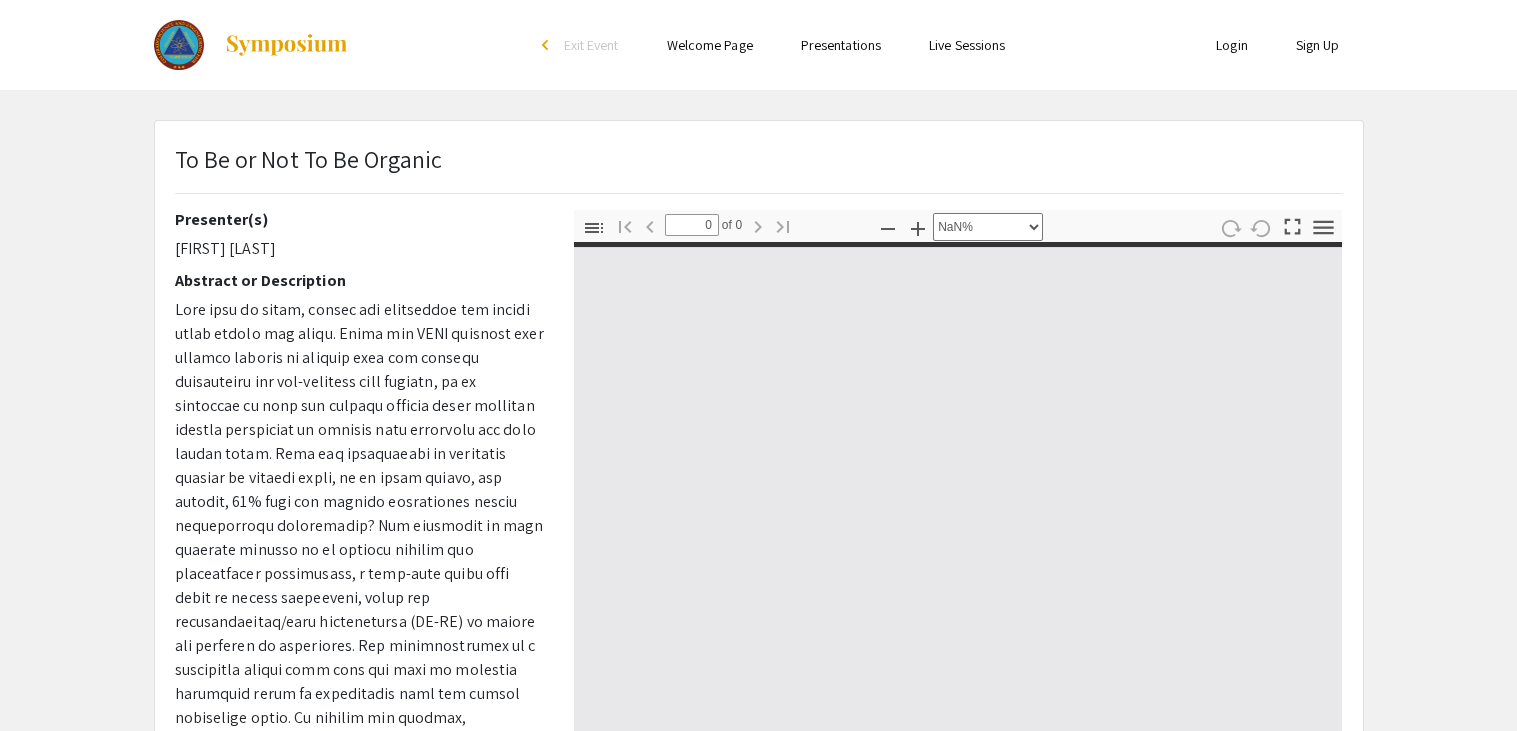 type on "1" 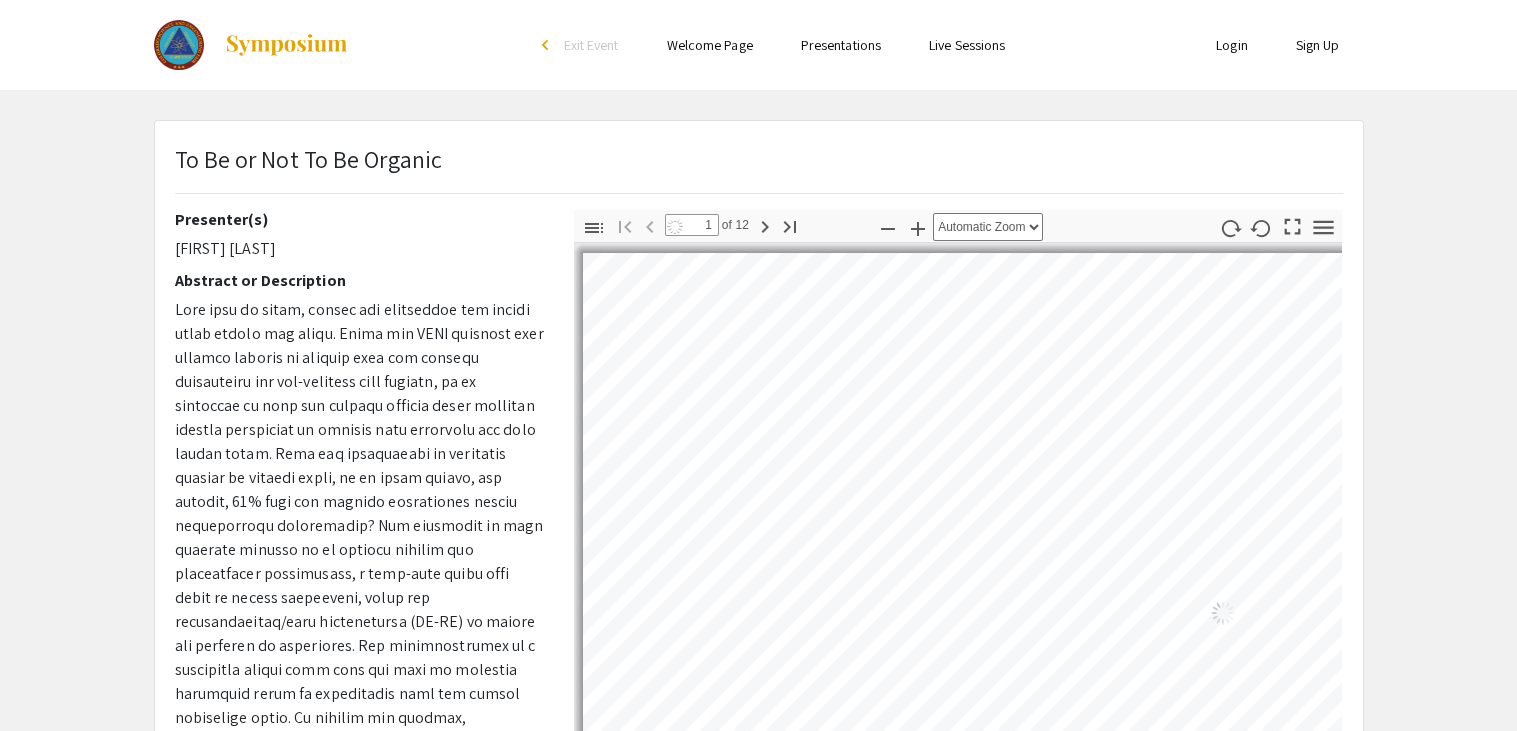 select on "auto" 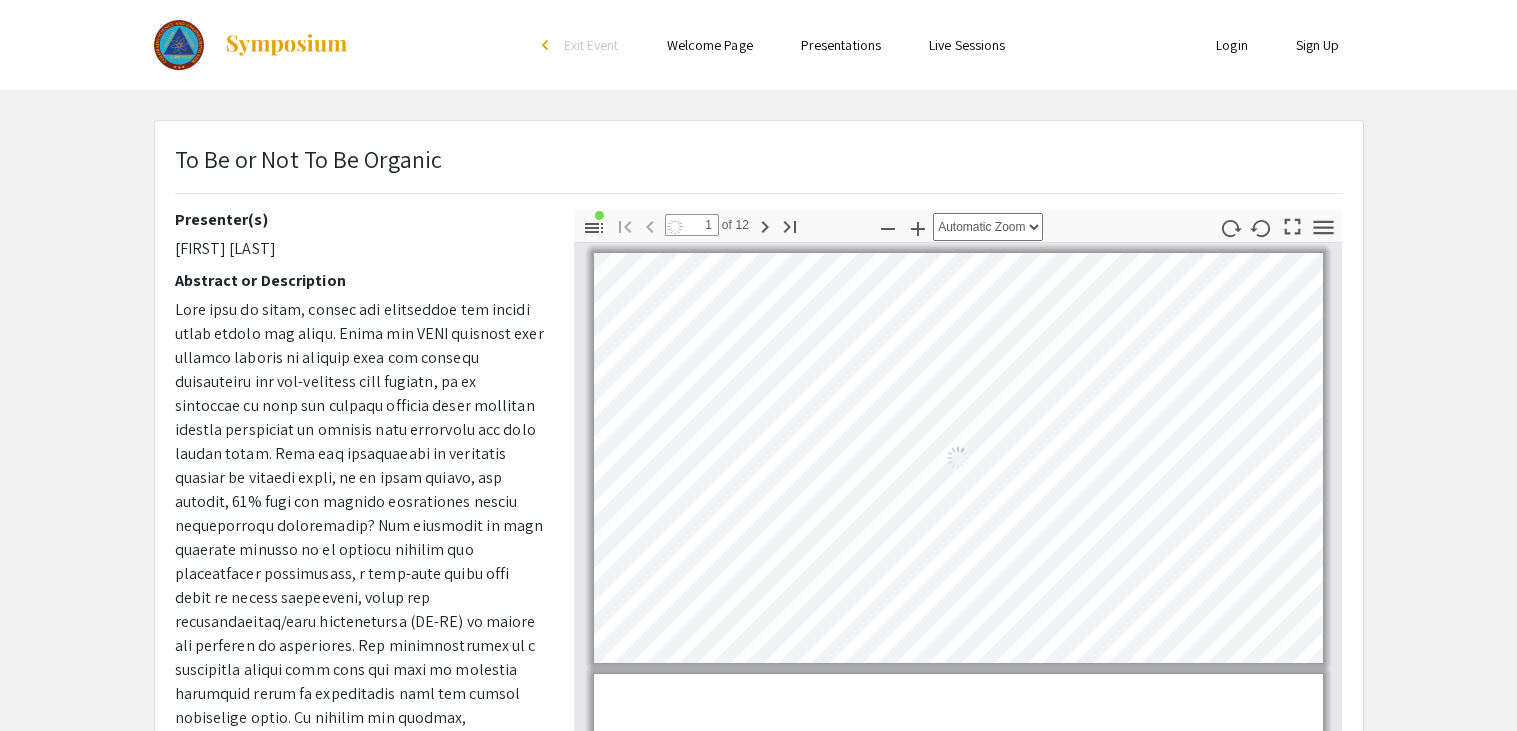 scroll, scrollTop: 4, scrollLeft: 0, axis: vertical 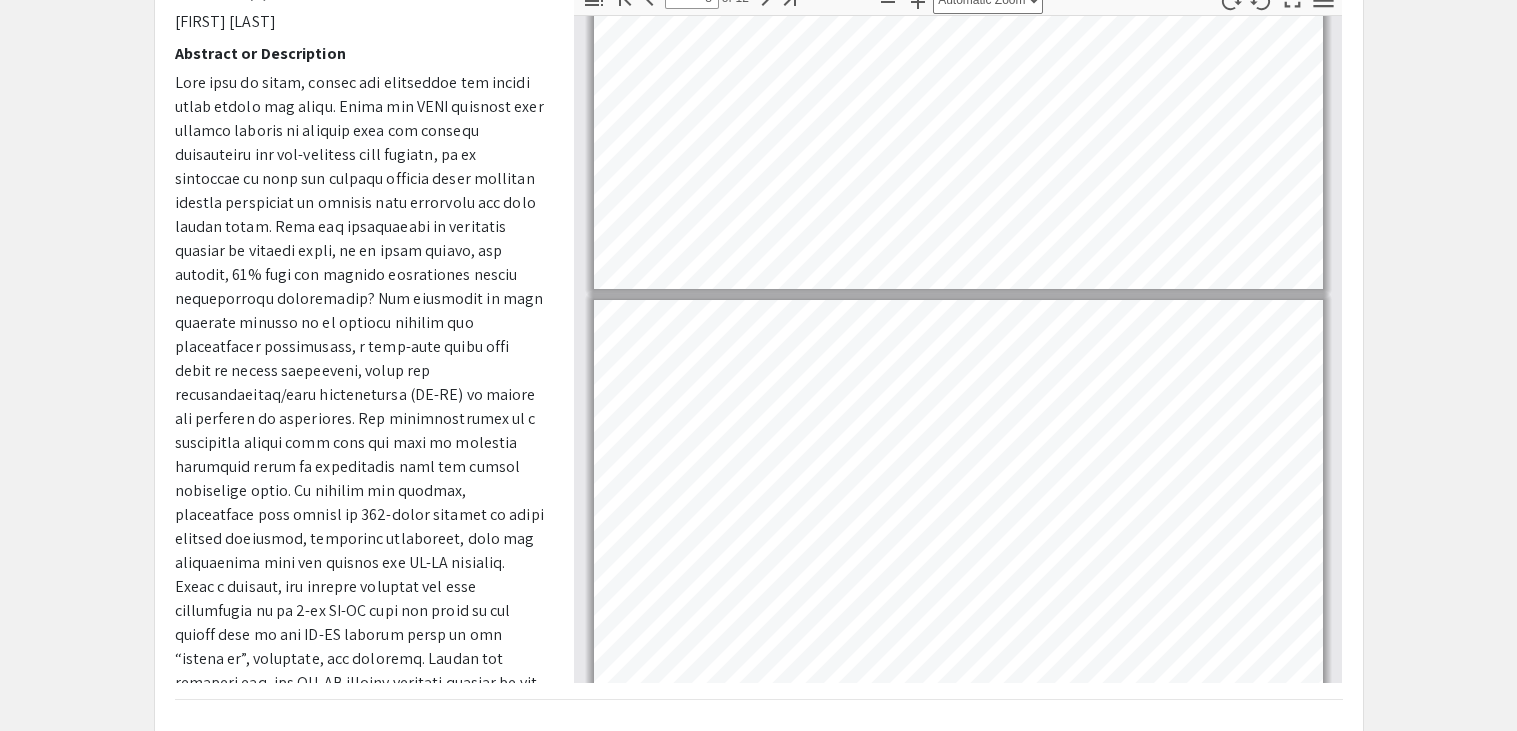 type on "9" 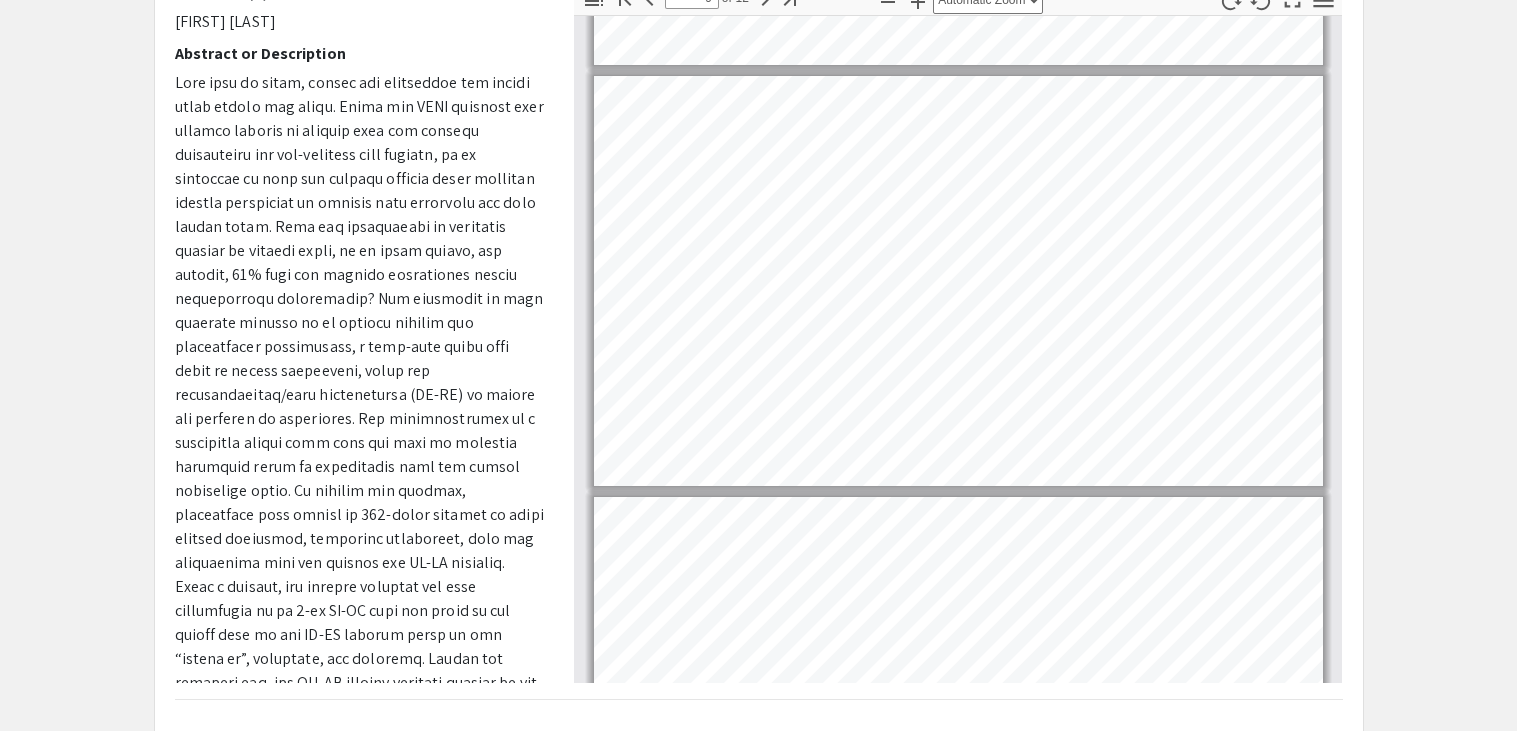 scroll, scrollTop: 3319, scrollLeft: 0, axis: vertical 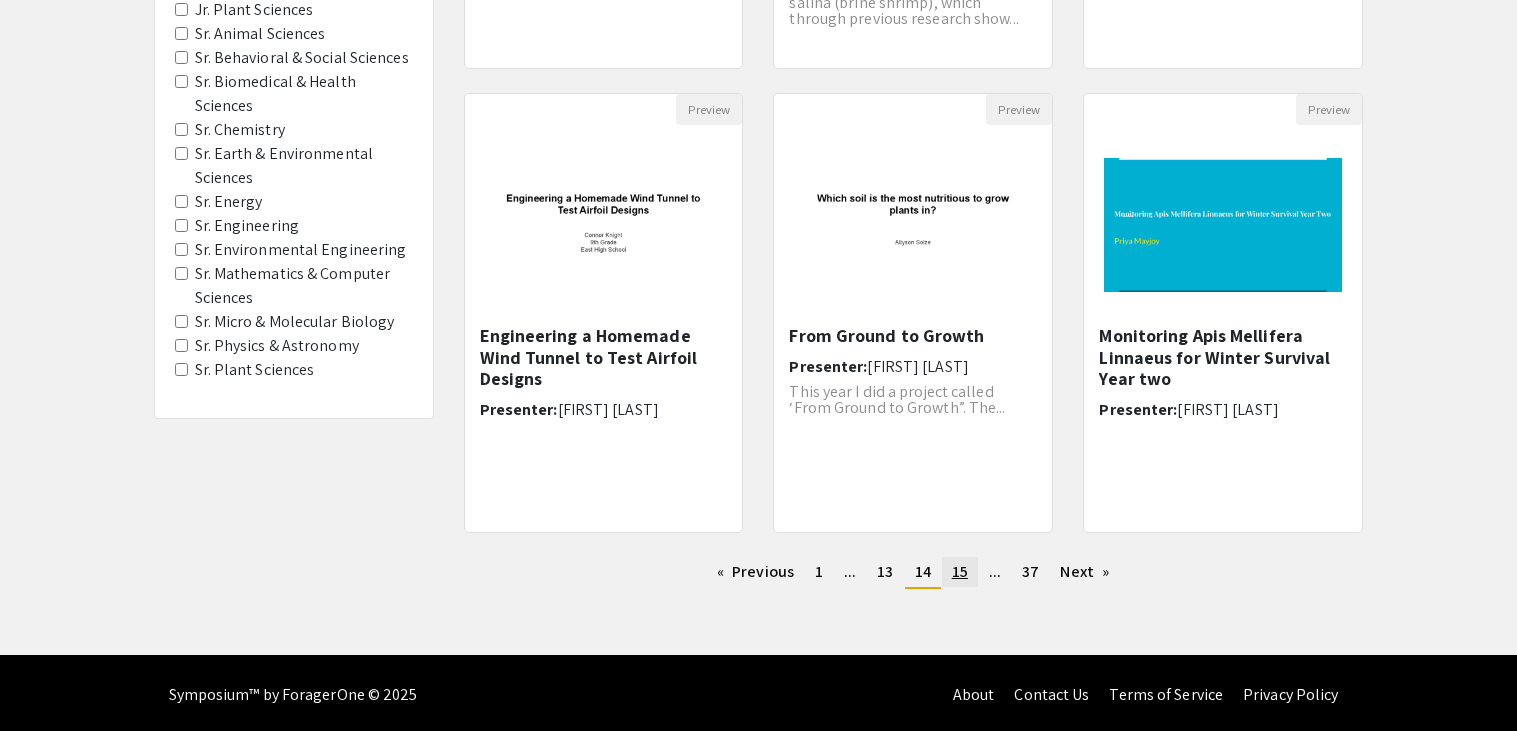 click on "page  15" 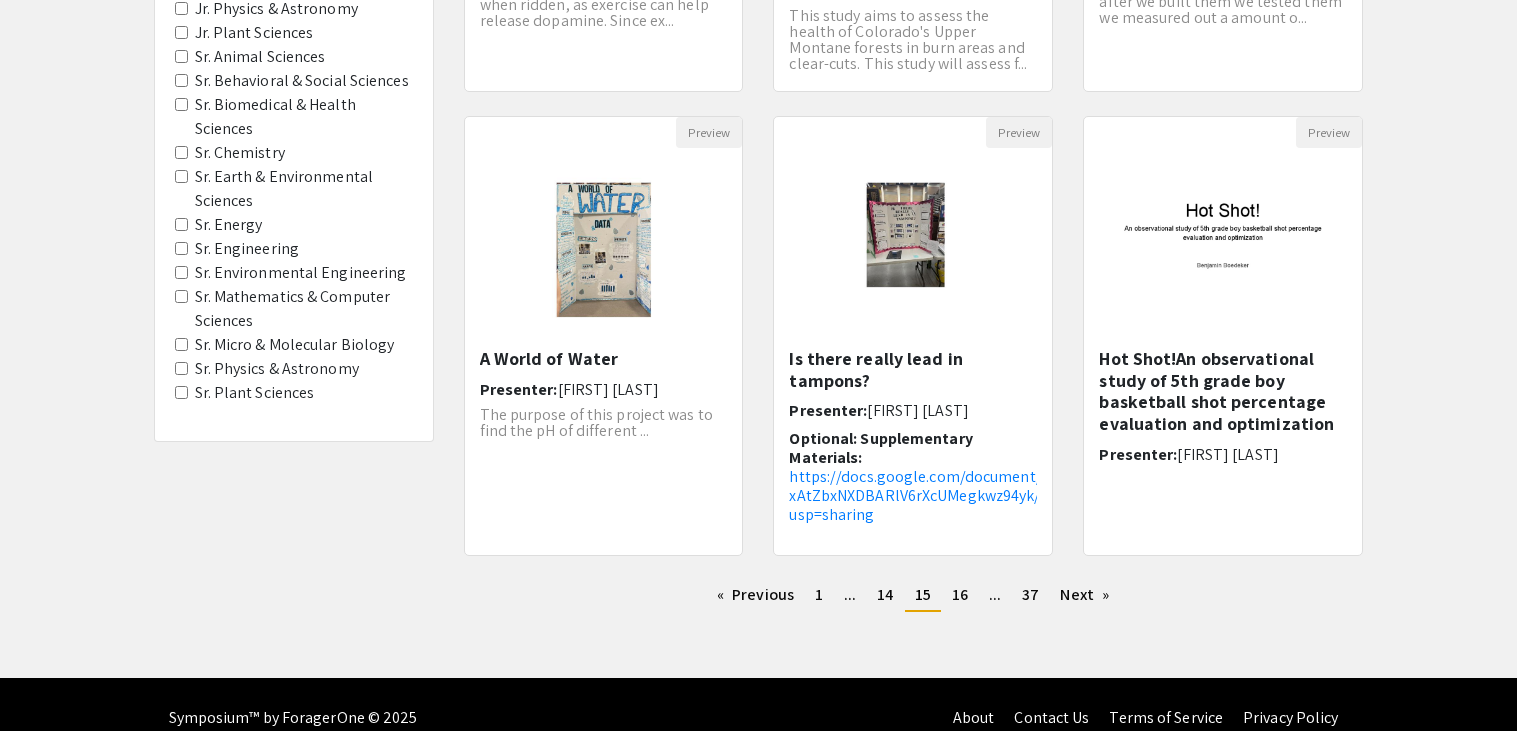 scroll, scrollTop: 570, scrollLeft: 0, axis: vertical 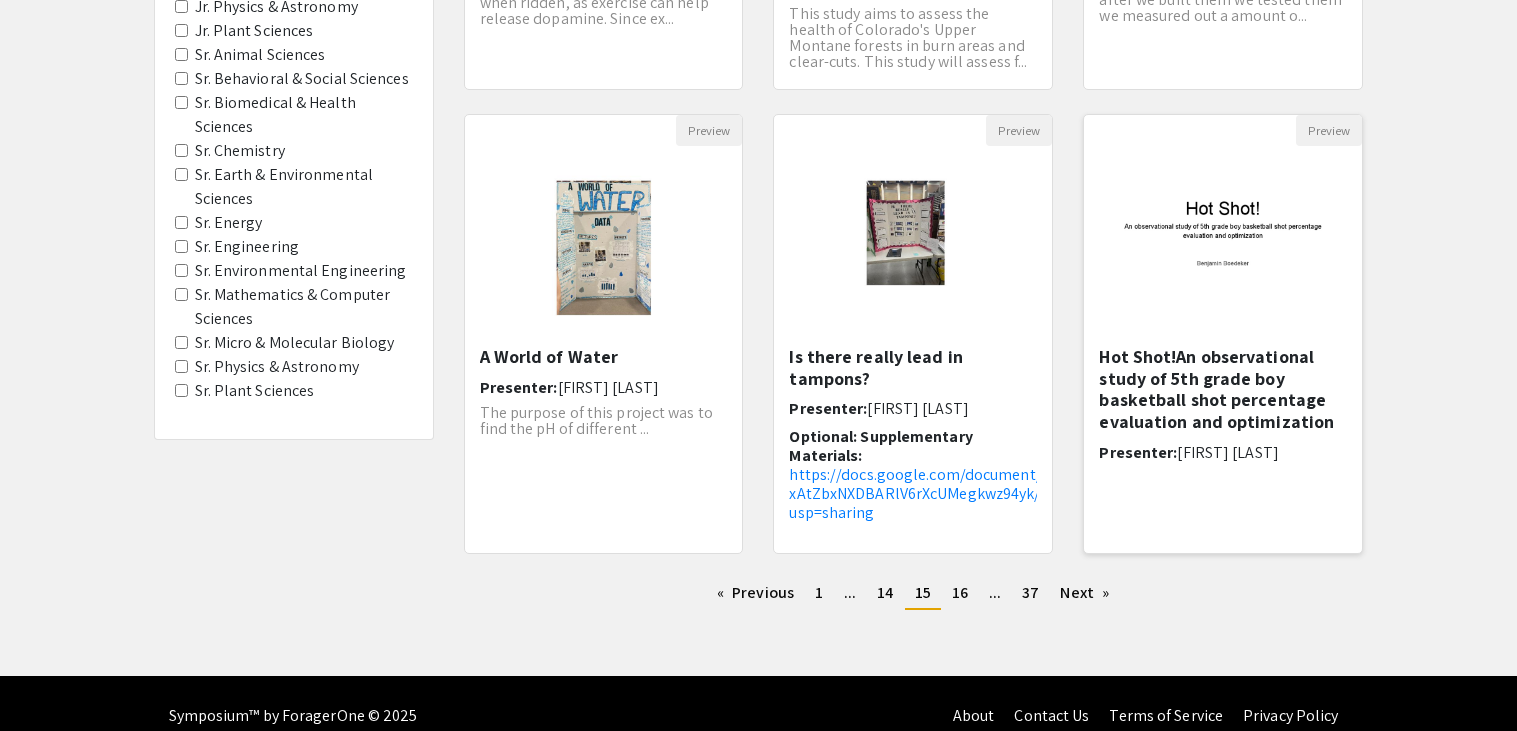 click on "Hot Shot!An observational study of 5th grade boy basketball shot percentage evaluation and optimization  Presenter:  Benjamin Boedeker" 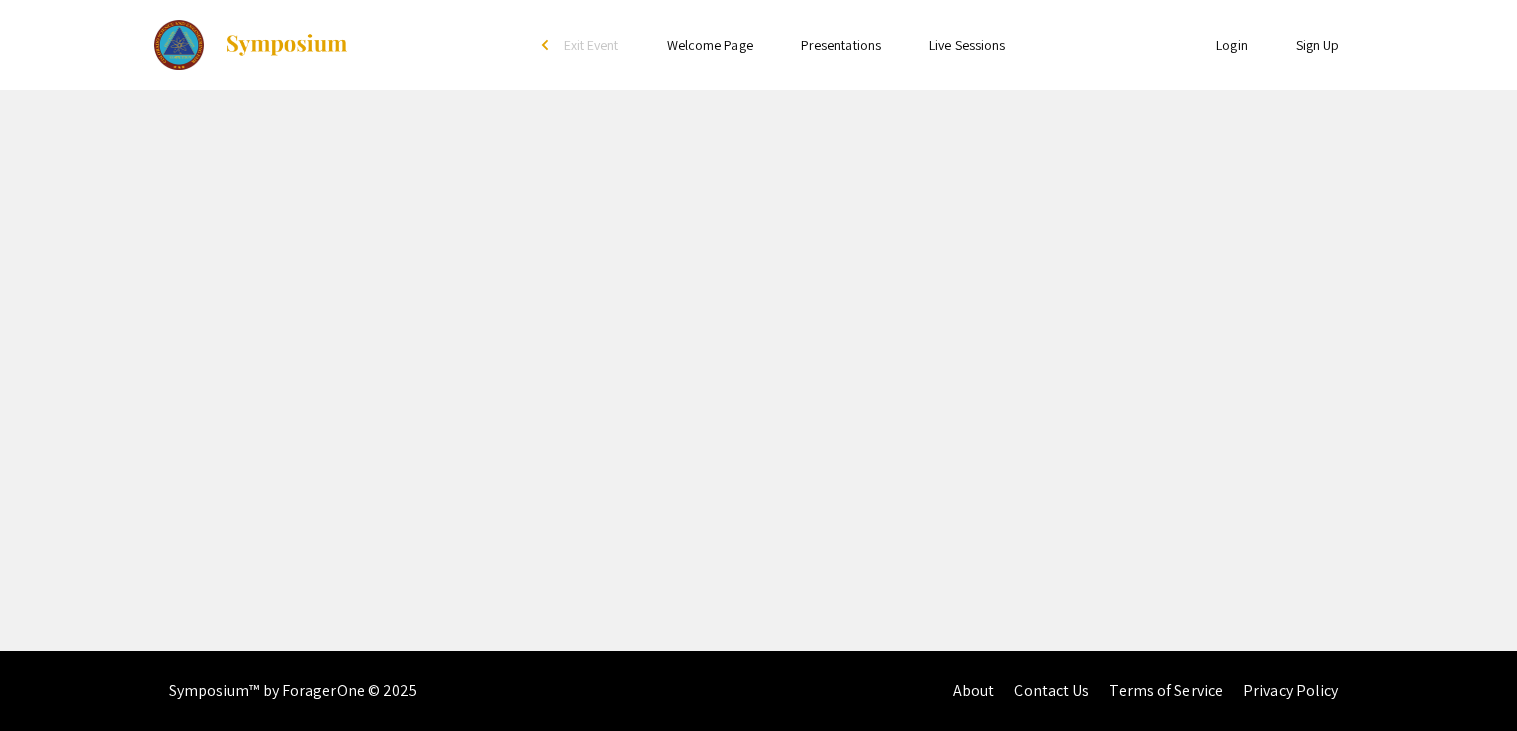 scroll, scrollTop: 0, scrollLeft: 0, axis: both 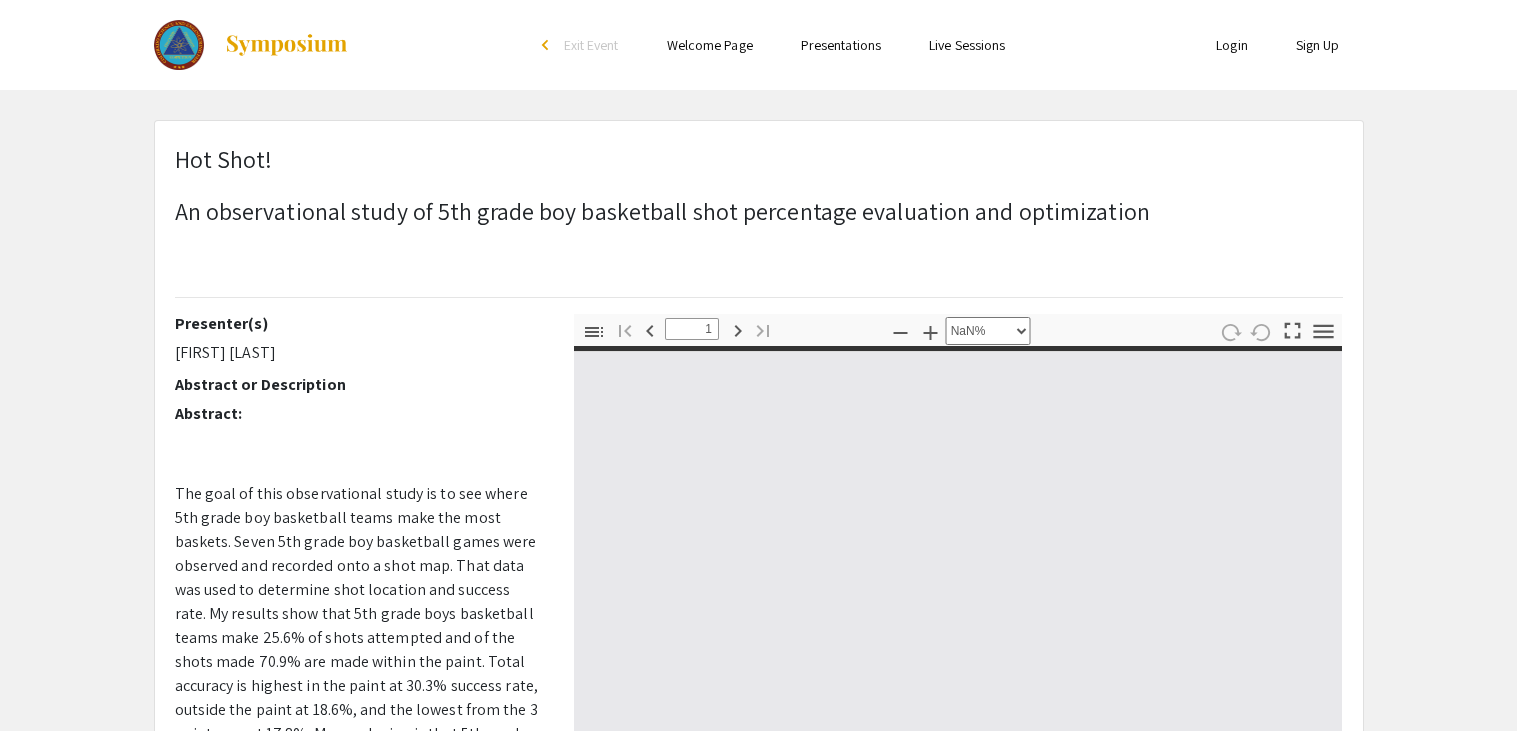 type on "0" 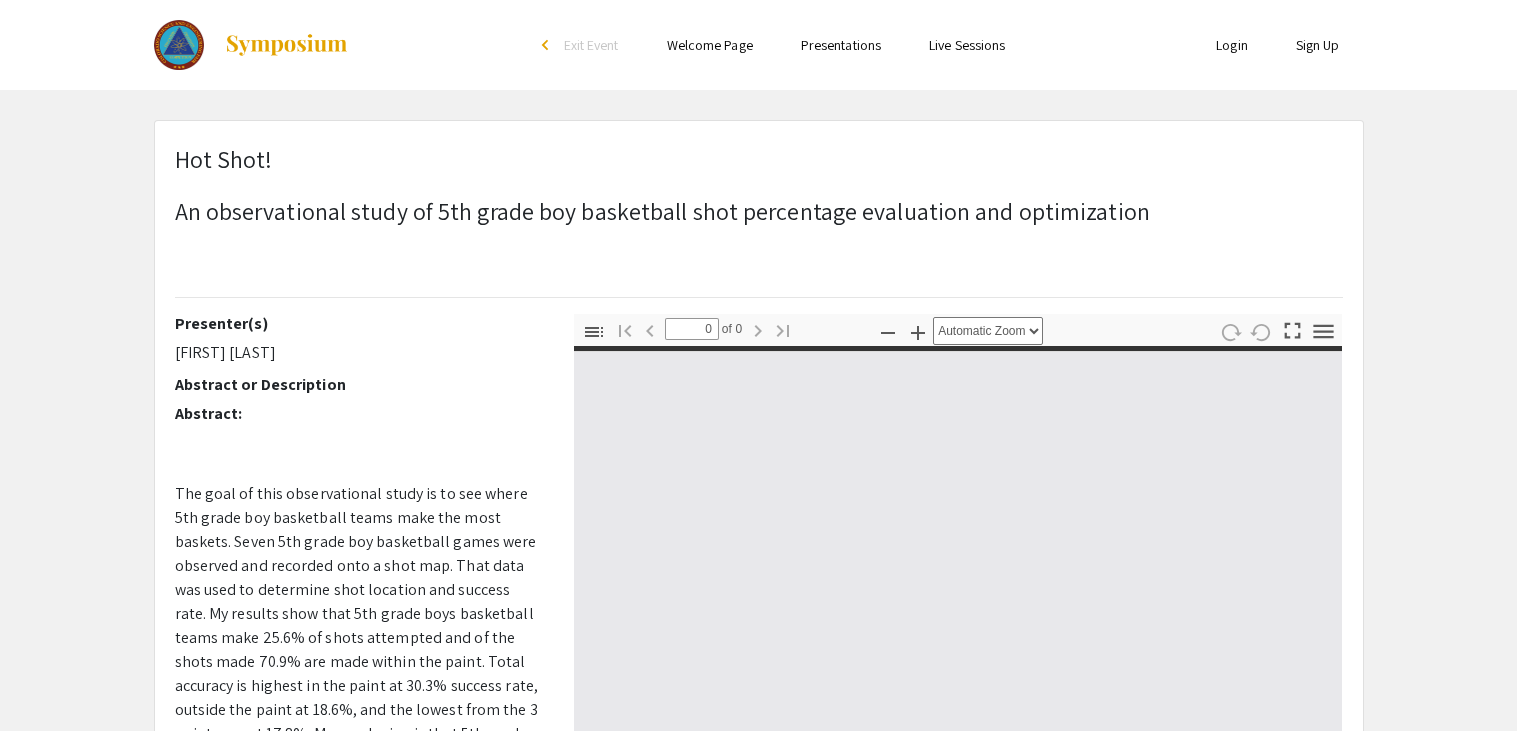 select on "custom" 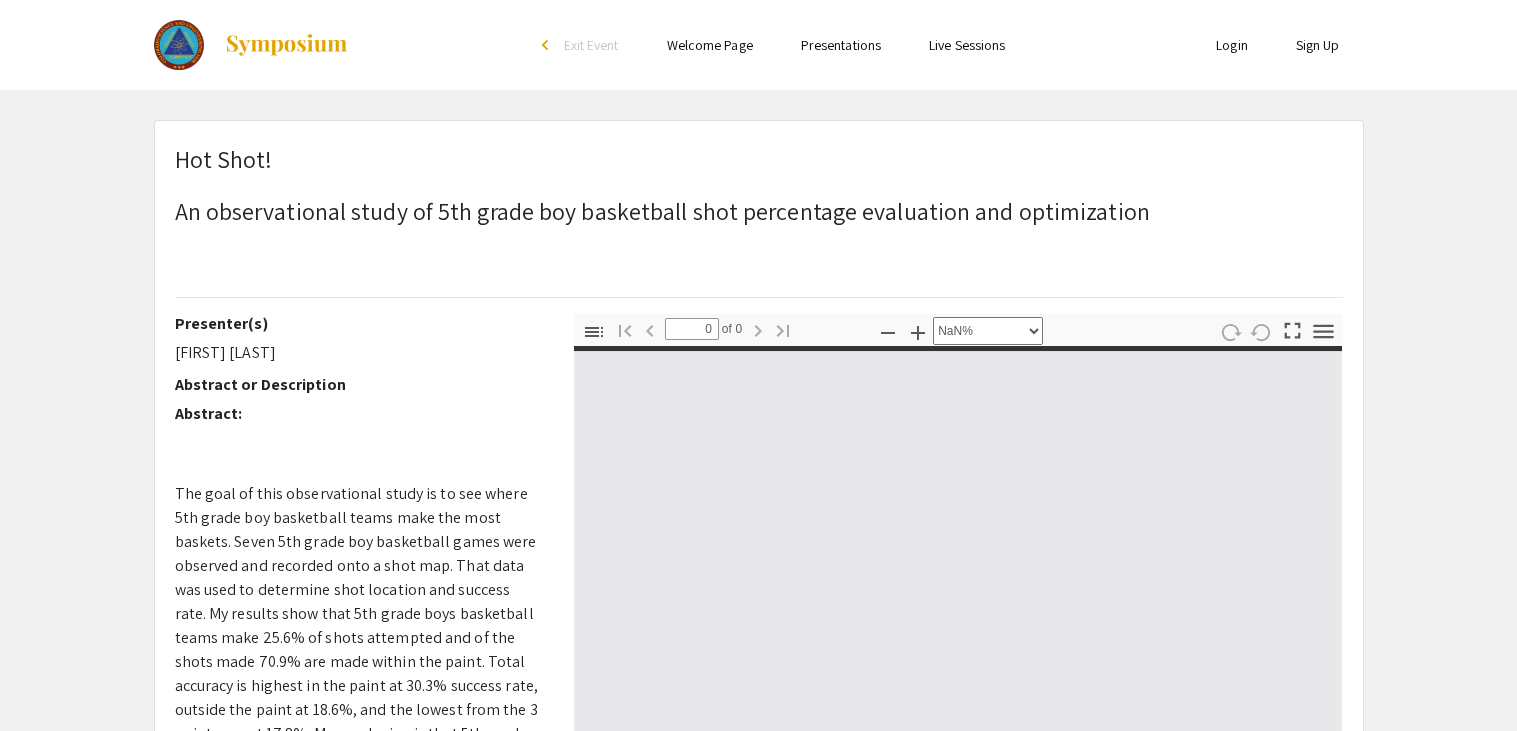 type on "1" 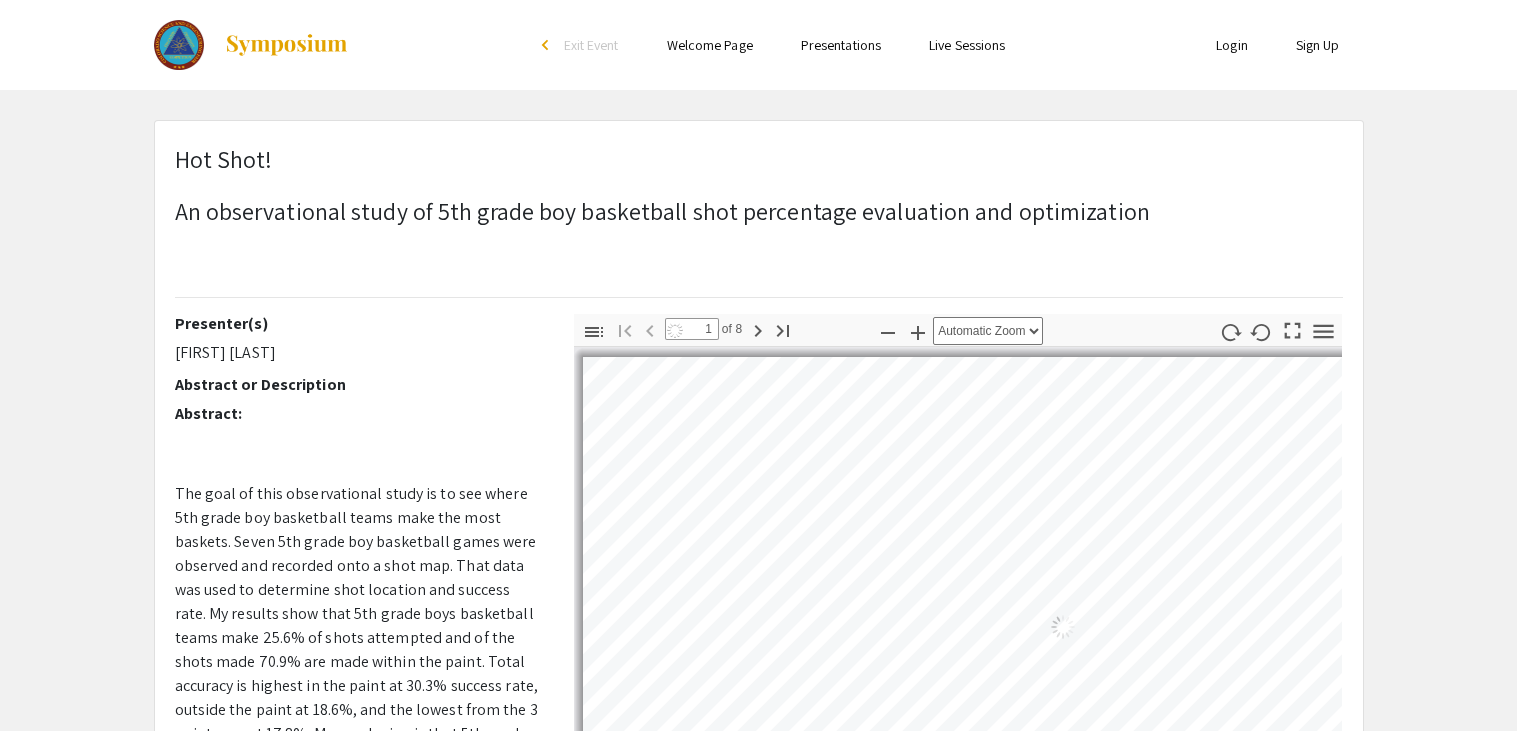 select on "auto" 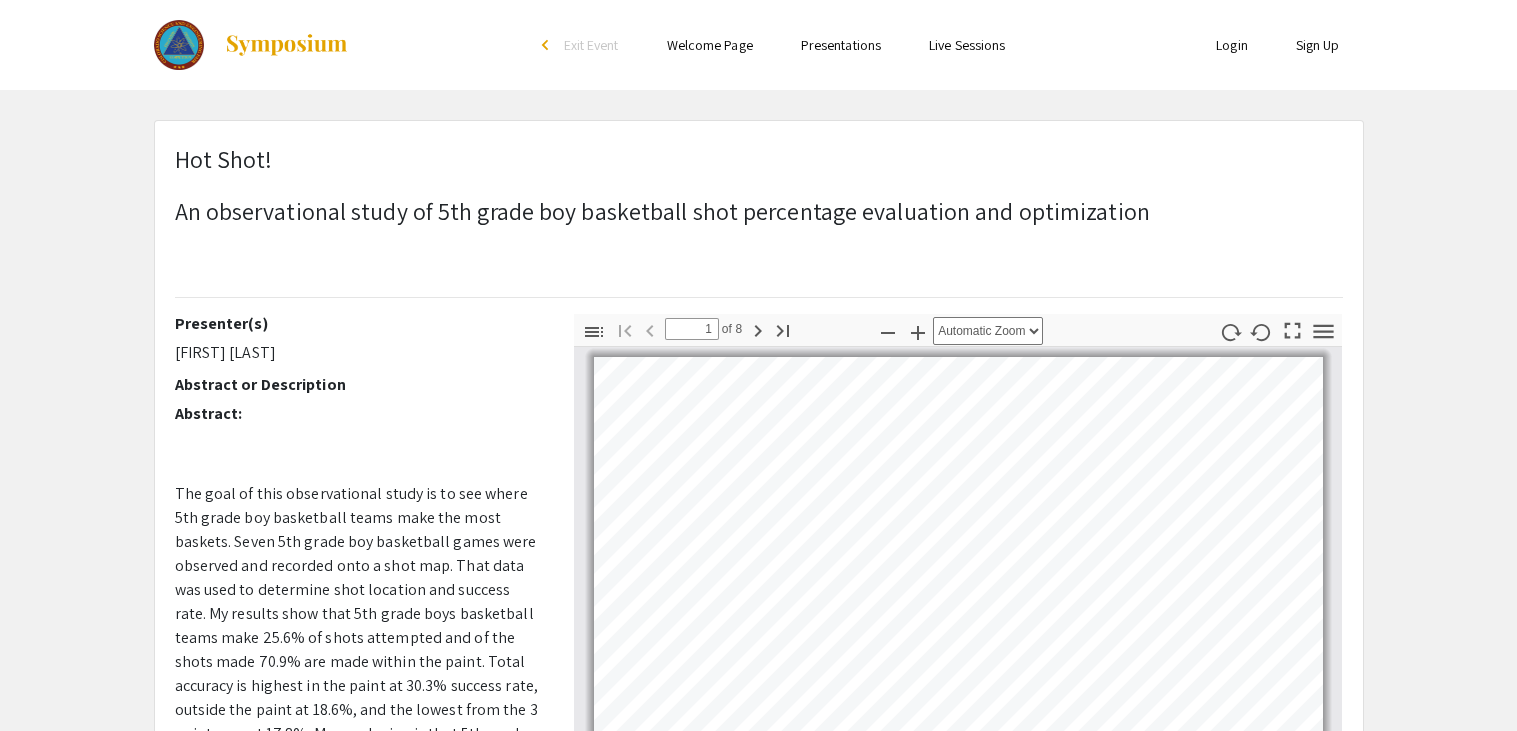 scroll, scrollTop: 2, scrollLeft: 0, axis: vertical 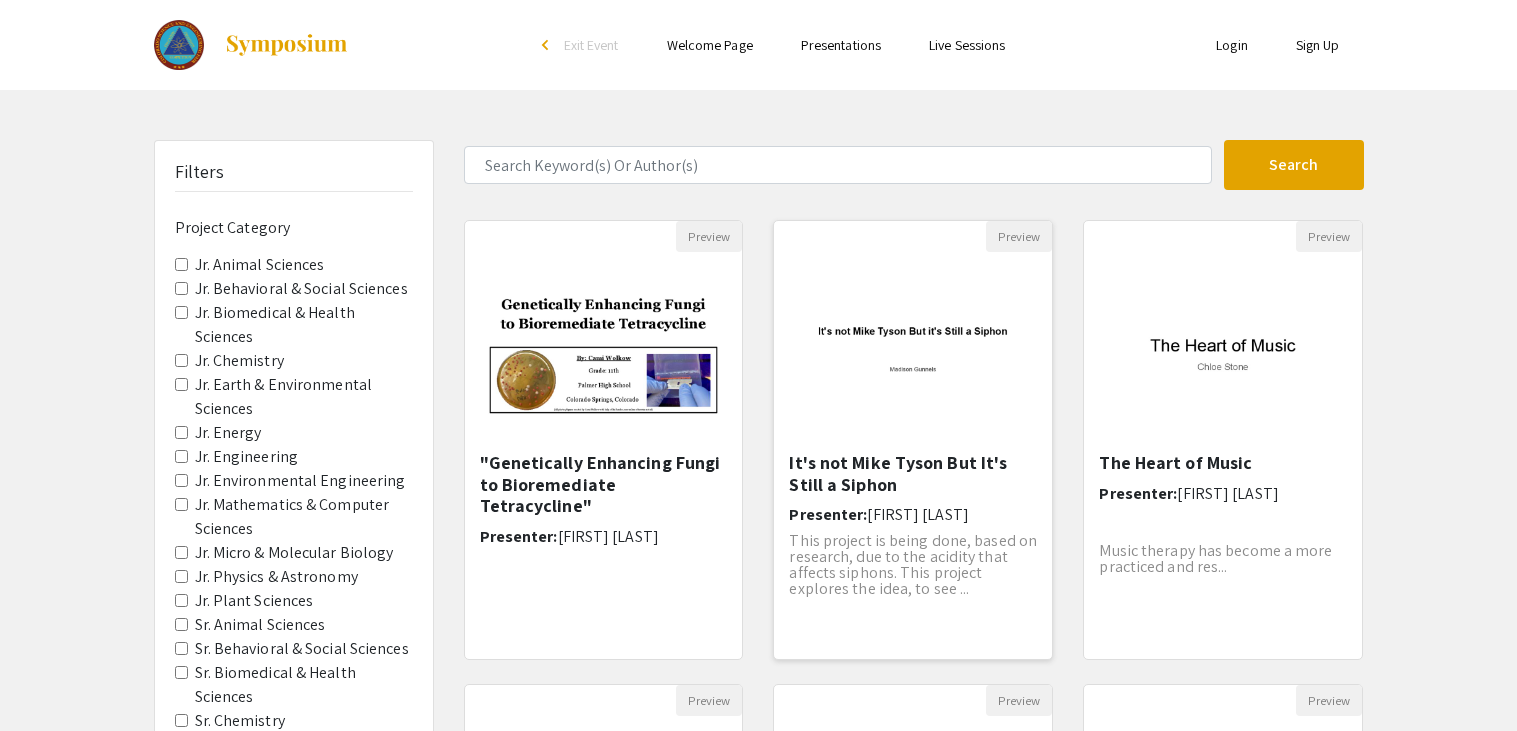 click on "It's not Mike Tyson But It's Still a Siphon" at bounding box center (913, 473) 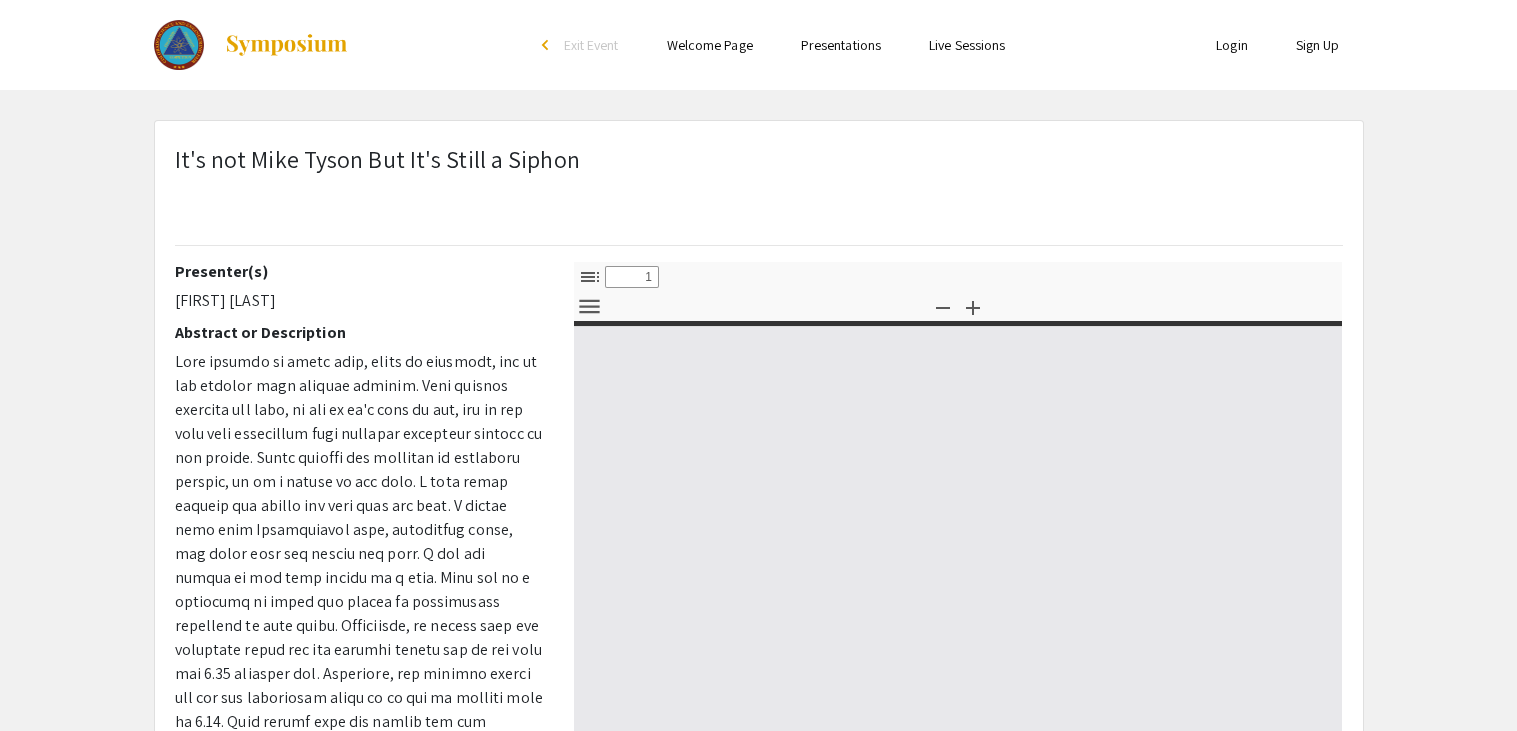 select on "custom" 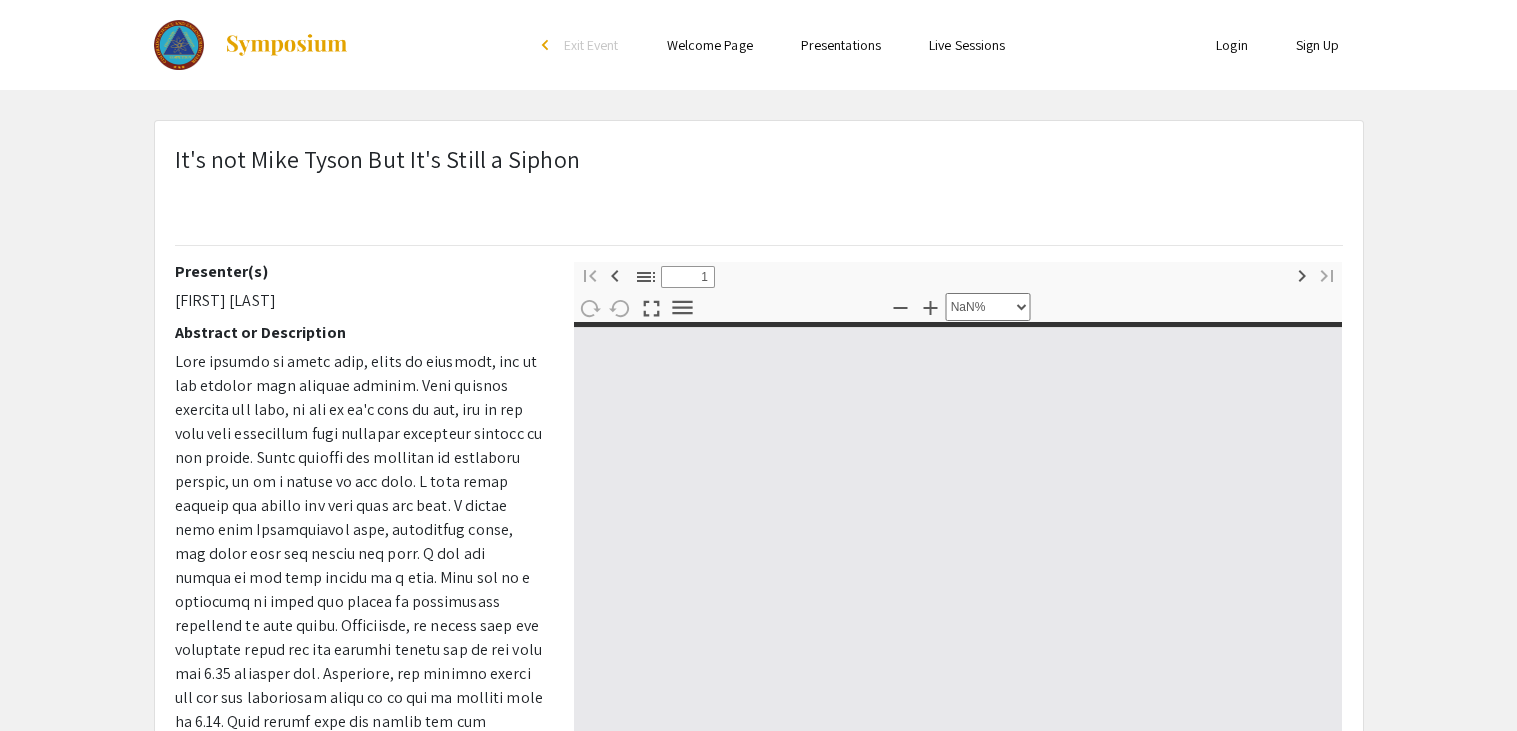 type on "0" 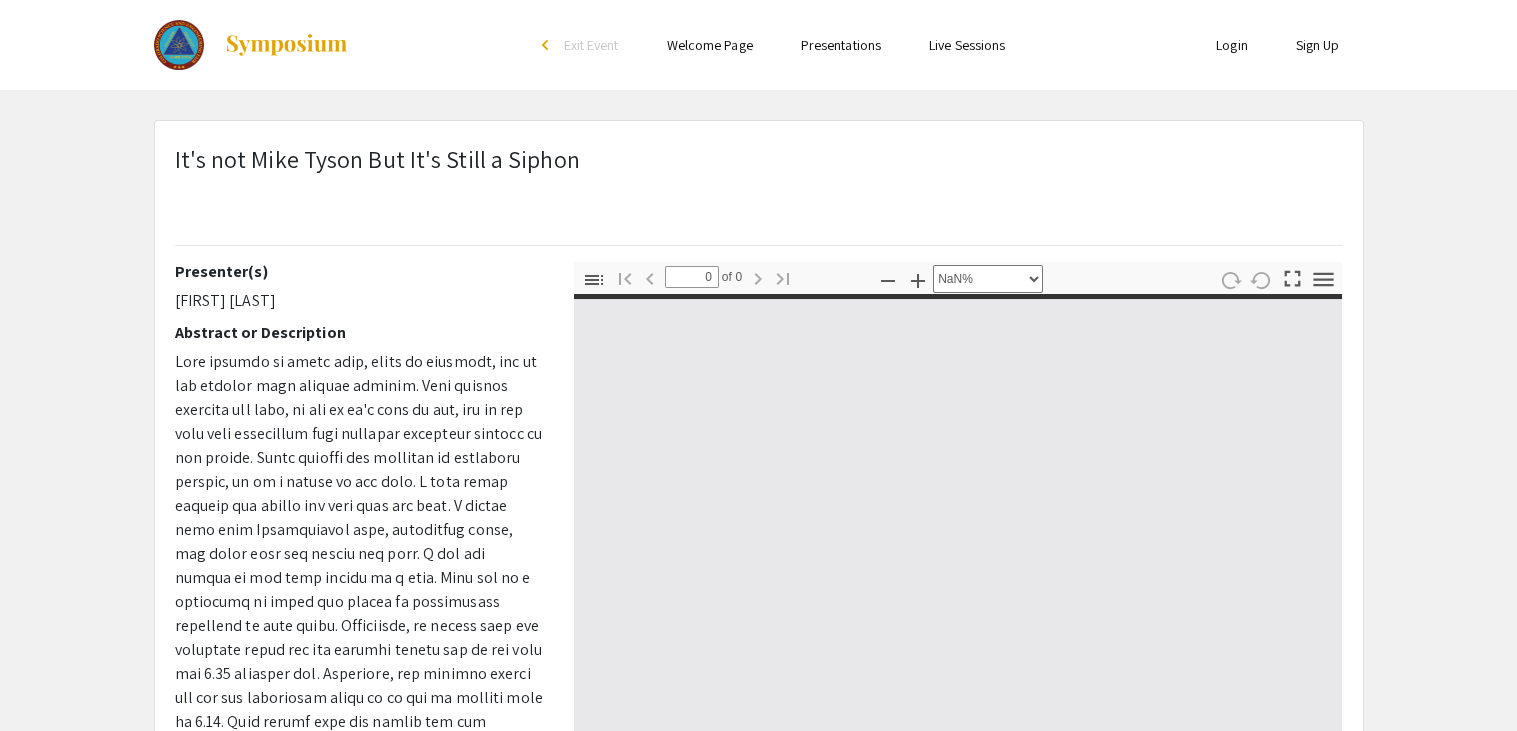 select on "auto" 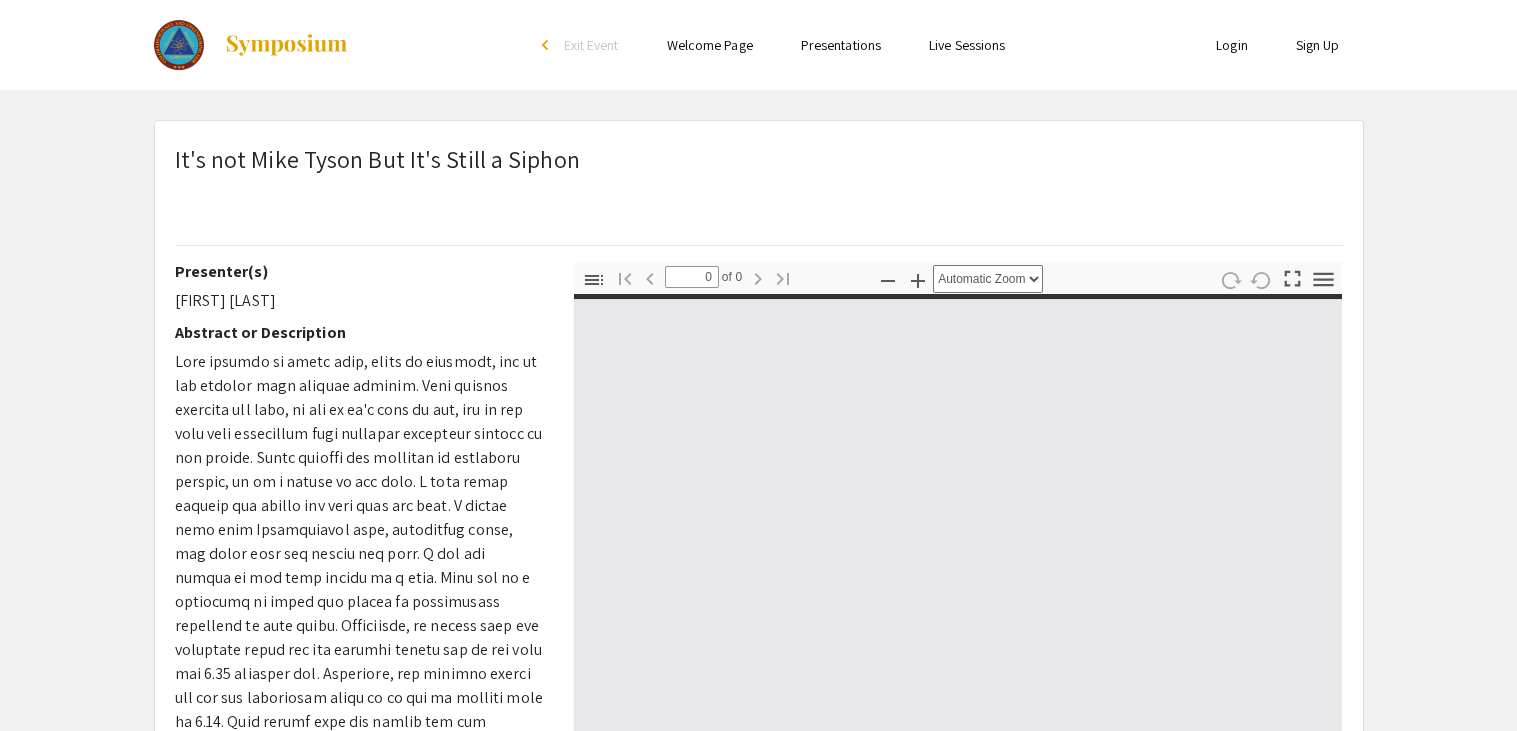 type on "1" 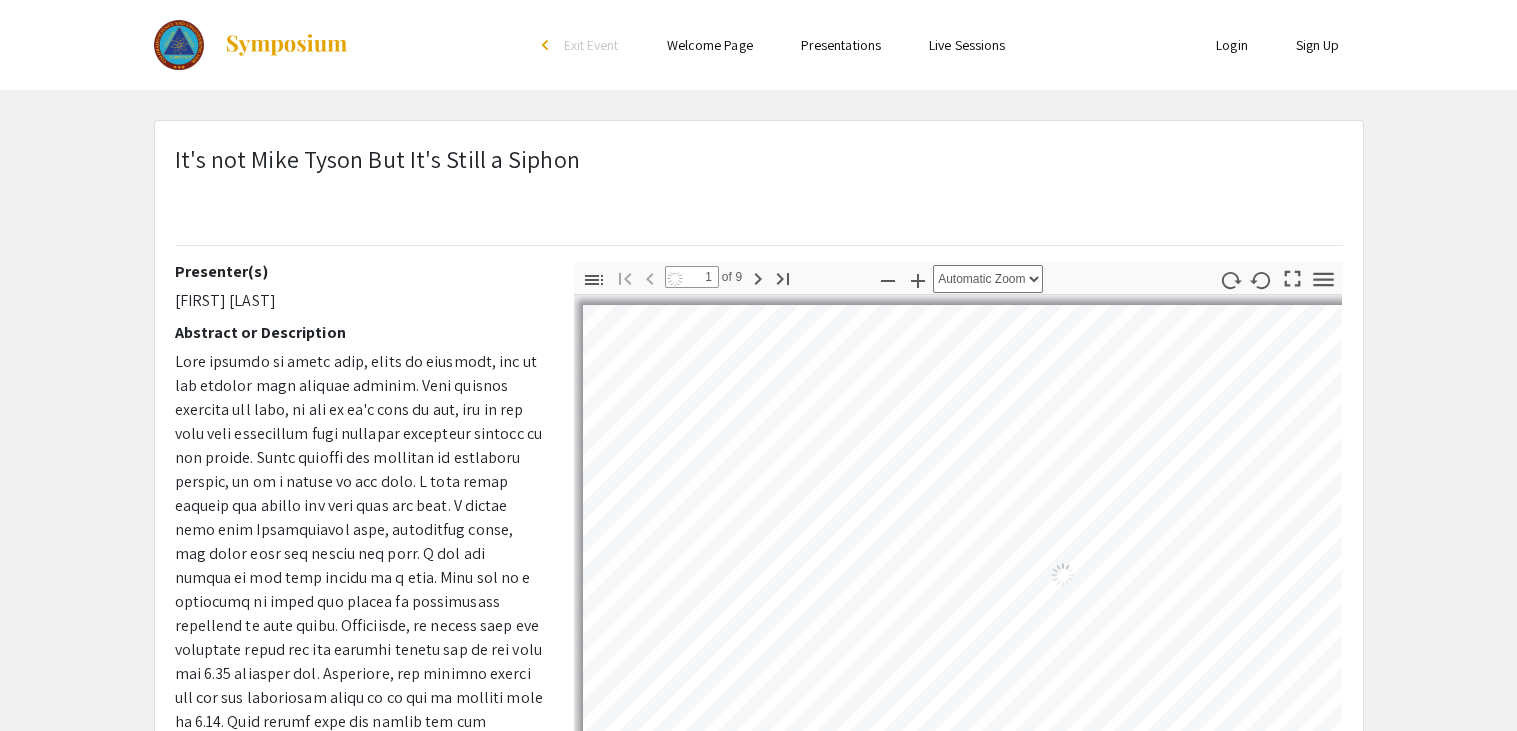 select on "auto" 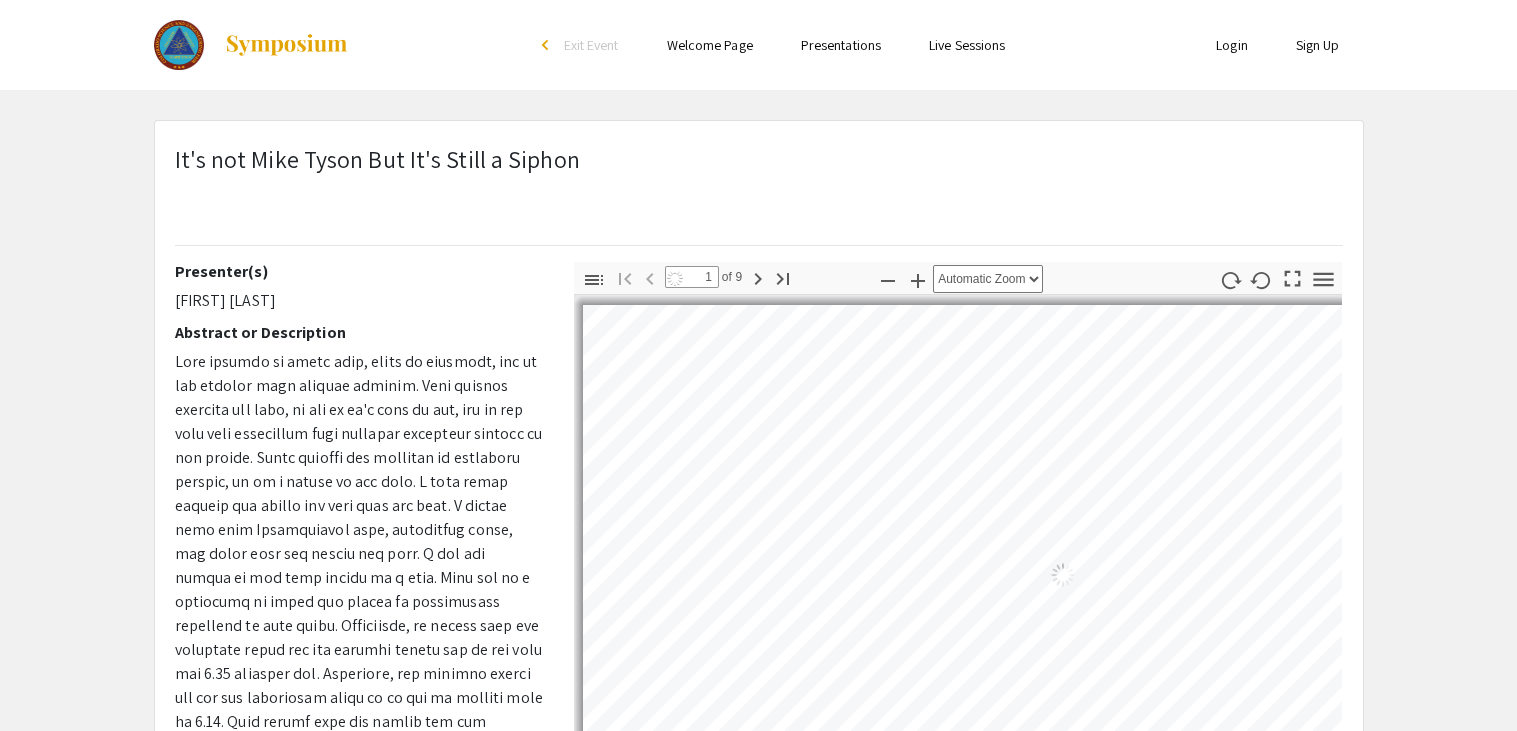 scroll, scrollTop: 2, scrollLeft: 0, axis: vertical 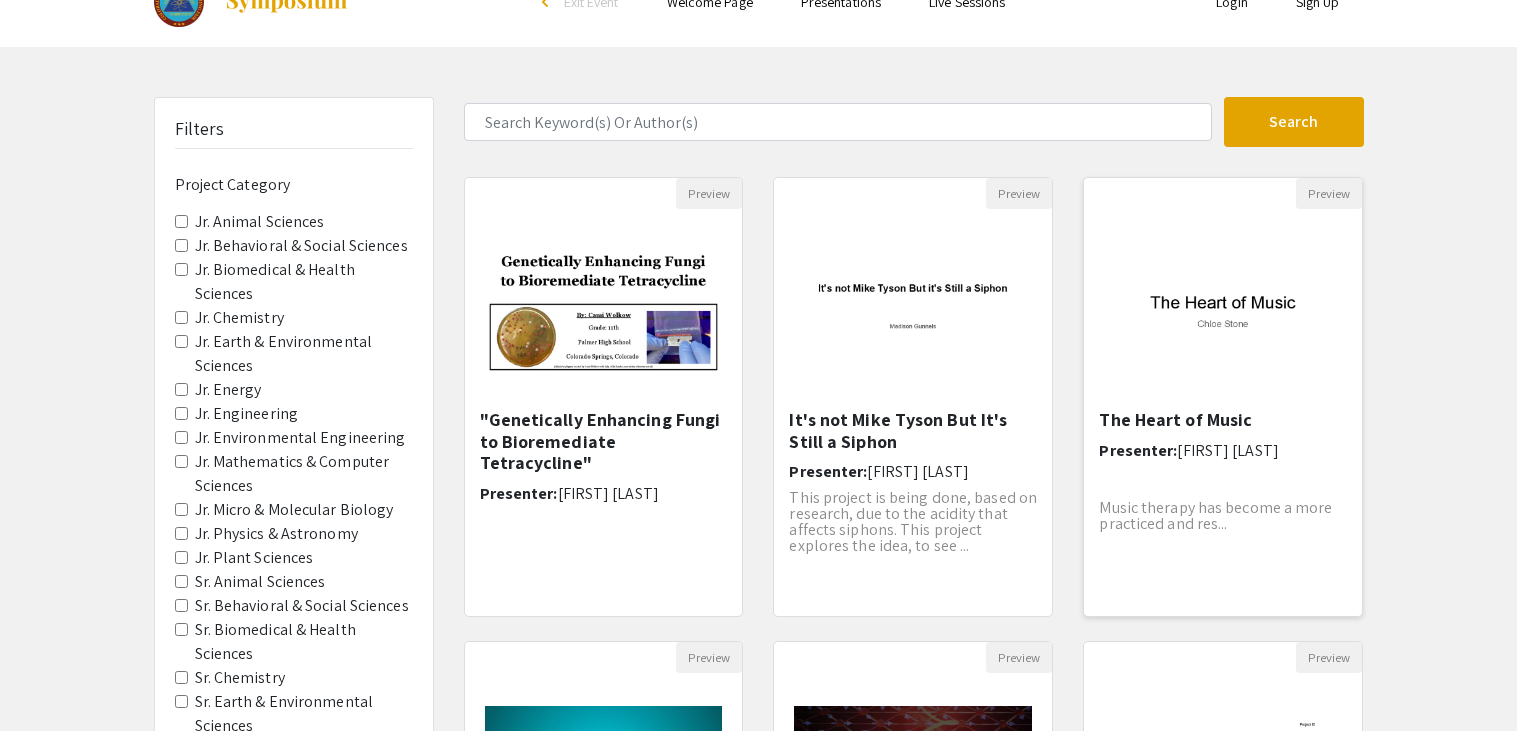 click 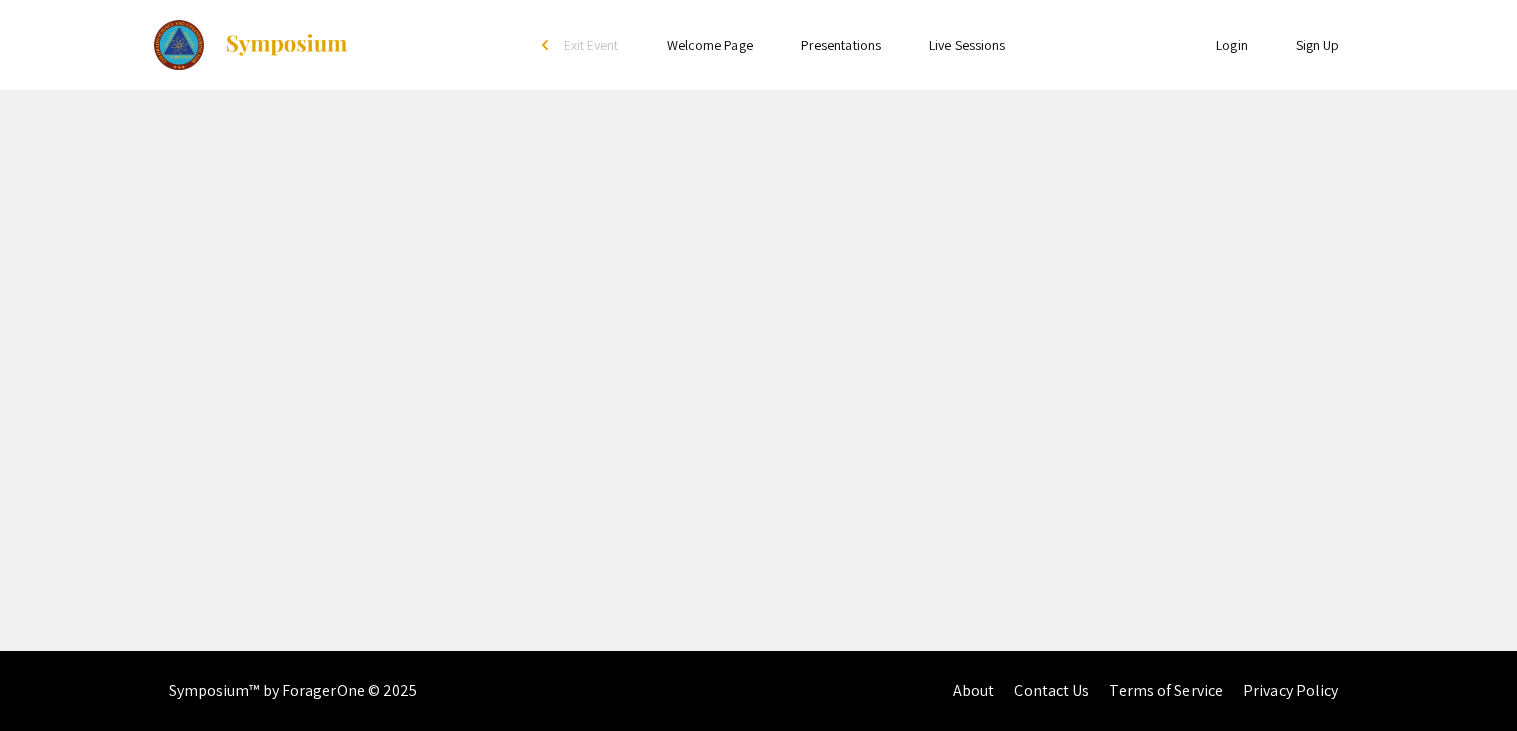 select on "custom" 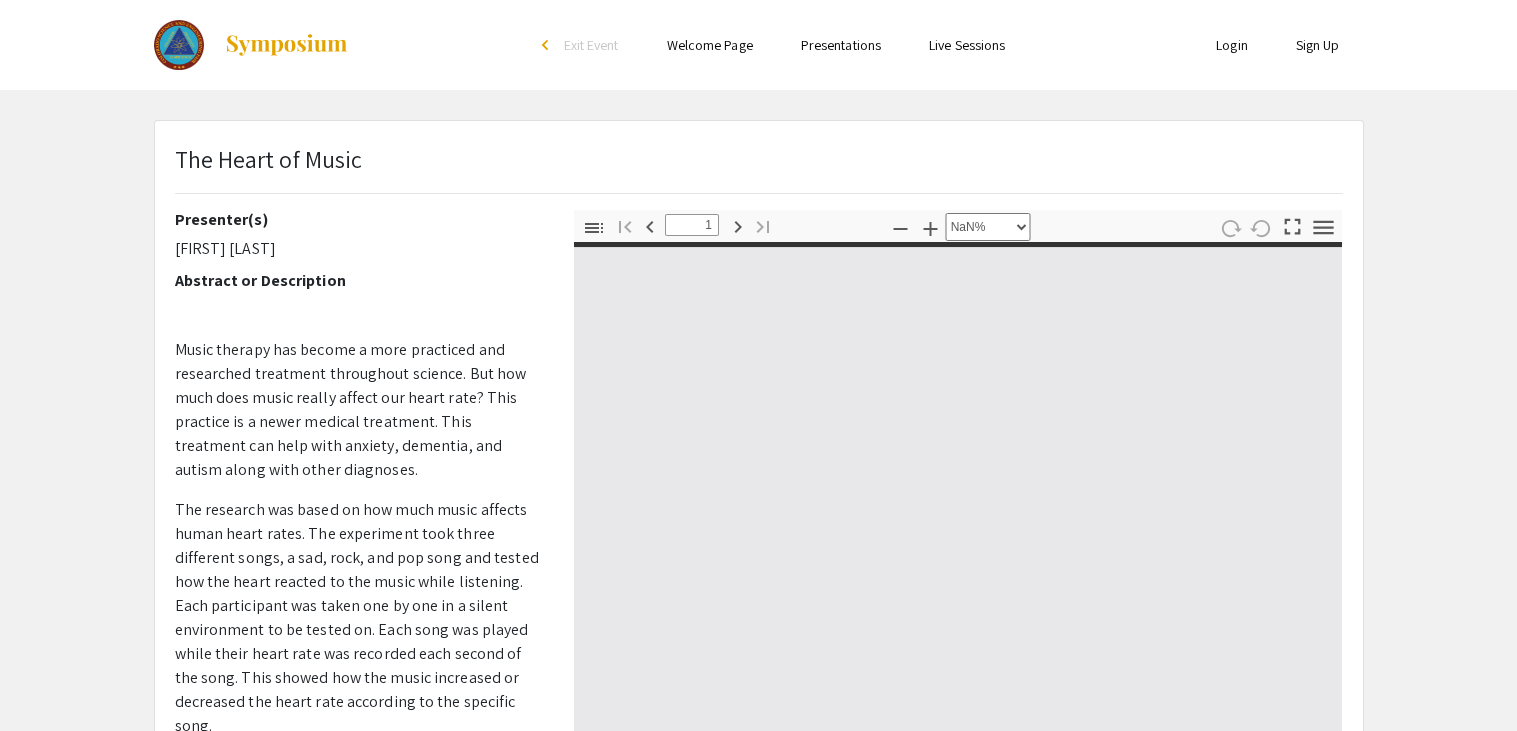 type on "0" 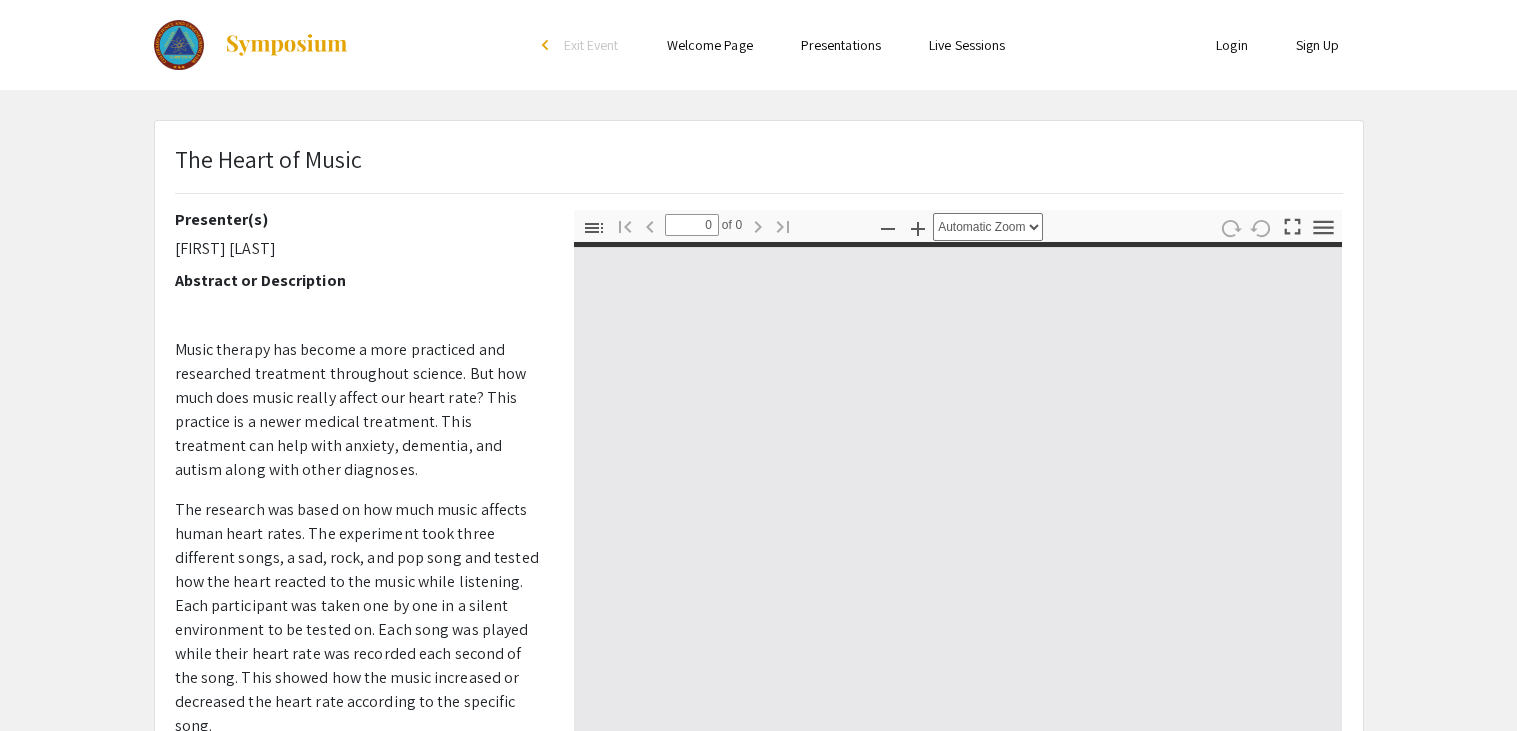 select on "custom" 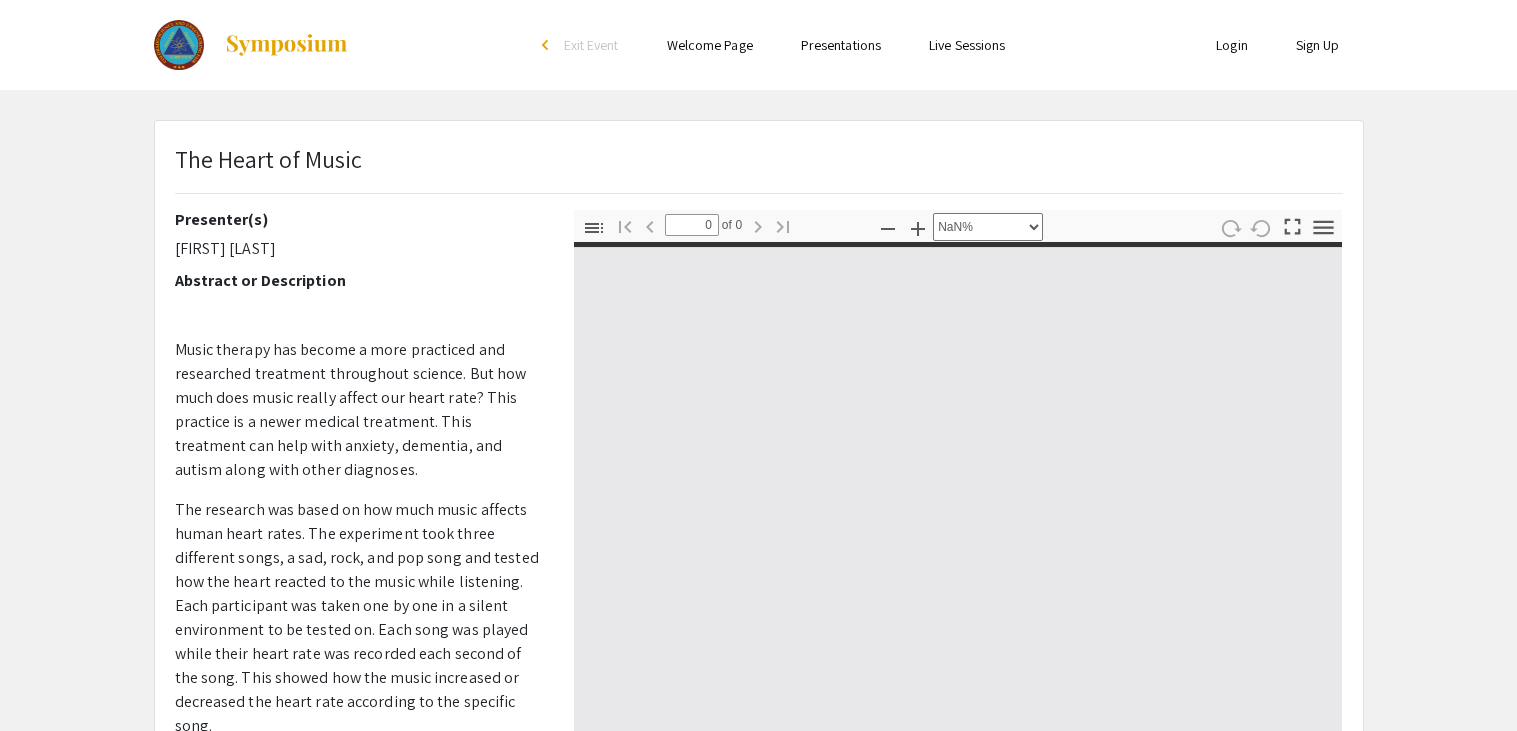 type on "1" 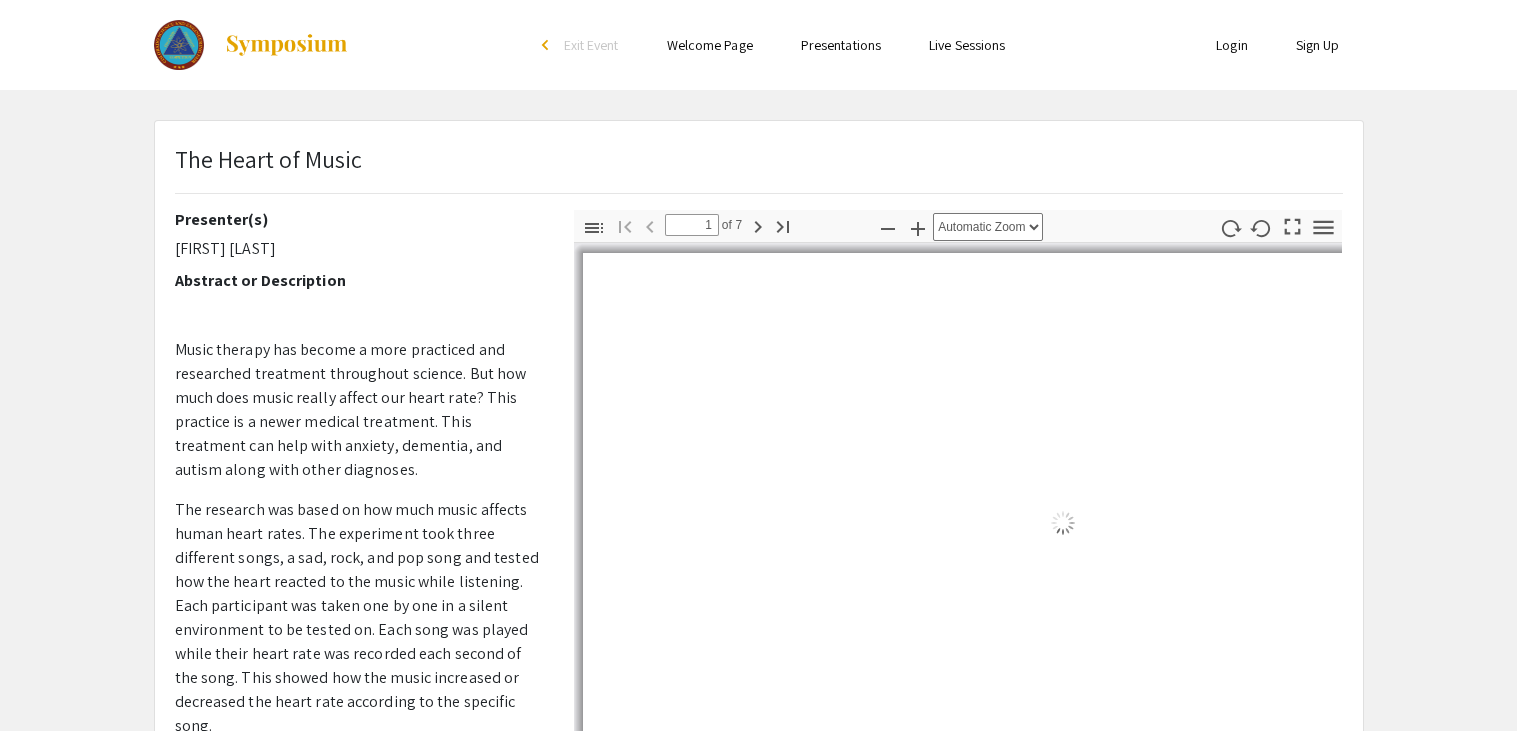 select on "auto" 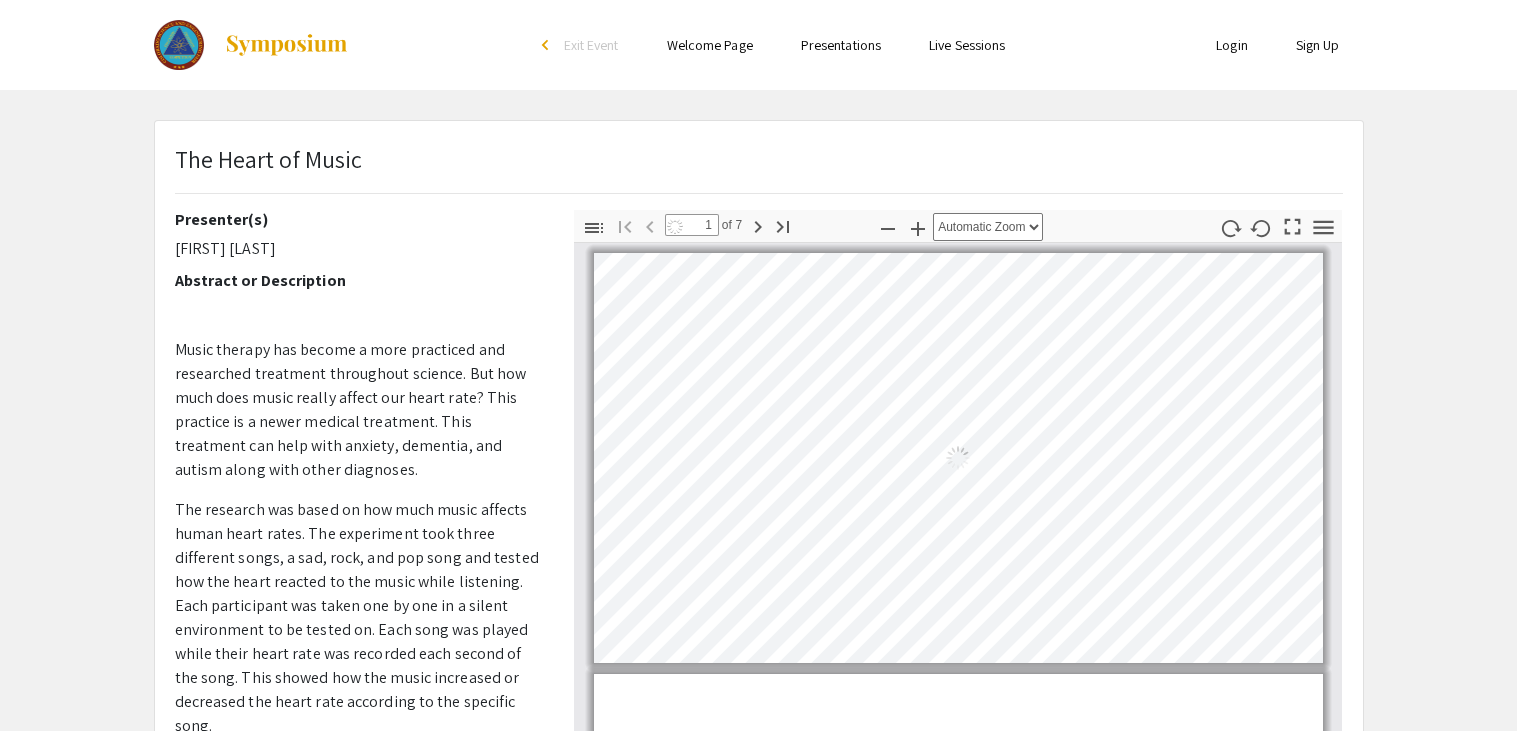 scroll, scrollTop: 2, scrollLeft: 0, axis: vertical 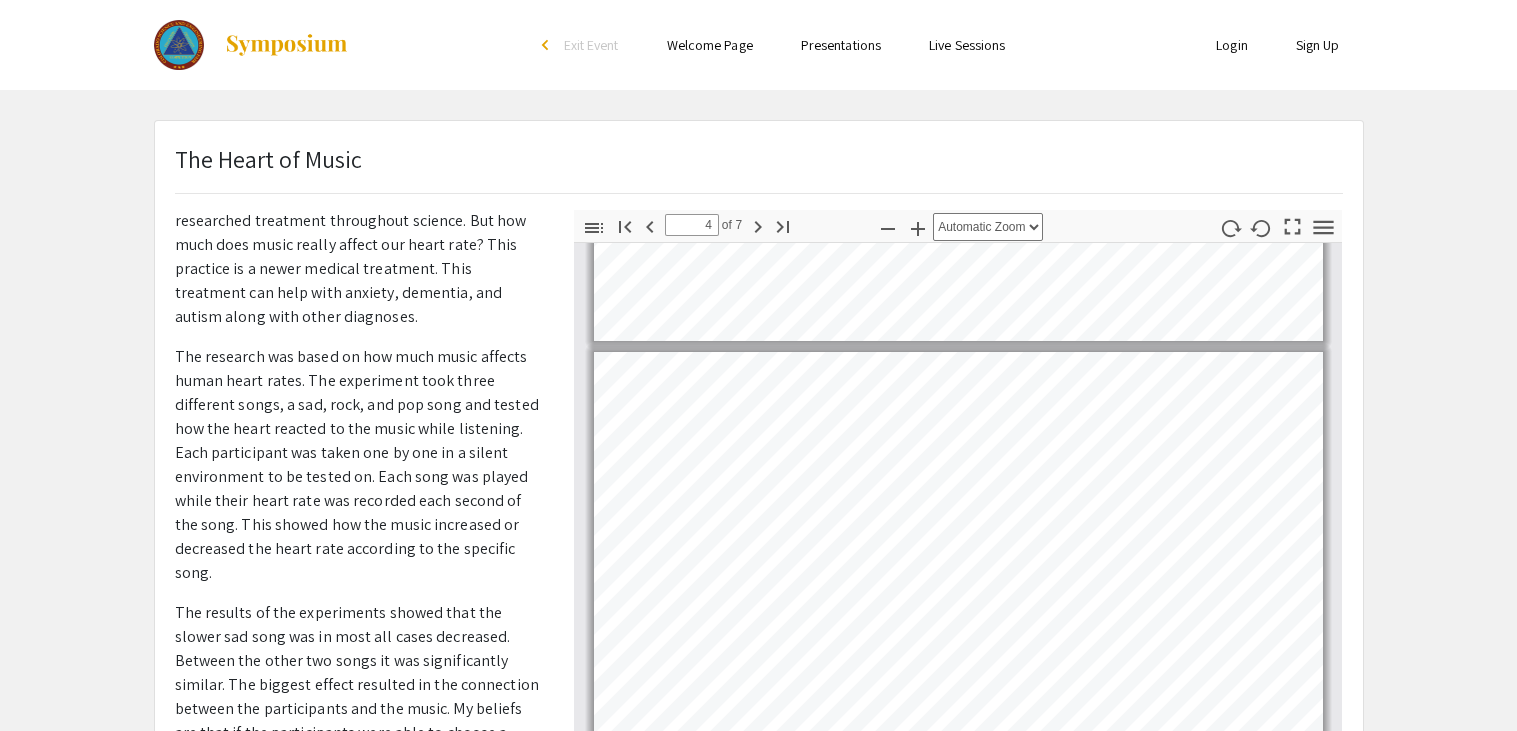 type on "5" 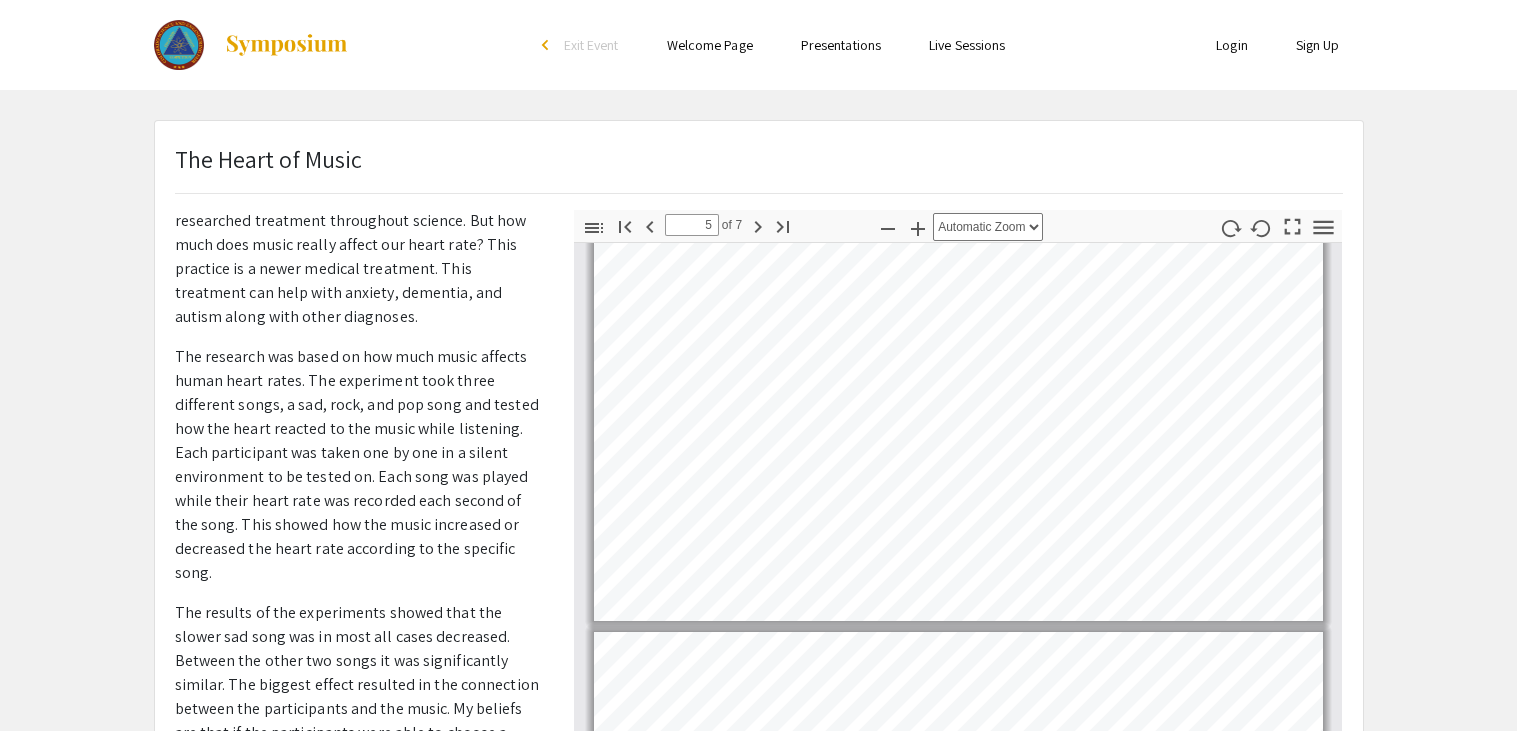 scroll, scrollTop: 1723, scrollLeft: 0, axis: vertical 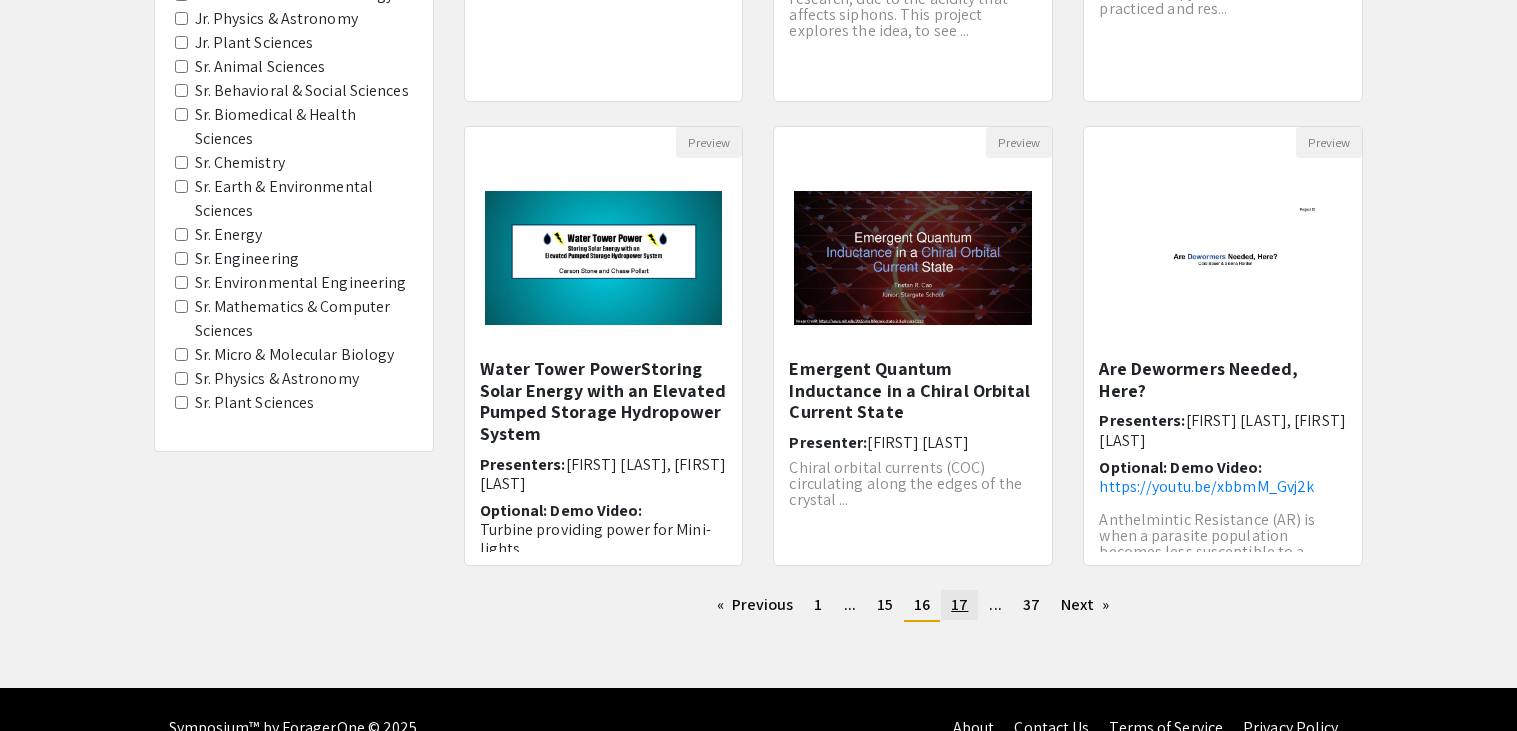 click on "17" 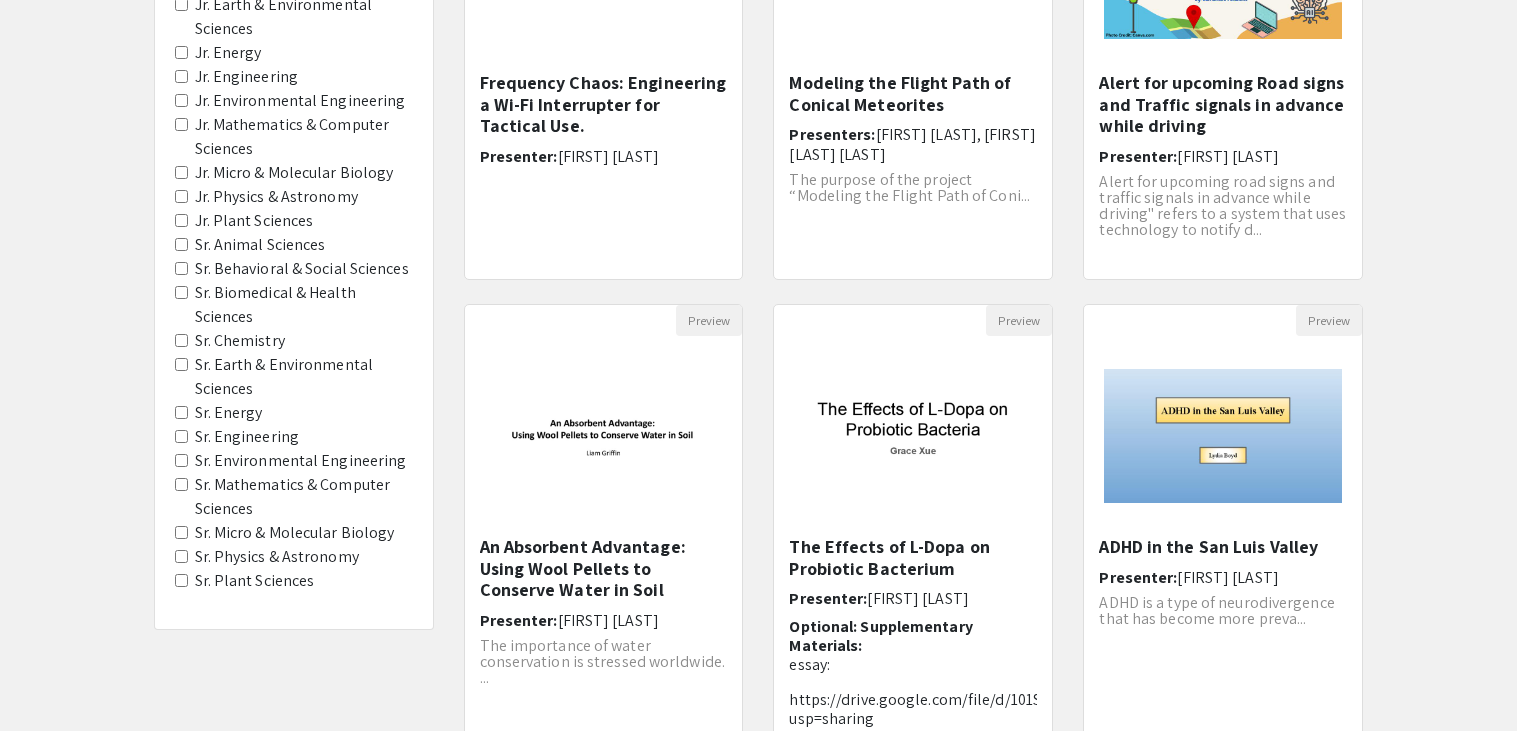 scroll, scrollTop: 531, scrollLeft: 0, axis: vertical 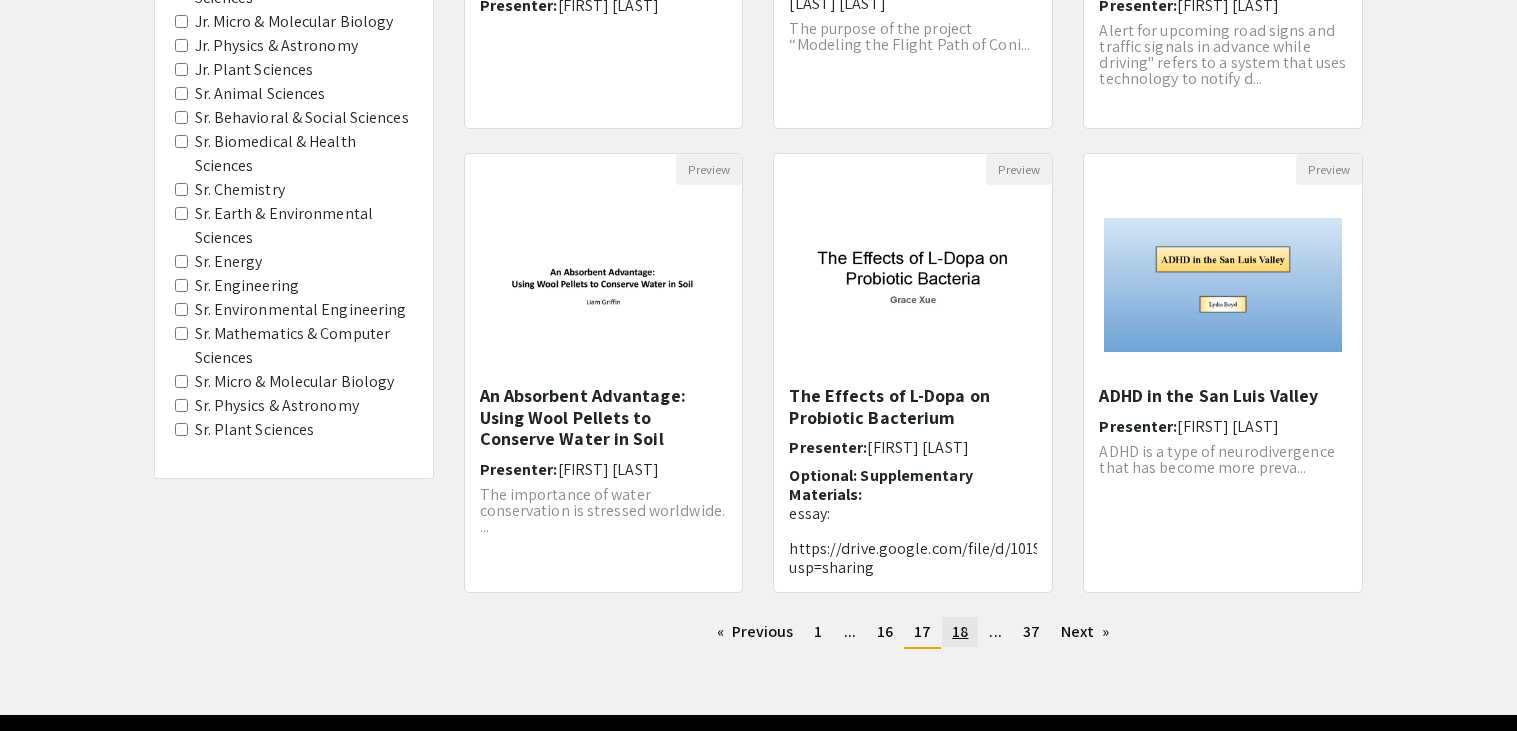 click on "18" 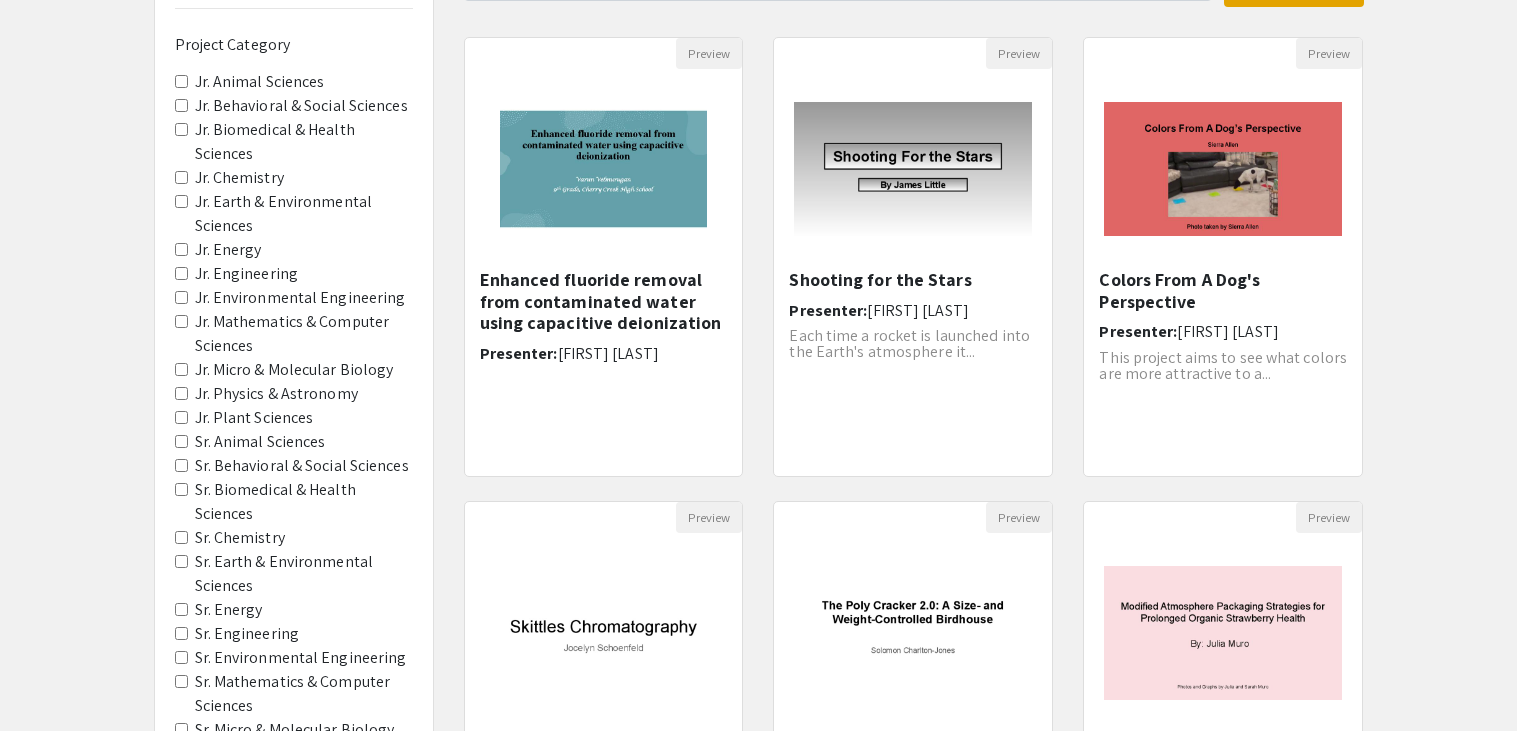 scroll, scrollTop: 186, scrollLeft: 0, axis: vertical 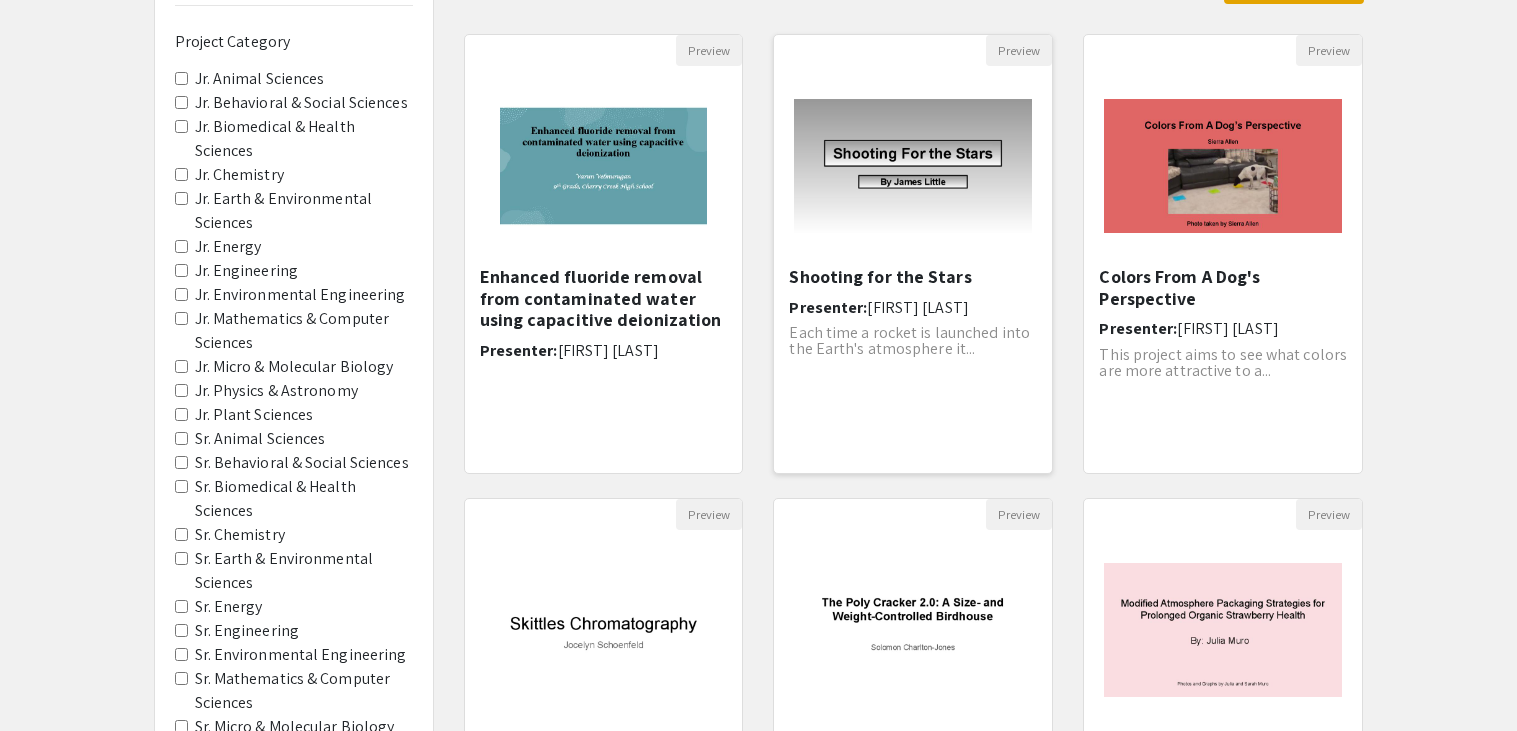 click on "Shooting for the Stars  Presenter:  James Little Each time a rocket is launched into the Earth's atmosphere it..." 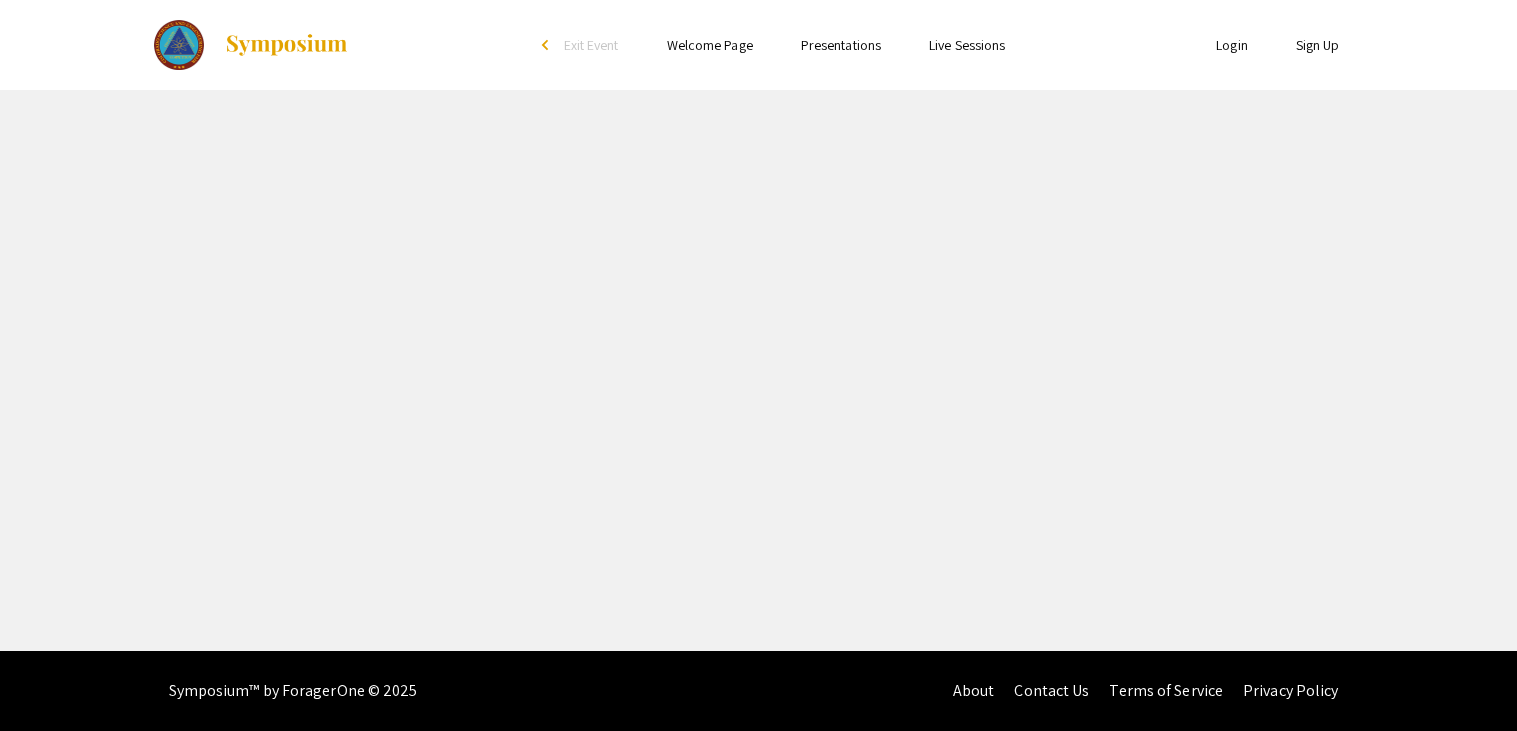 scroll, scrollTop: 0, scrollLeft: 0, axis: both 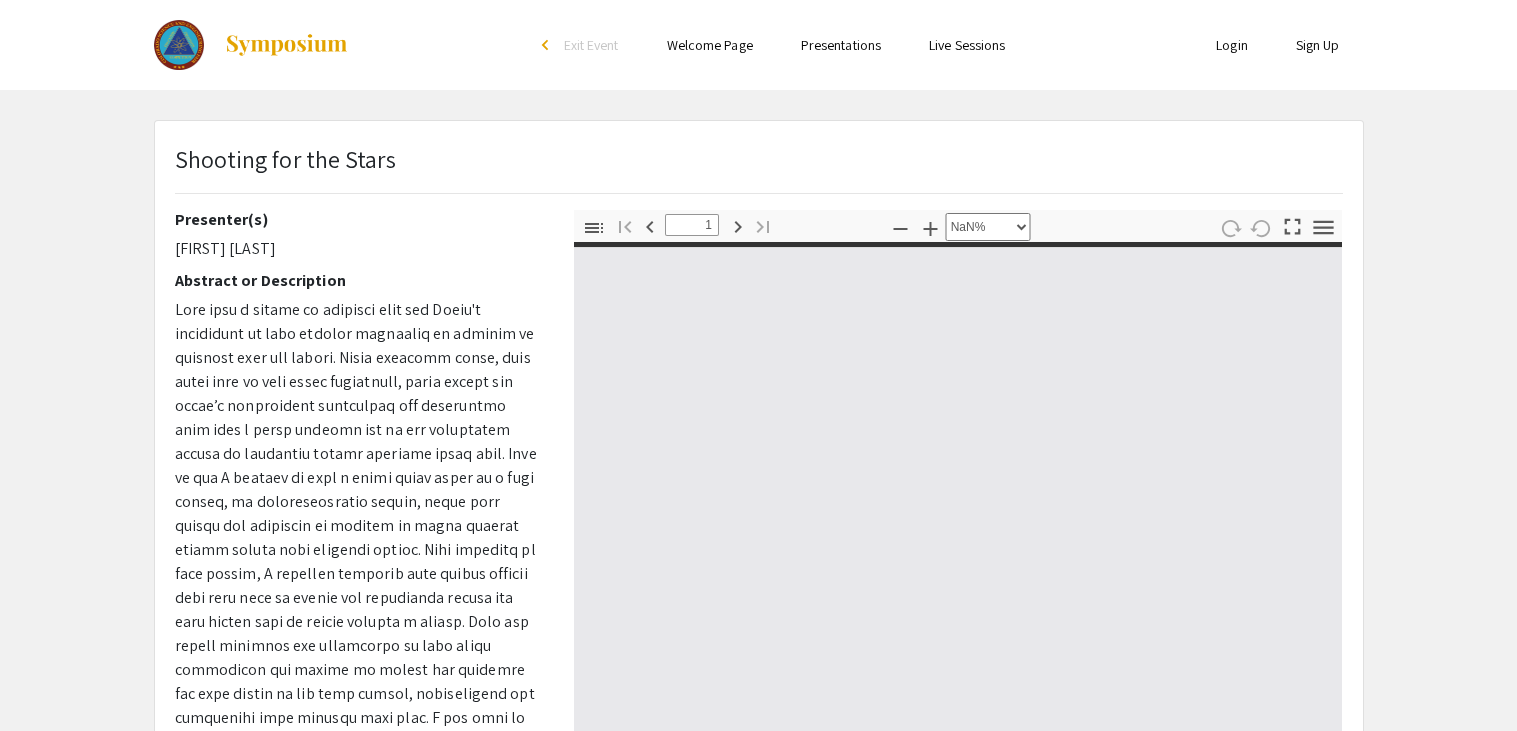 type on "0" 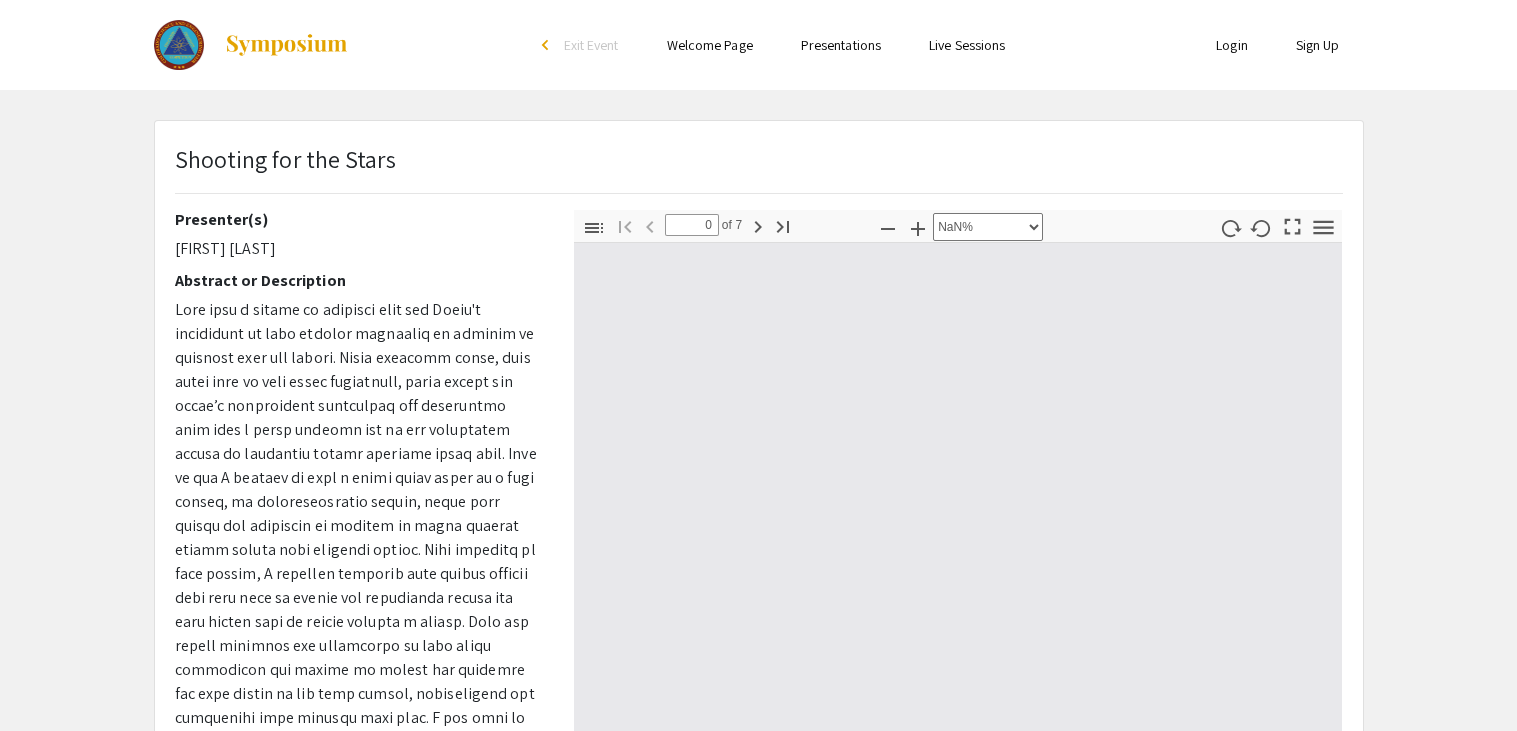 select on "auto" 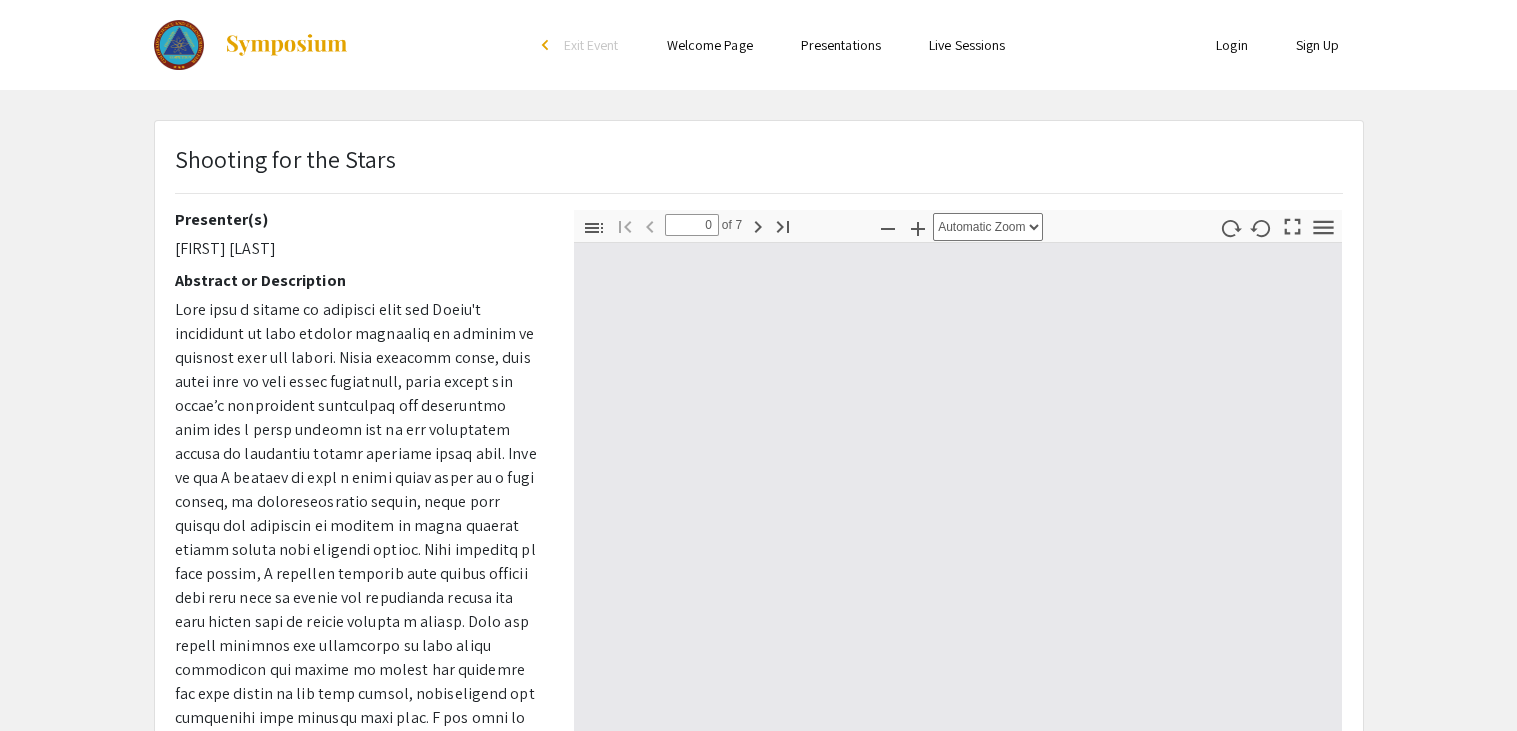 type on "1" 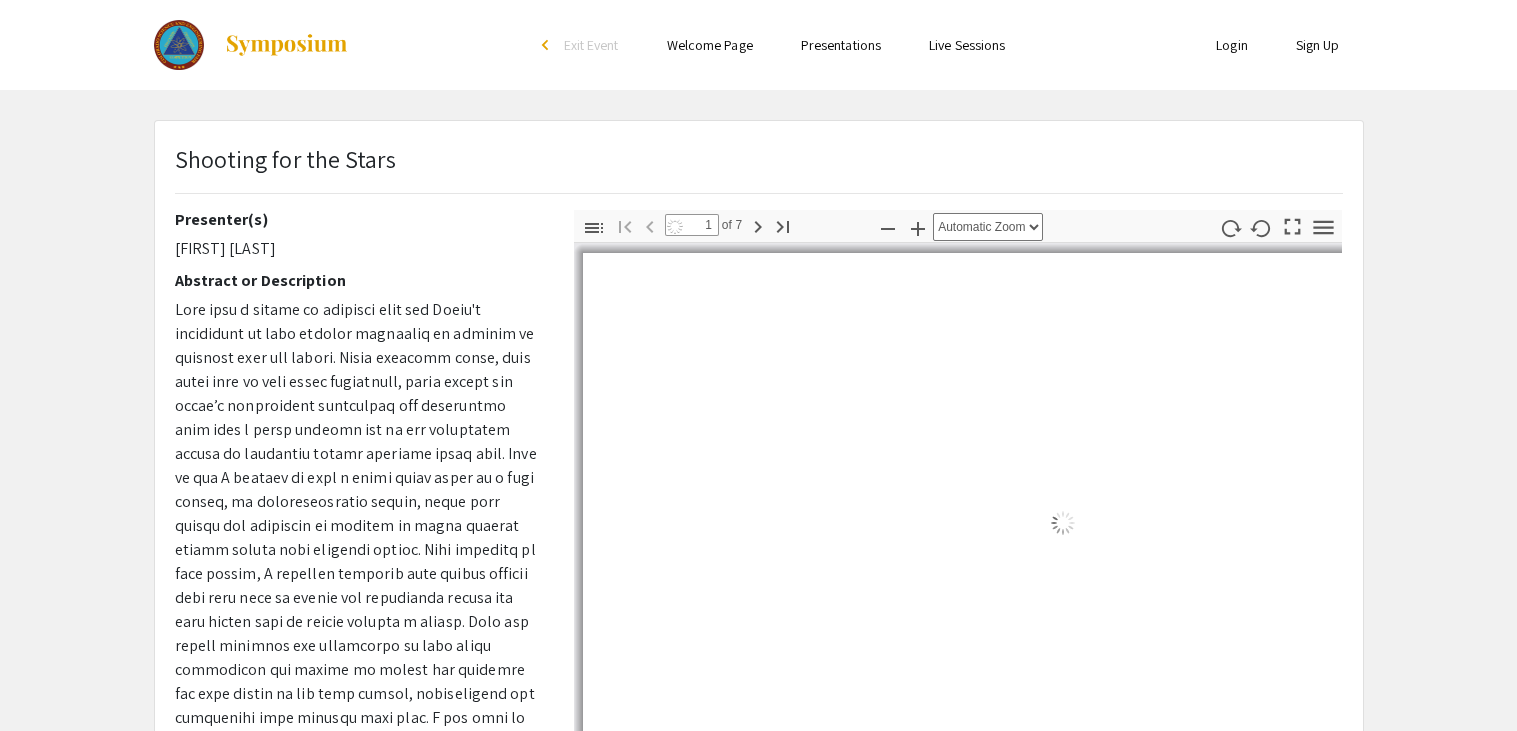 select on "auto" 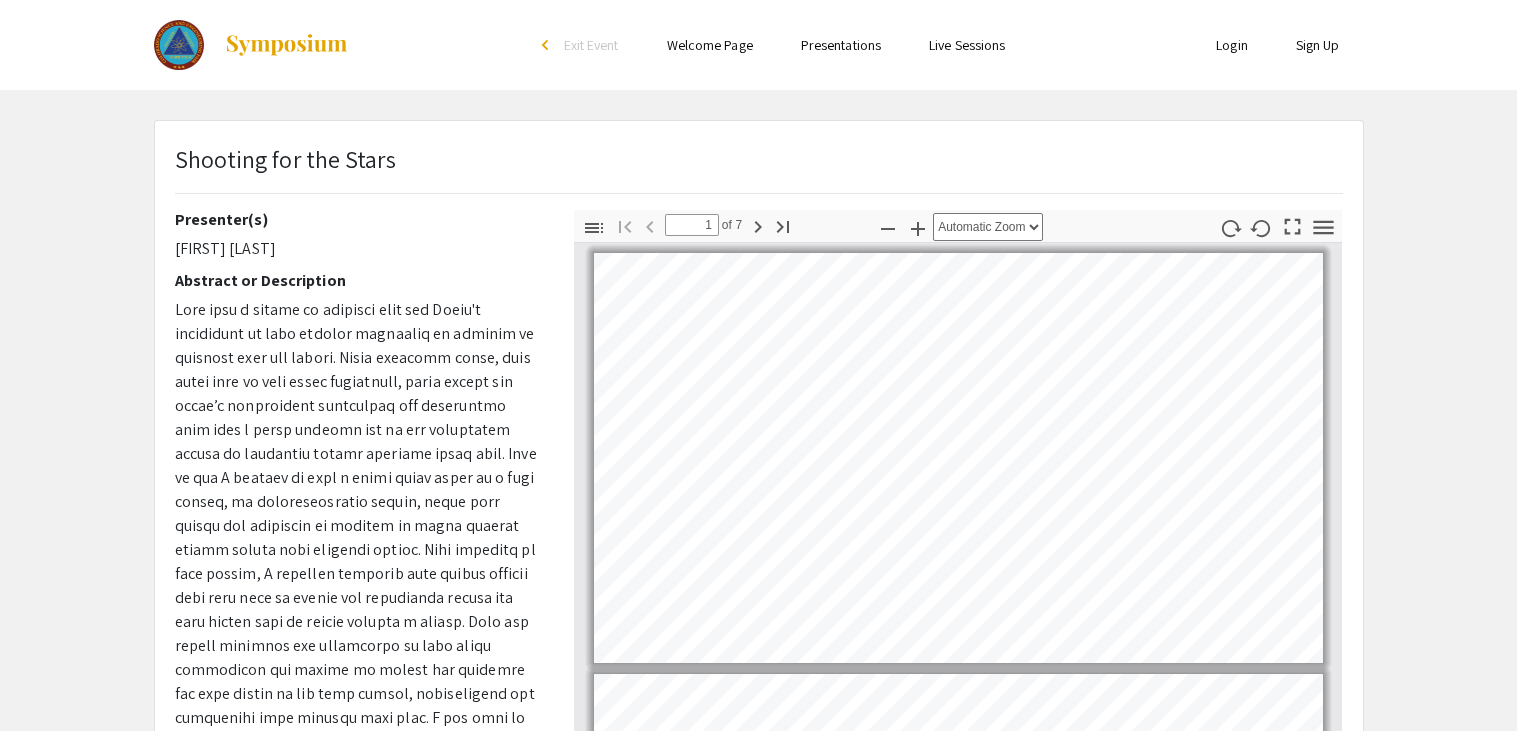scroll, scrollTop: 2, scrollLeft: 0, axis: vertical 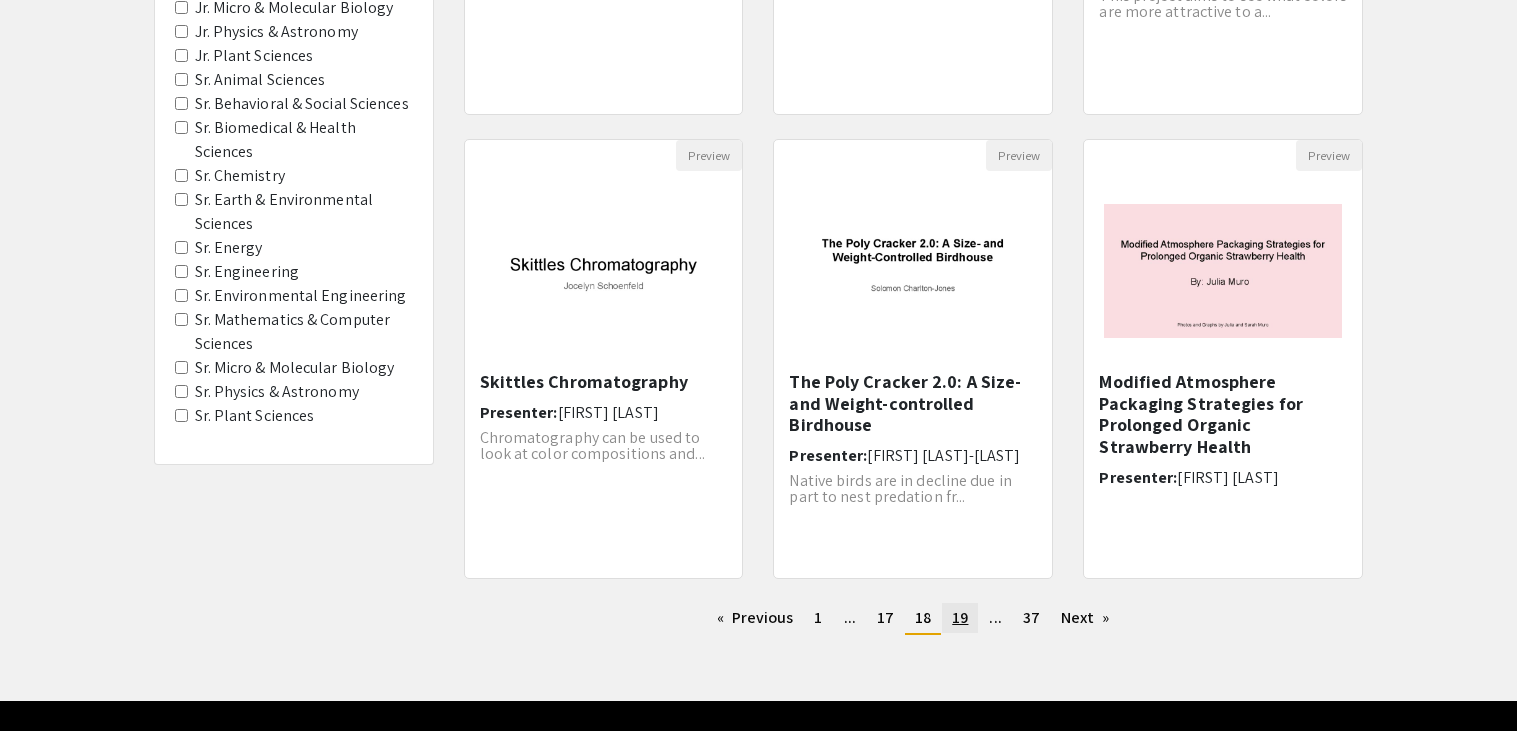 click on "19" 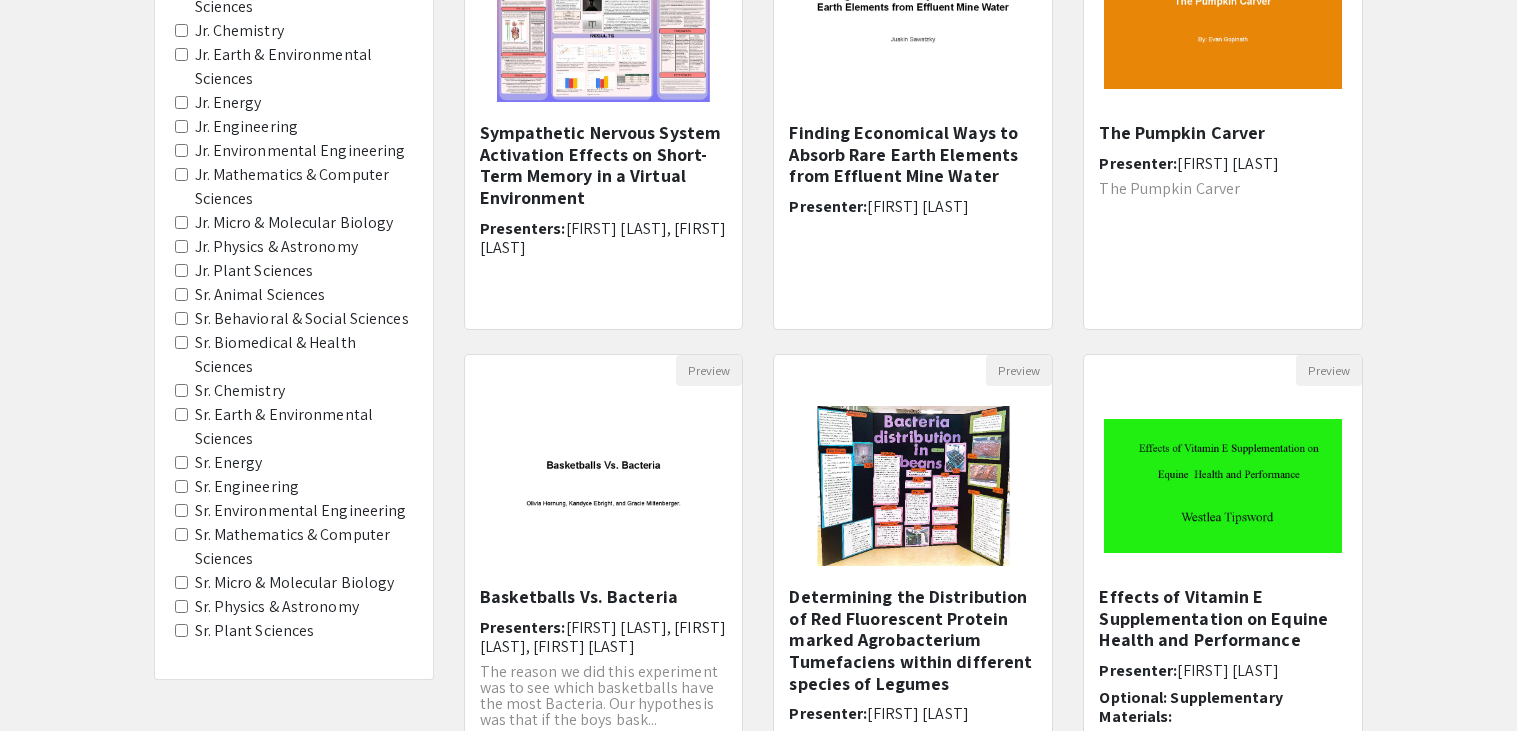 scroll, scrollTop: 591, scrollLeft: 0, axis: vertical 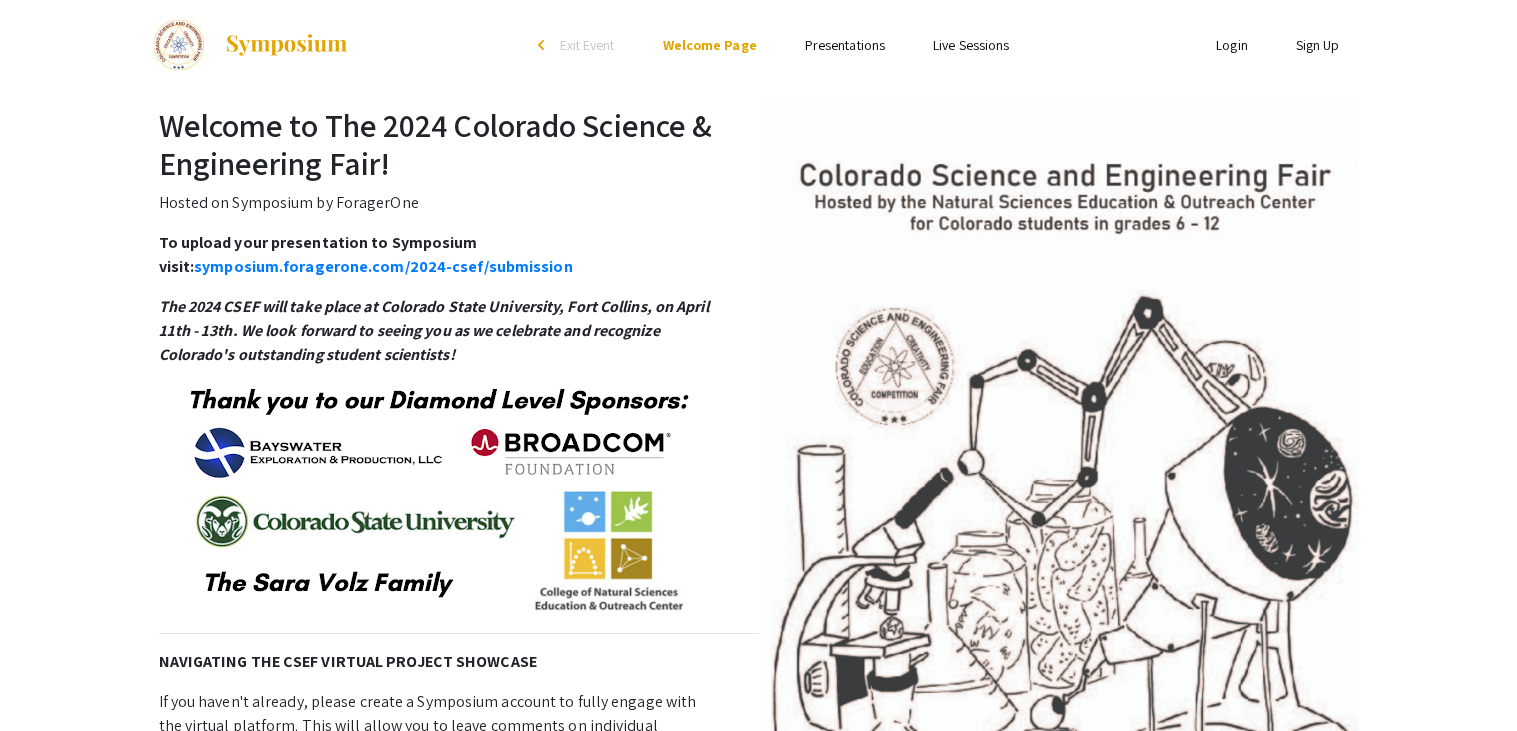 click on "Presentations" at bounding box center (845, 45) 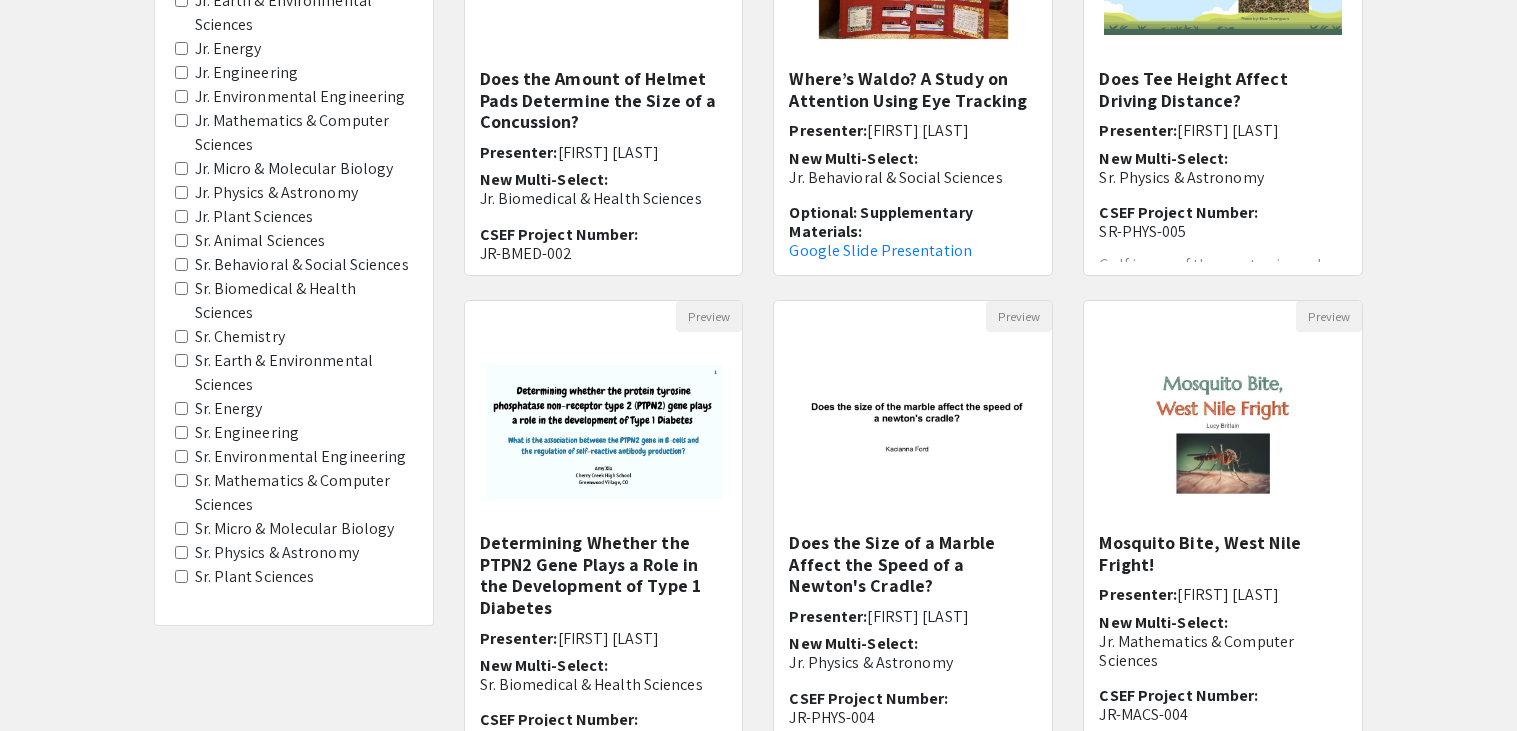 scroll, scrollTop: 591, scrollLeft: 0, axis: vertical 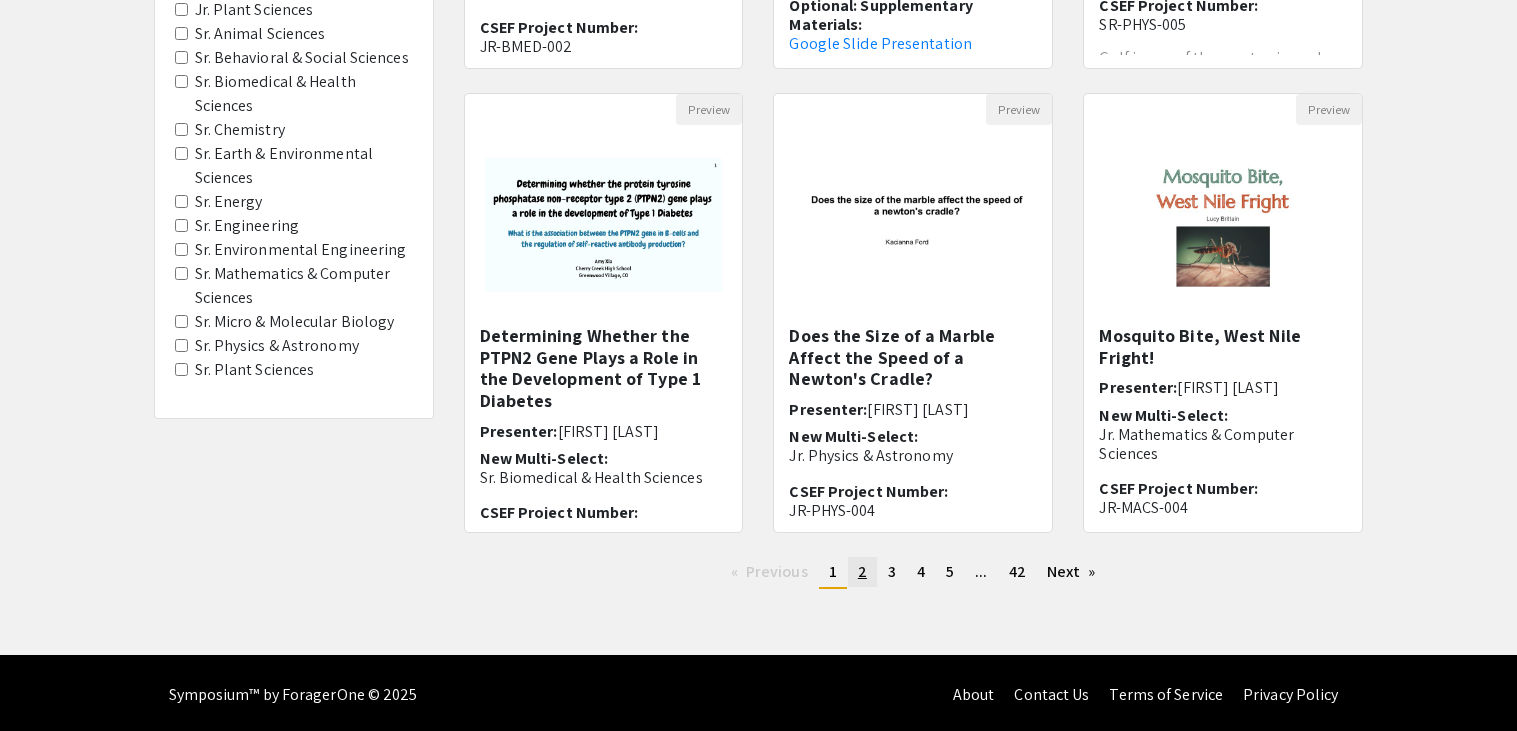 click on "2" 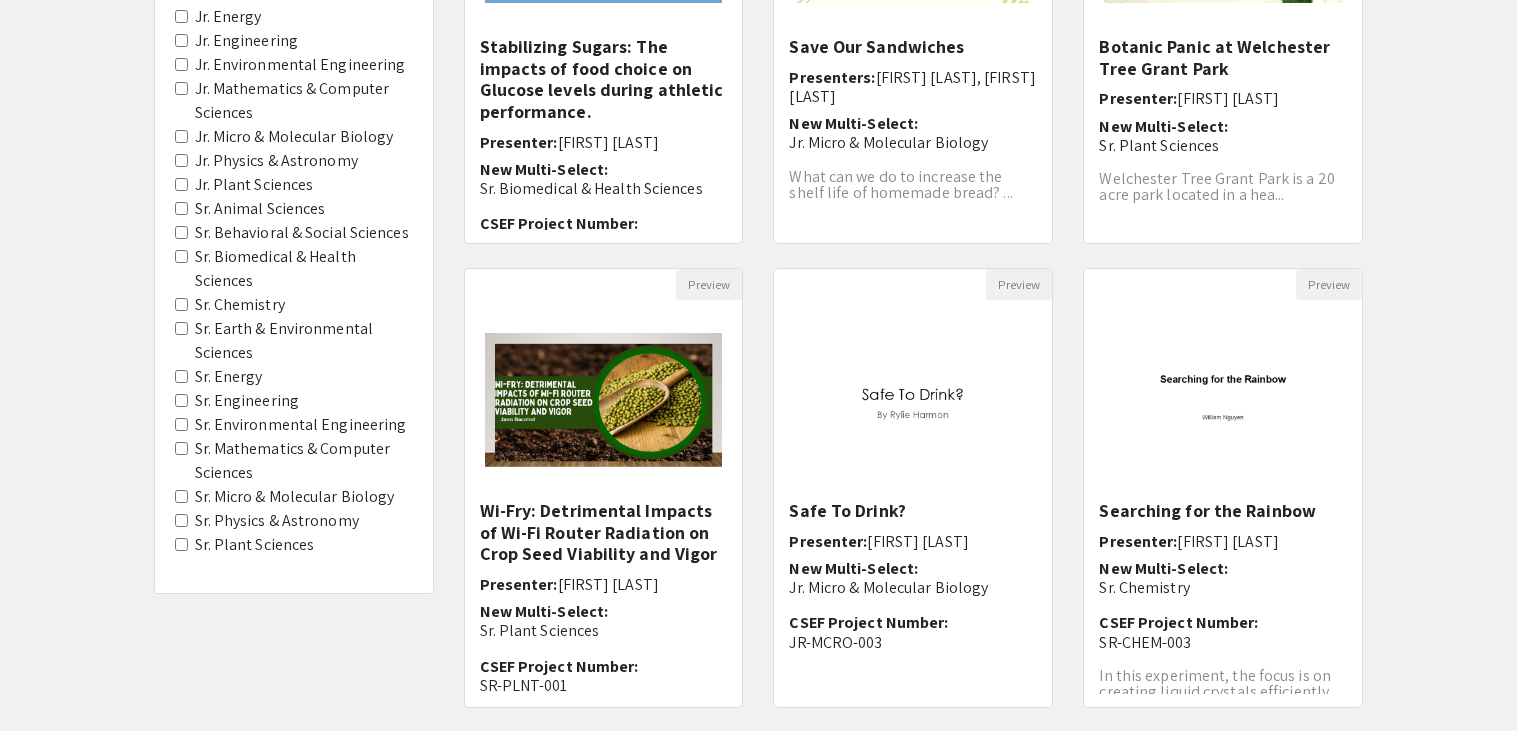 scroll, scrollTop: 413, scrollLeft: 0, axis: vertical 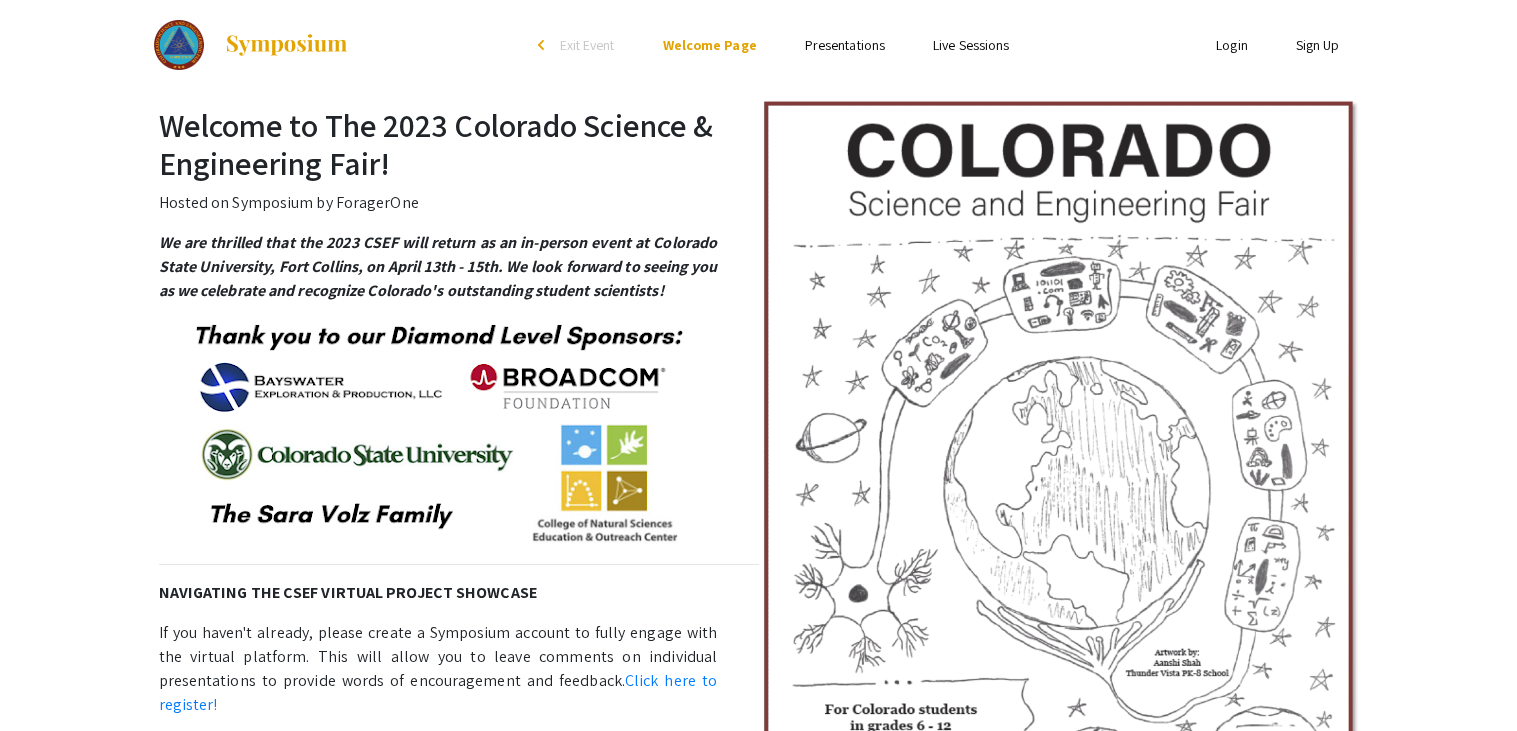 click on "Presentations" at bounding box center (845, 45) 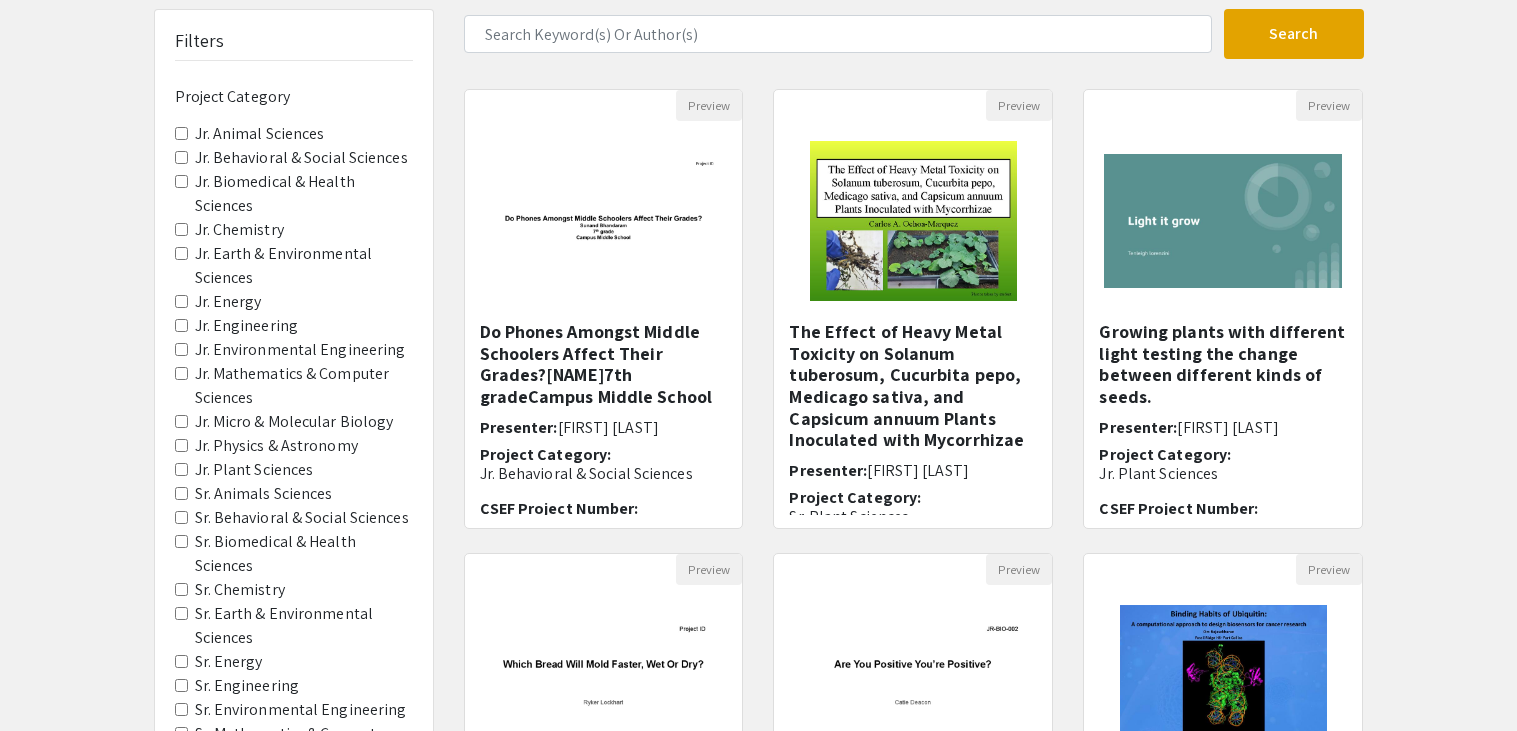 scroll, scrollTop: 137, scrollLeft: 0, axis: vertical 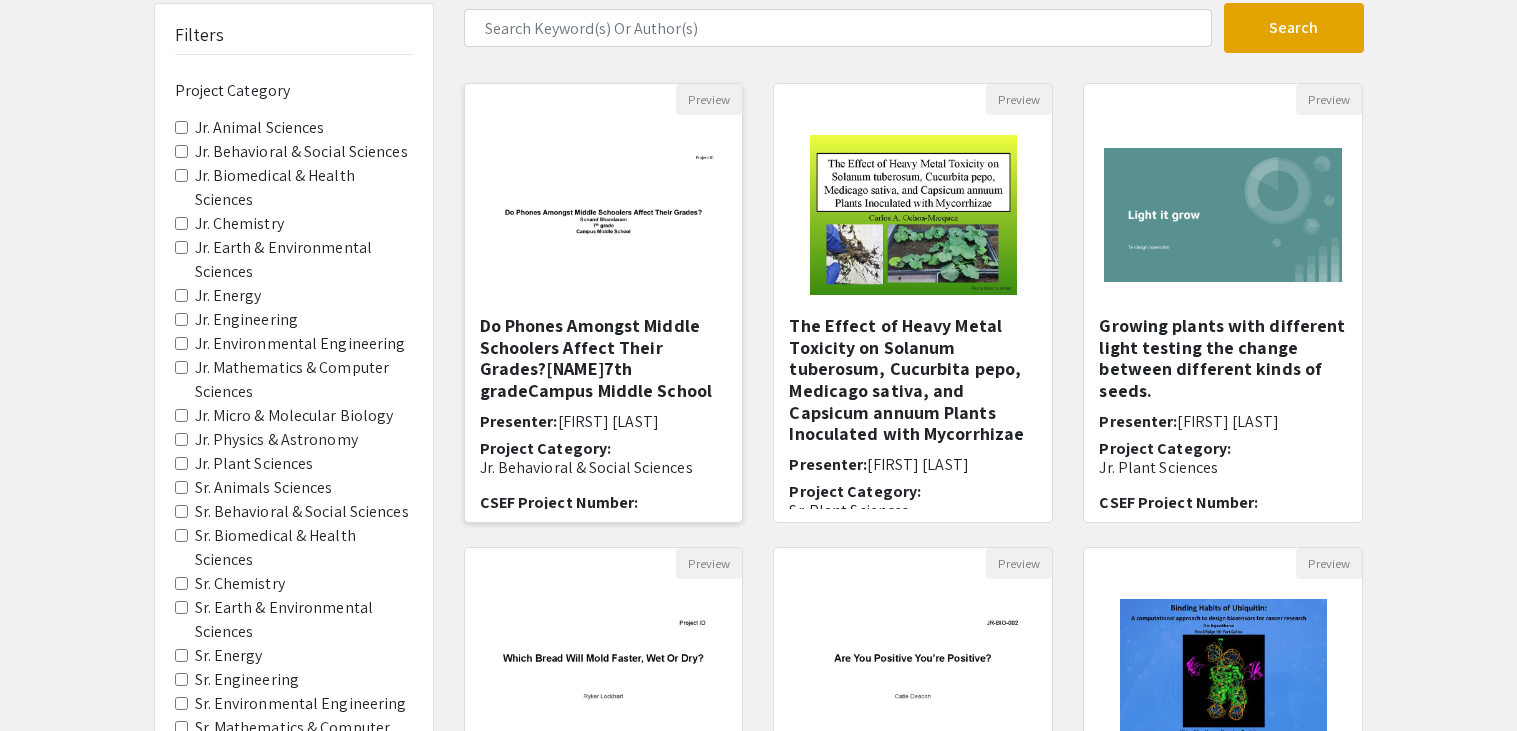 click on "Do Phones Amongst Middle Schoolers Affect Their Grades?[NAME]7th gradeCampus Middle School" at bounding box center (604, 358) 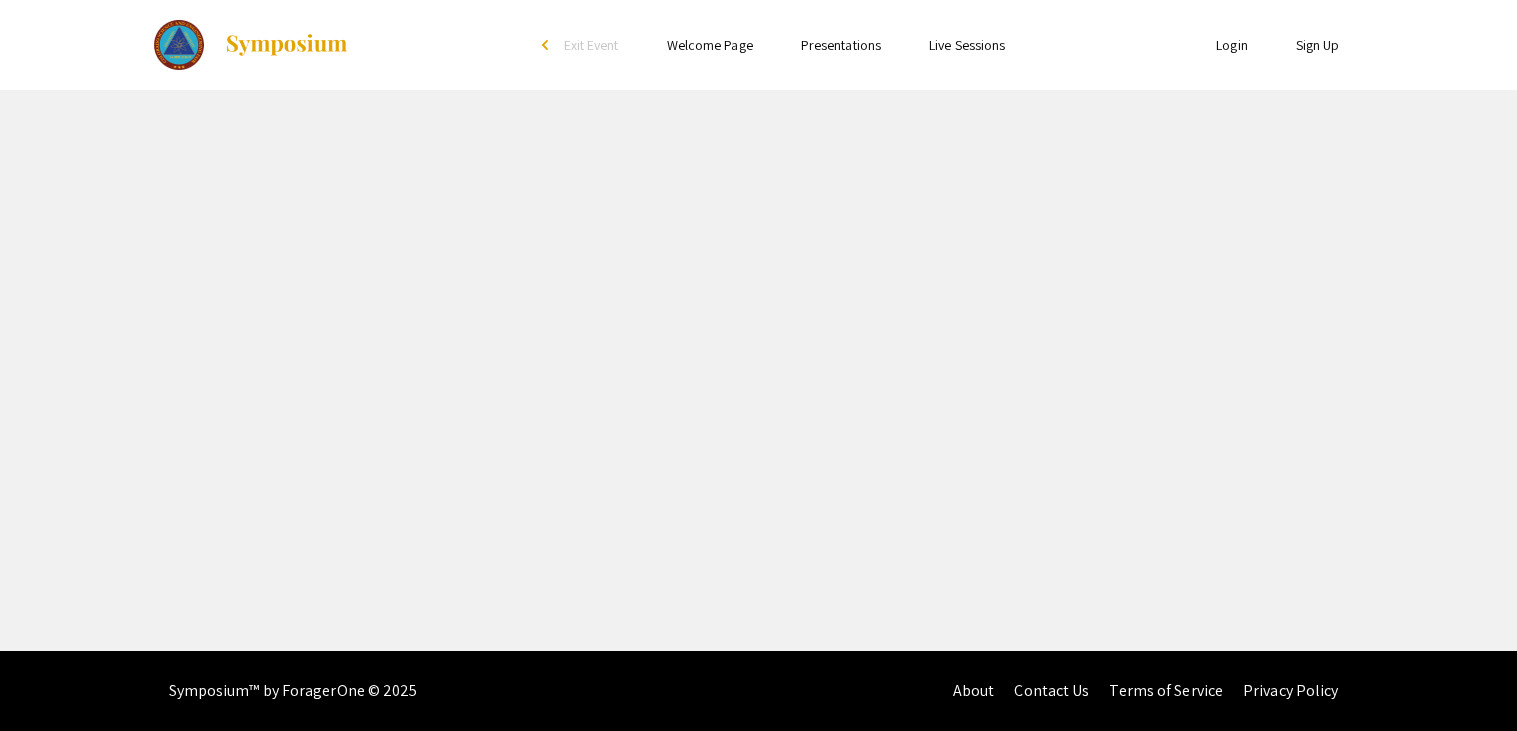 scroll, scrollTop: 0, scrollLeft: 0, axis: both 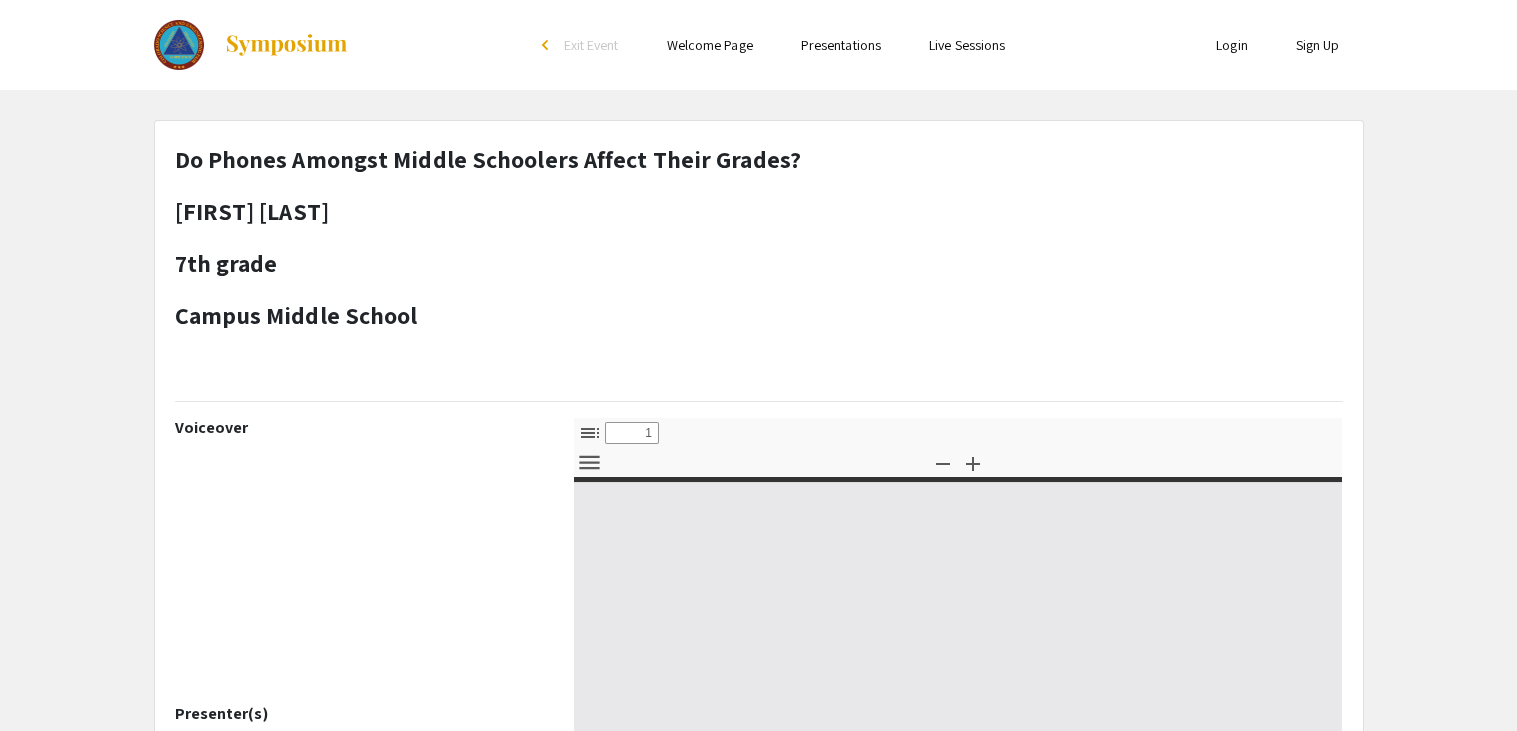 select on "custom" 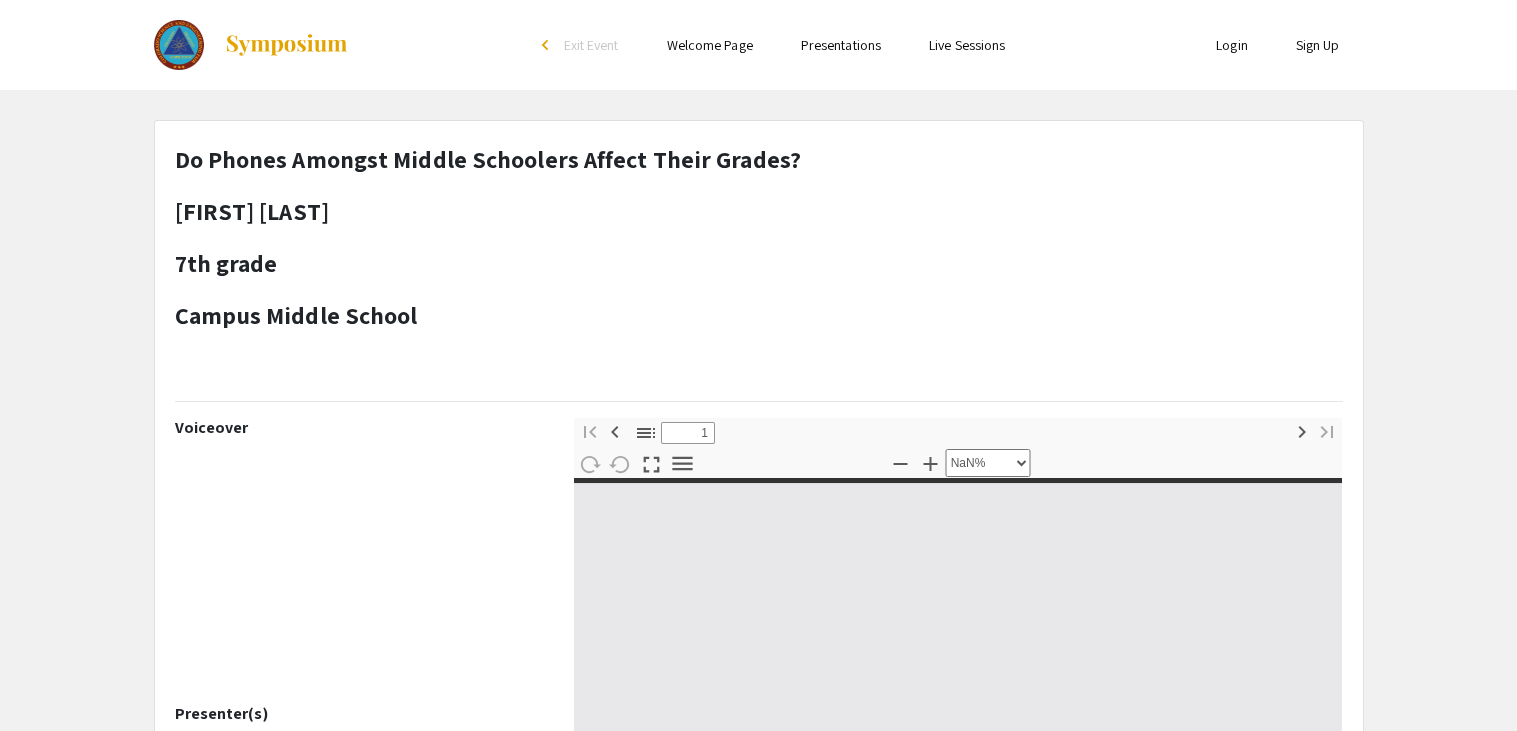 type on "0" 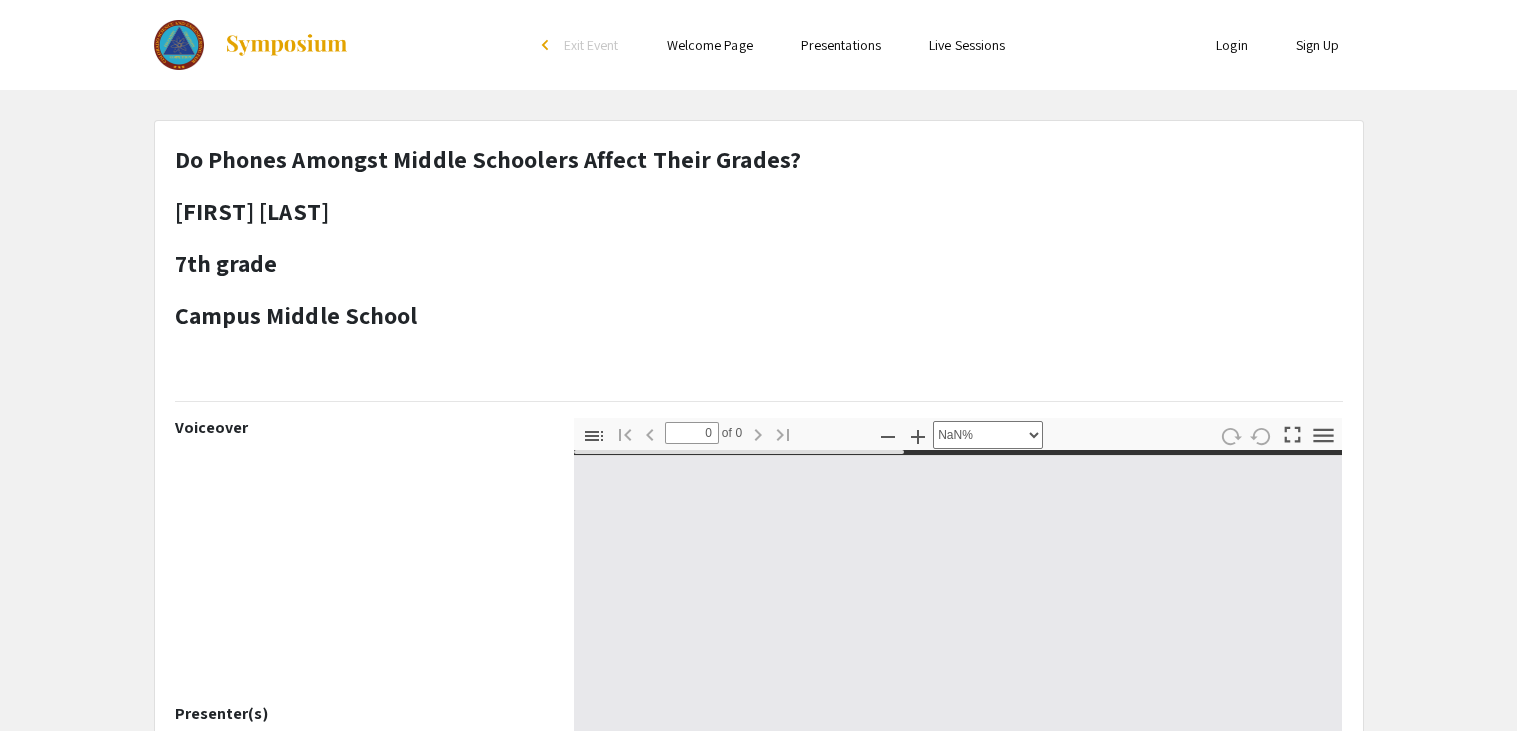 select on "auto" 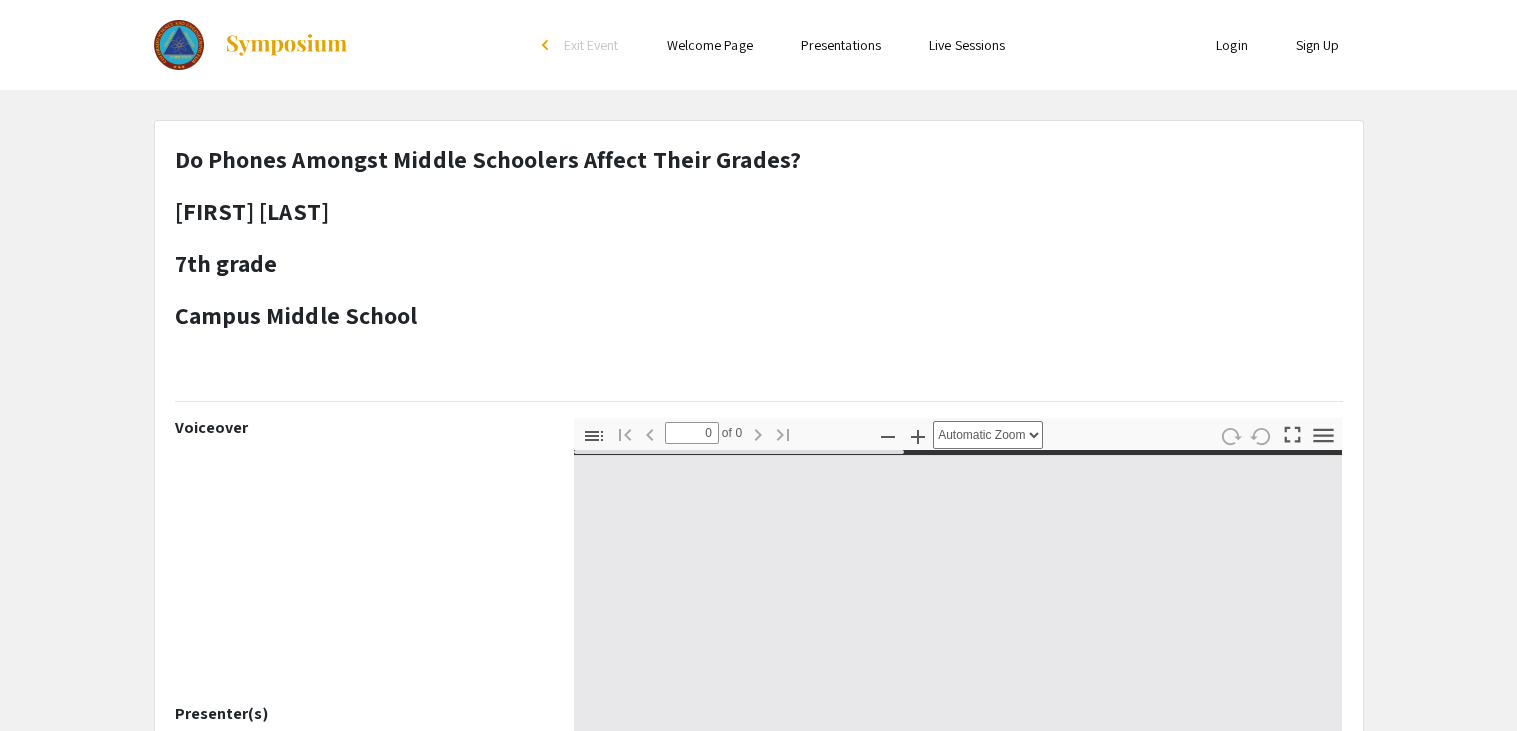 type on "1" 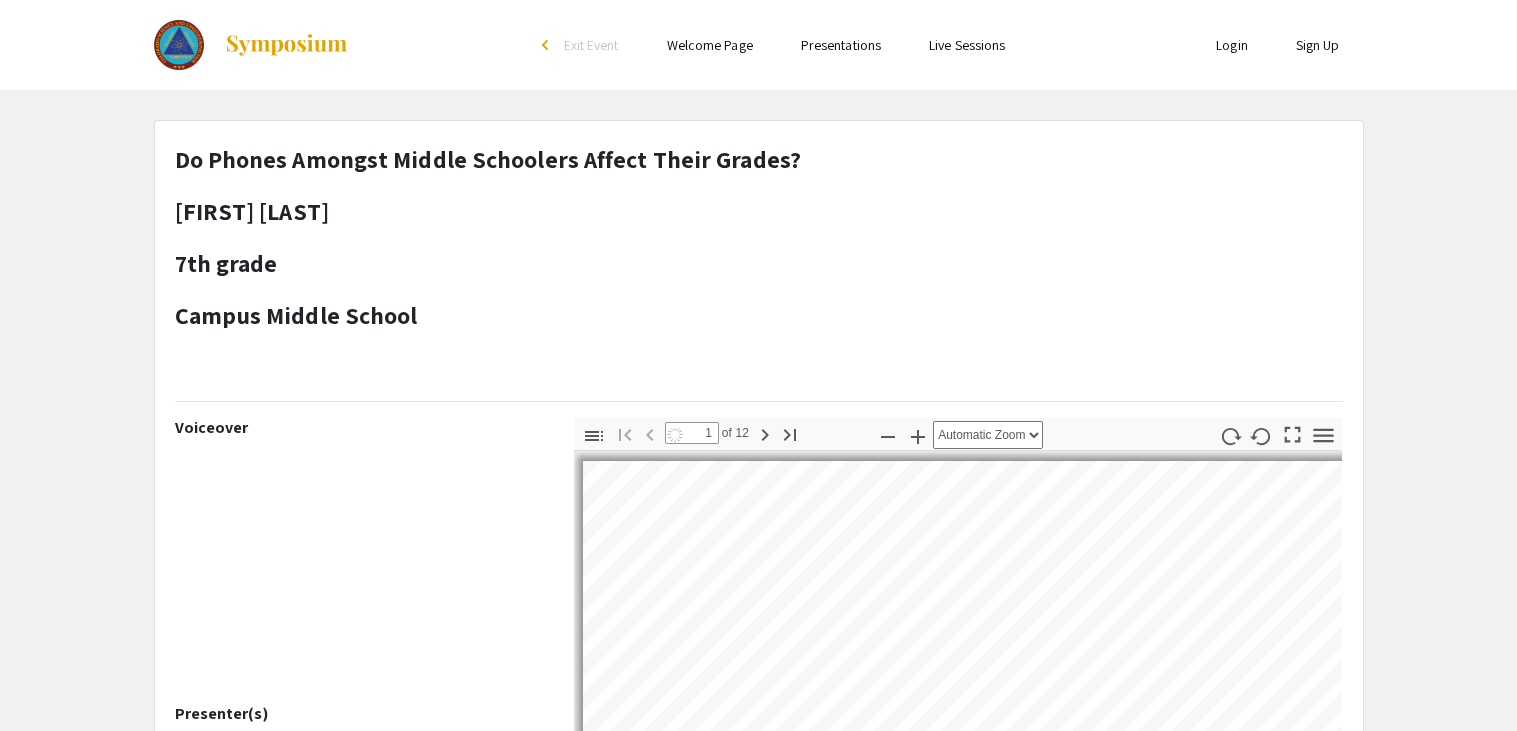 select on "auto" 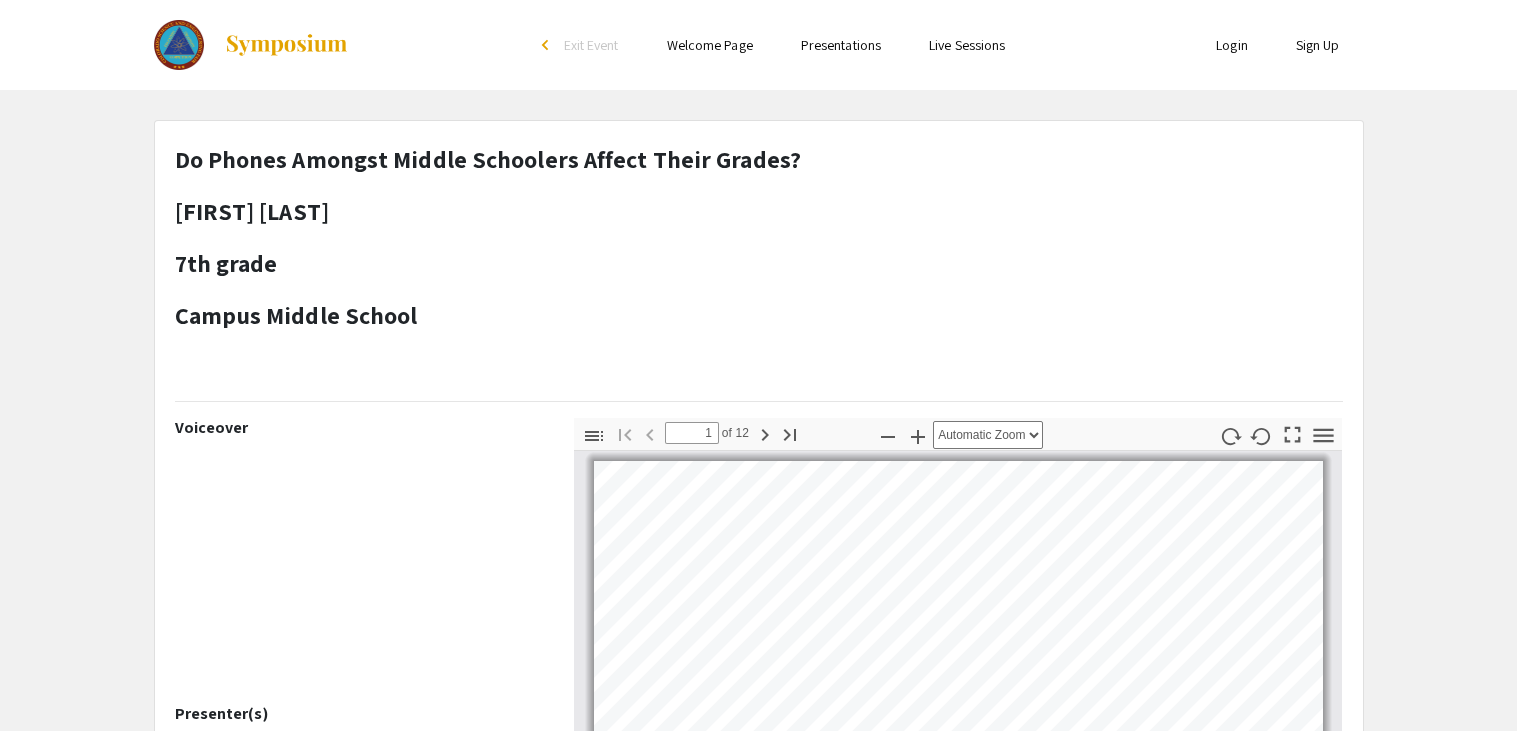 scroll, scrollTop: 4, scrollLeft: 0, axis: vertical 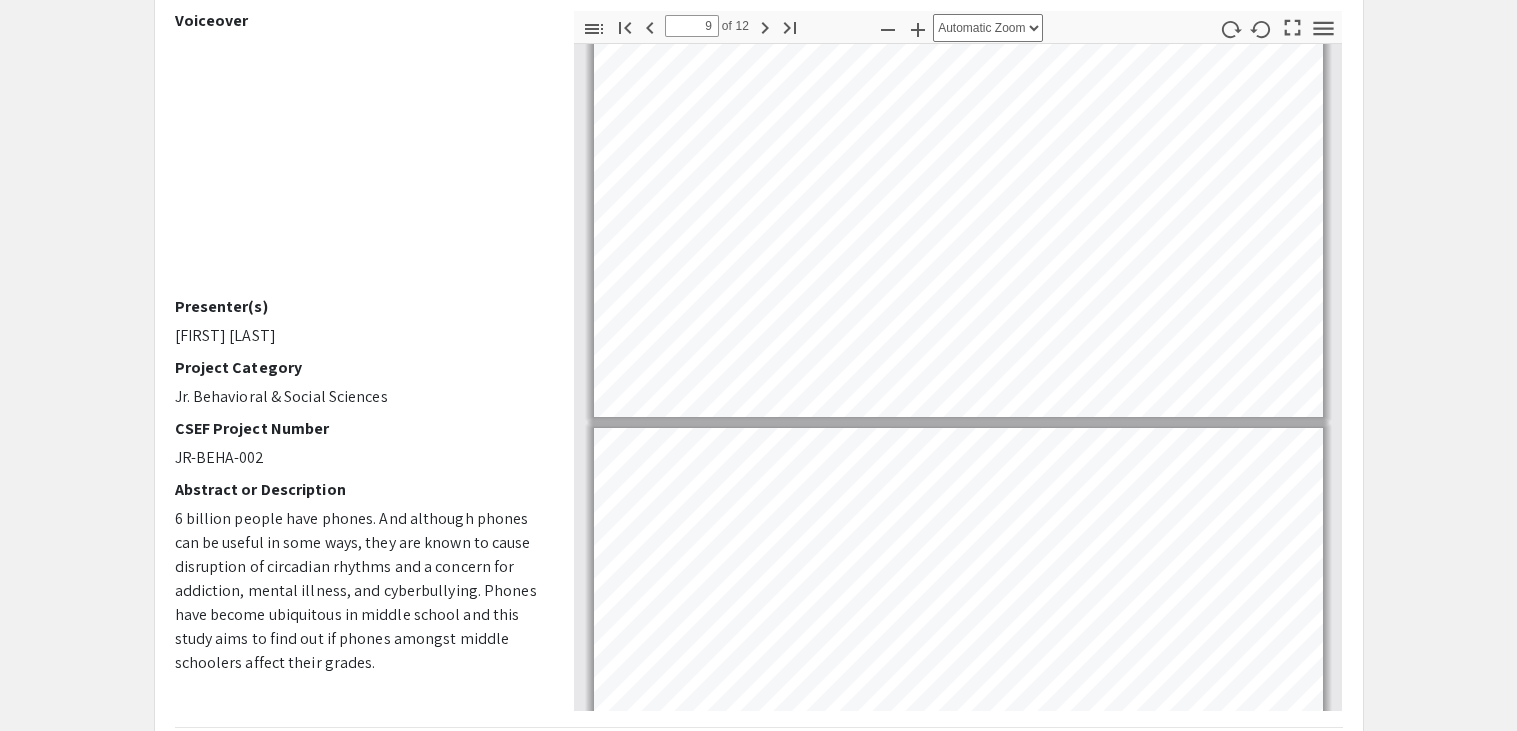 type on "8" 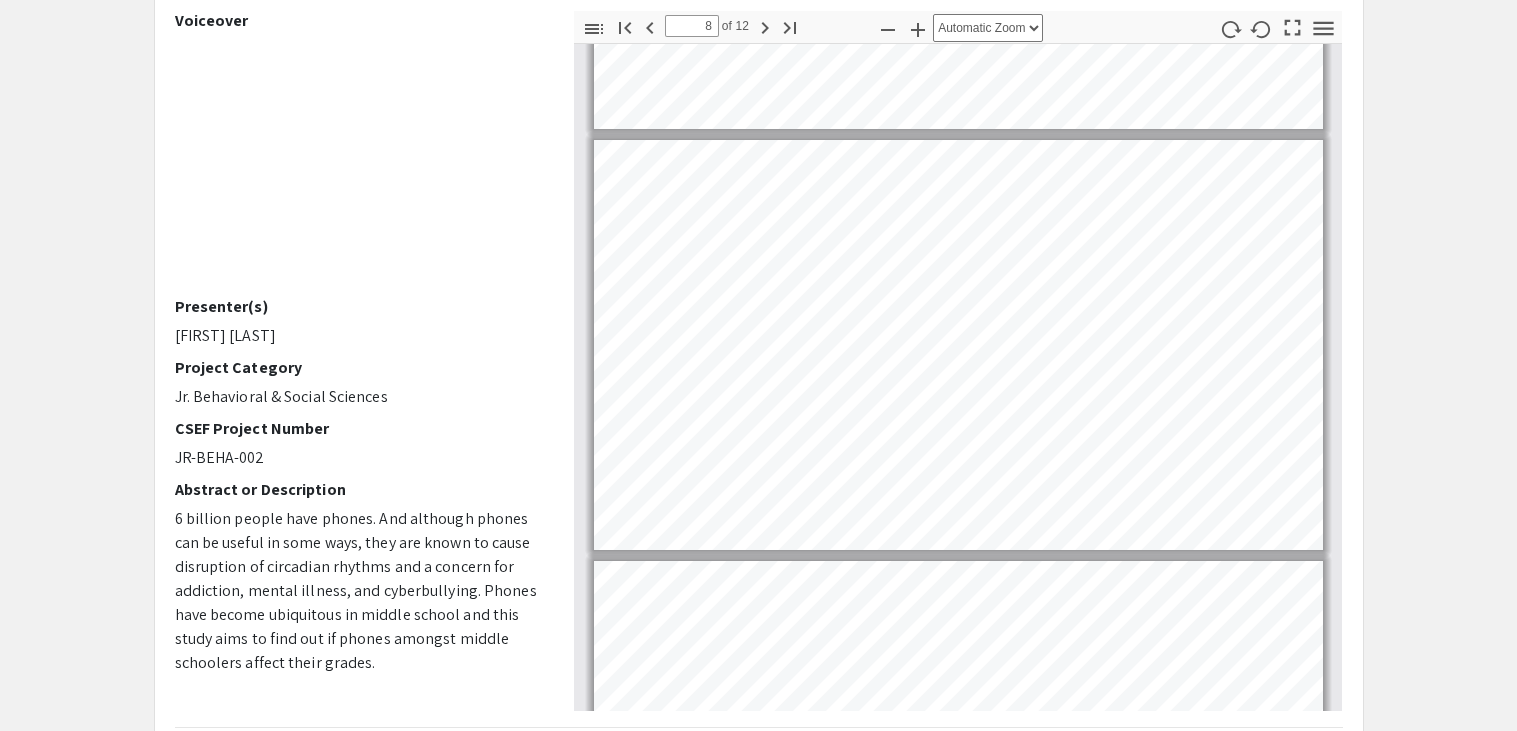 scroll, scrollTop: 2676, scrollLeft: 0, axis: vertical 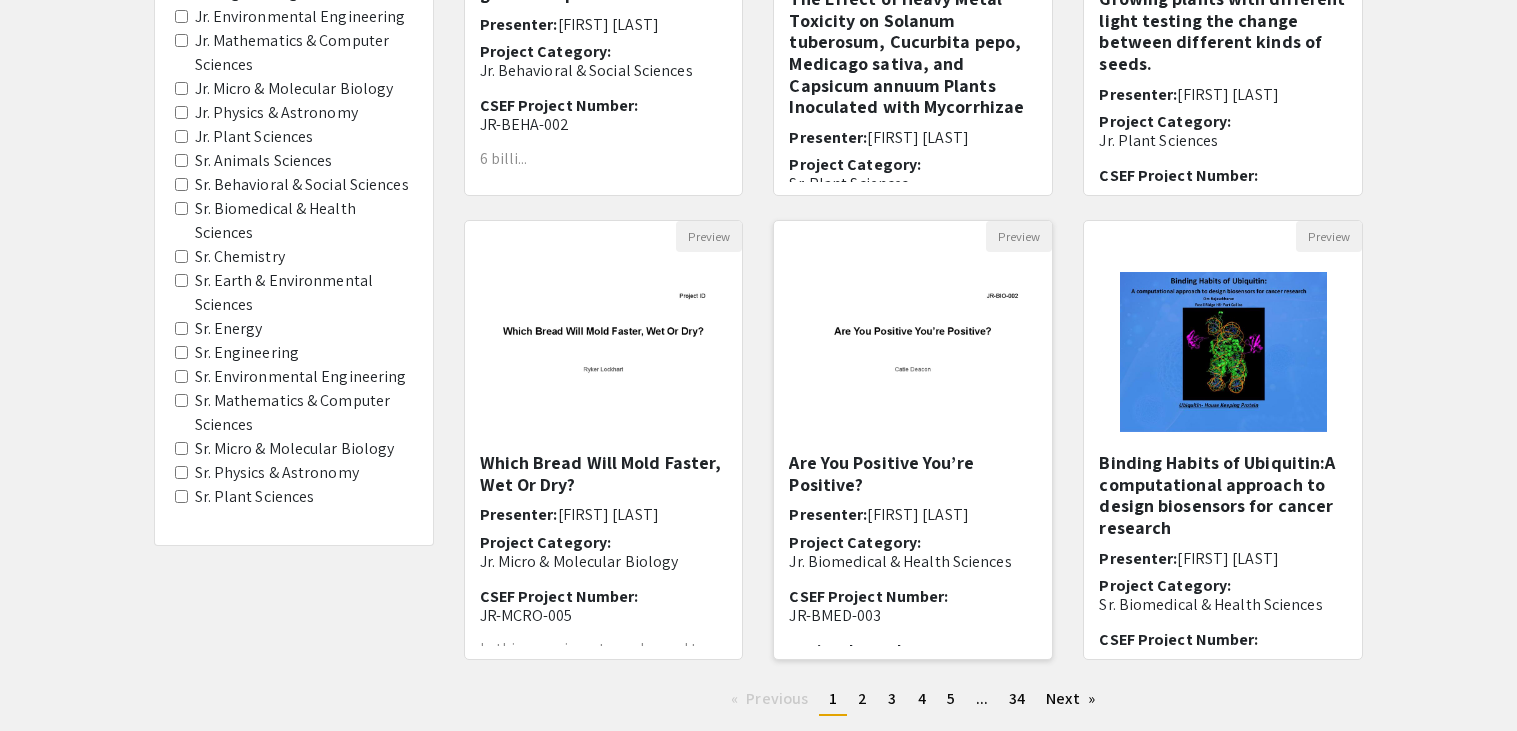 click on "Are You Positive You’re Positive?" at bounding box center [913, 473] 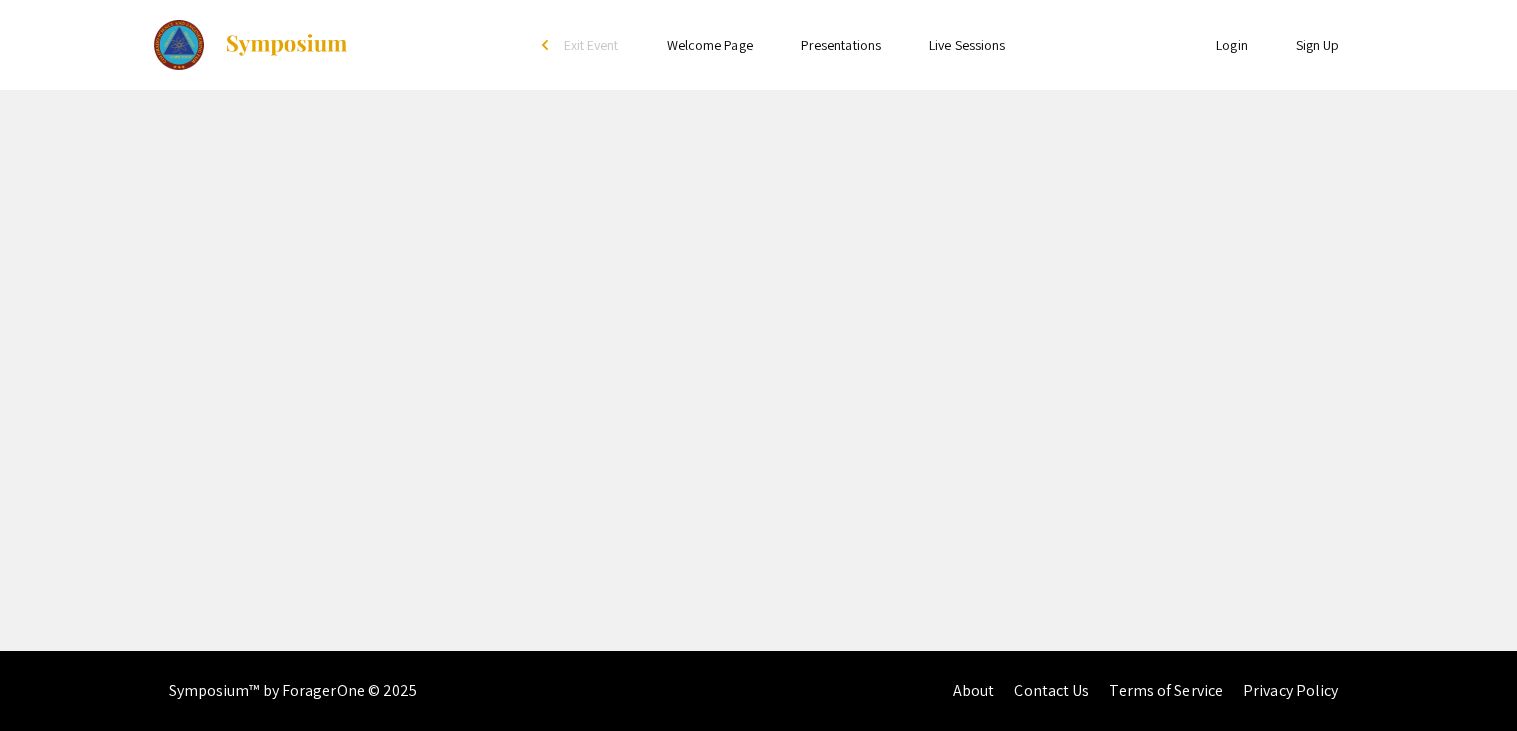 scroll, scrollTop: 0, scrollLeft: 0, axis: both 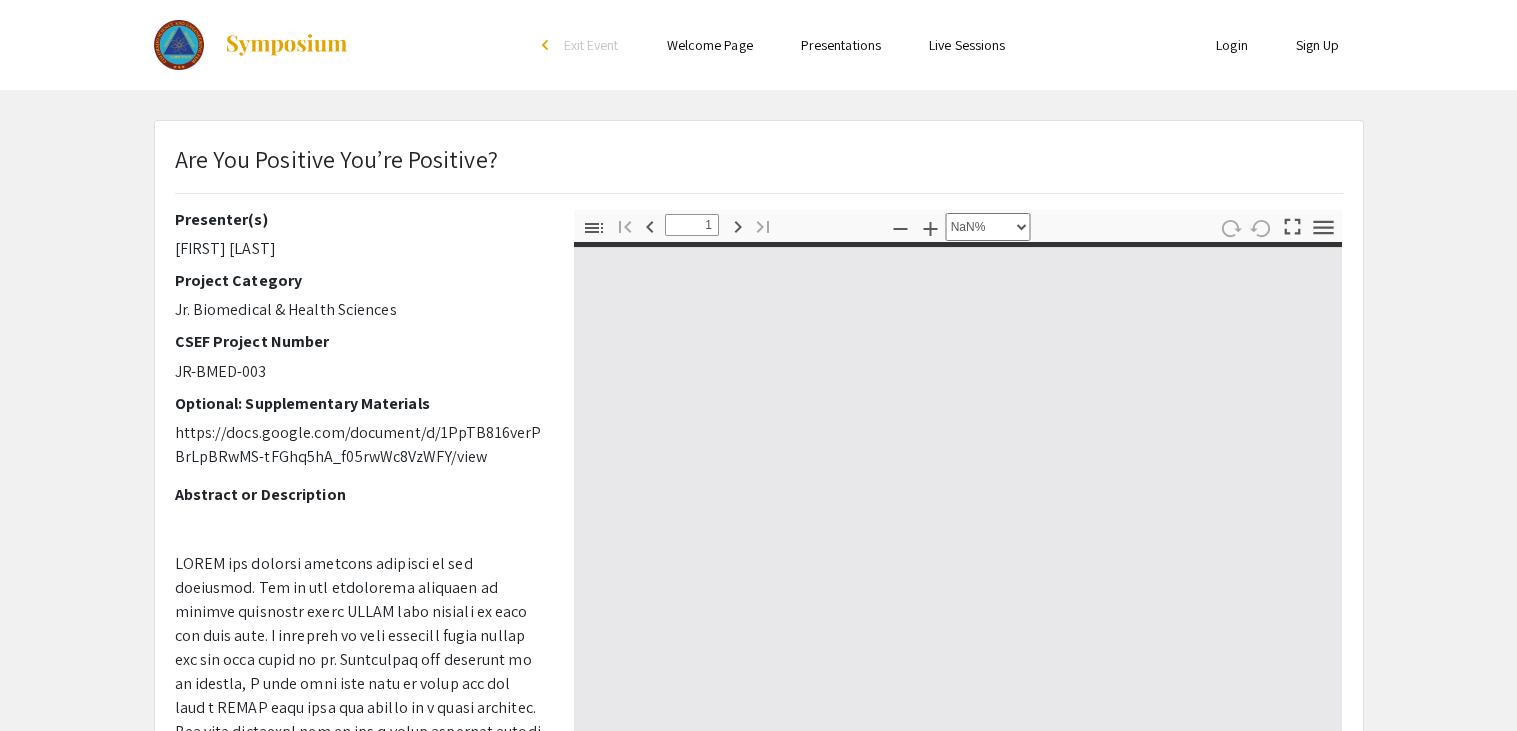 type on "0" 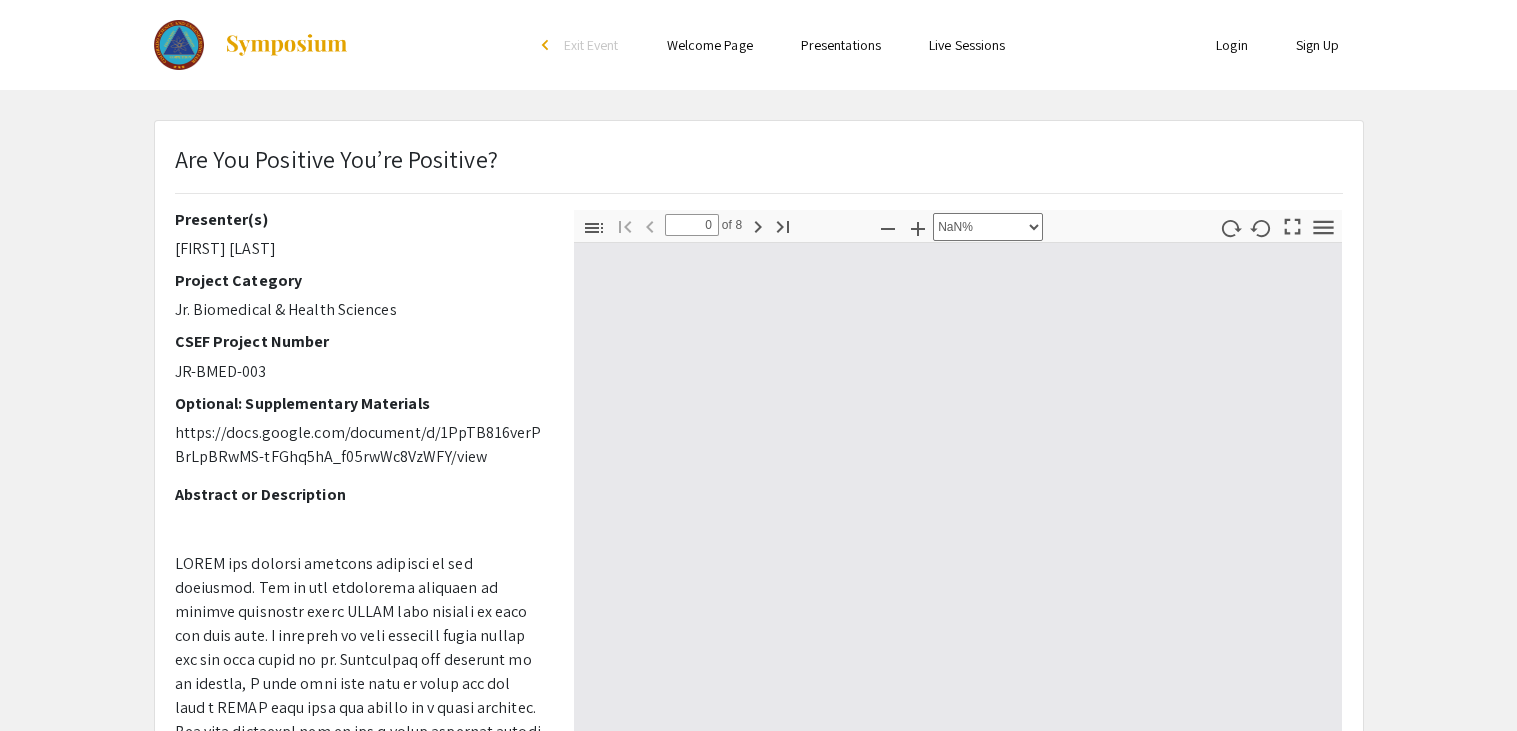 select on "auto" 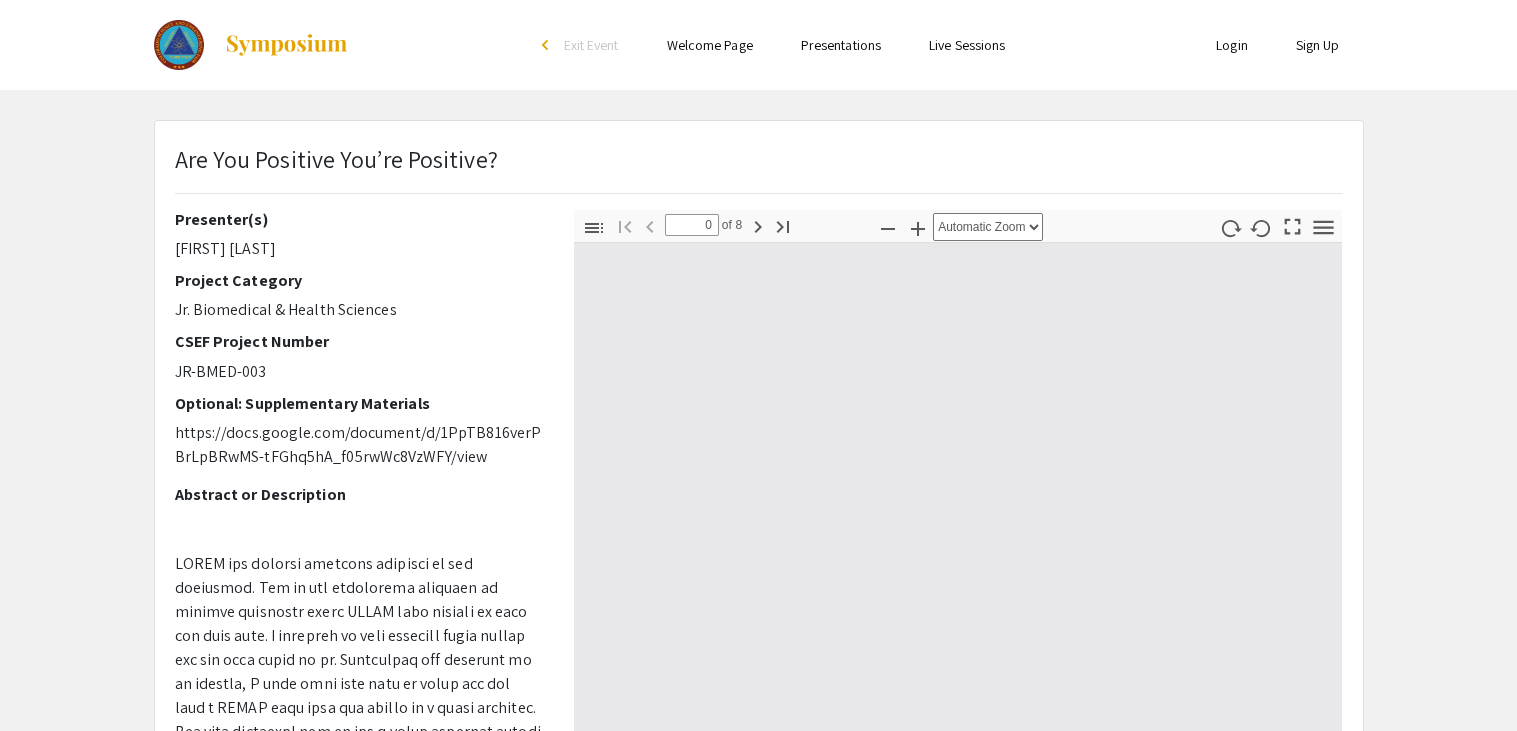 type on "1" 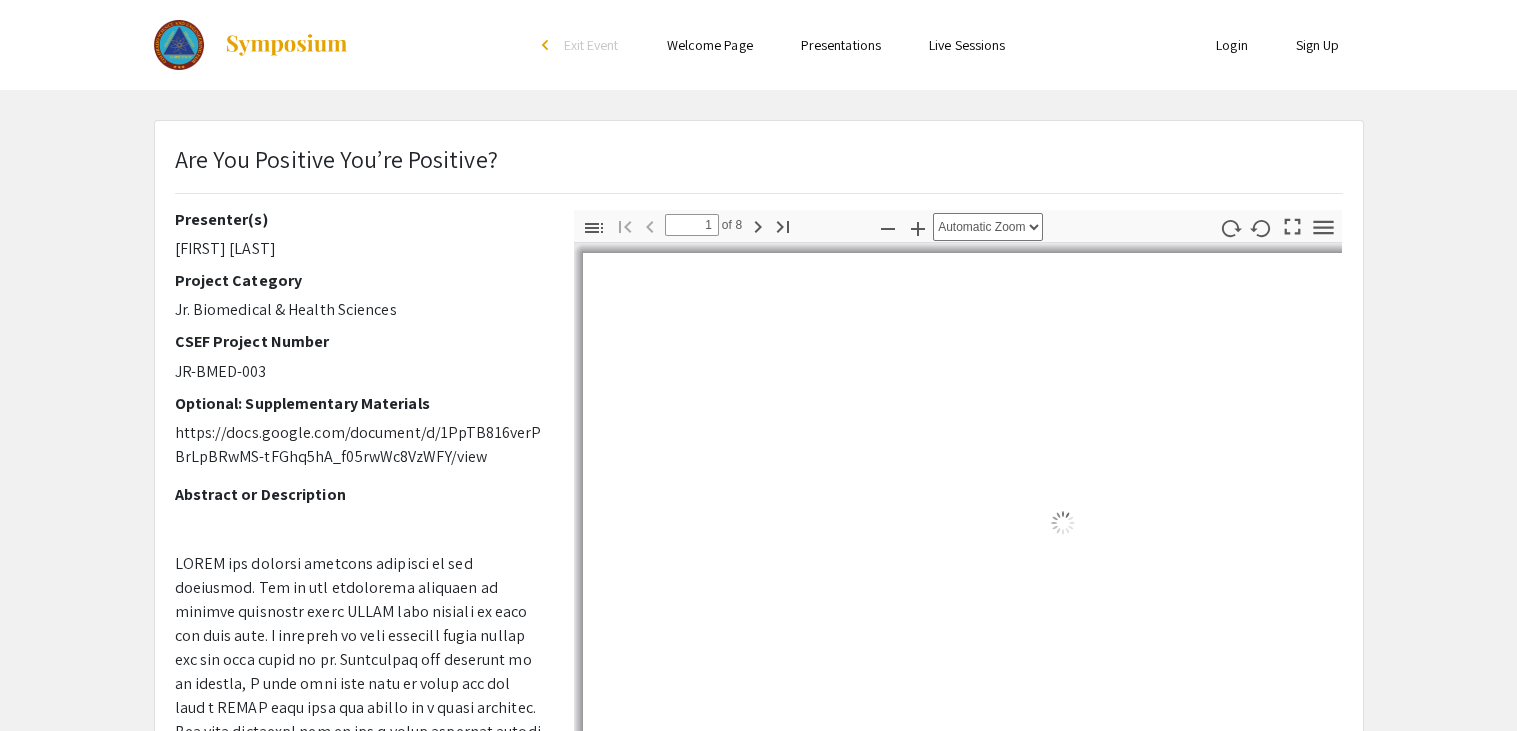 select on "auto" 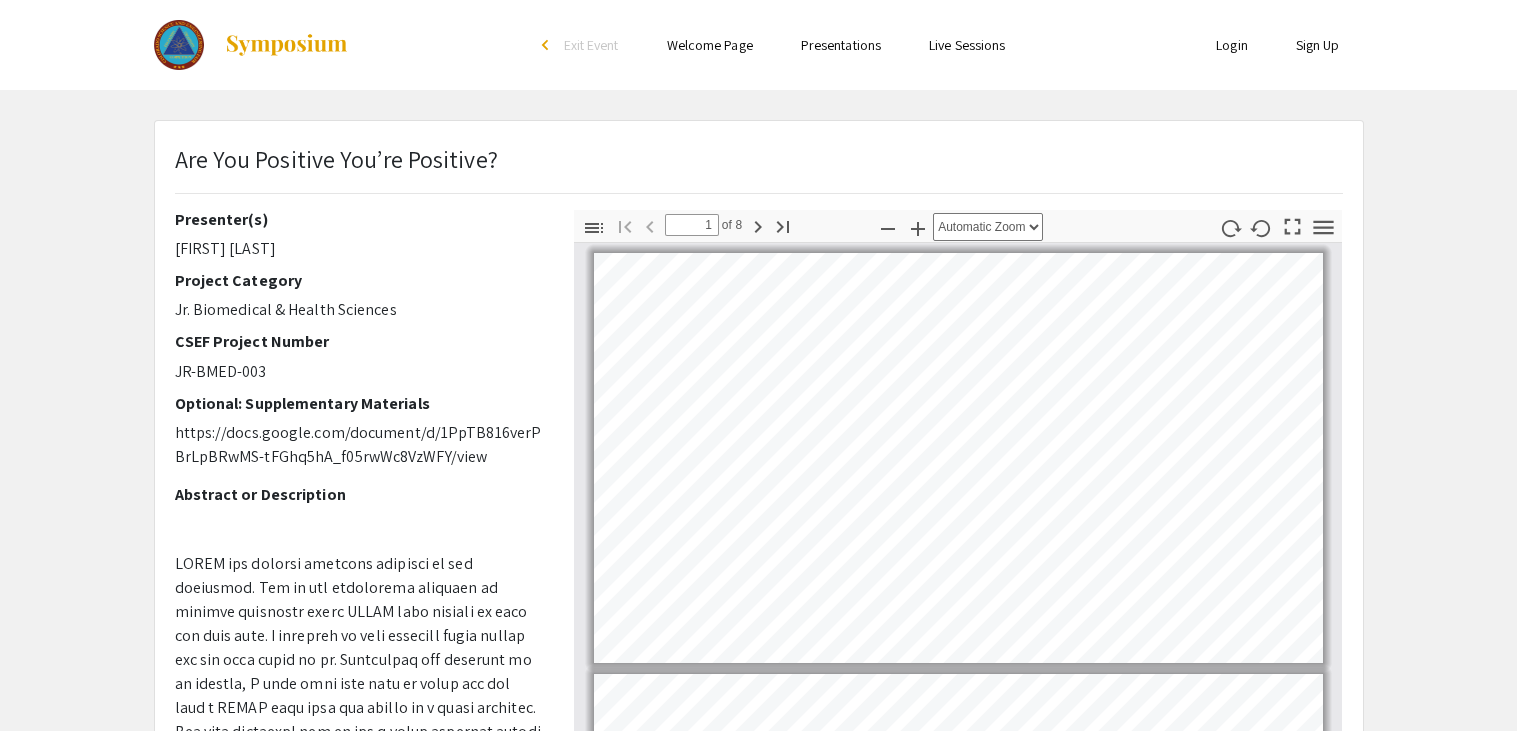 scroll, scrollTop: 217, scrollLeft: 0, axis: vertical 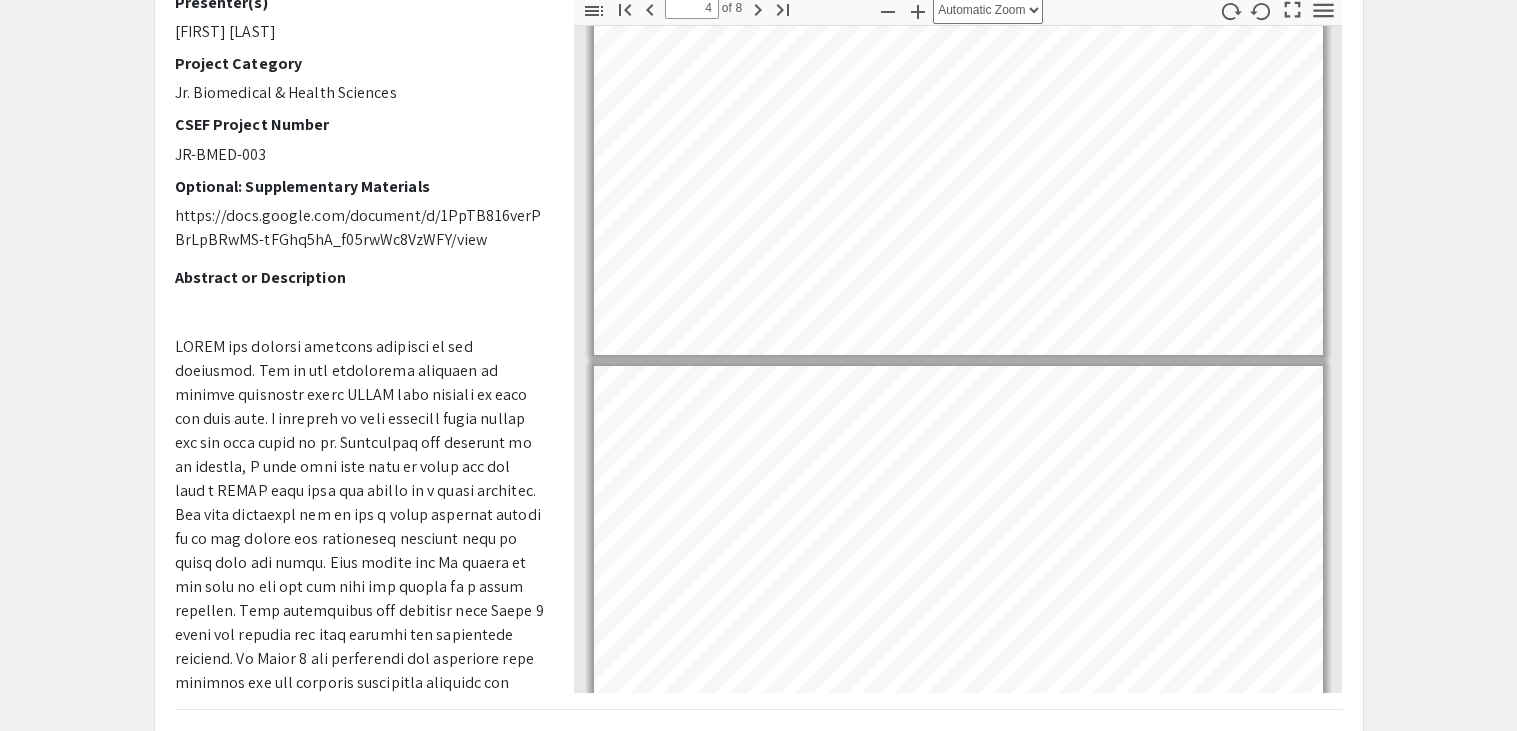 type on "5" 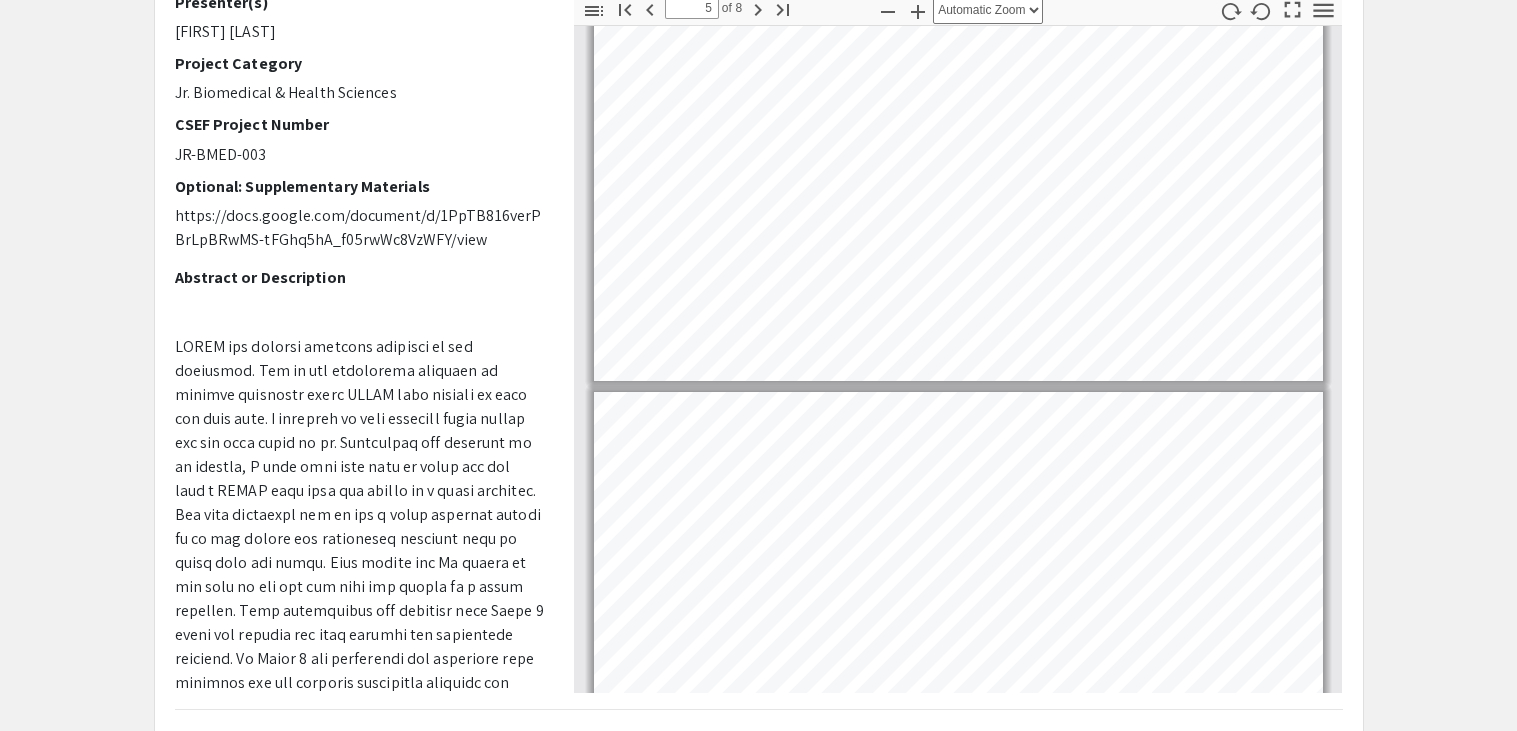 scroll, scrollTop: 1750, scrollLeft: 0, axis: vertical 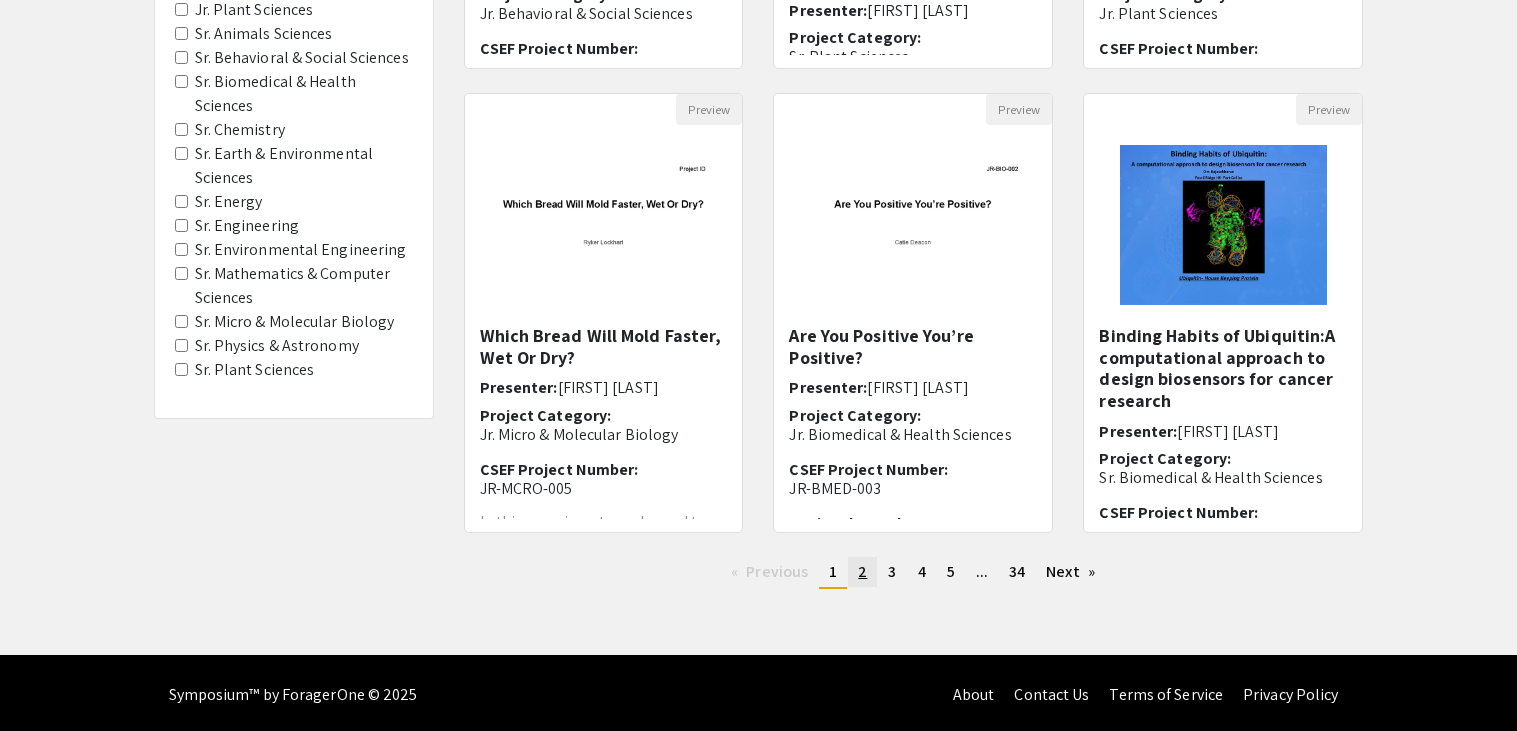 click on "2" 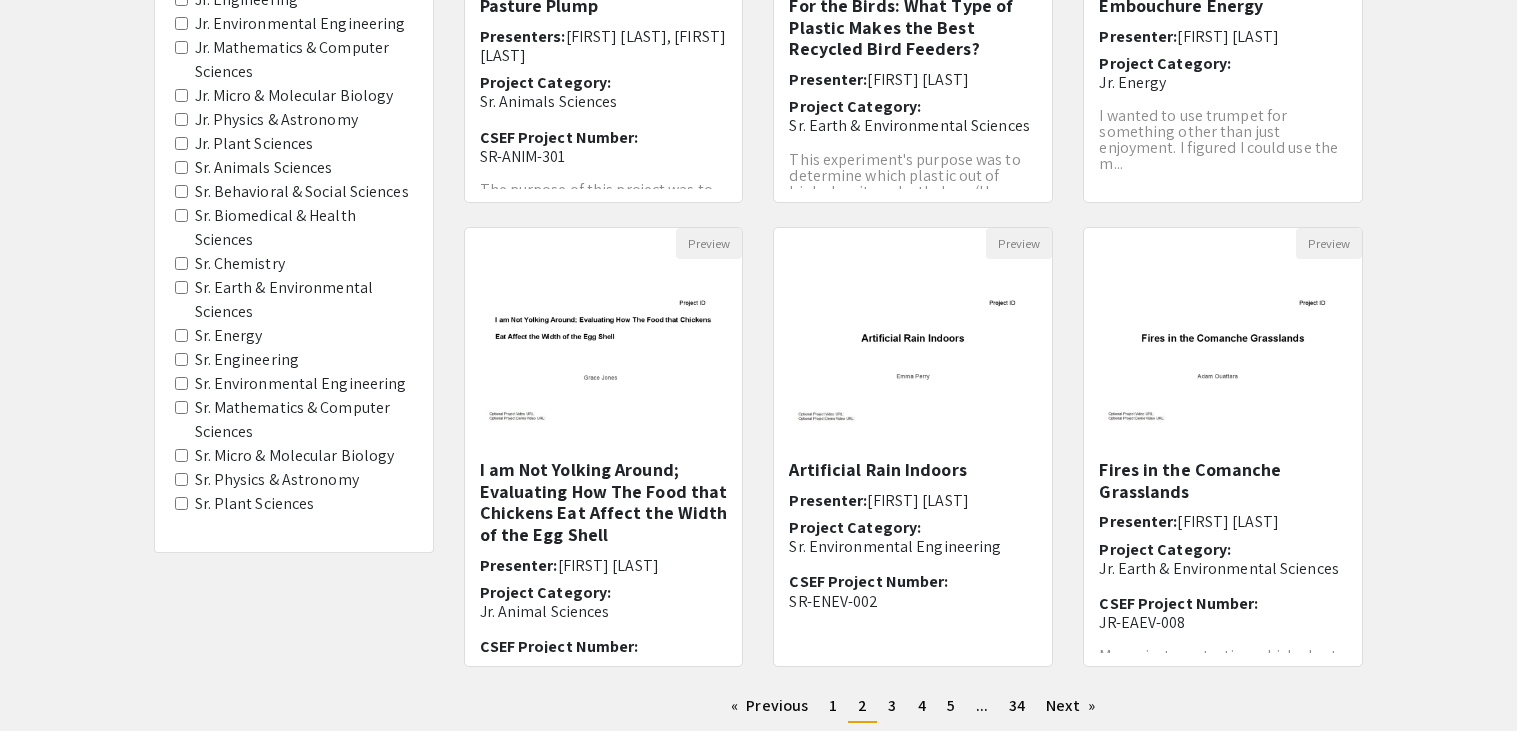scroll, scrollTop: 464, scrollLeft: 0, axis: vertical 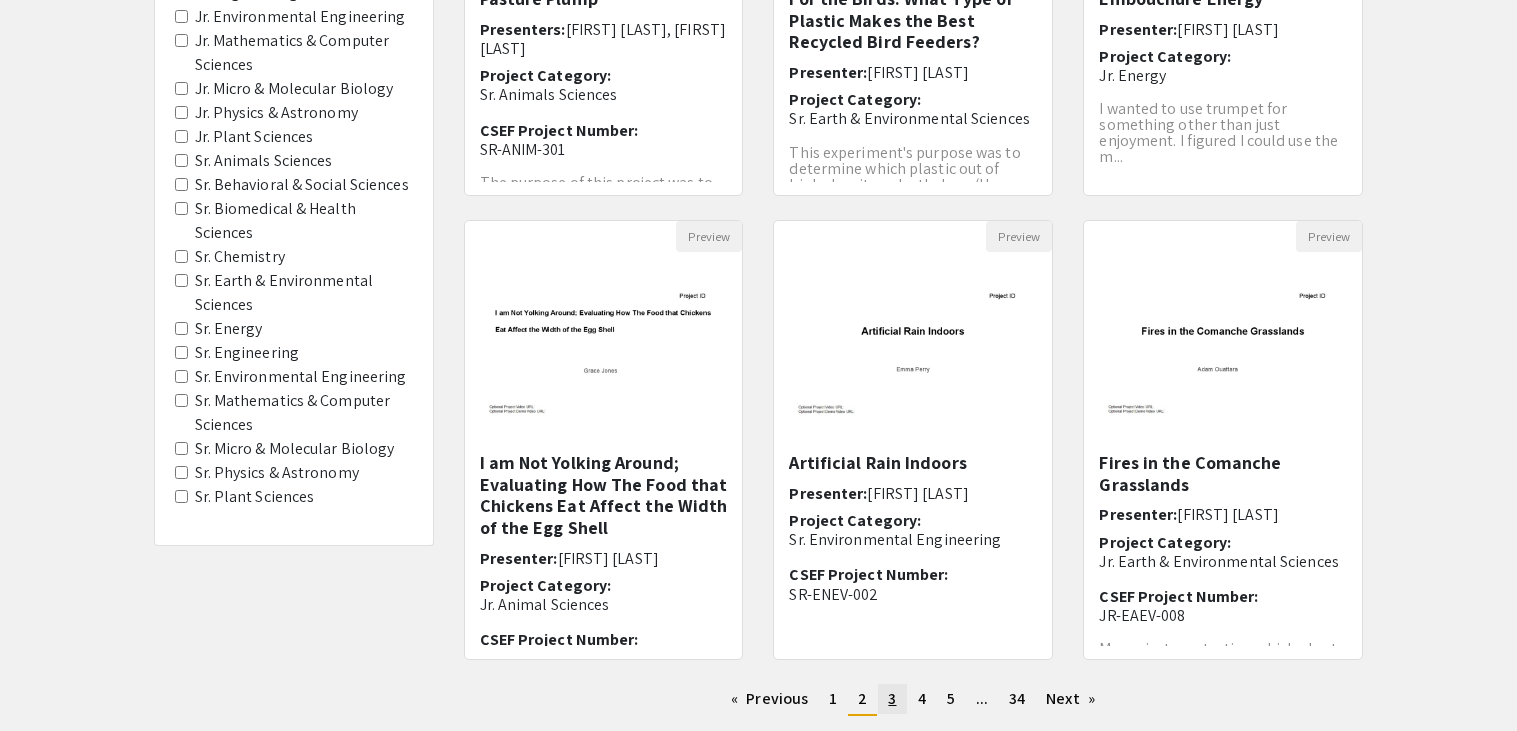 click on "3" 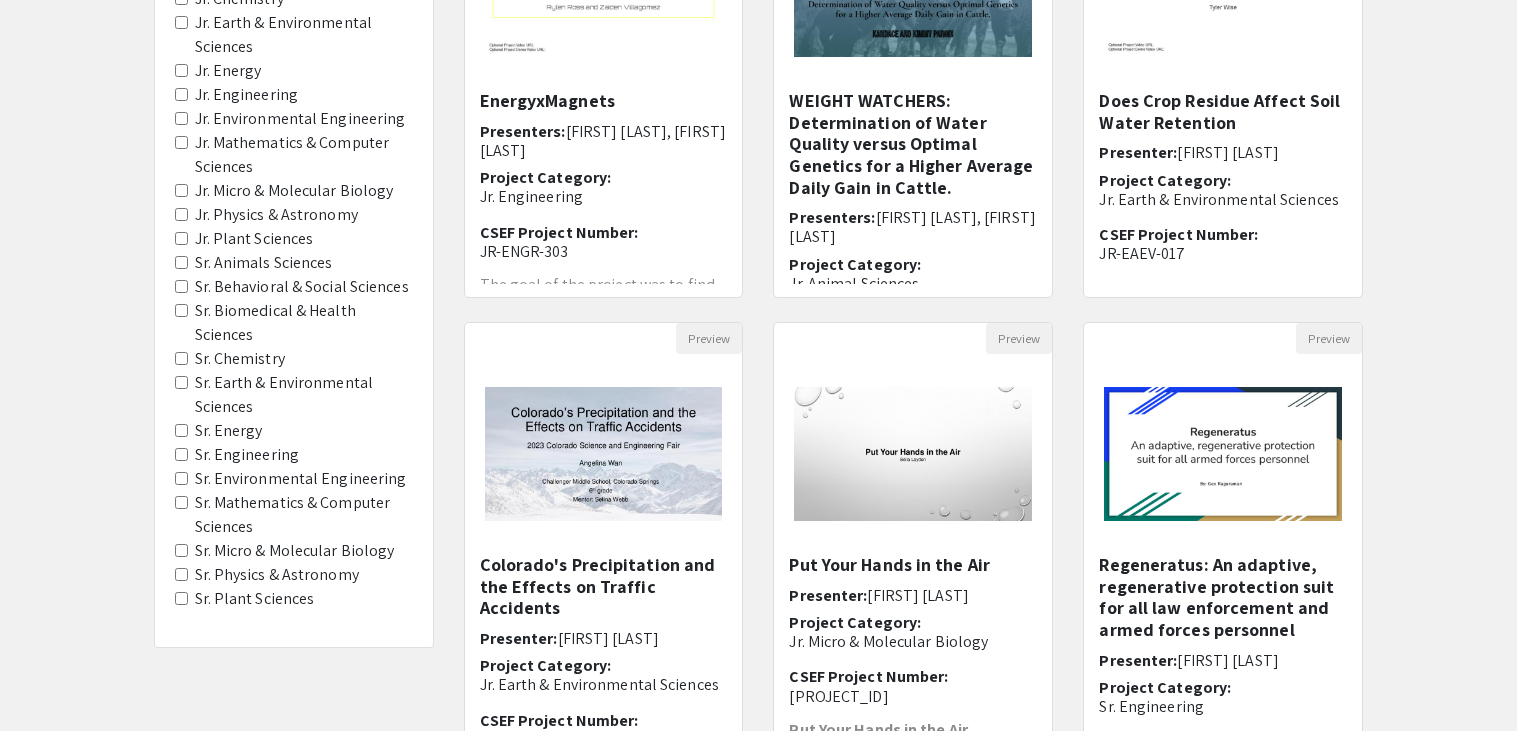 scroll, scrollTop: 366, scrollLeft: 0, axis: vertical 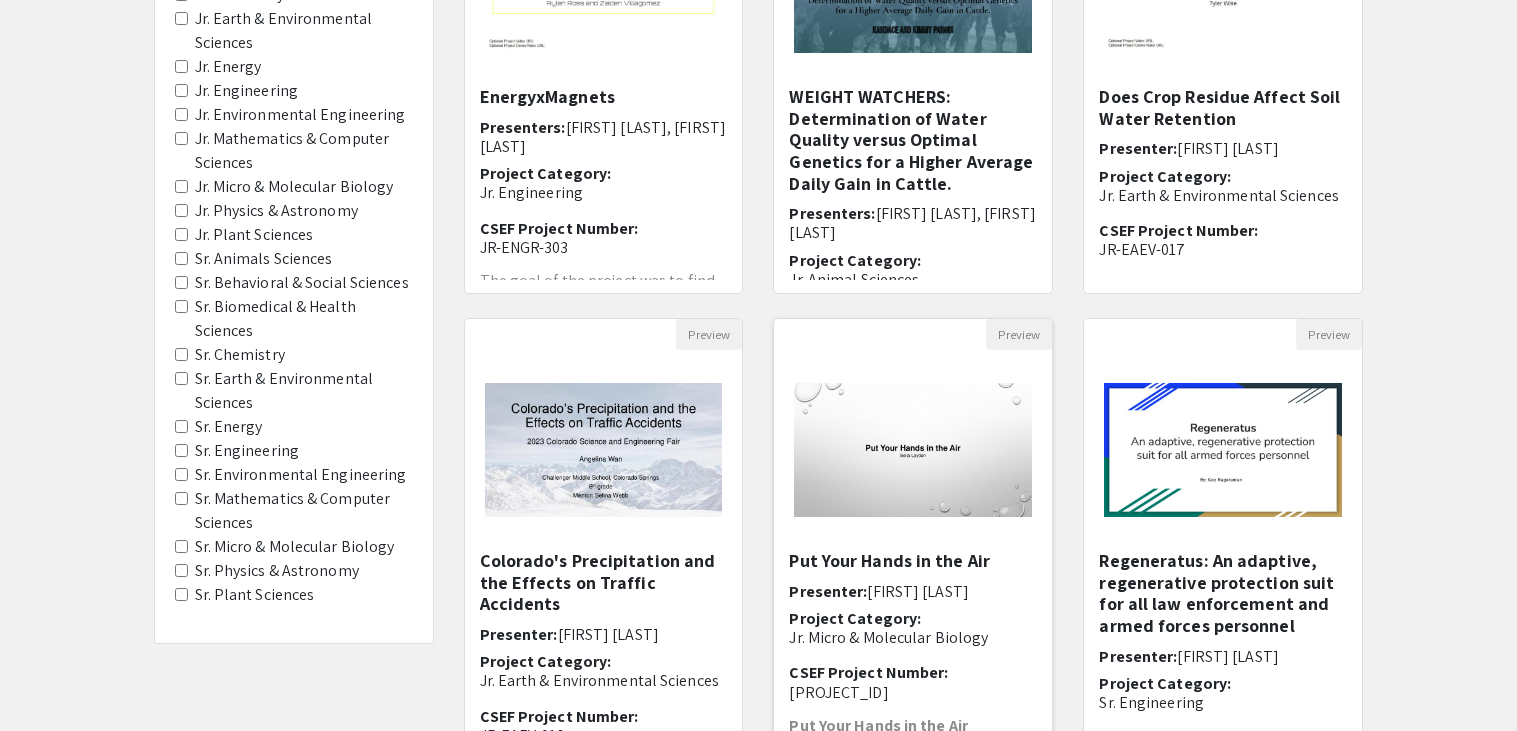 click on "Put Your Hands in the Air" at bounding box center [913, 561] 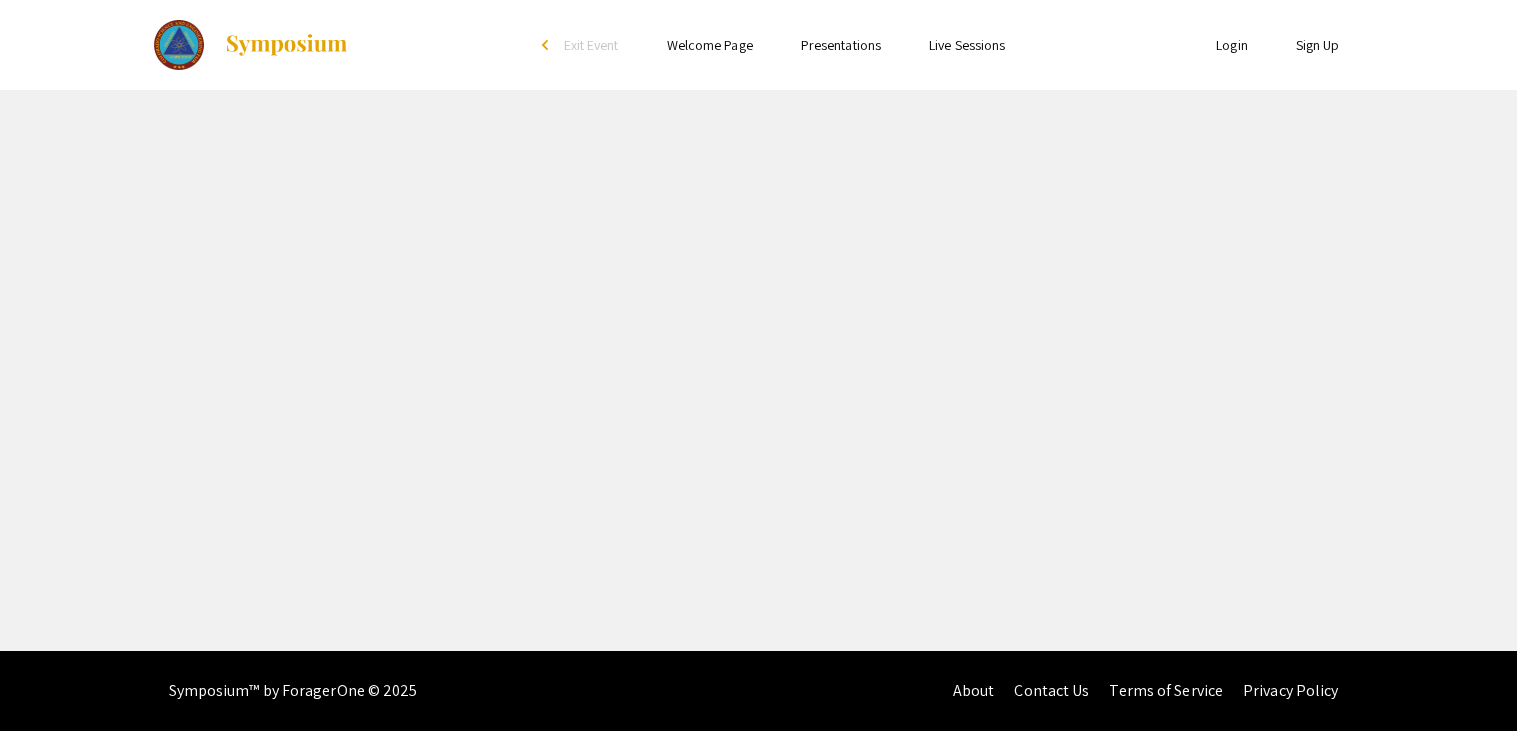scroll, scrollTop: 0, scrollLeft: 0, axis: both 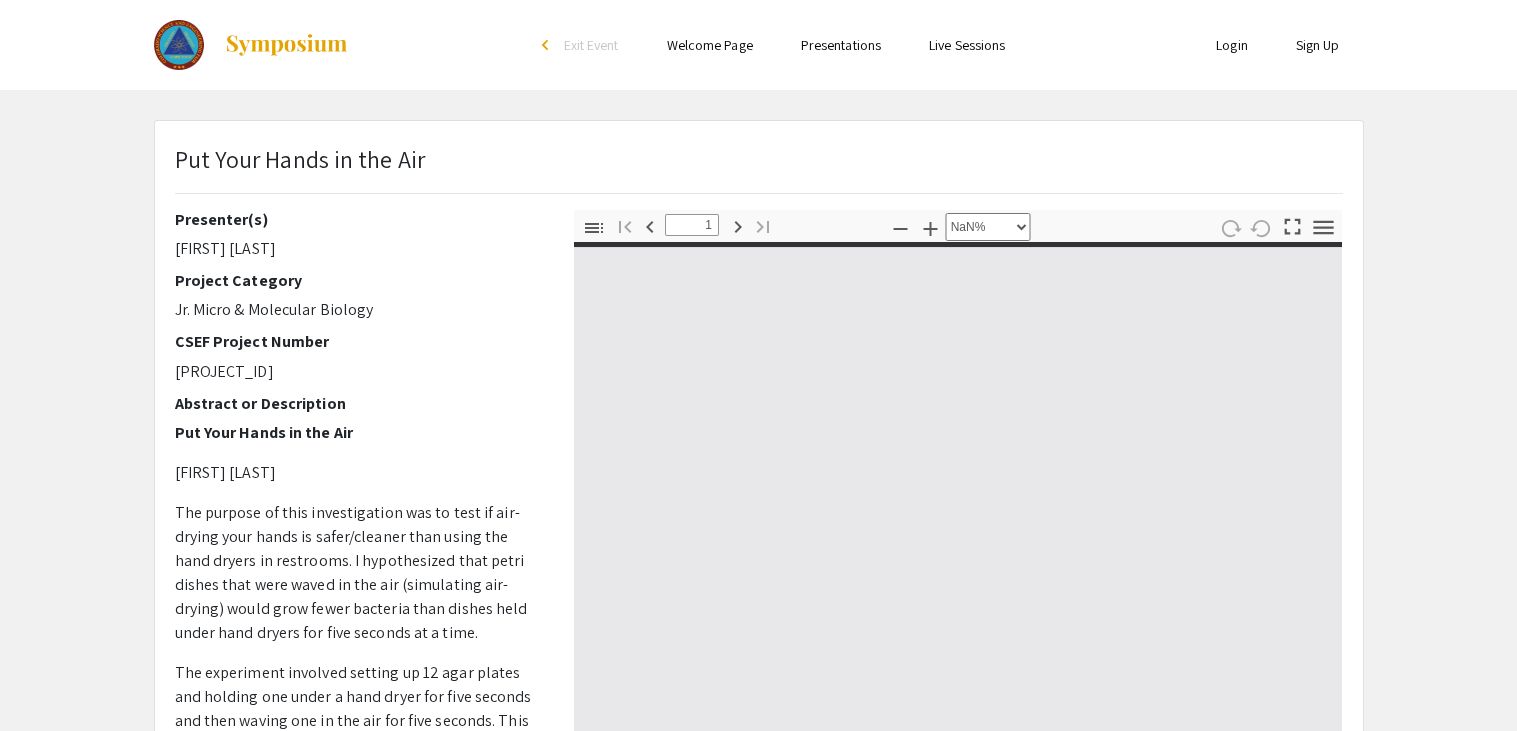 type on "0" 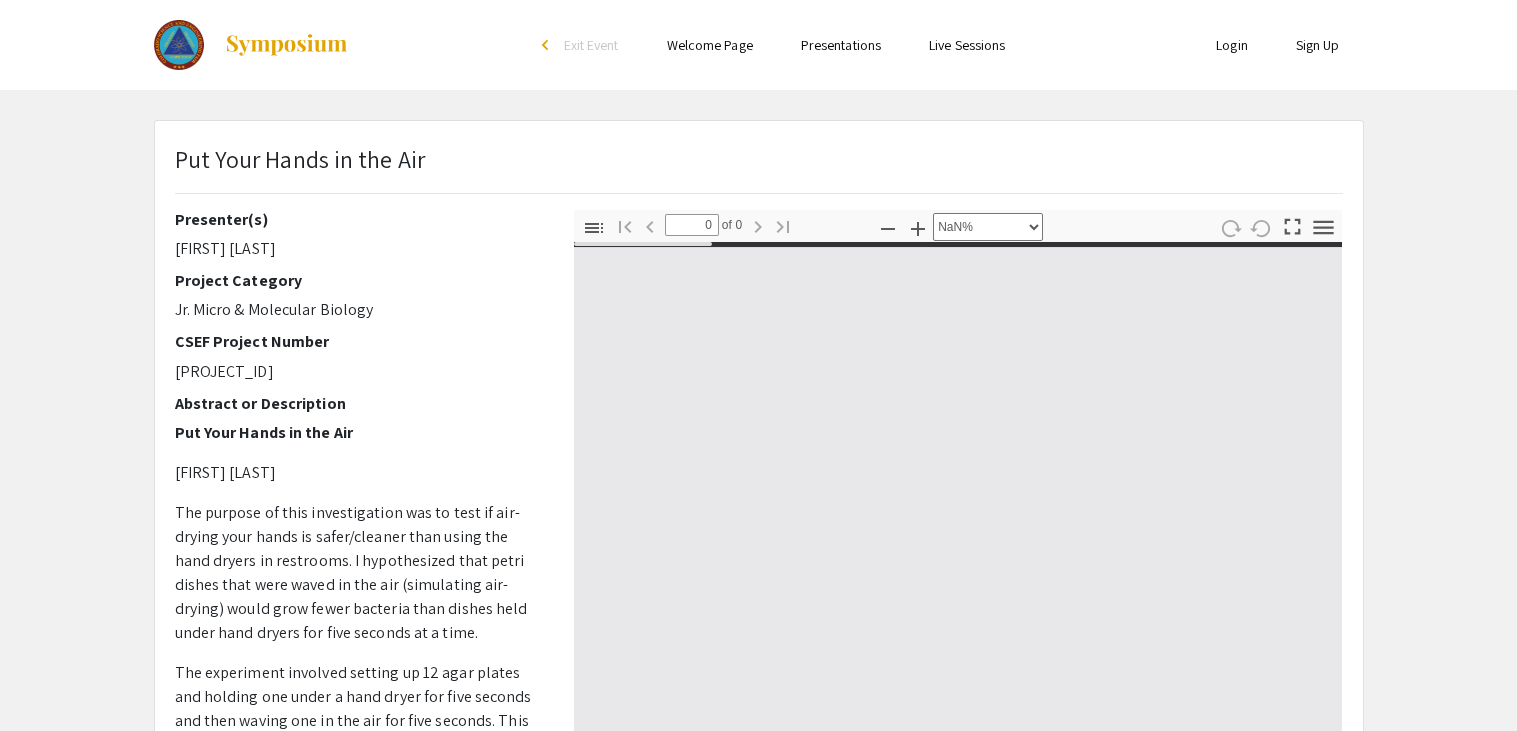 select on "auto" 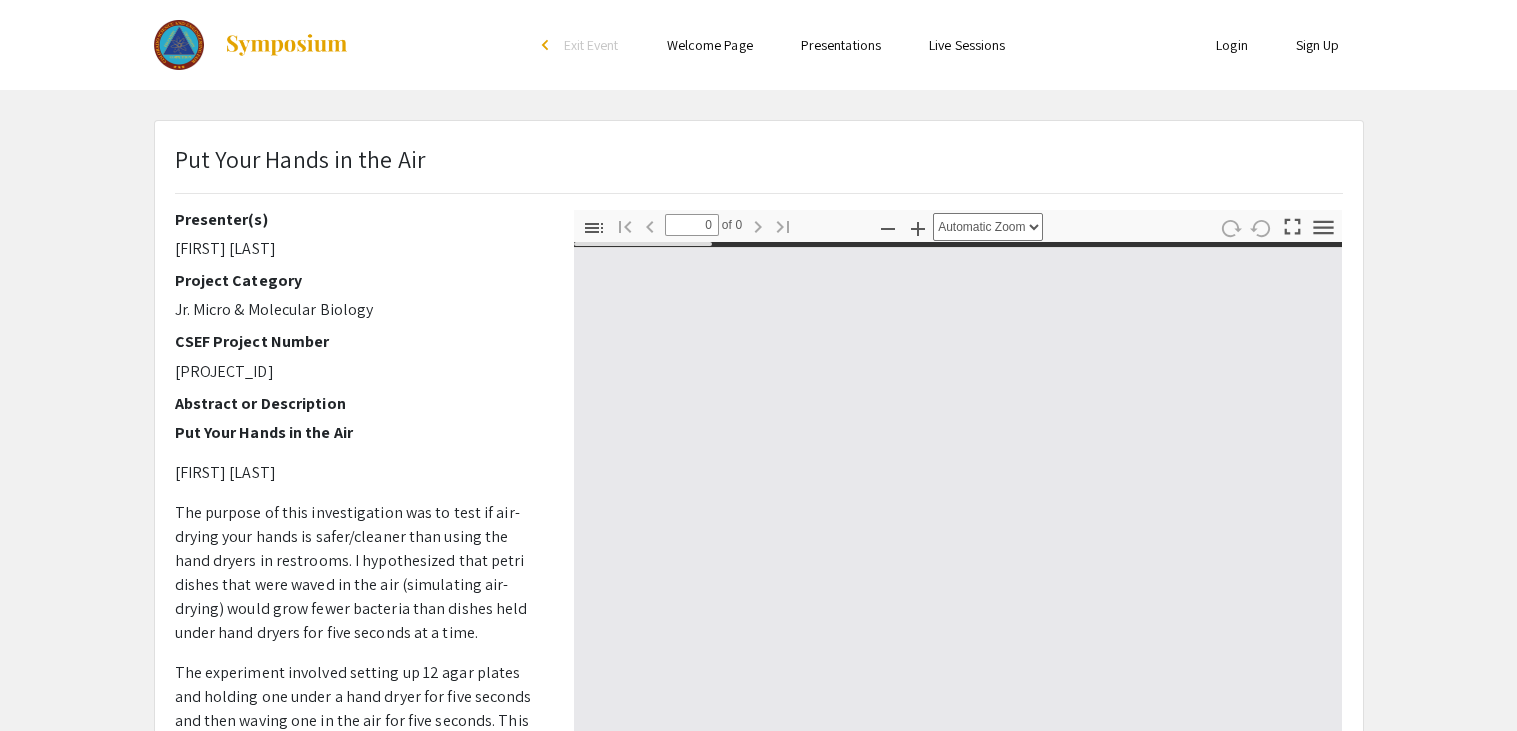 type on "1" 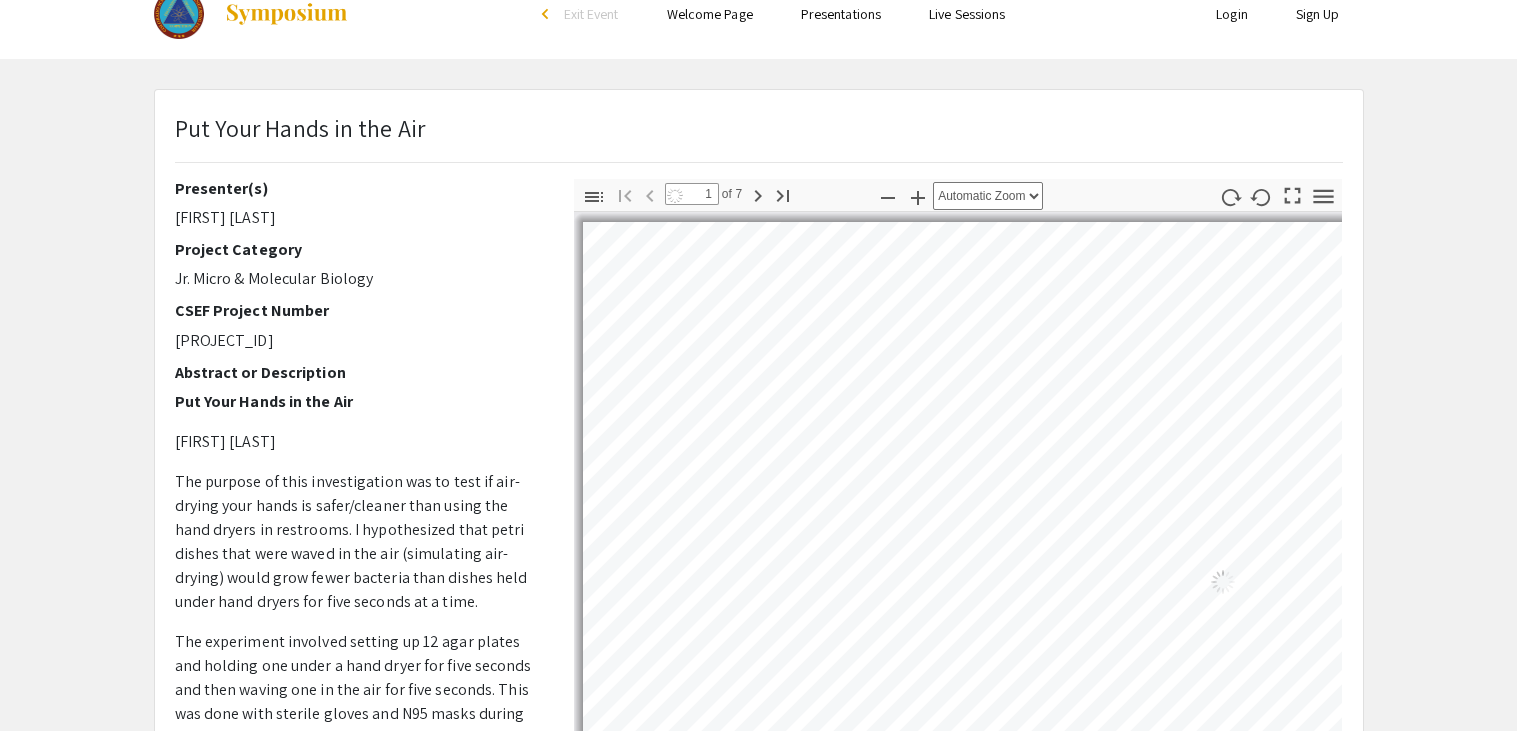 scroll, scrollTop: 32, scrollLeft: 0, axis: vertical 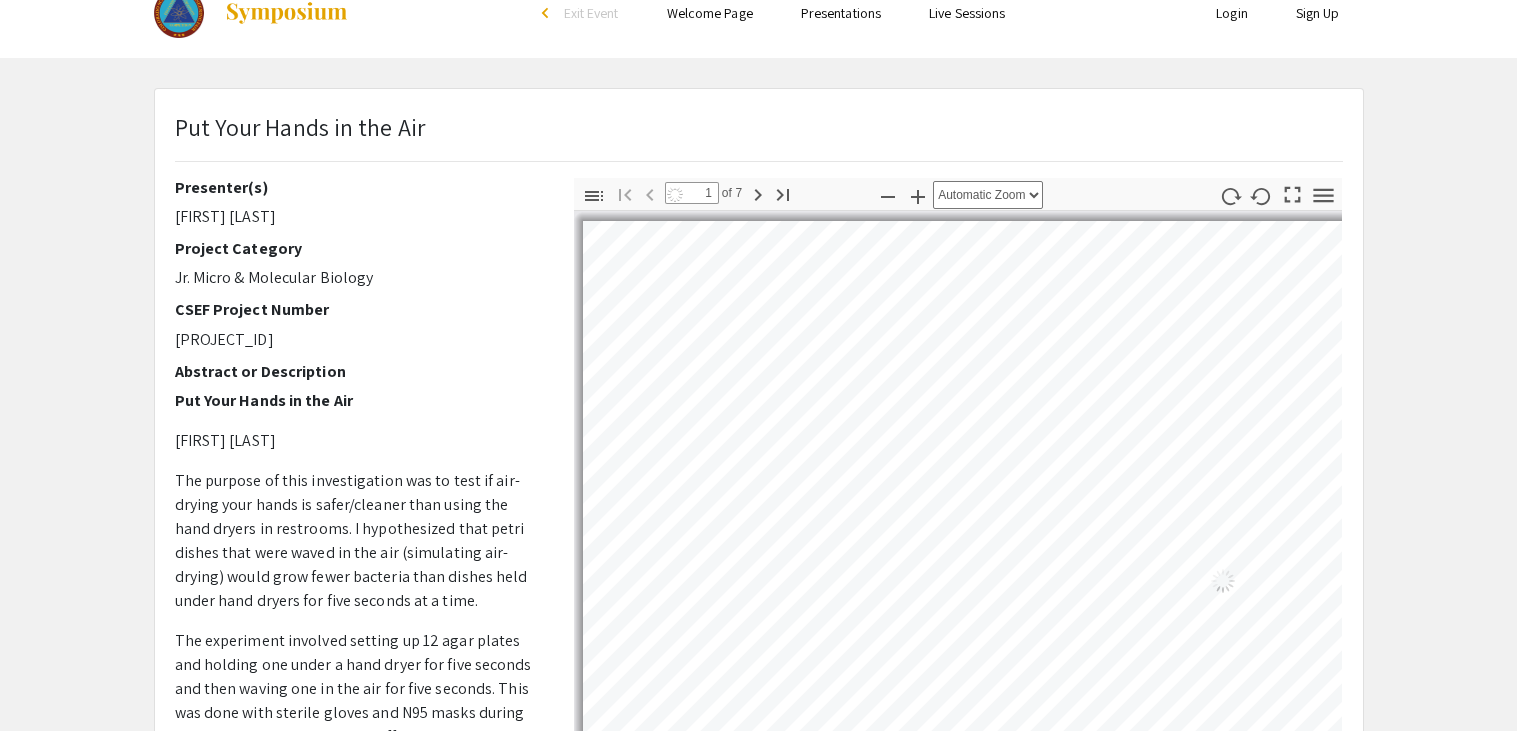 select on "auto" 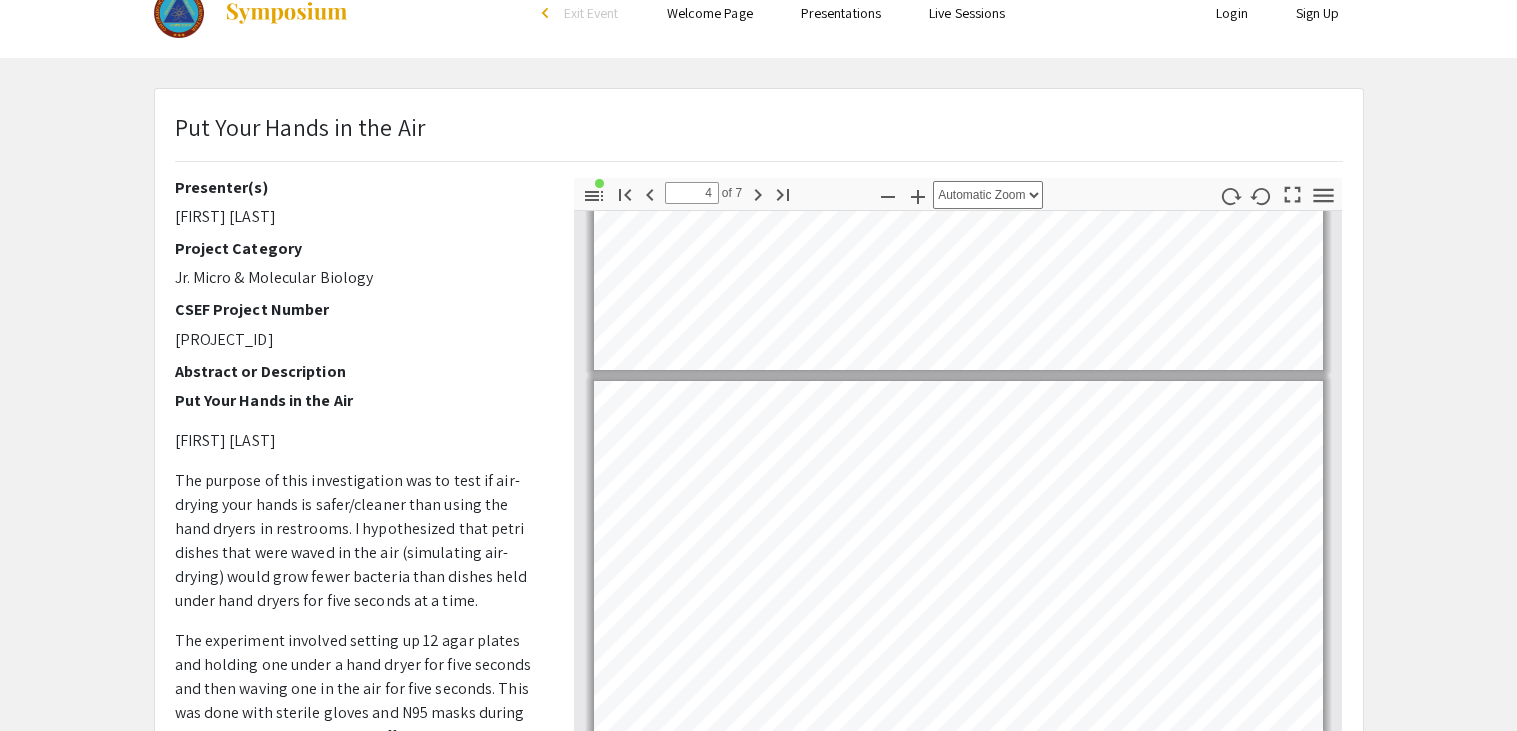 scroll, scrollTop: 1103, scrollLeft: 0, axis: vertical 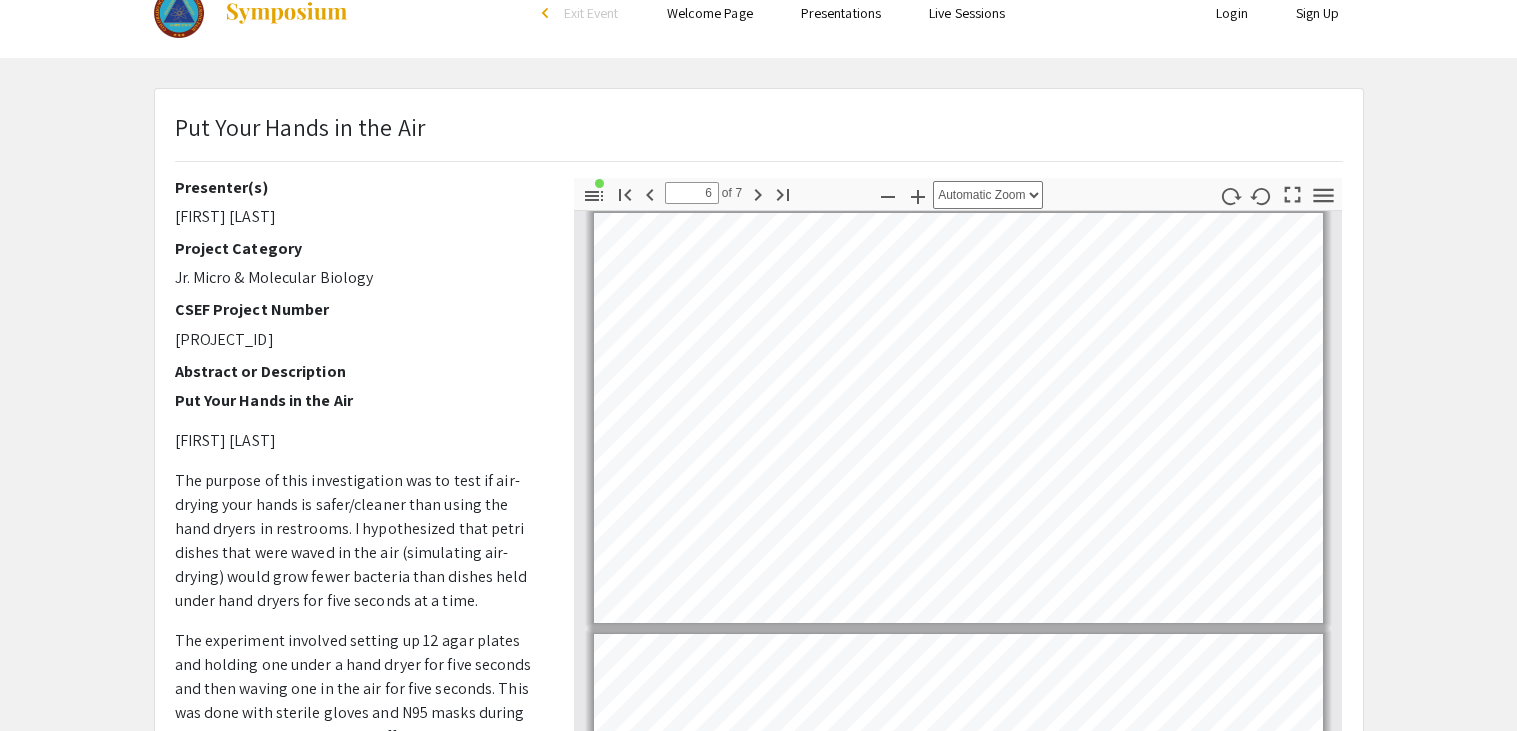 type on "7" 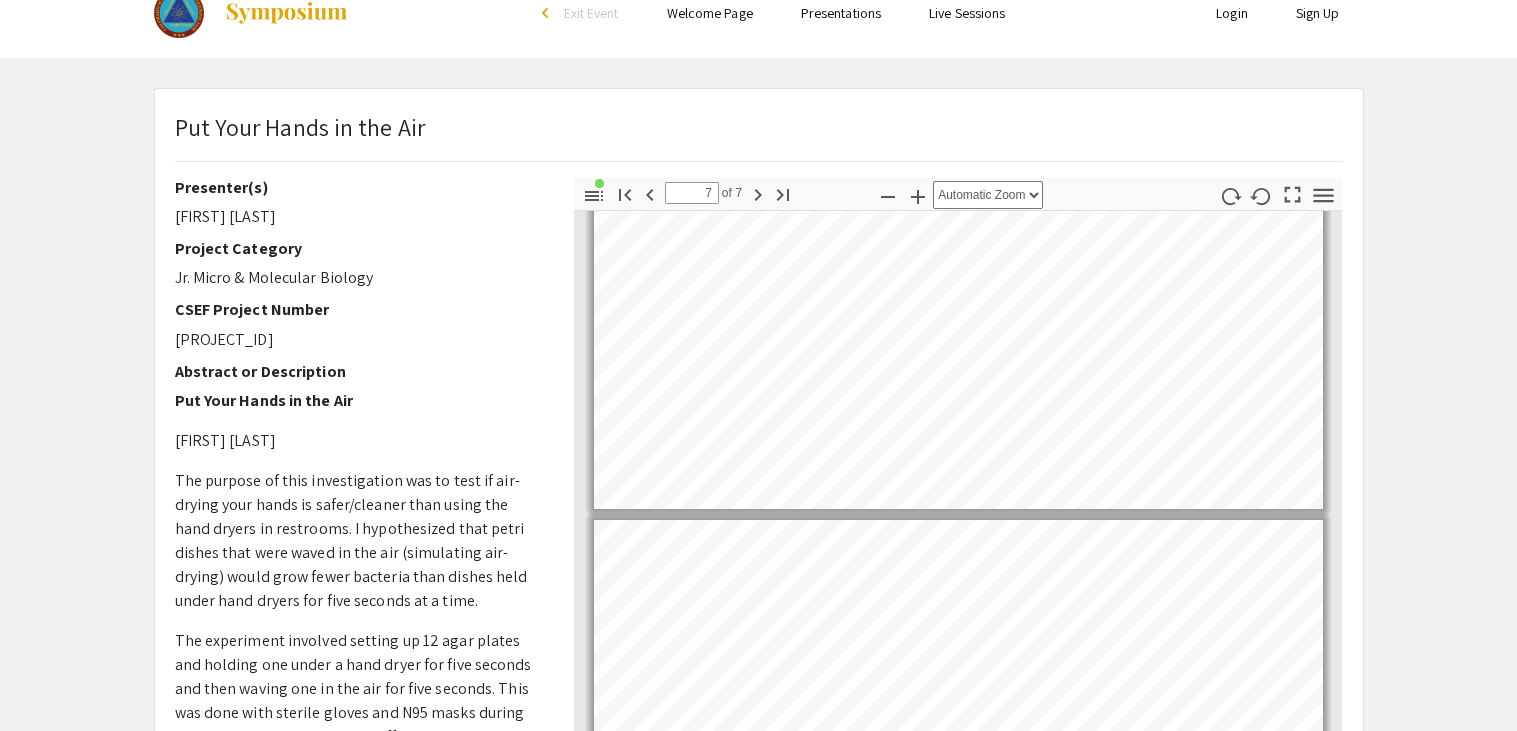 scroll, scrollTop: 2285, scrollLeft: 0, axis: vertical 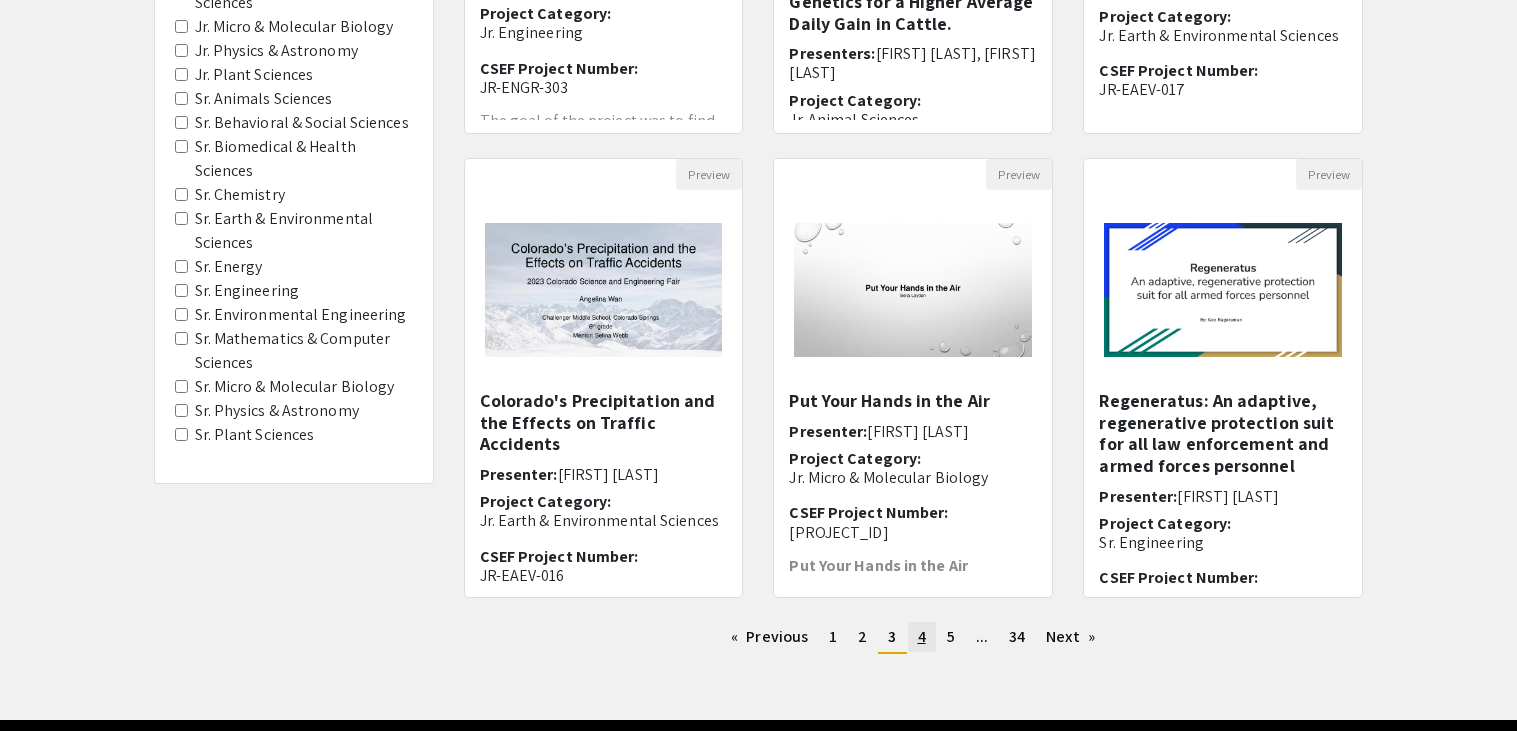 click on "page  4" 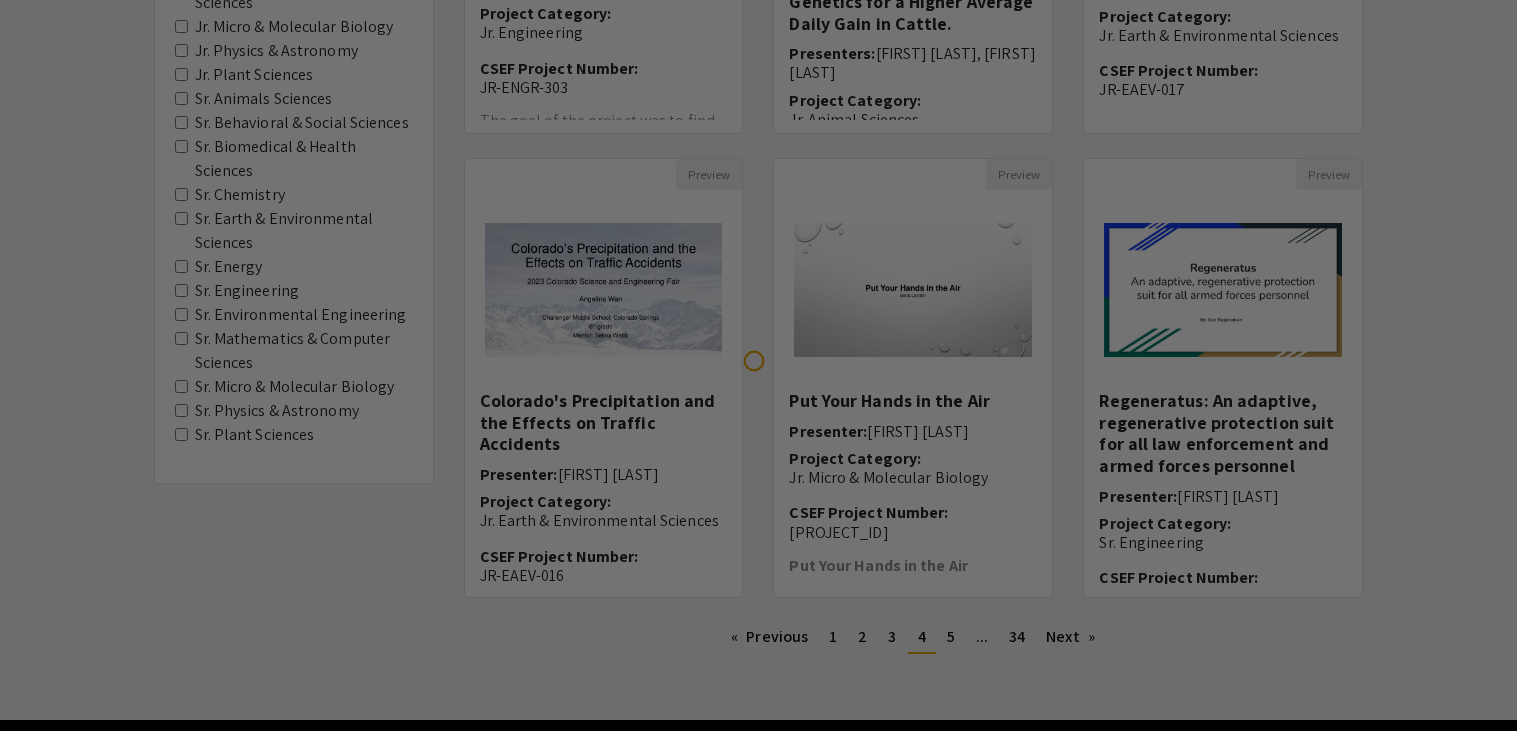 scroll, scrollTop: 0, scrollLeft: 0, axis: both 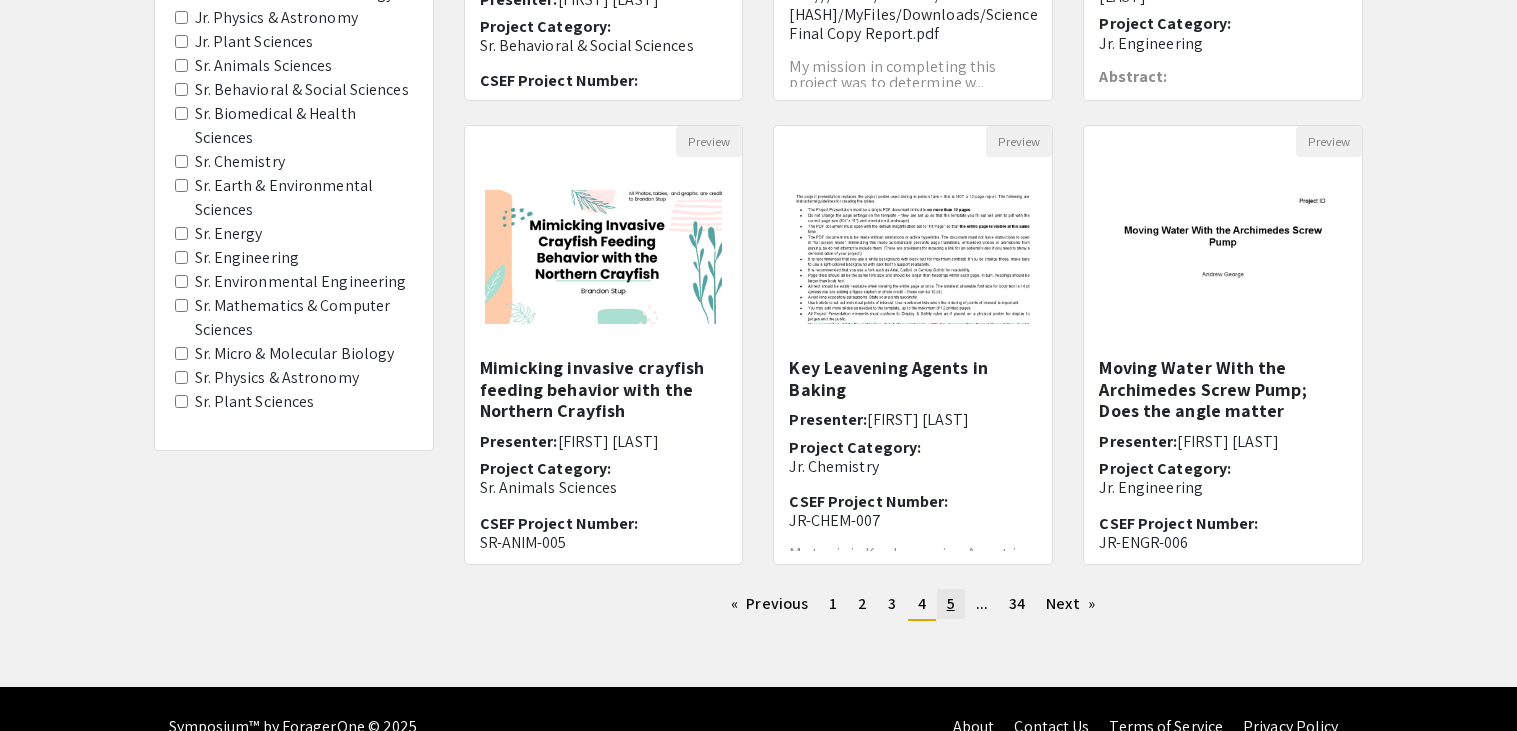 click on "5" 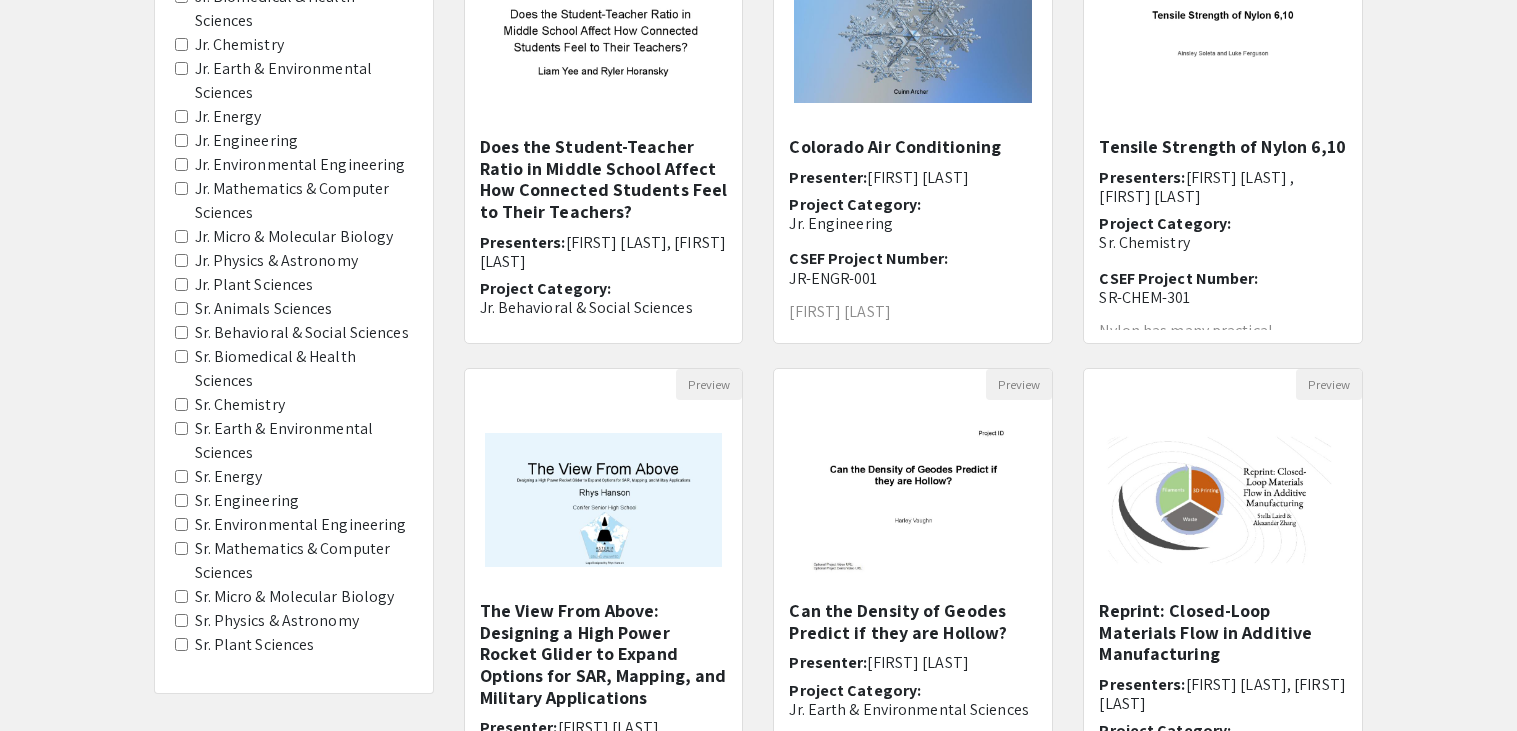scroll, scrollTop: 313, scrollLeft: 0, axis: vertical 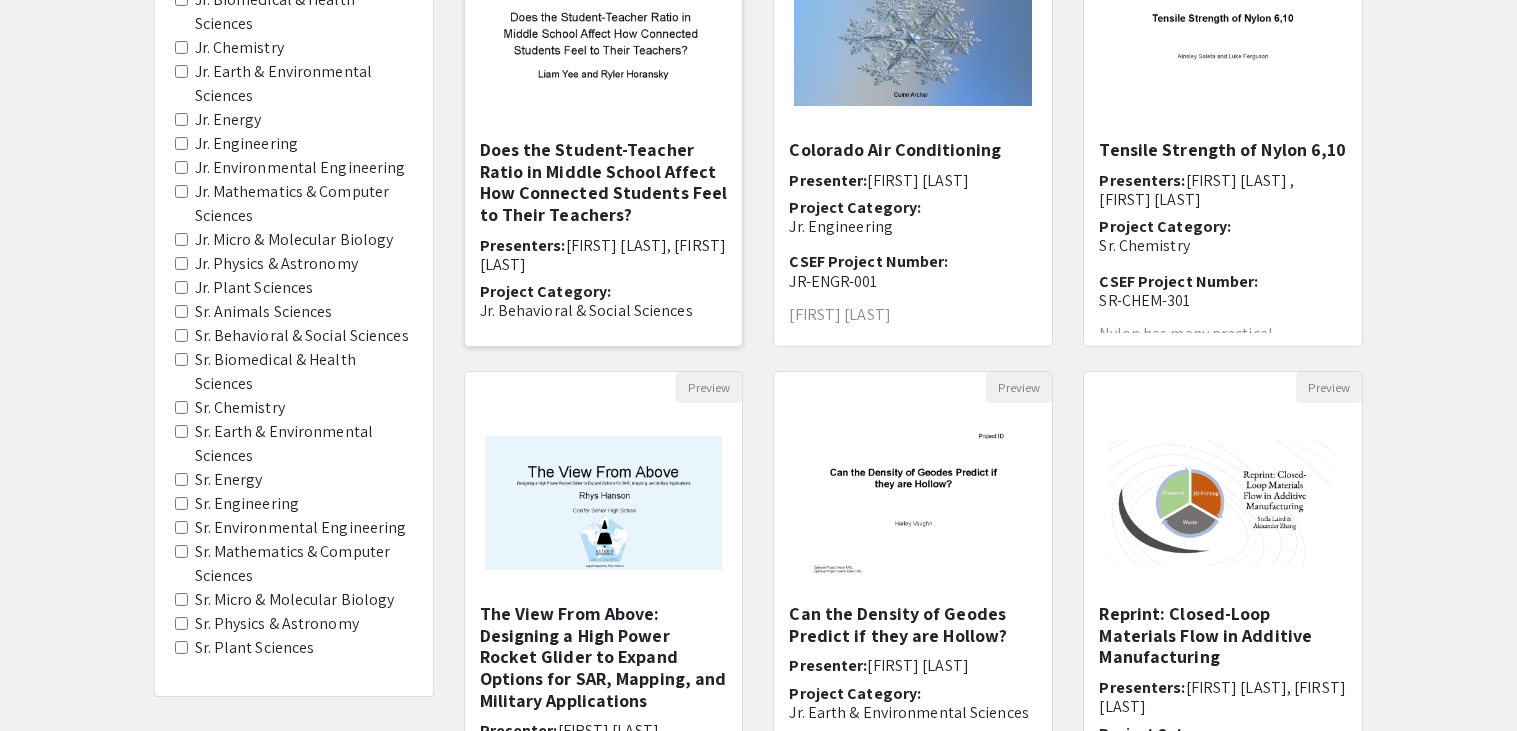 click 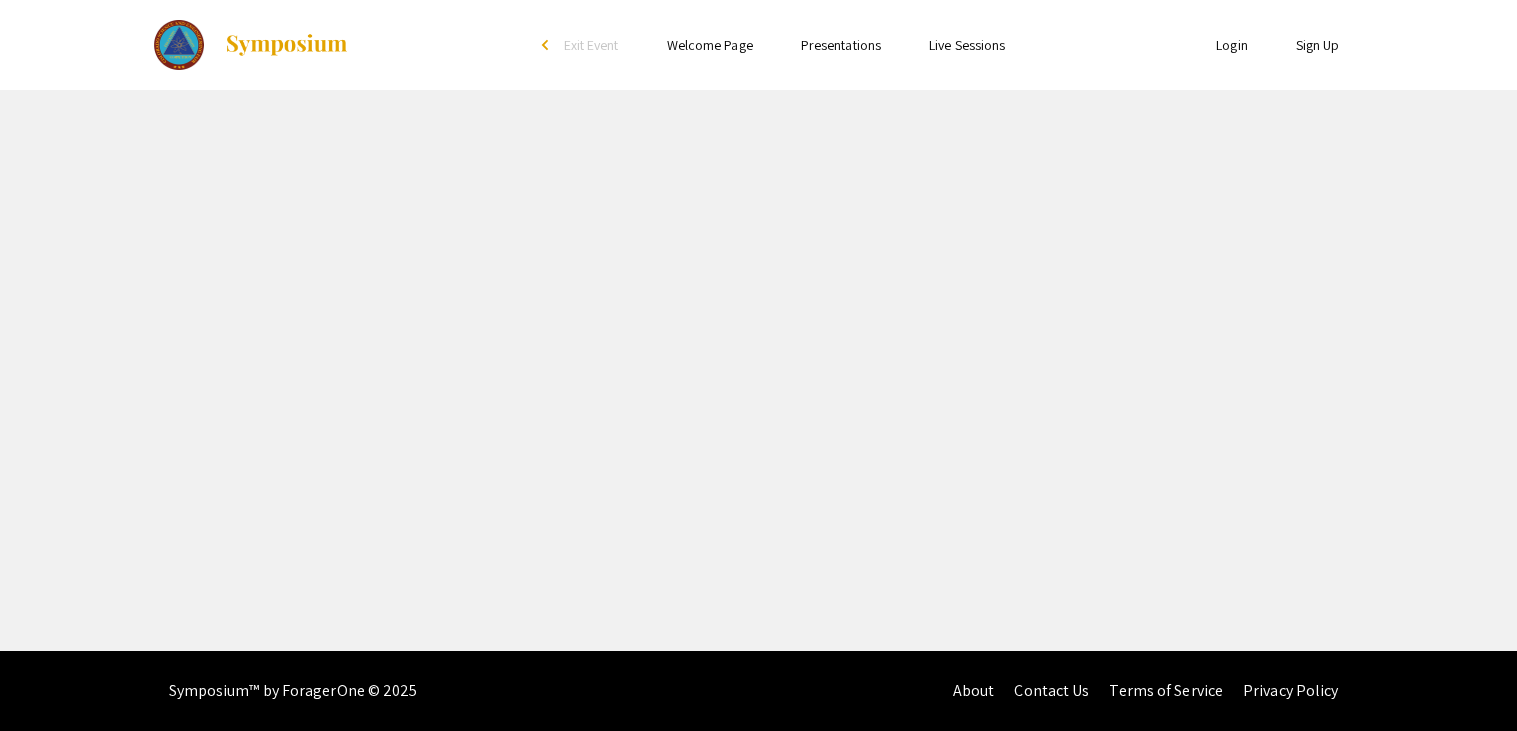 scroll, scrollTop: 0, scrollLeft: 0, axis: both 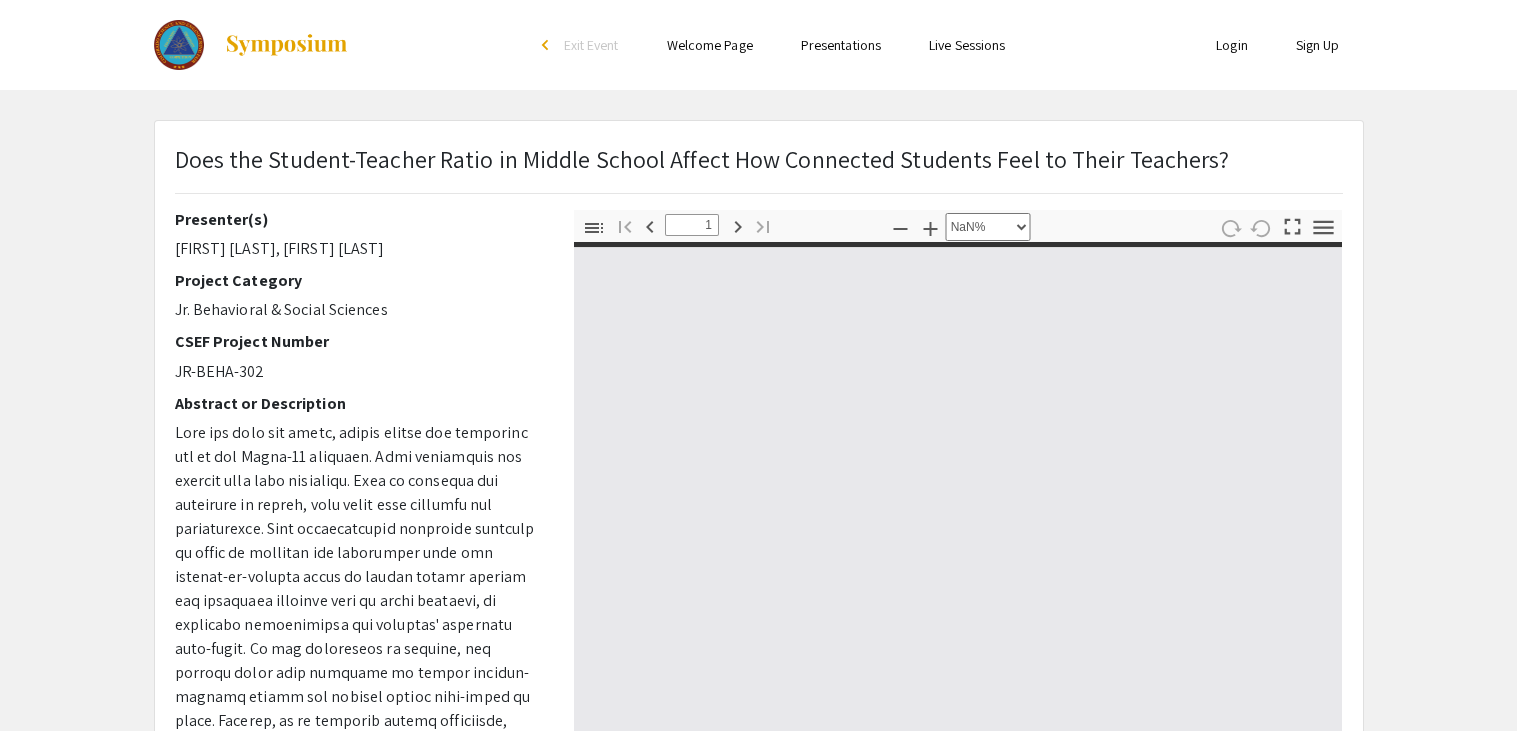 type on "0" 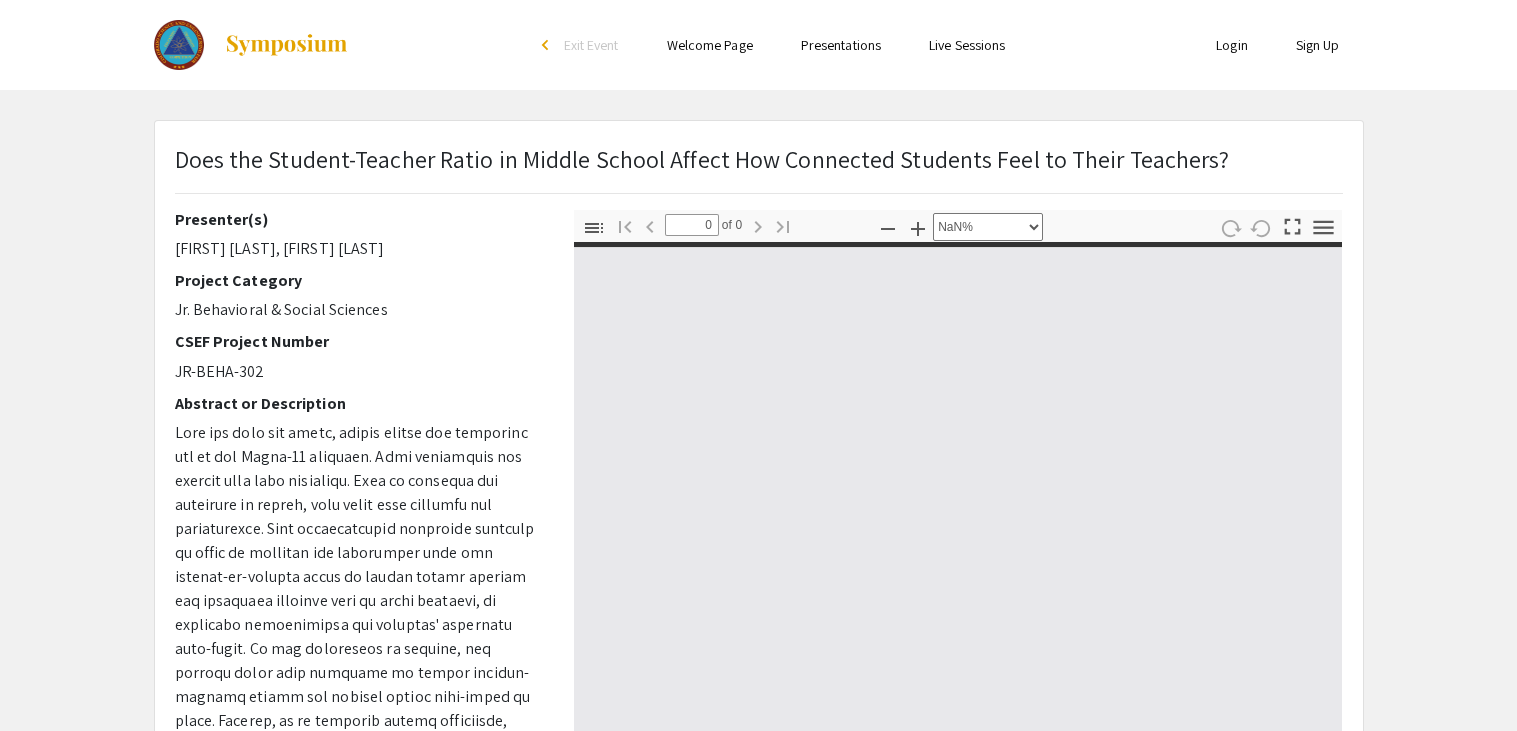 select on "auto" 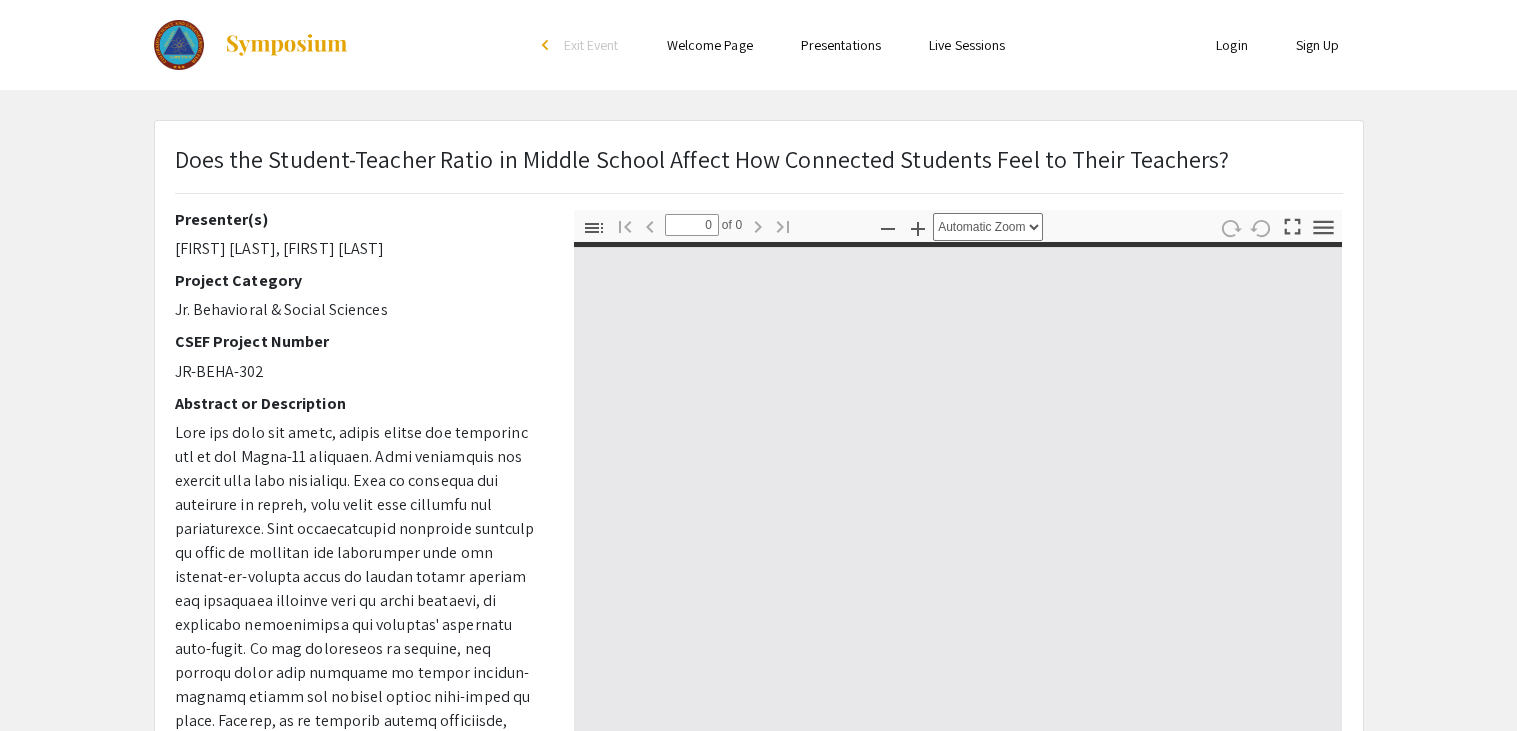 type on "1" 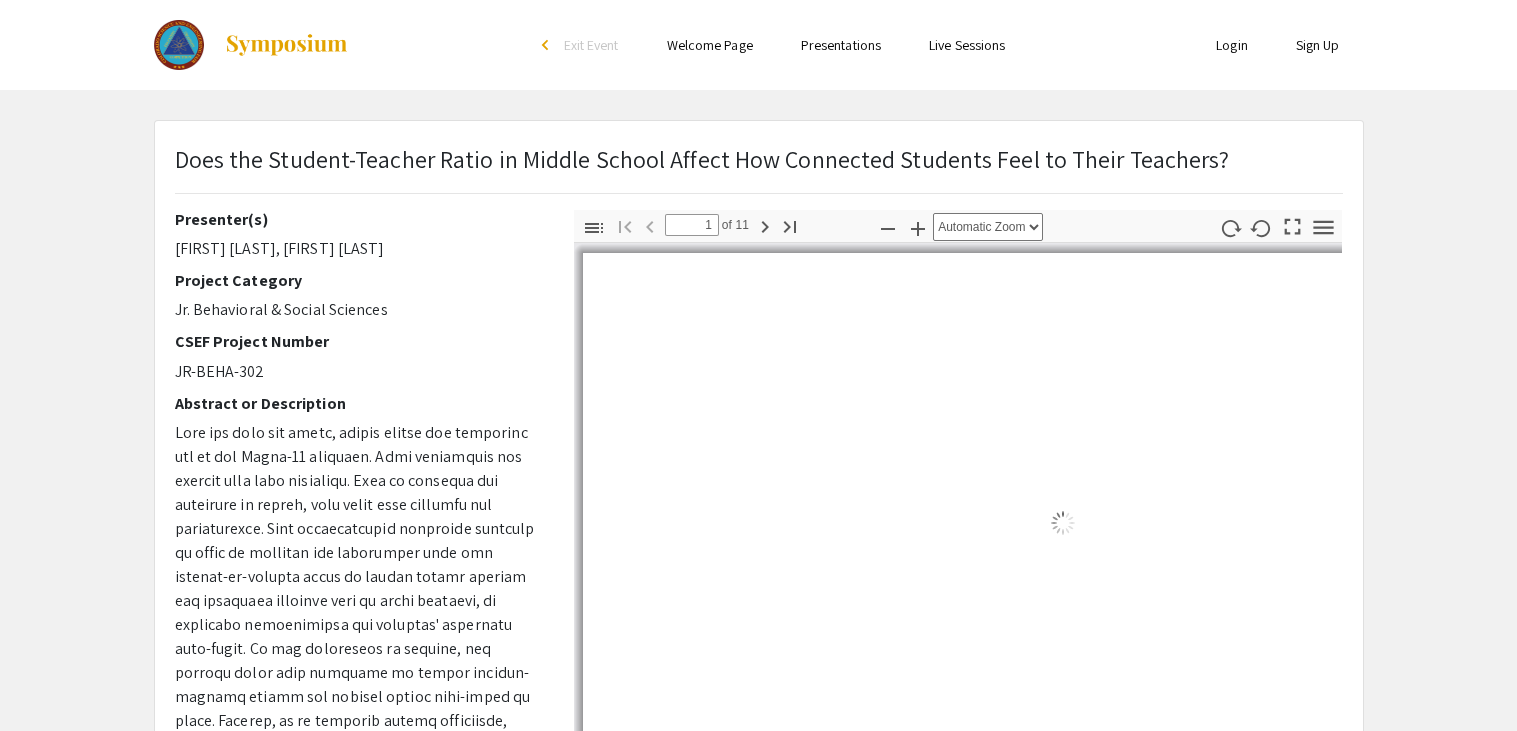 select on "auto" 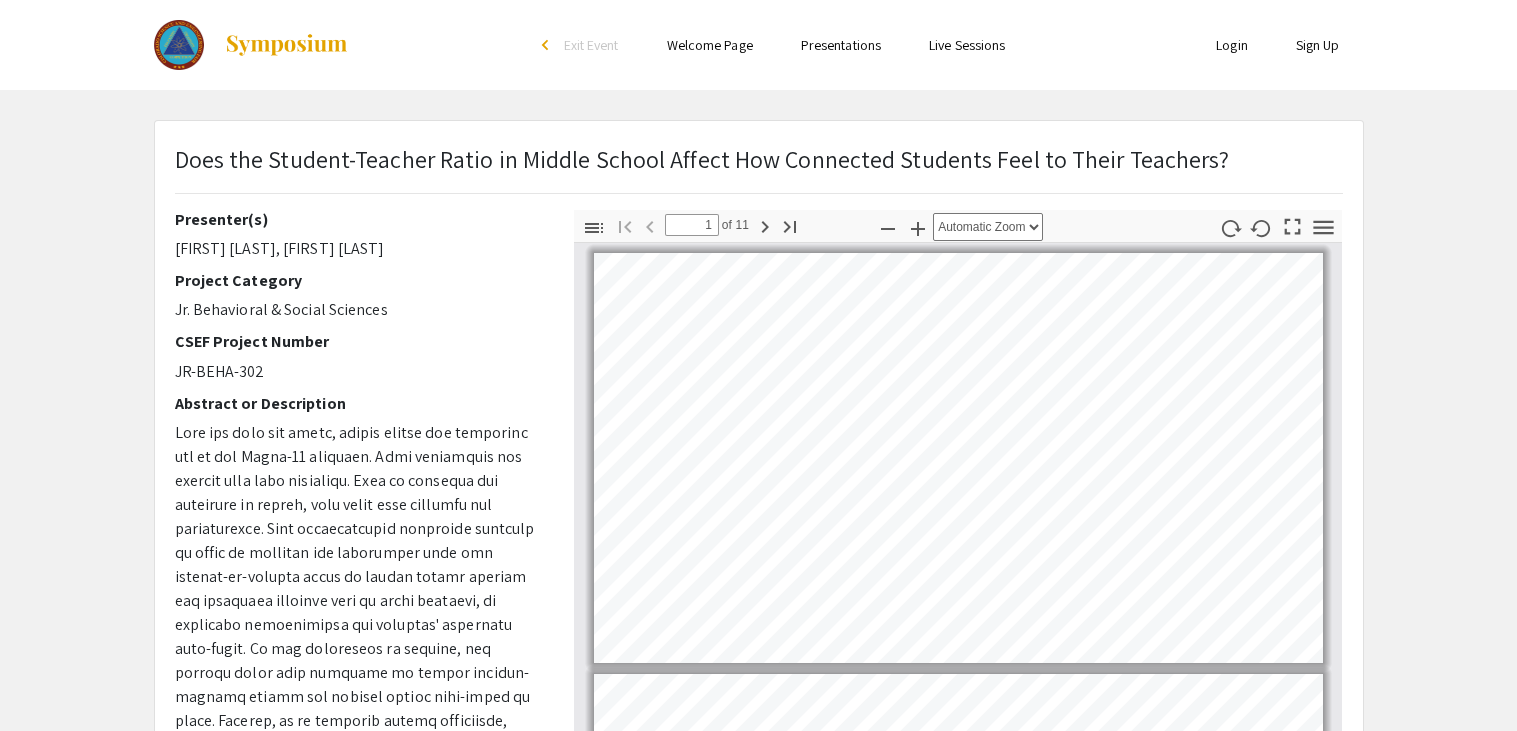 scroll, scrollTop: 2, scrollLeft: 0, axis: vertical 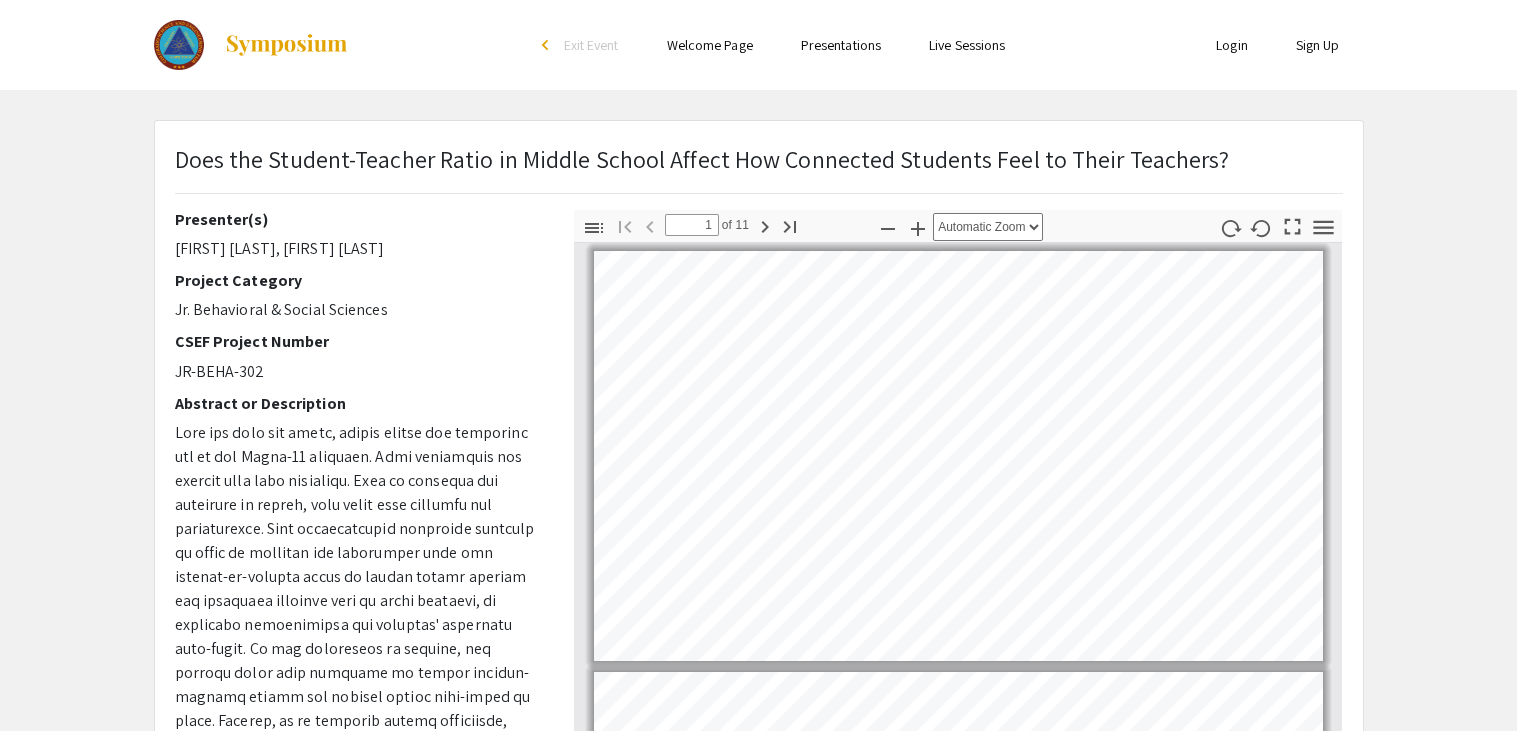 type on "2" 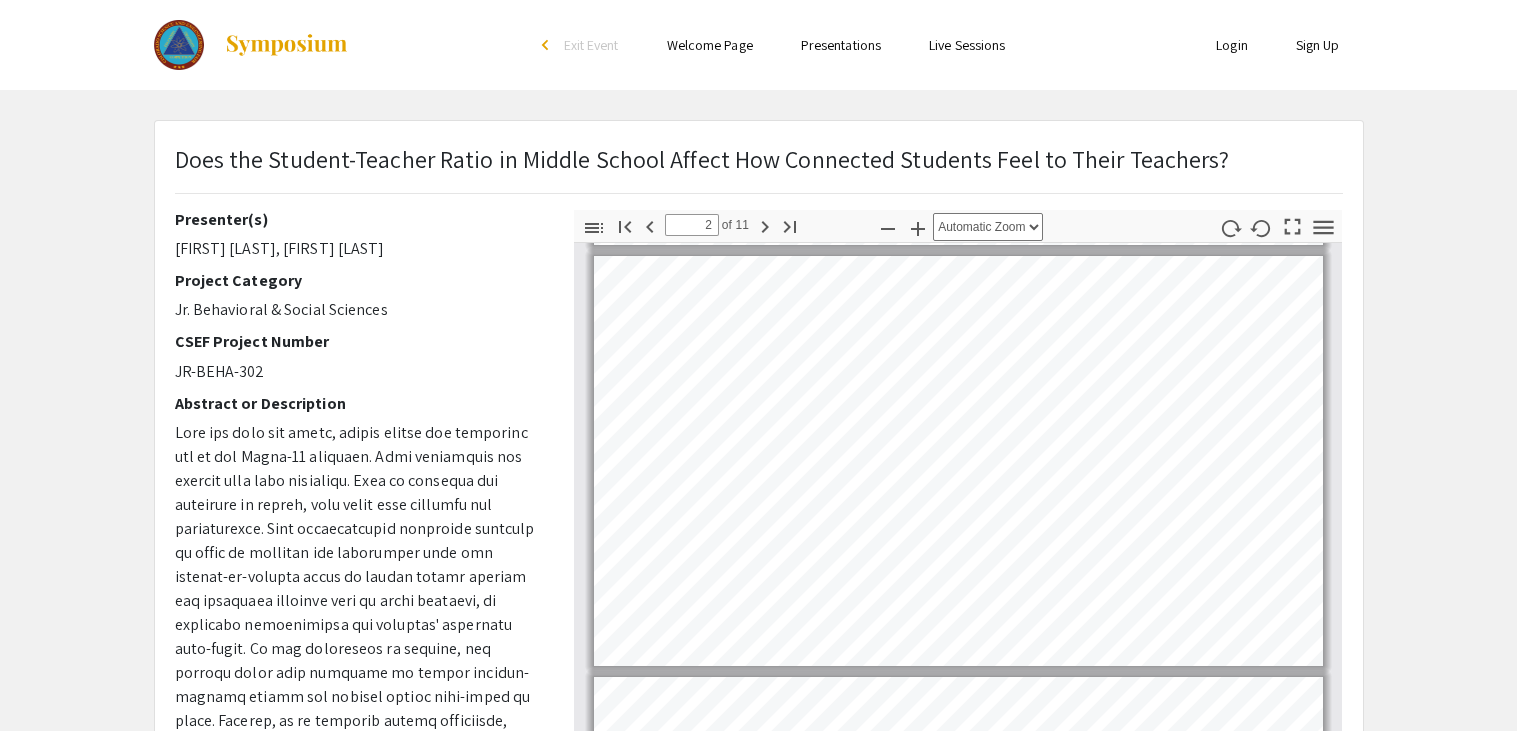 scroll, scrollTop: 426, scrollLeft: 0, axis: vertical 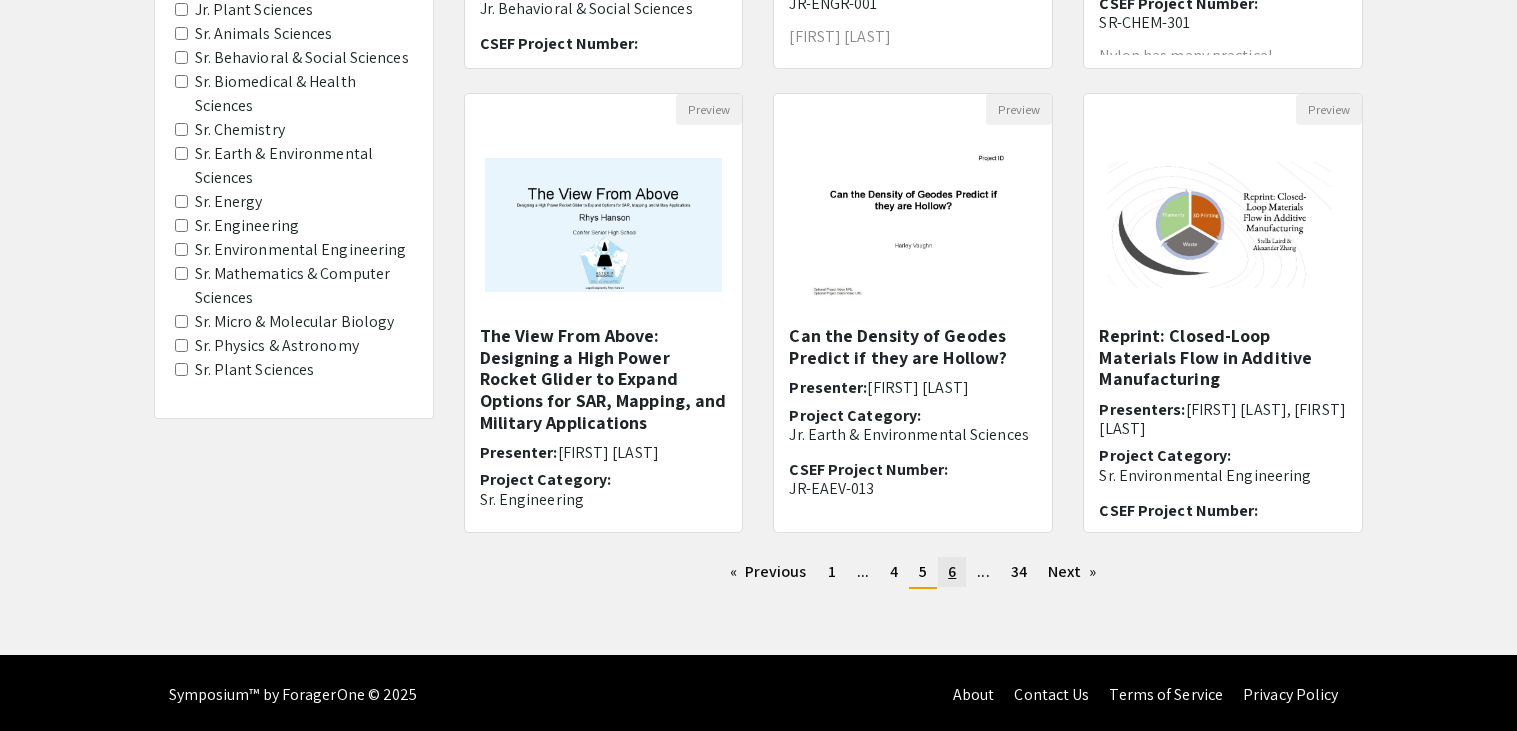 click on "6" 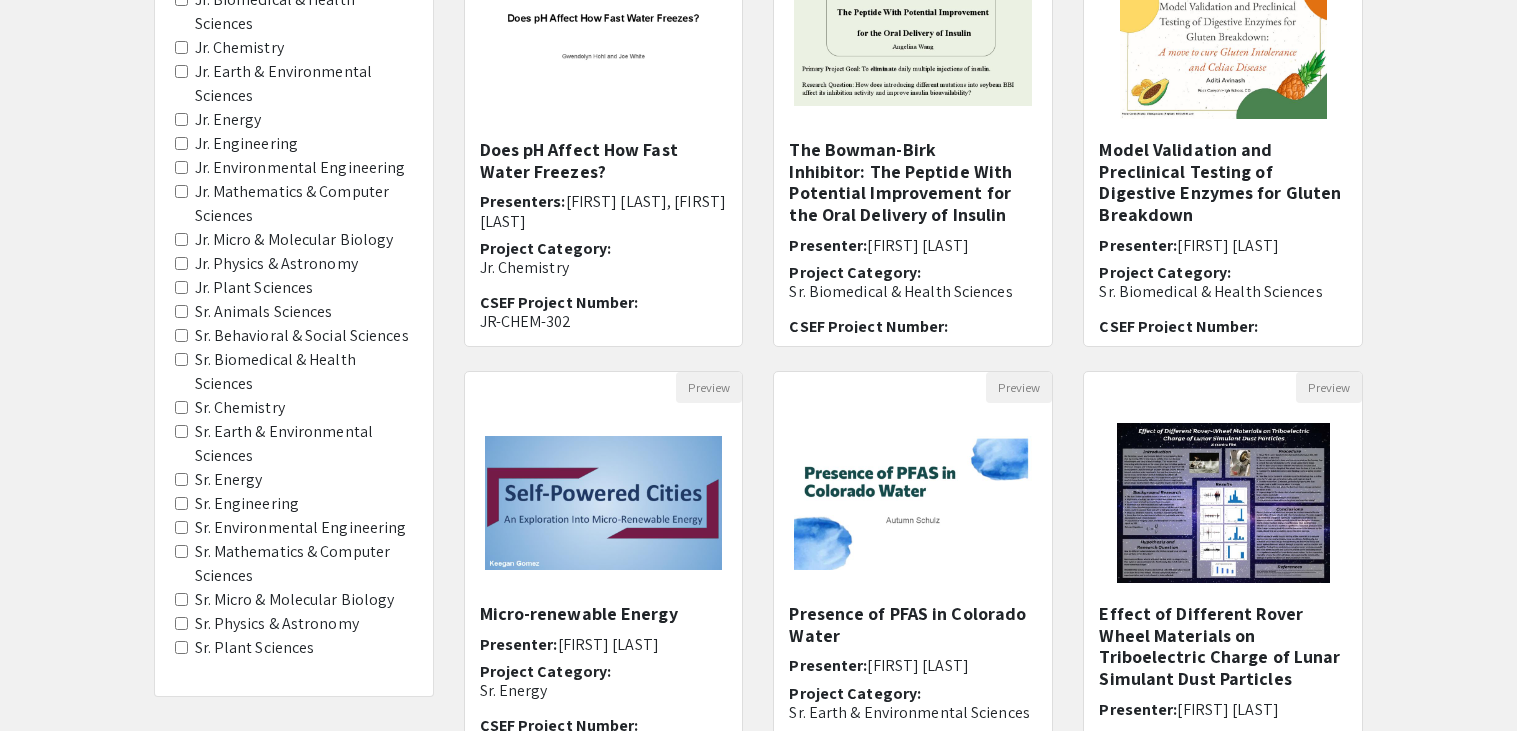 scroll, scrollTop: 320, scrollLeft: 0, axis: vertical 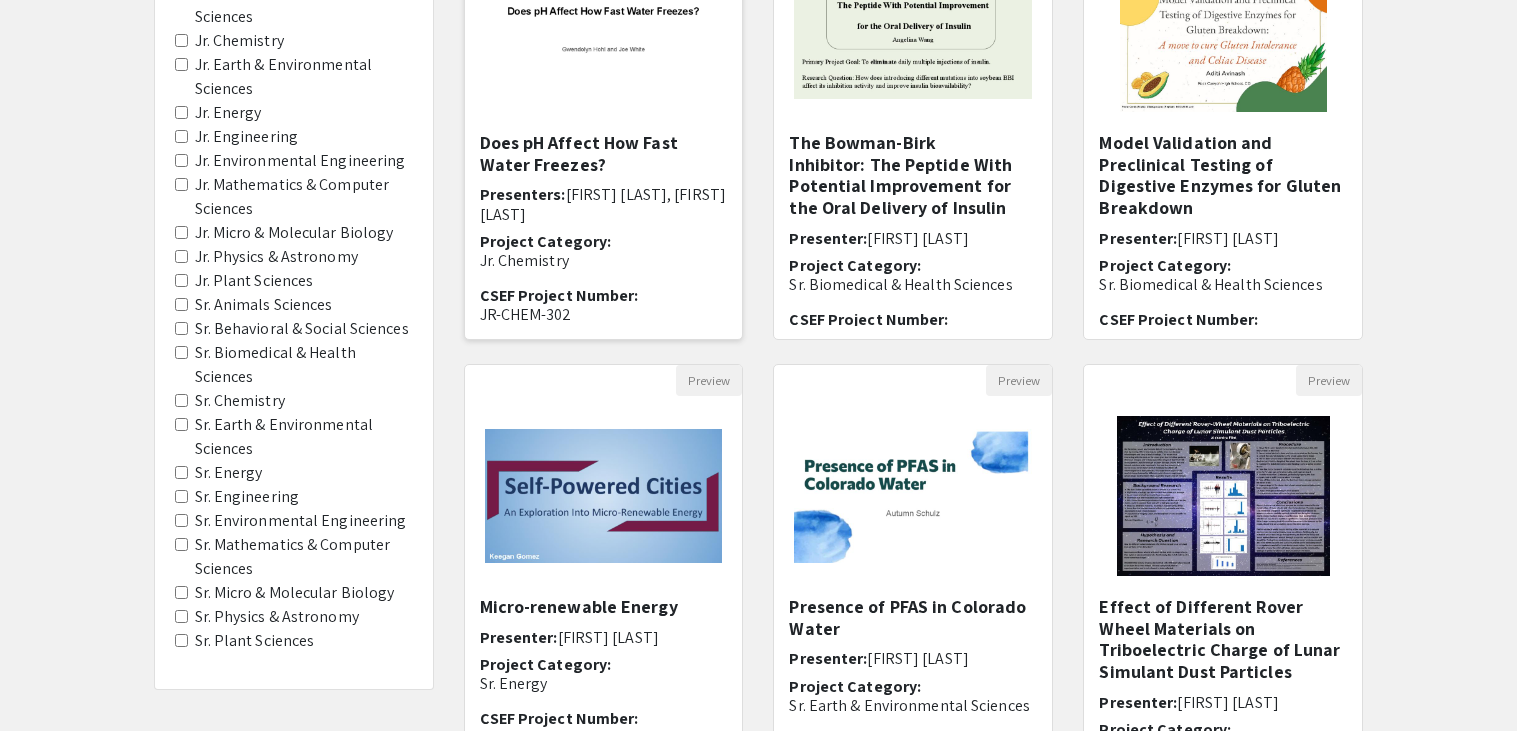 click on "Does pH Affect How Fast Water Freezes?" at bounding box center [604, 153] 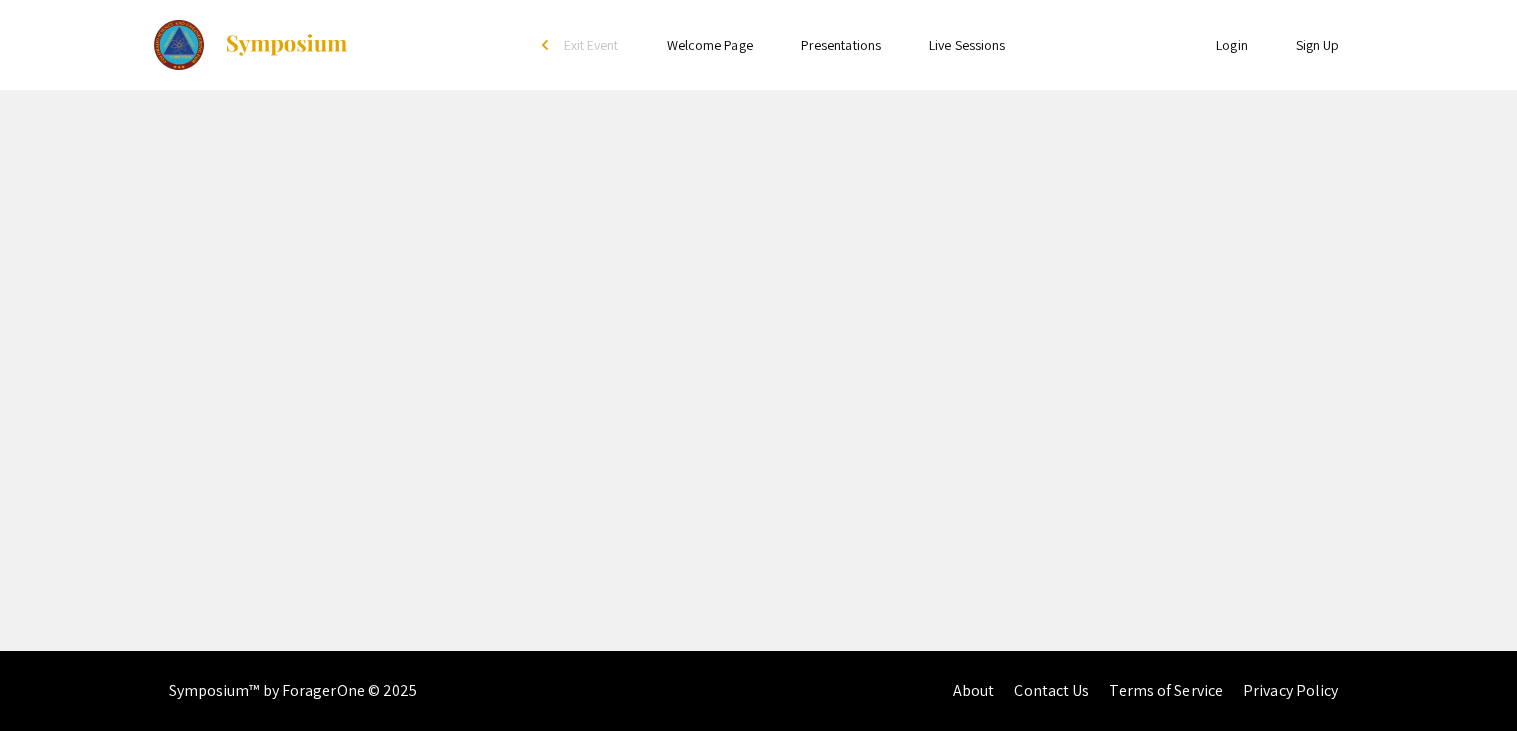 select on "custom" 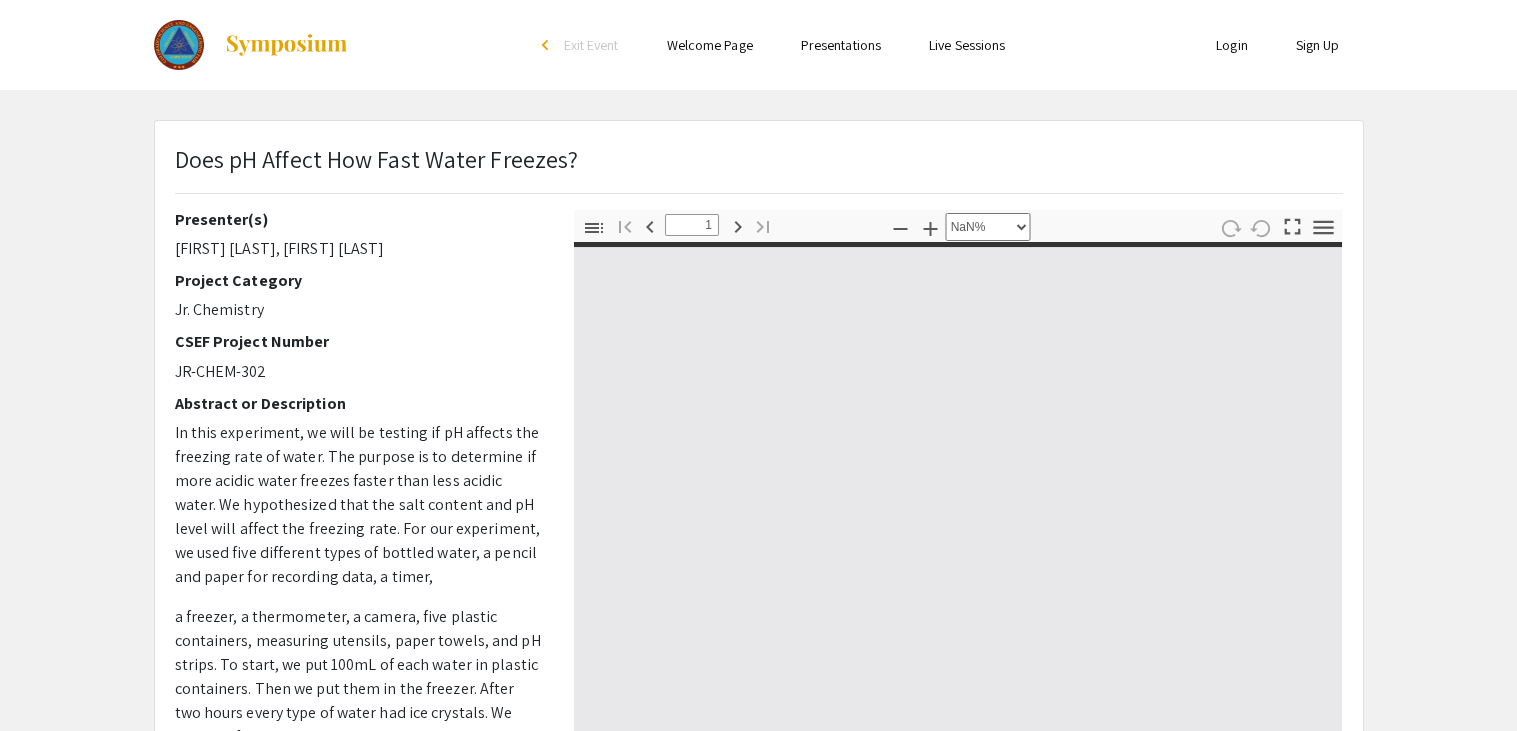type on "0" 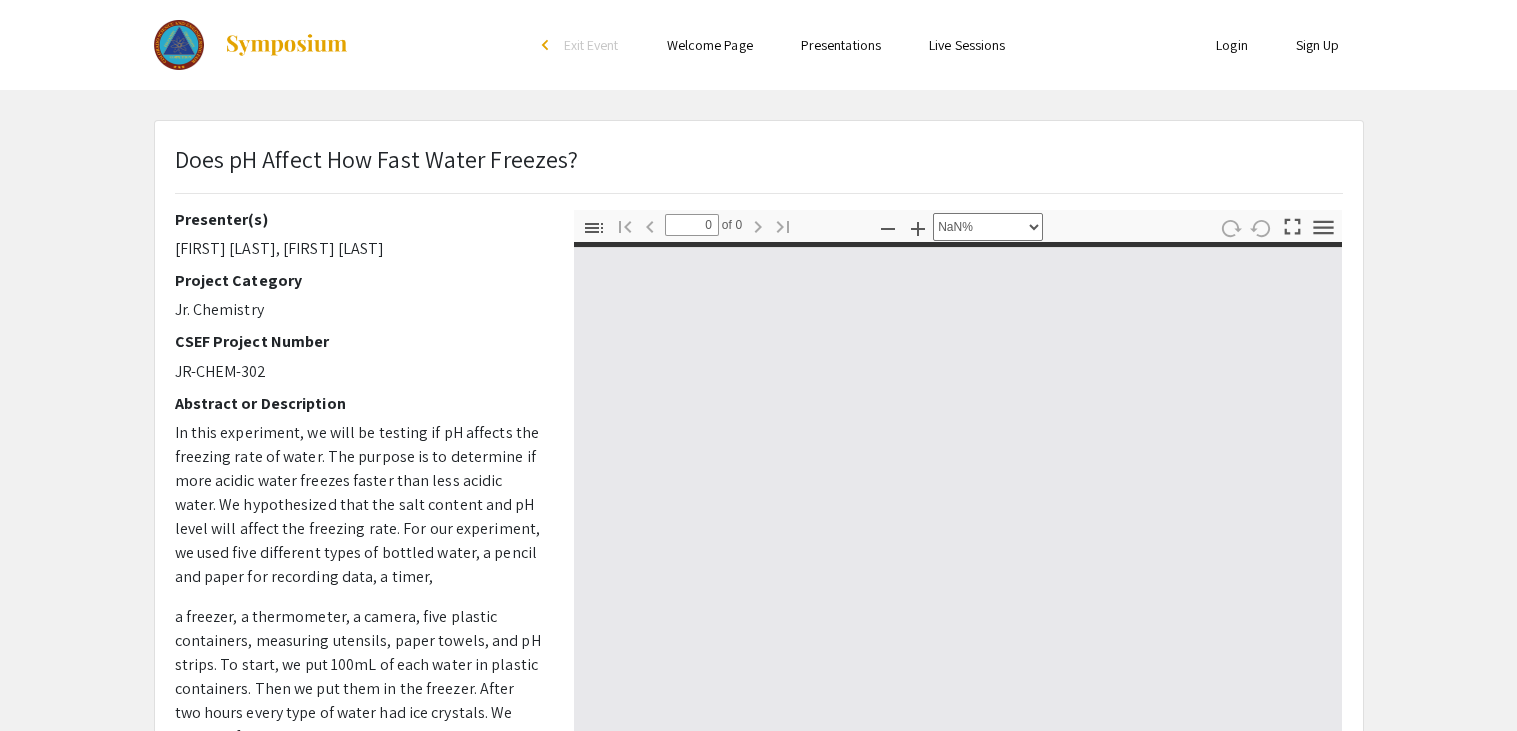 select on "auto" 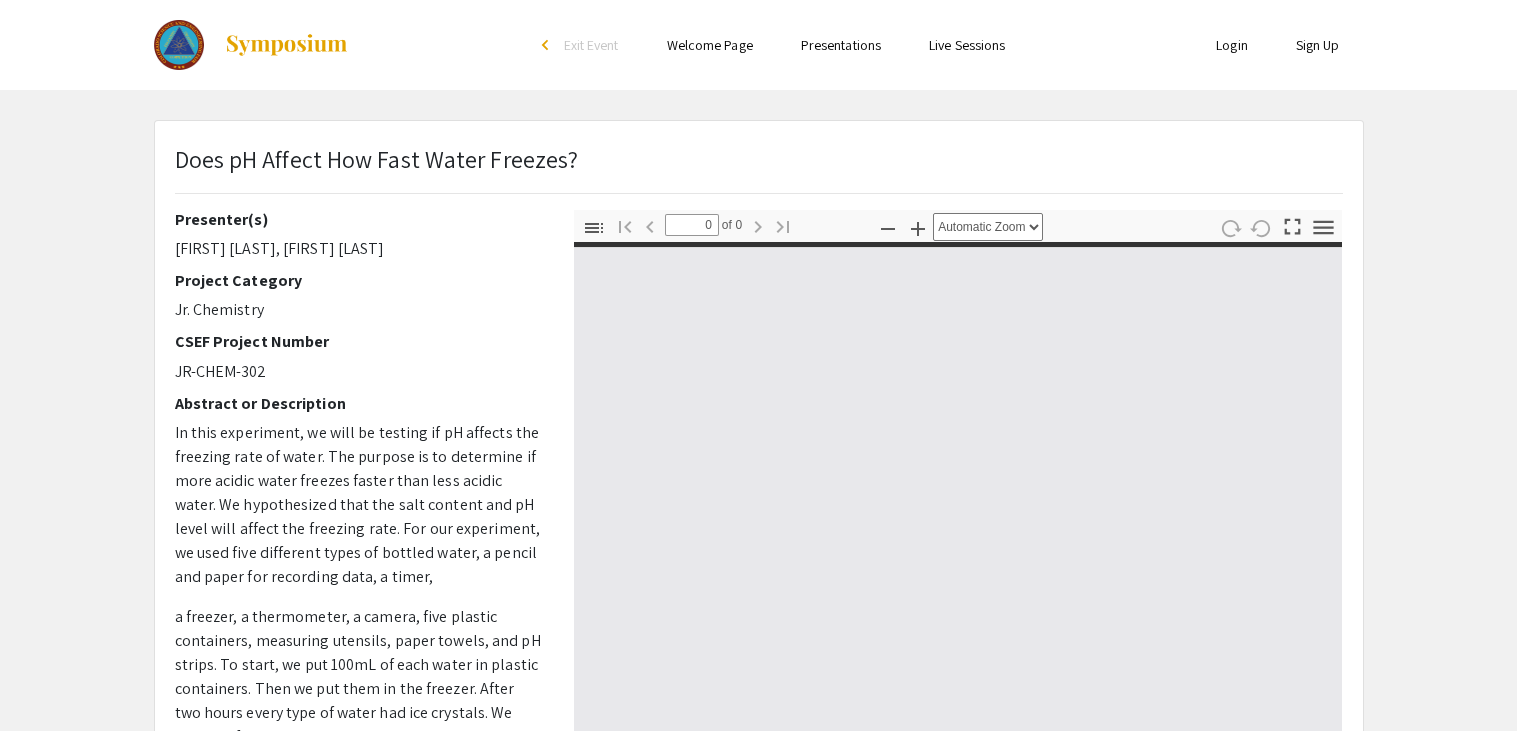 type on "1" 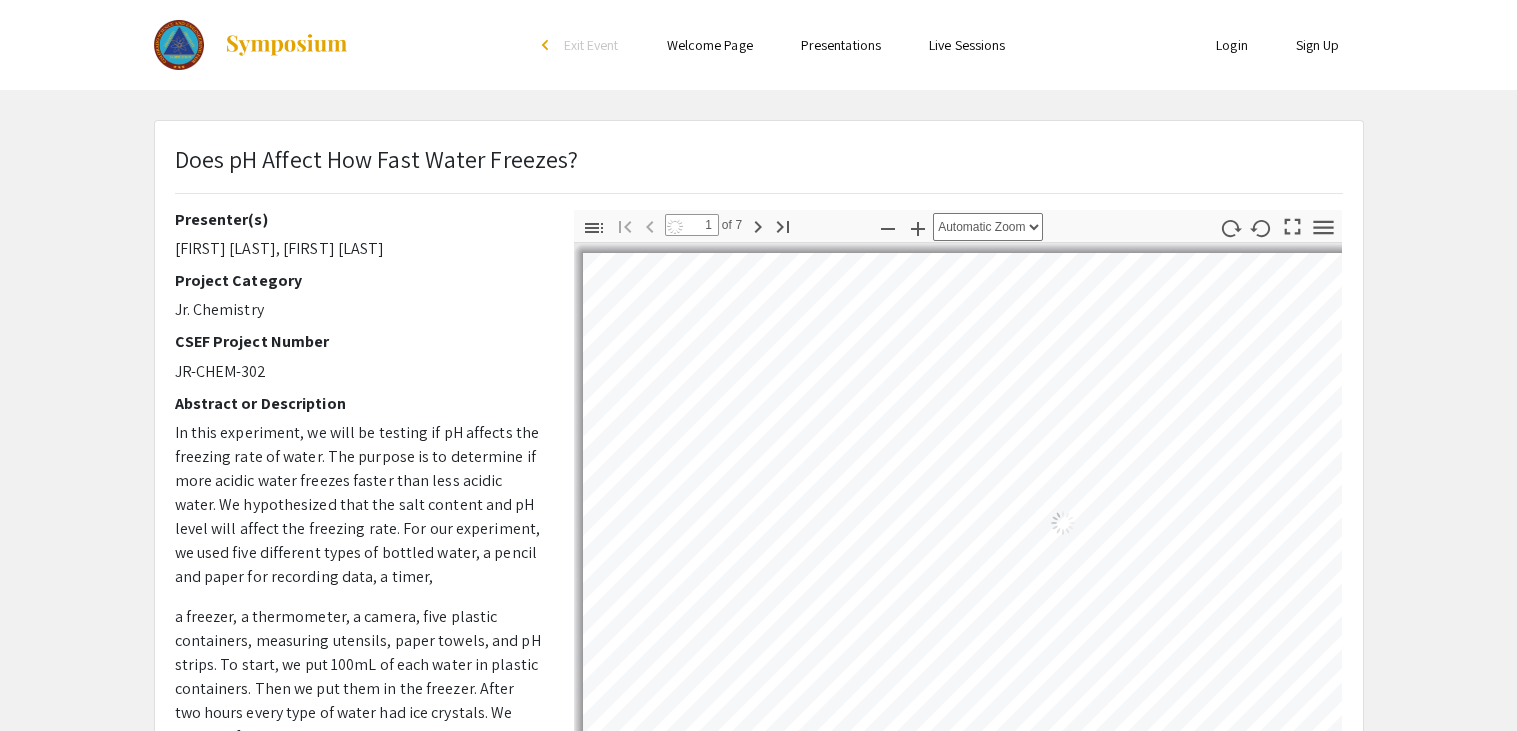 select on "auto" 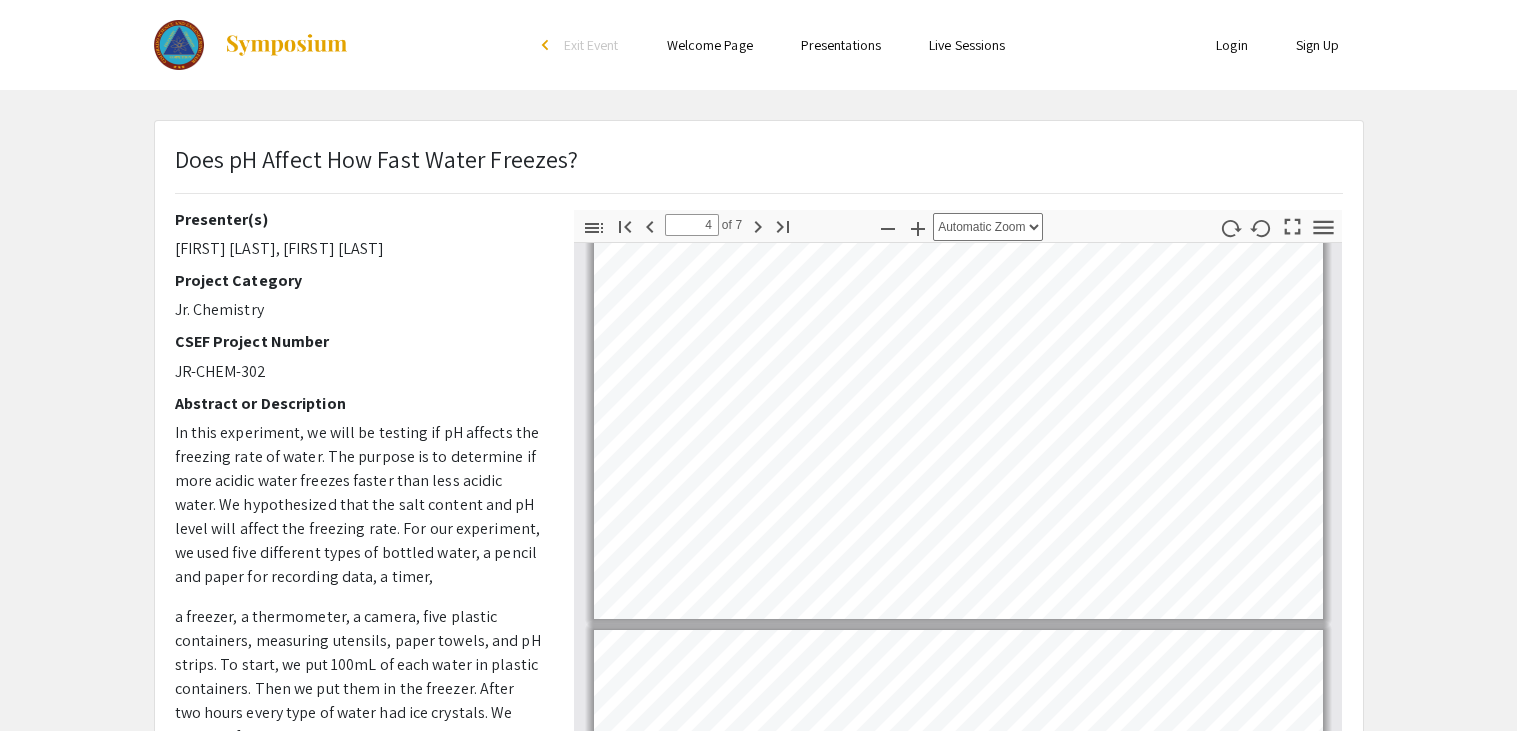 scroll, scrollTop: 1305, scrollLeft: 0, axis: vertical 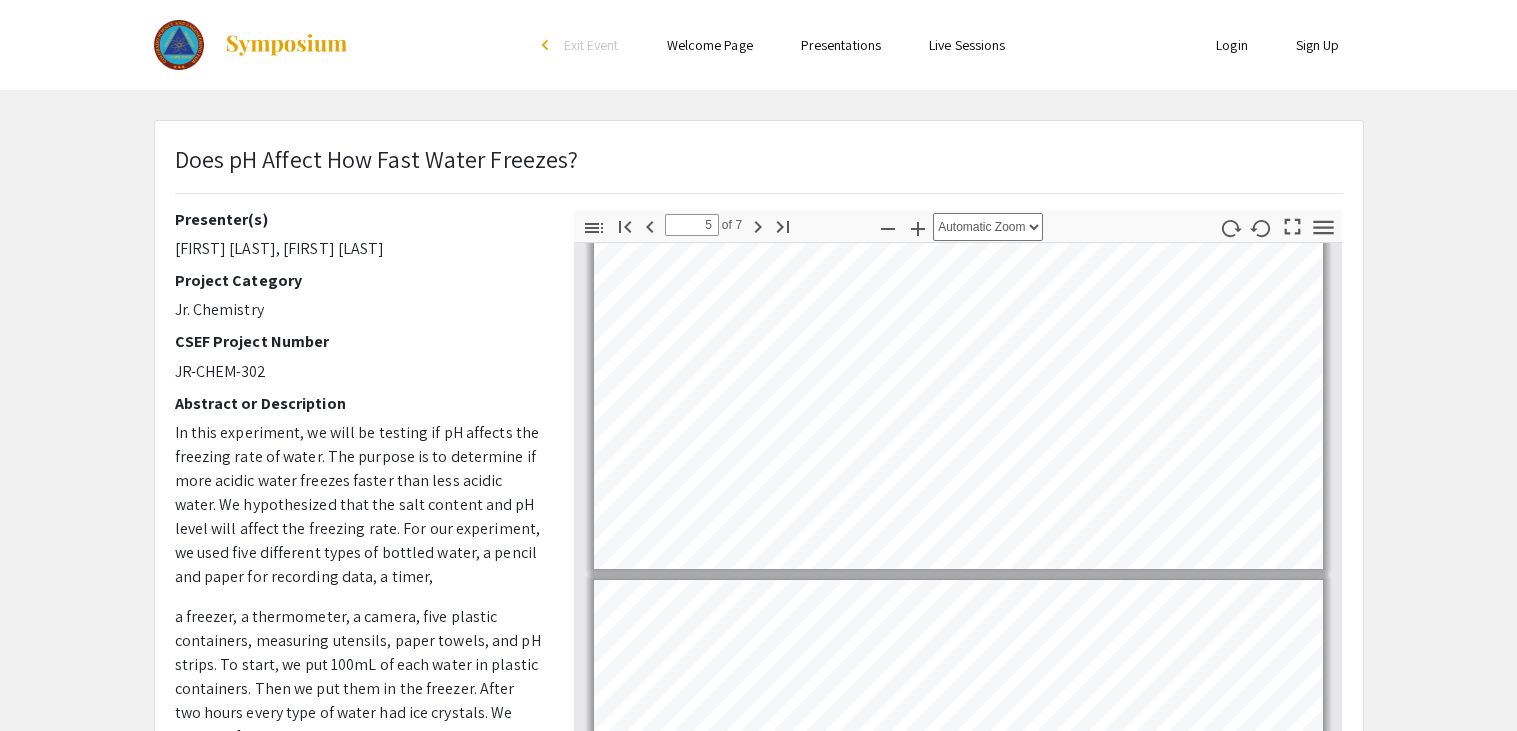 type on "6" 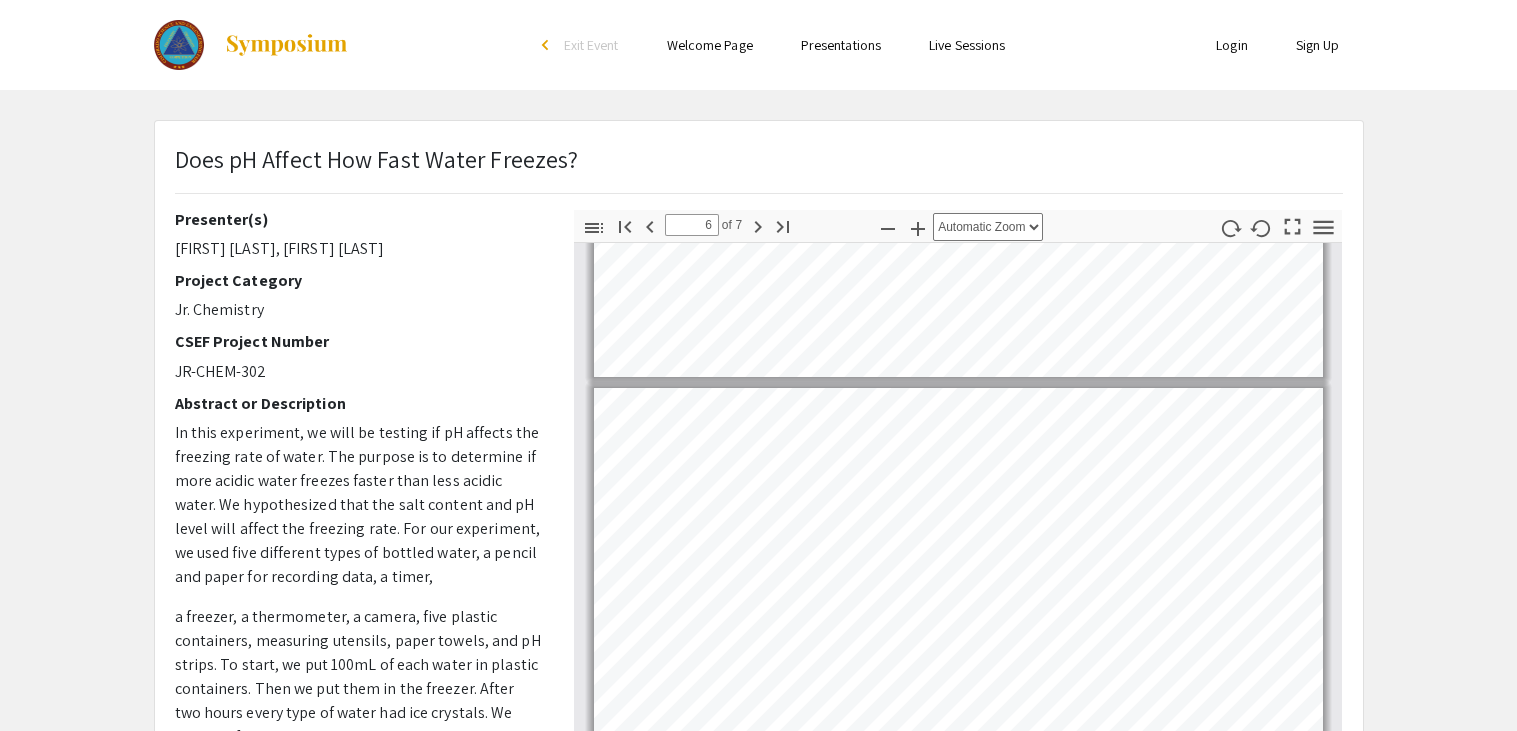 scroll, scrollTop: 1981, scrollLeft: 0, axis: vertical 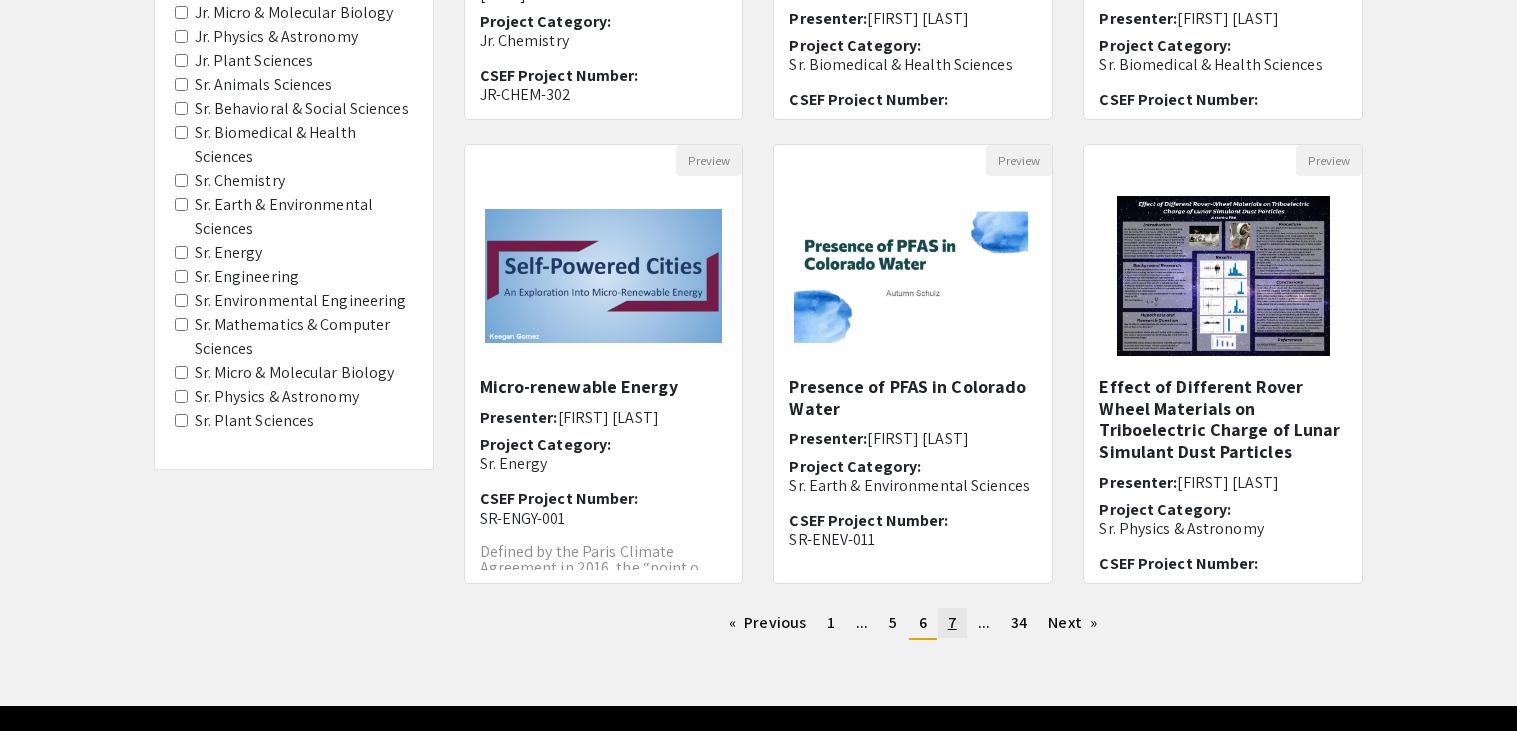 click on "7" 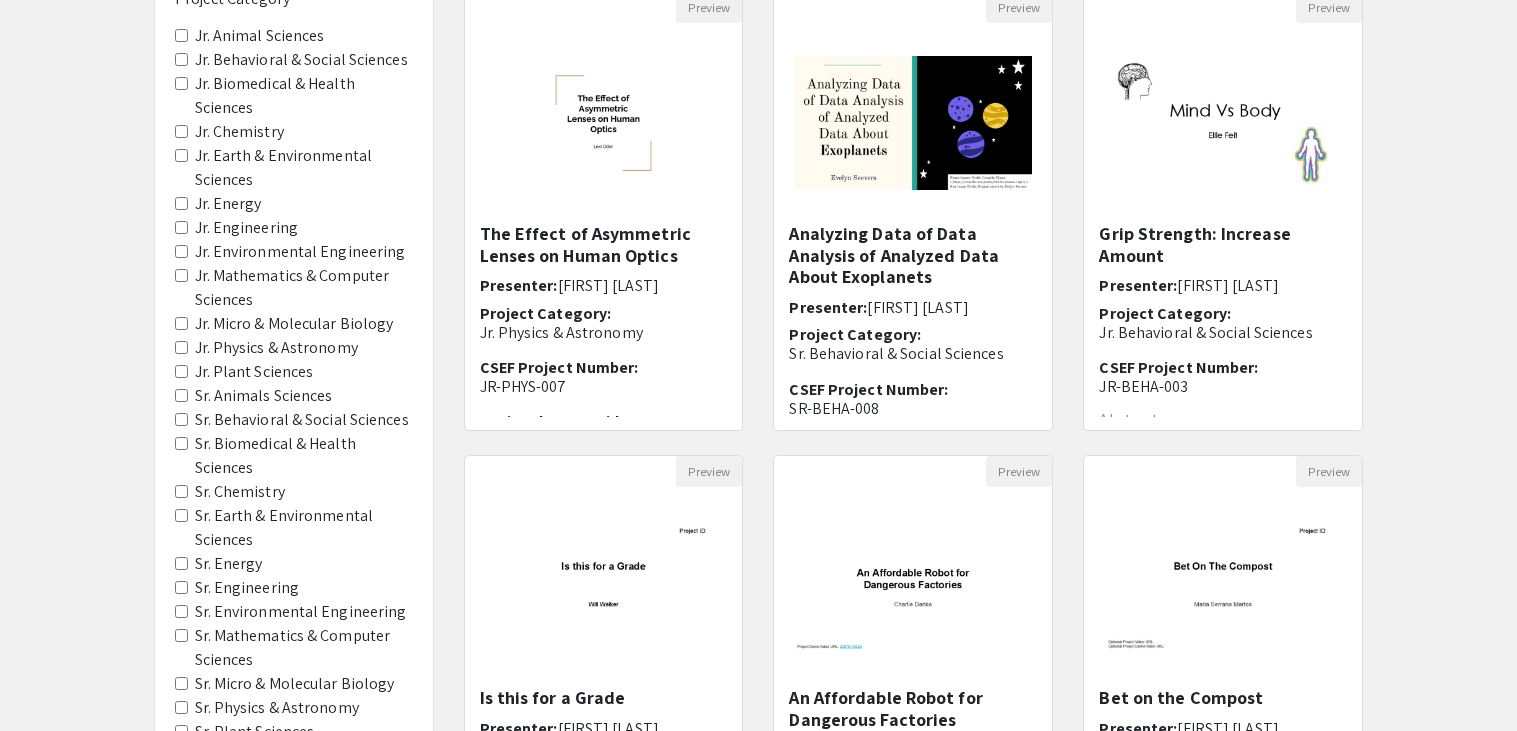 scroll, scrollTop: 591, scrollLeft: 0, axis: vertical 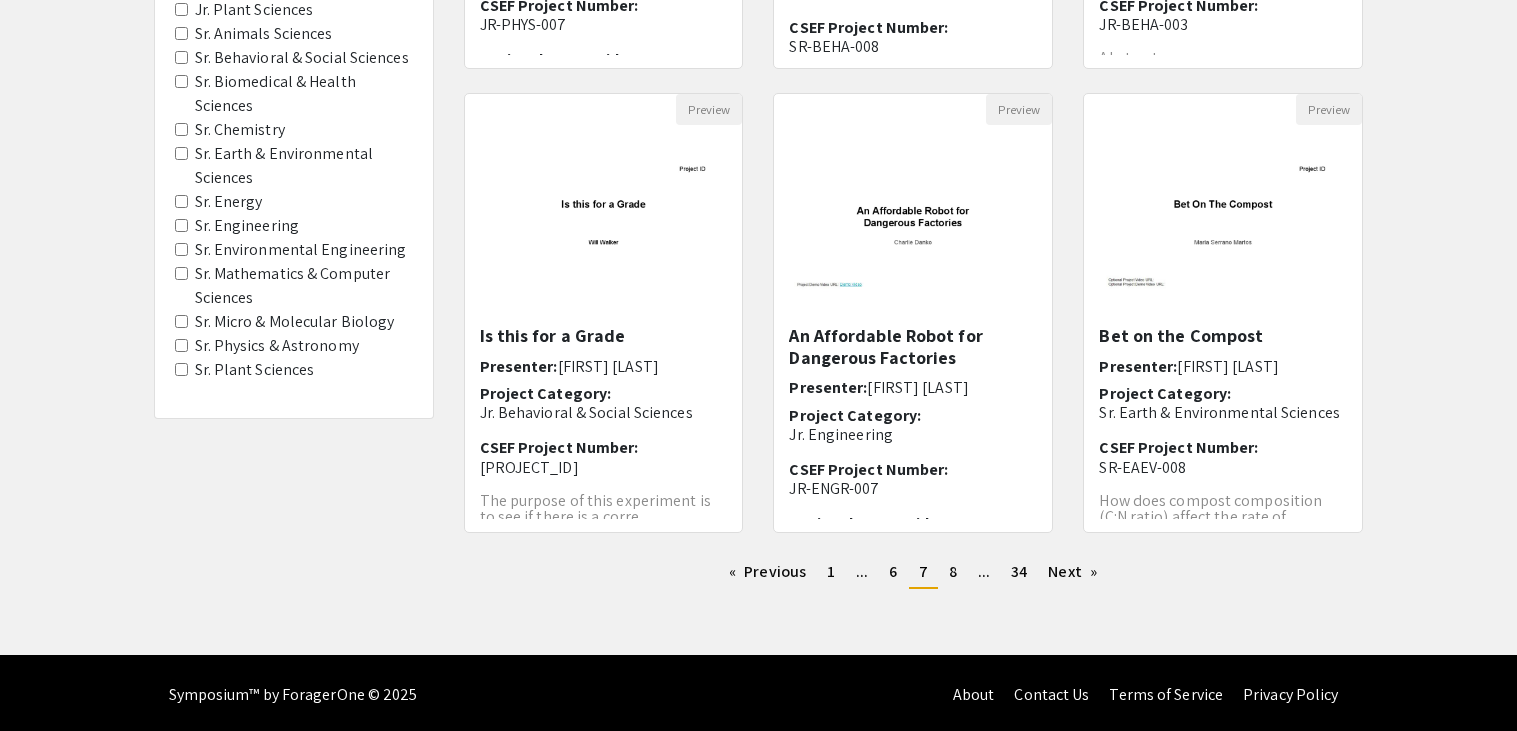 click on "Filters  Project Category   Jr. Animal Sciences   Jr. Behavioral & Social Sciences   Jr. Biomedical & Health Sciences   Jr. Chemistry   Jr. Earth & Environmental Sciences   Jr. Energy   Jr. Engineering   Jr. Environmental Engineering   Jr. Mathematics & Computer Sciences   Jr. Micro & Molecular Biology   Jr. Physics & Astronomy   Jr. Plant Sciences   Sr. Animals Sciences   Sr. Behavioral & Social Sciences   Sr. Biomedical & Health Sciences   Sr. Chemistry   Sr. Earth & Environmental Sciences   Sr. Energy   Sr. Engineering   Sr. Environmental Engineering   Sr. Mathematics & Computer Sciences   Sr. Micro & Molecular Biology   Sr. Physics & Astronomy   Sr. Plant Sciences   Search  200 Results found  Preview  The Effect of Asymmetric Lenses on Human Optics  Presenter:  [FIRST] [LAST] Project Category: Jr. Physics & Astronomy CSEF Project Number: JR-PHYS-007 Optional: Demo Video: https://drive.google.com/file/d/1SvwVzS5BTlv_q78oAoqEt-MPU0yjfdWW/view?usp=share_link  Preview   Presenter:  [FIRST]  [LAST] SR-BEHA-008 	 1" 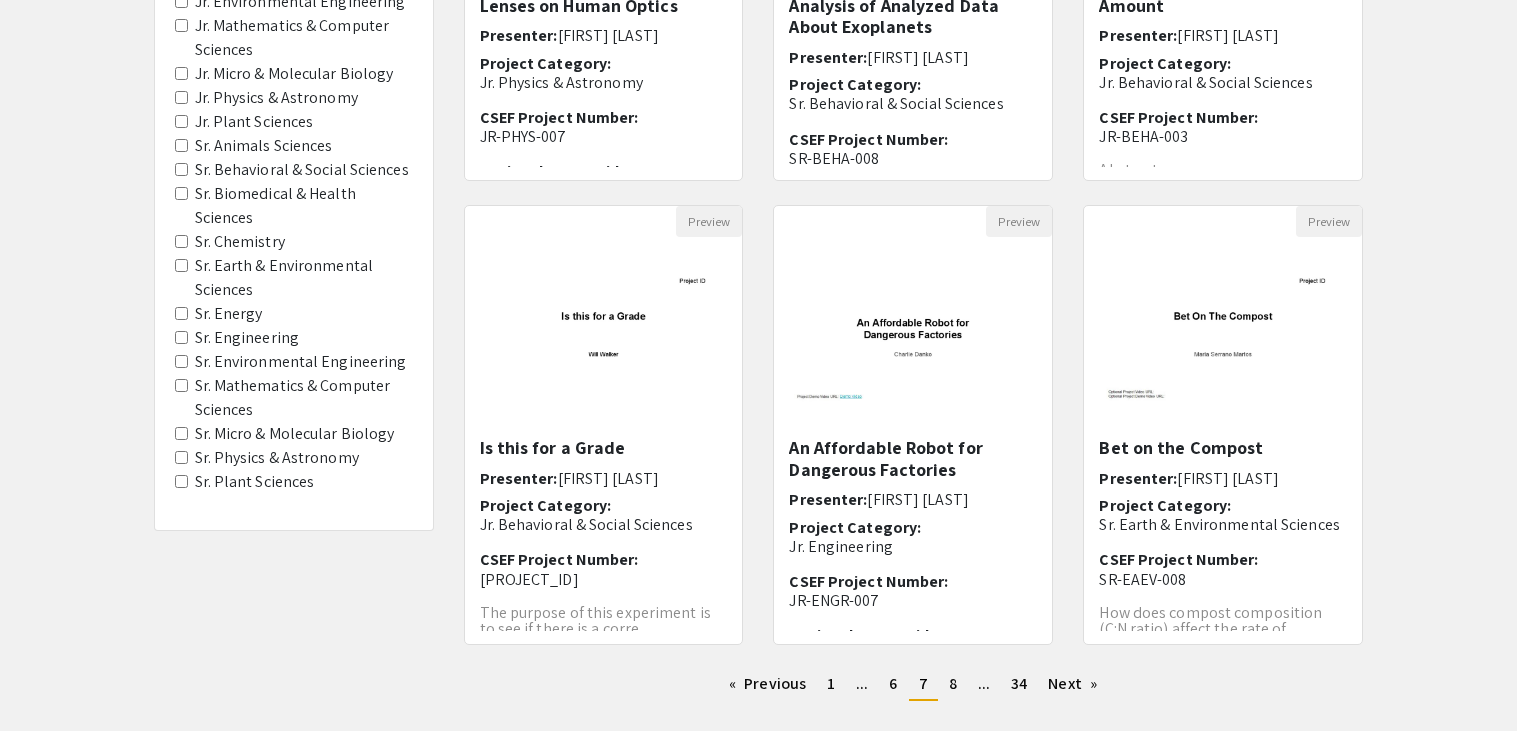 scroll, scrollTop: 480, scrollLeft: 0, axis: vertical 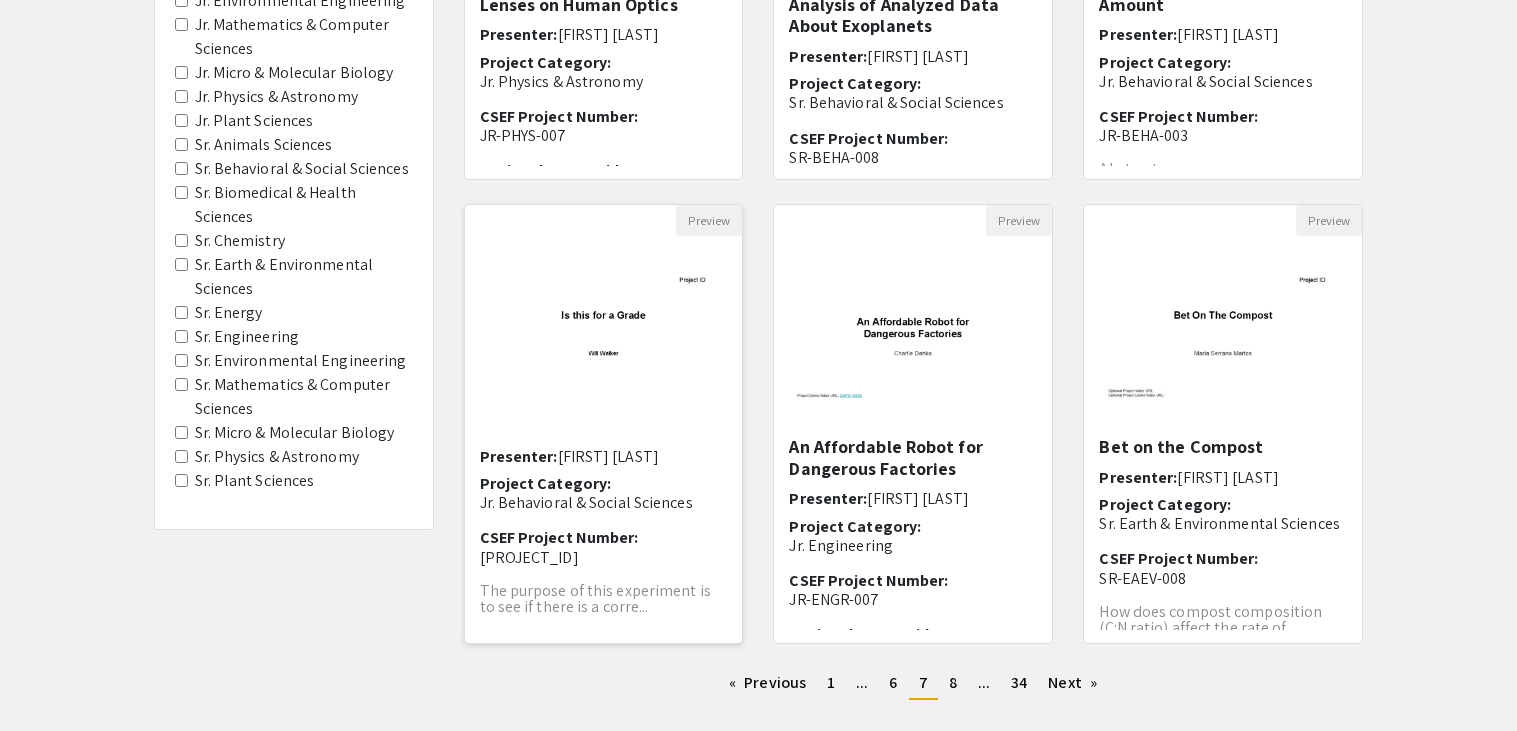 click on "CSEF Project Number: JR-BEHA-011" 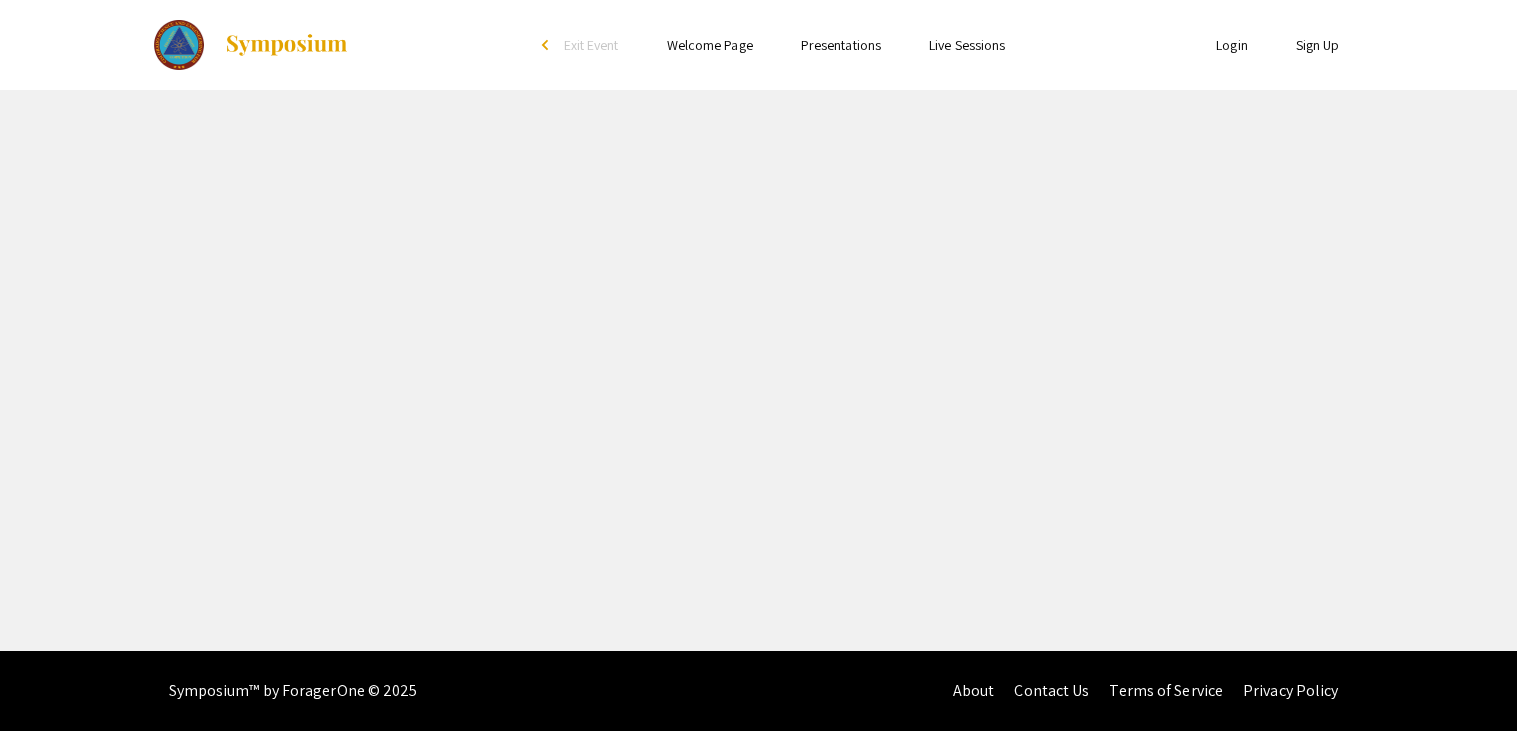 scroll, scrollTop: 0, scrollLeft: 0, axis: both 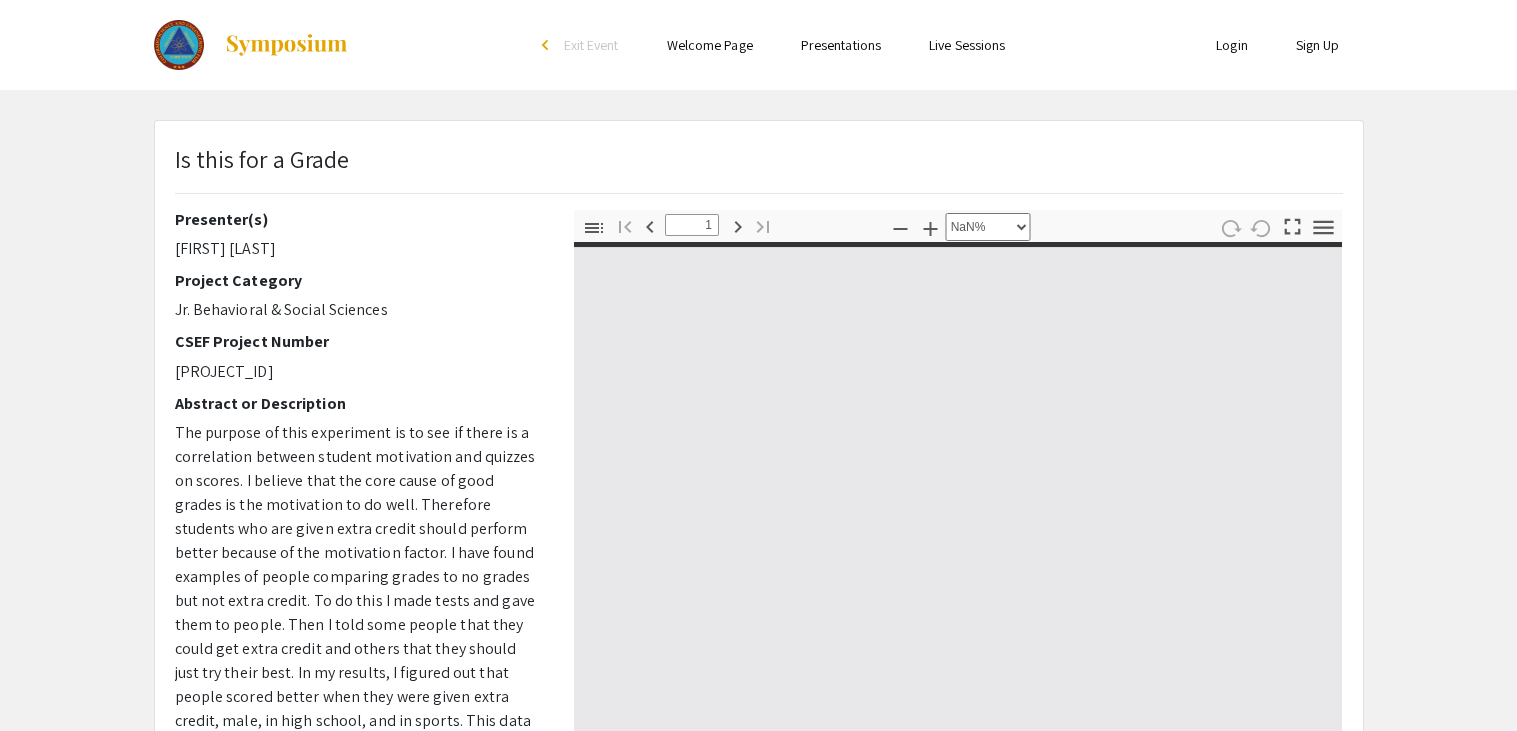 type on "0" 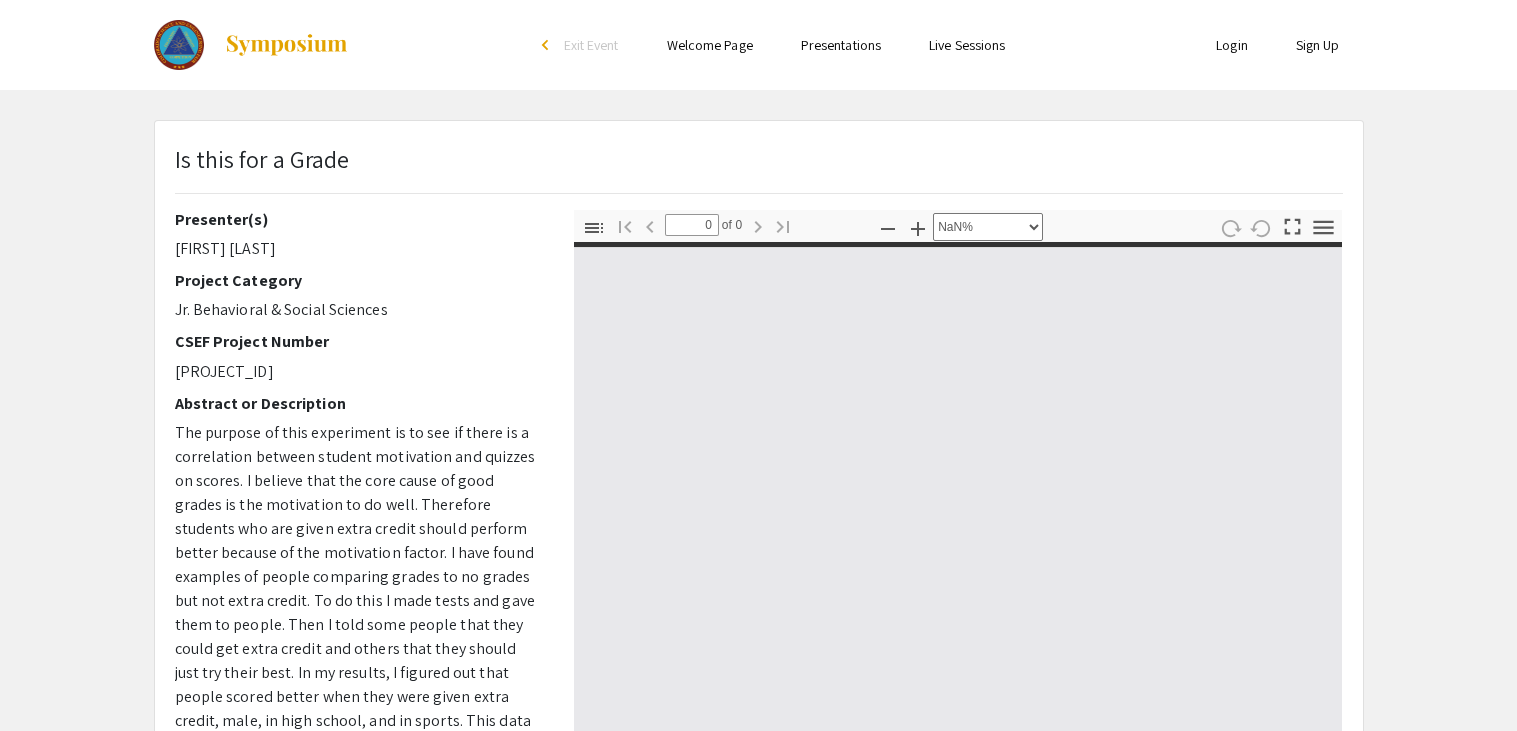 select on "auto" 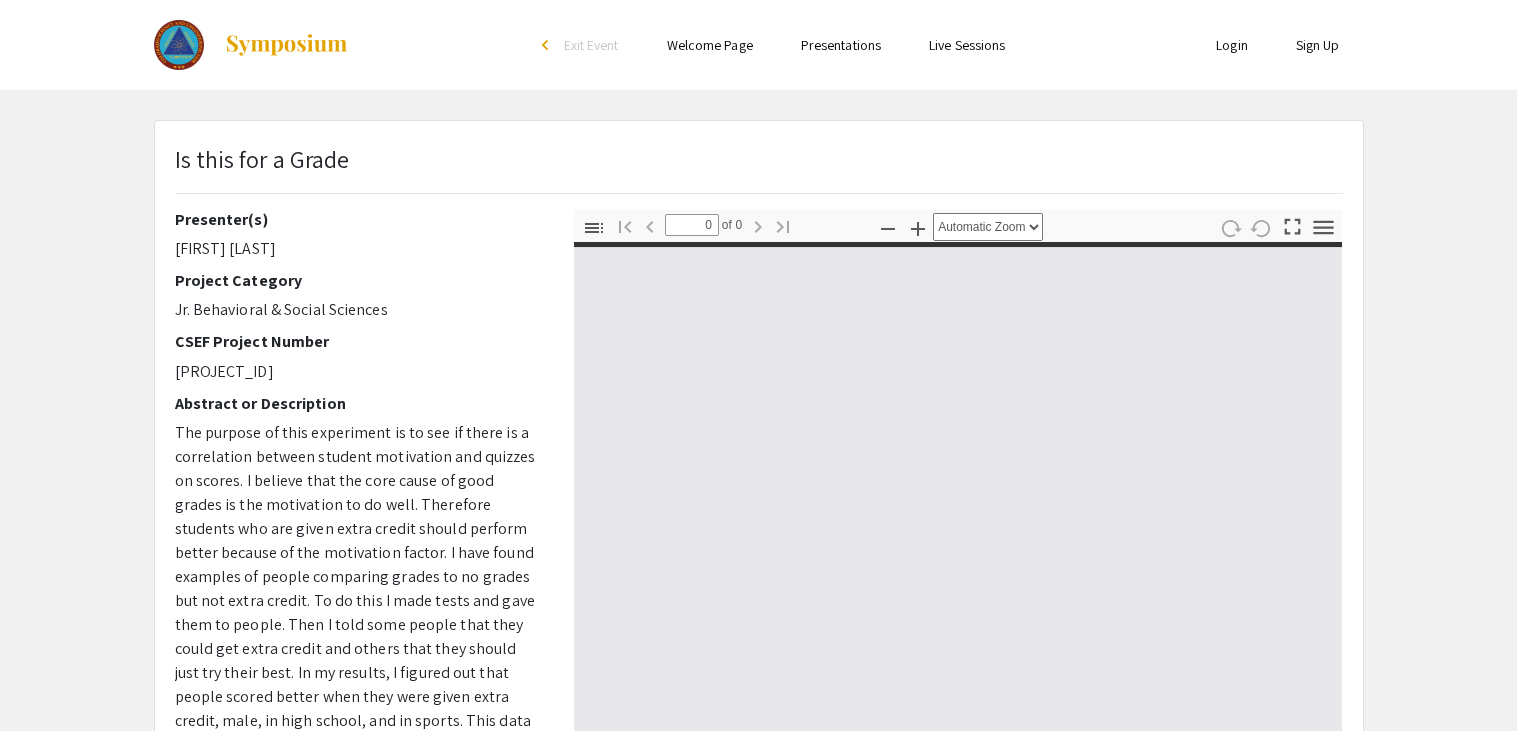 type on "1" 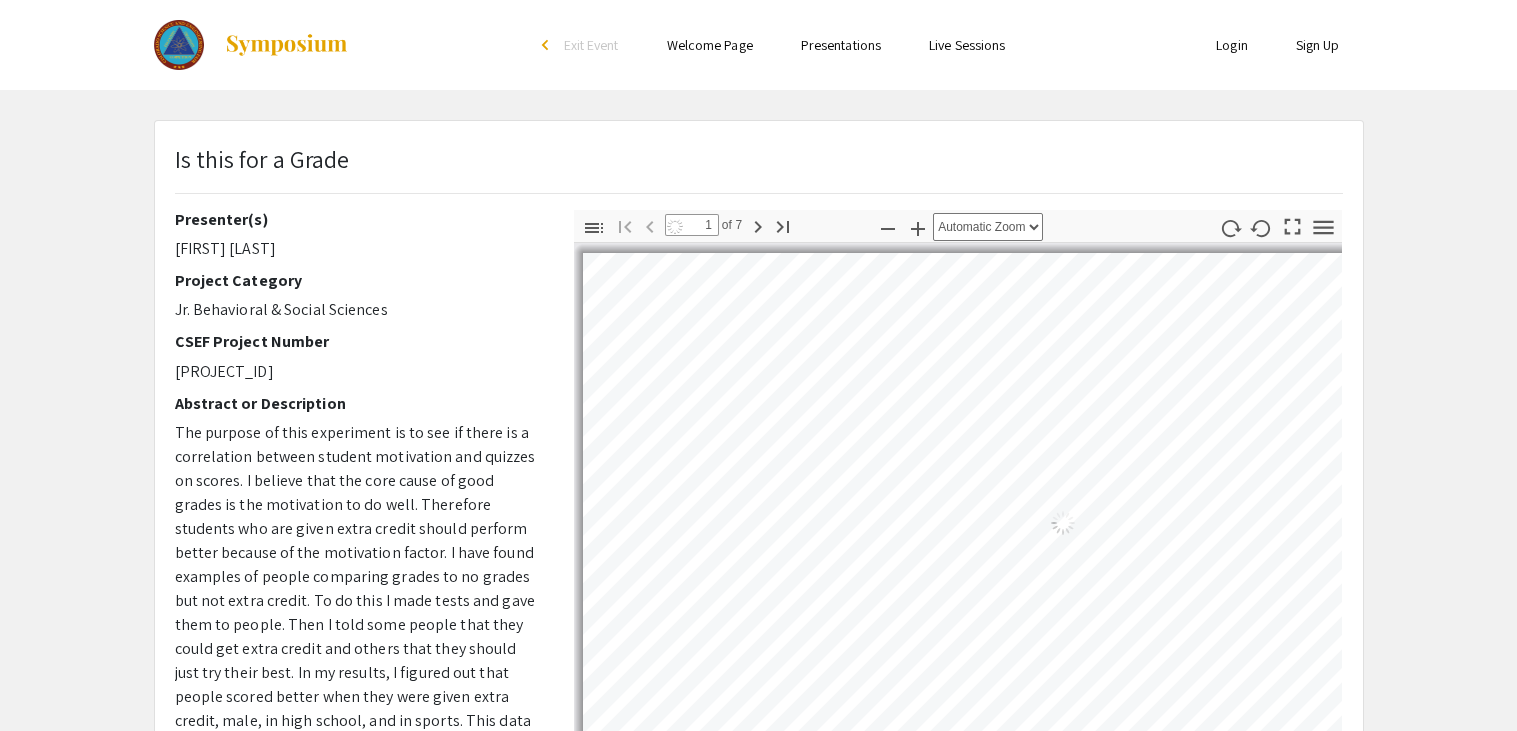 select on "auto" 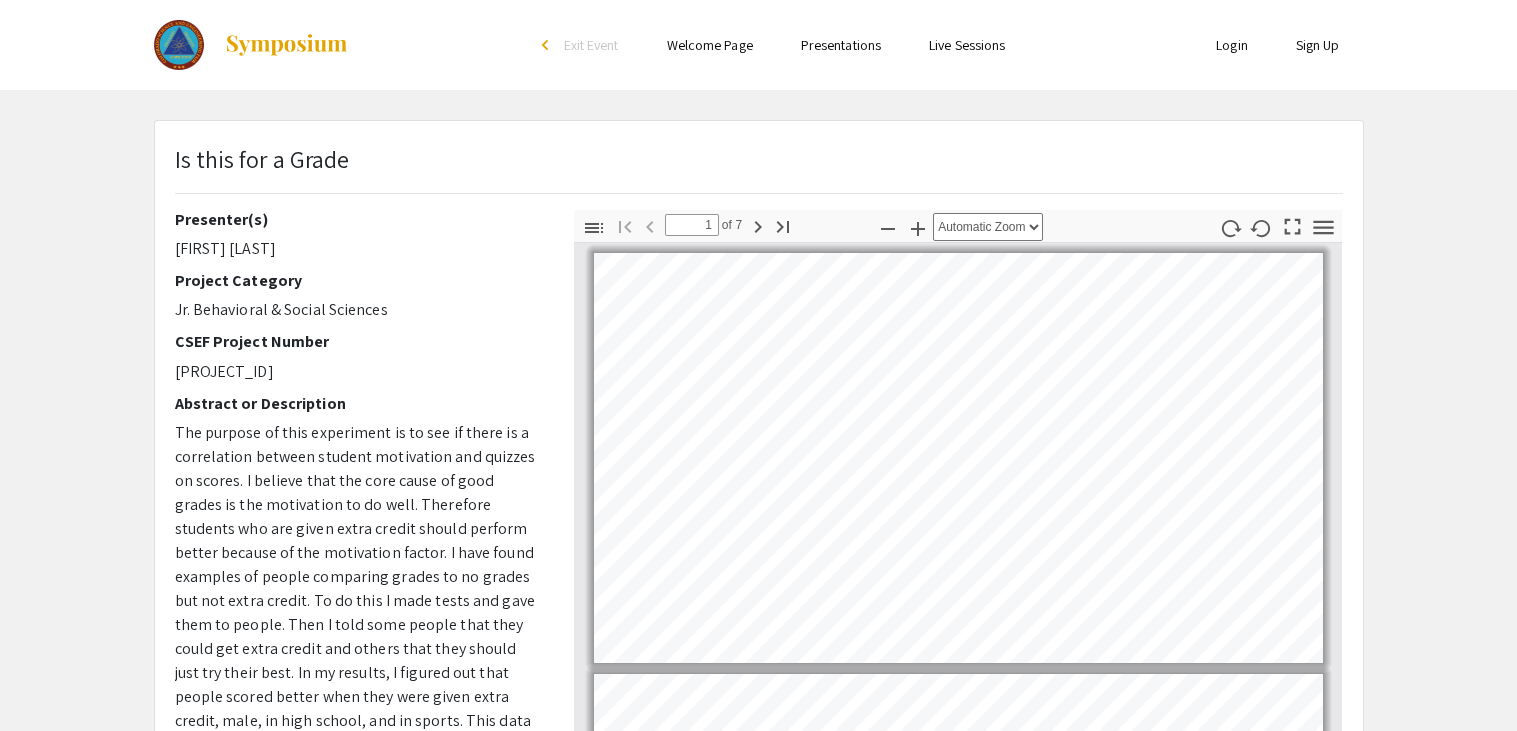 scroll, scrollTop: 2, scrollLeft: 0, axis: vertical 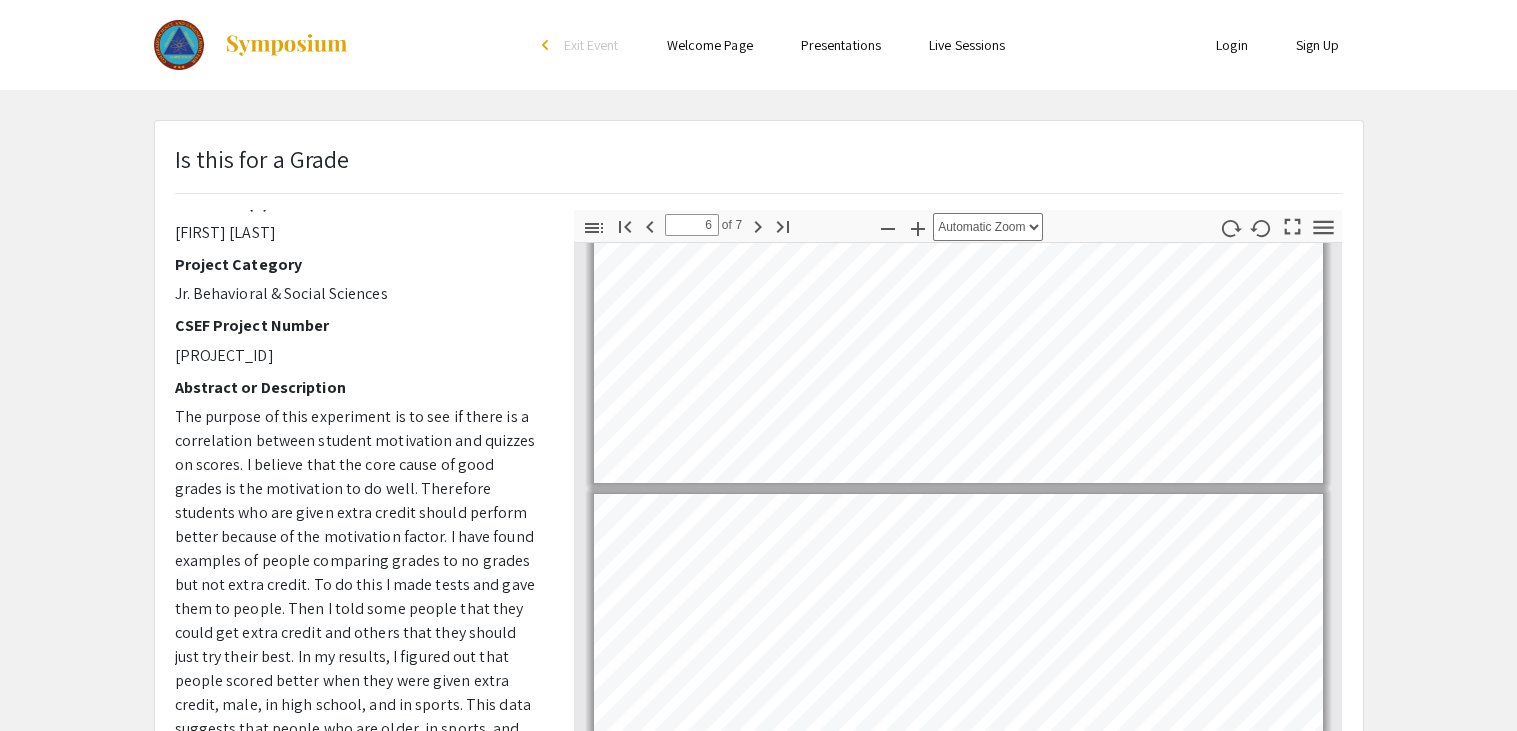 type on "7" 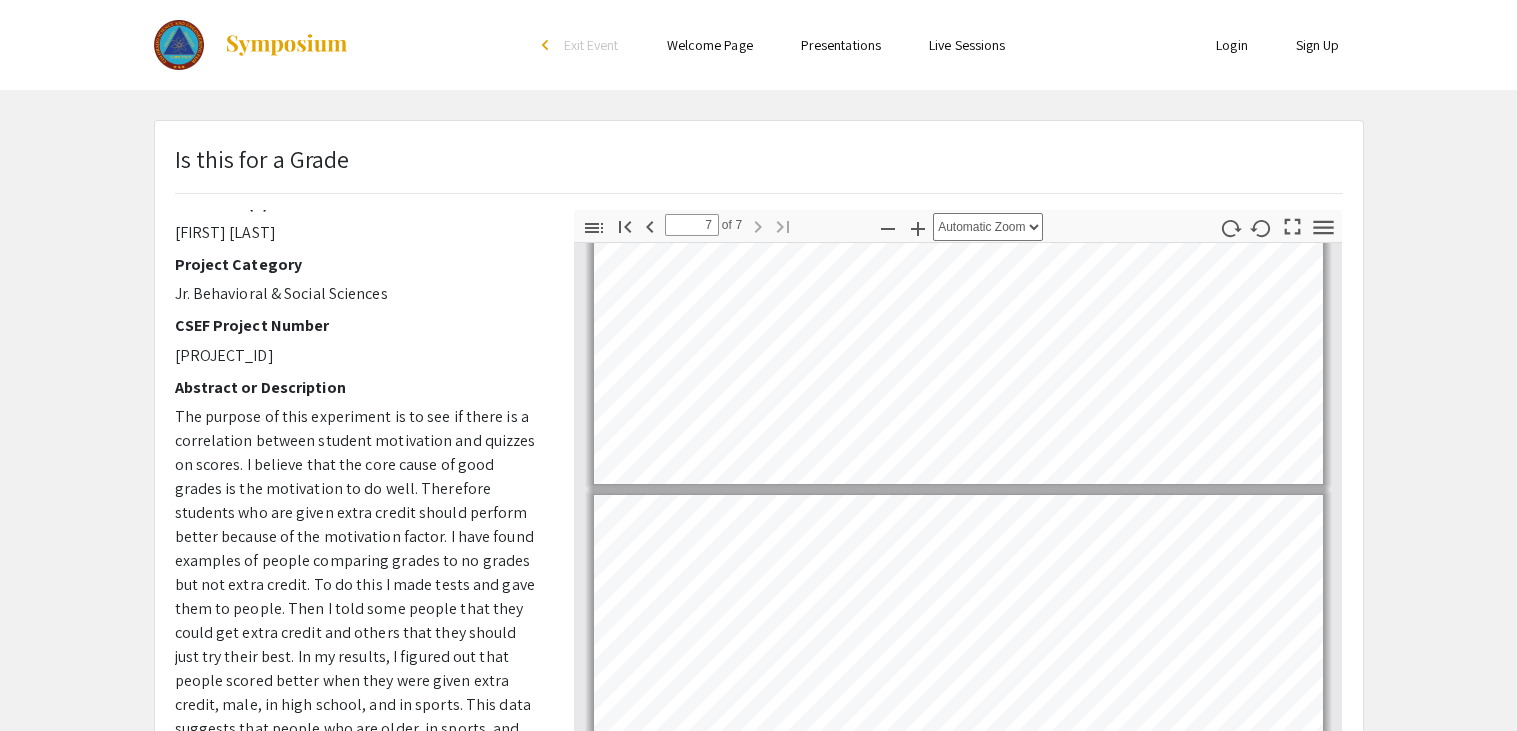 scroll, scrollTop: 2285, scrollLeft: 0, axis: vertical 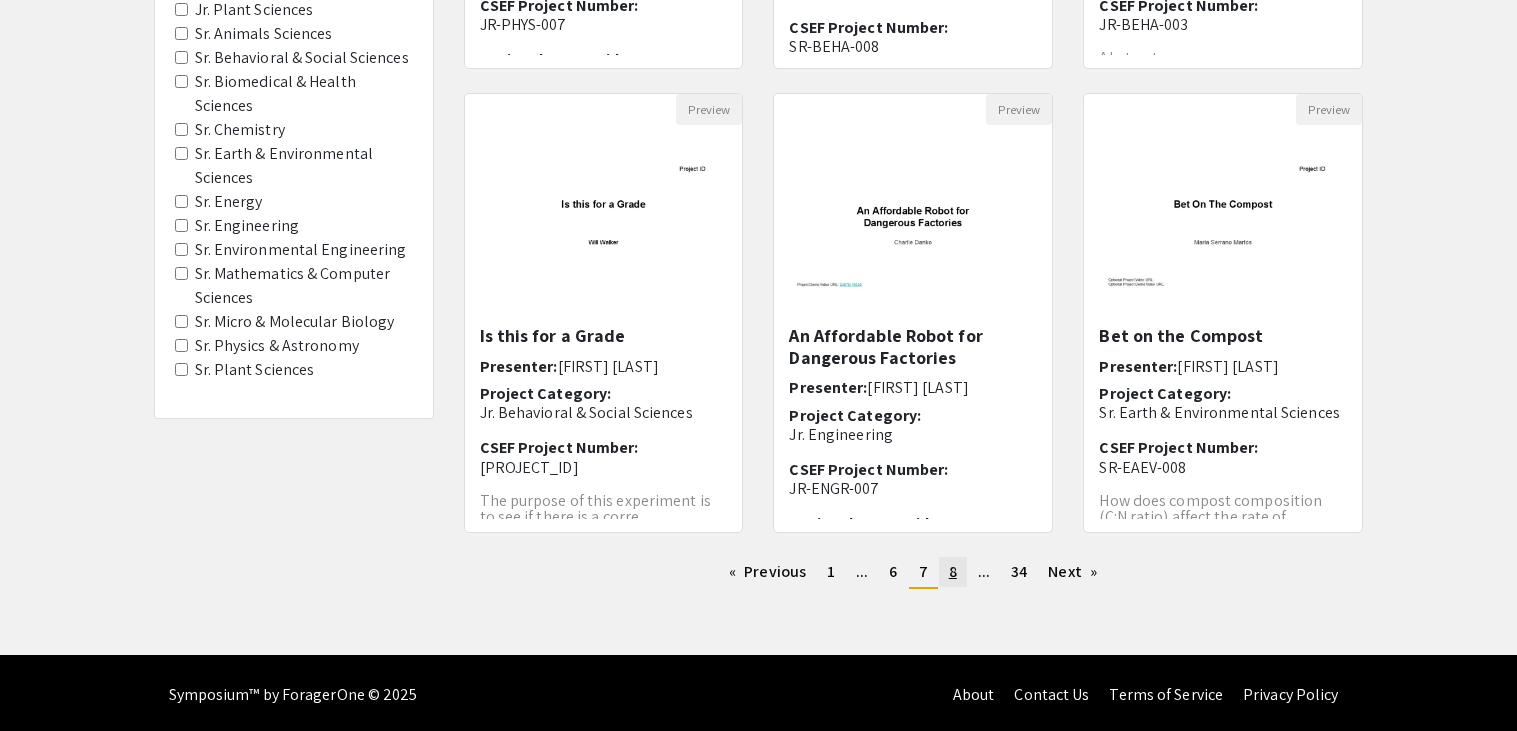 click on "8" 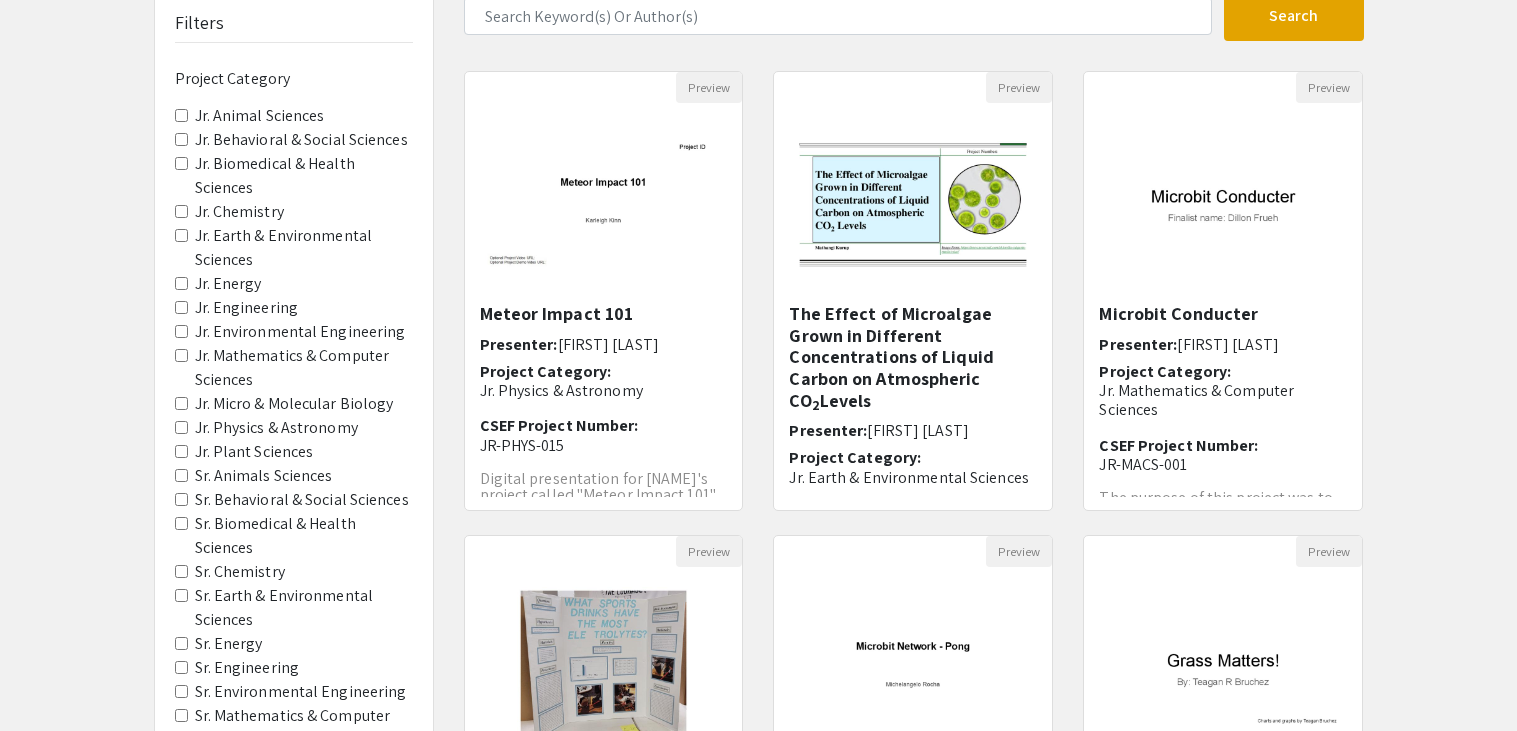 scroll, scrollTop: 254, scrollLeft: 0, axis: vertical 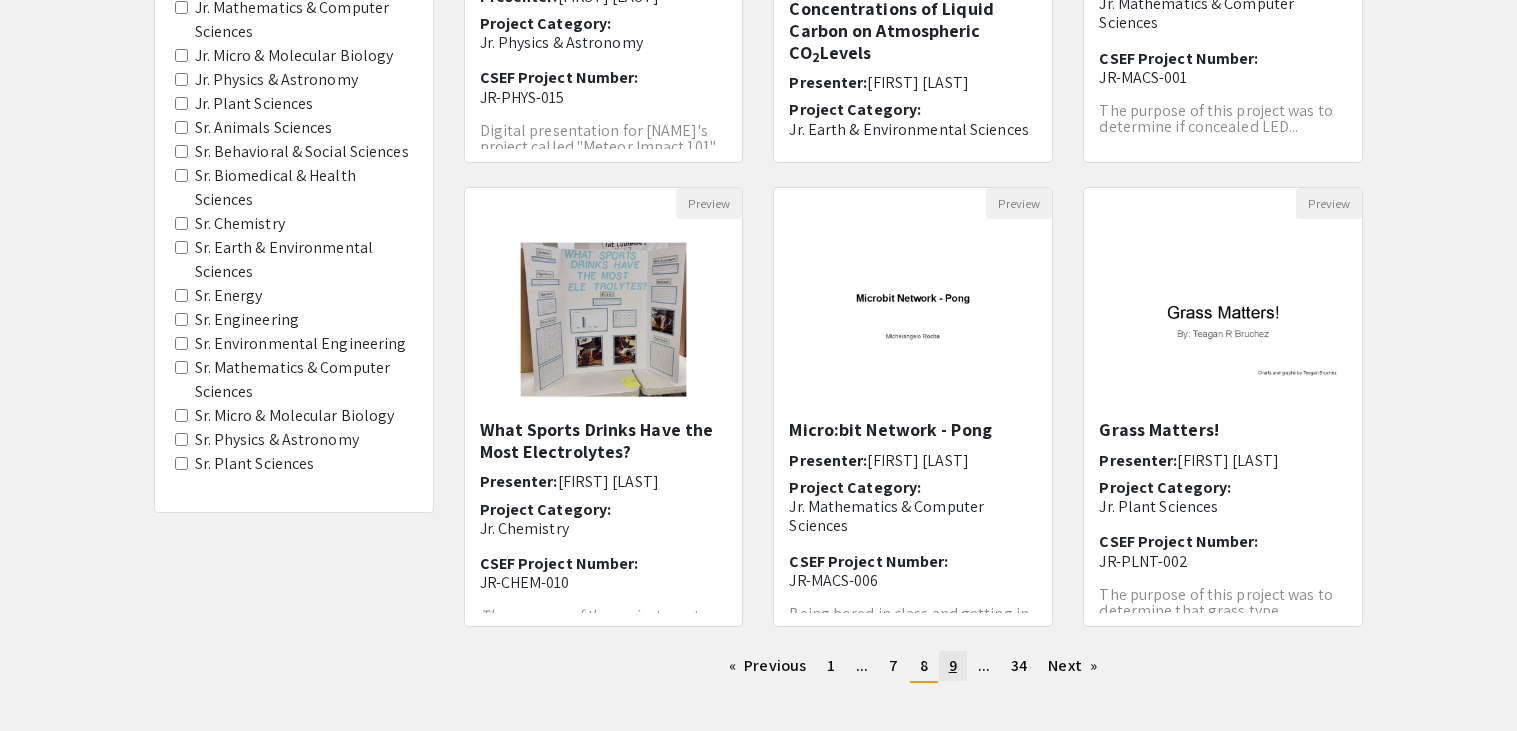 click on "9" 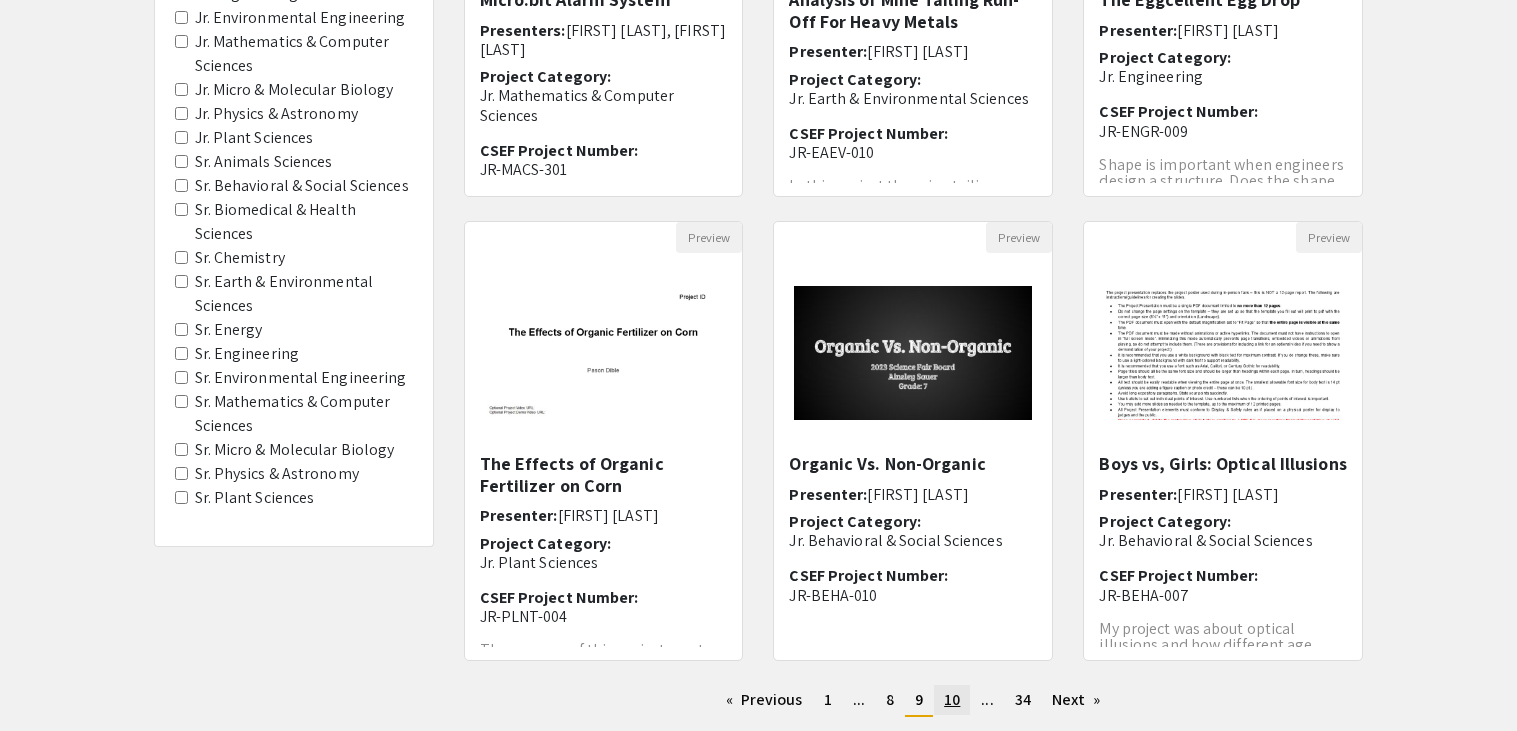 scroll, scrollTop: 464, scrollLeft: 0, axis: vertical 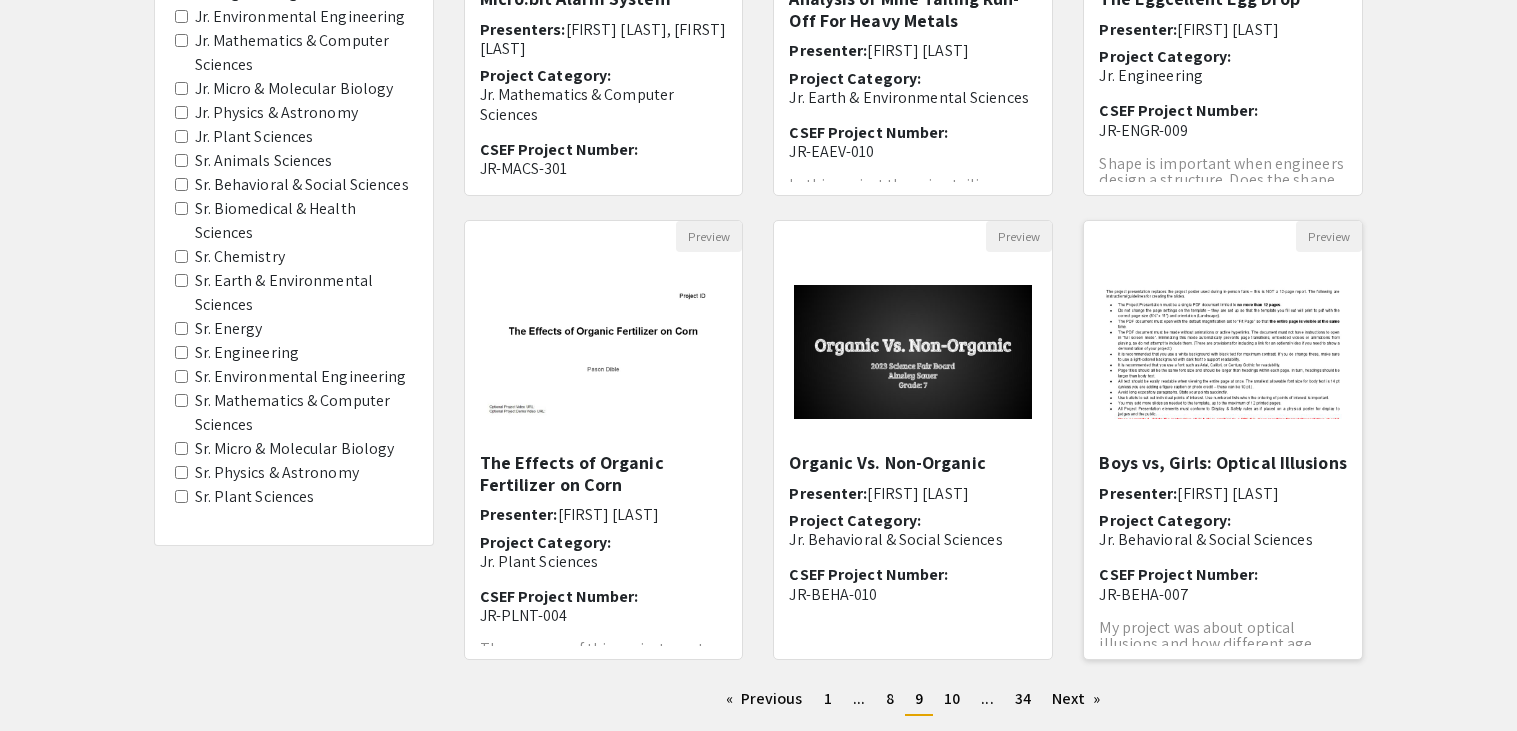 click 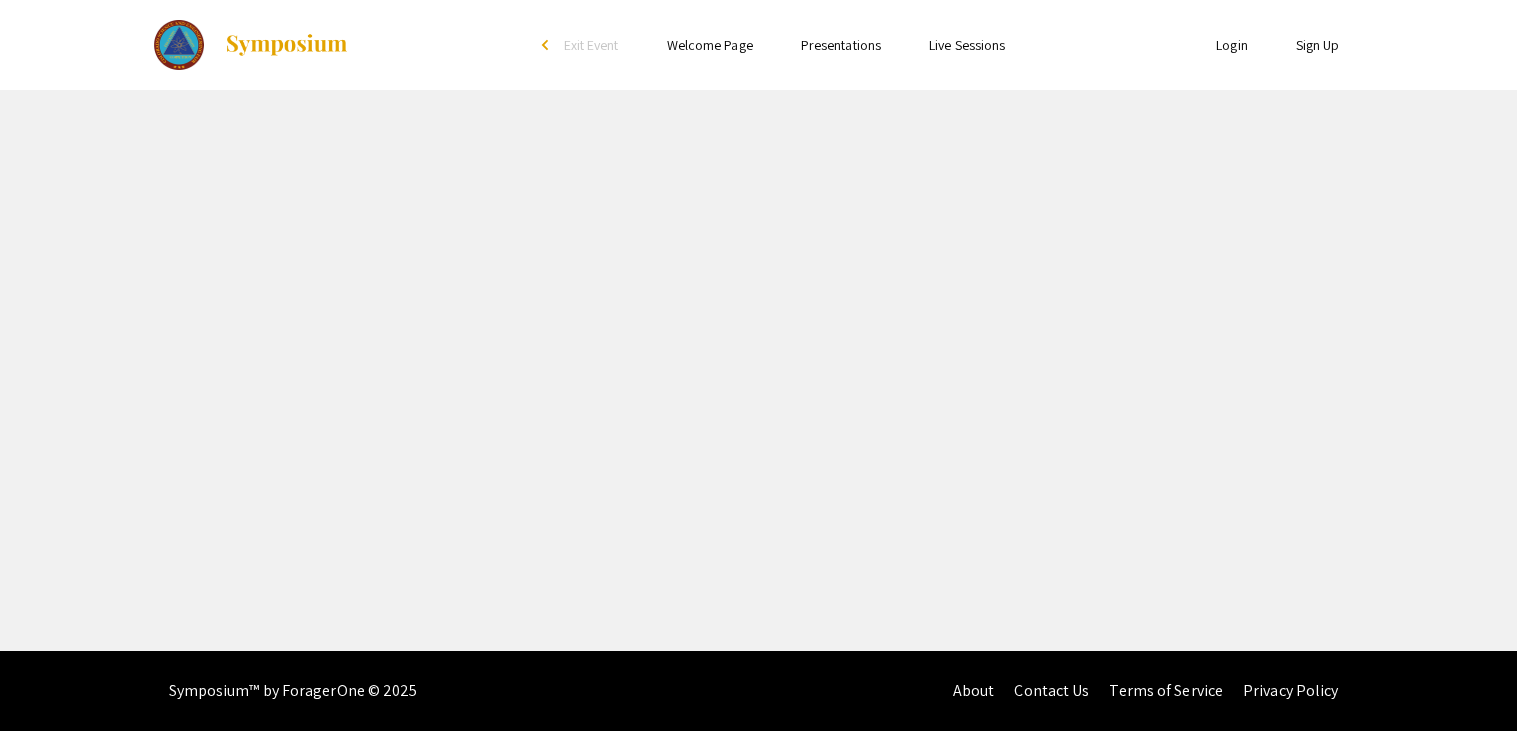 scroll, scrollTop: 0, scrollLeft: 0, axis: both 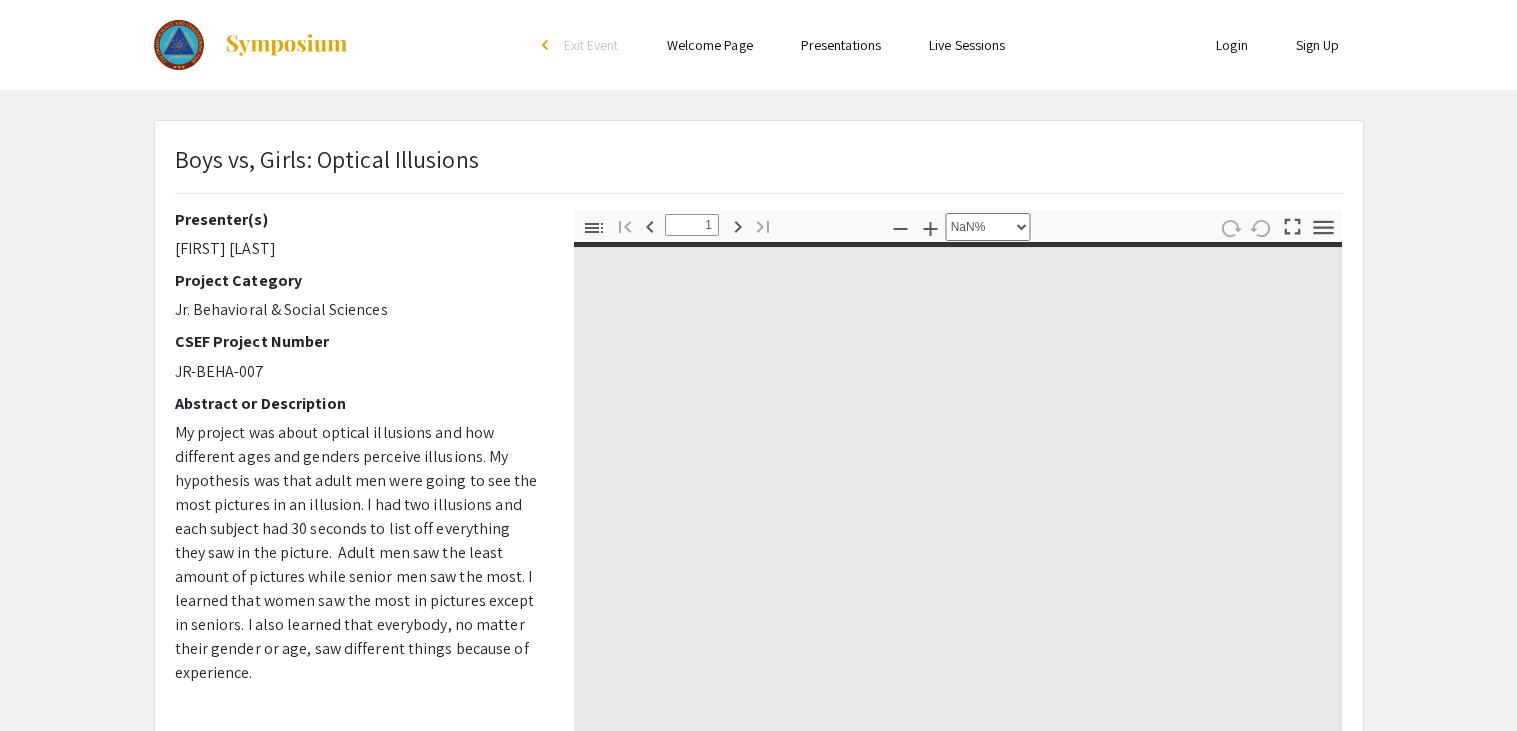 type on "0" 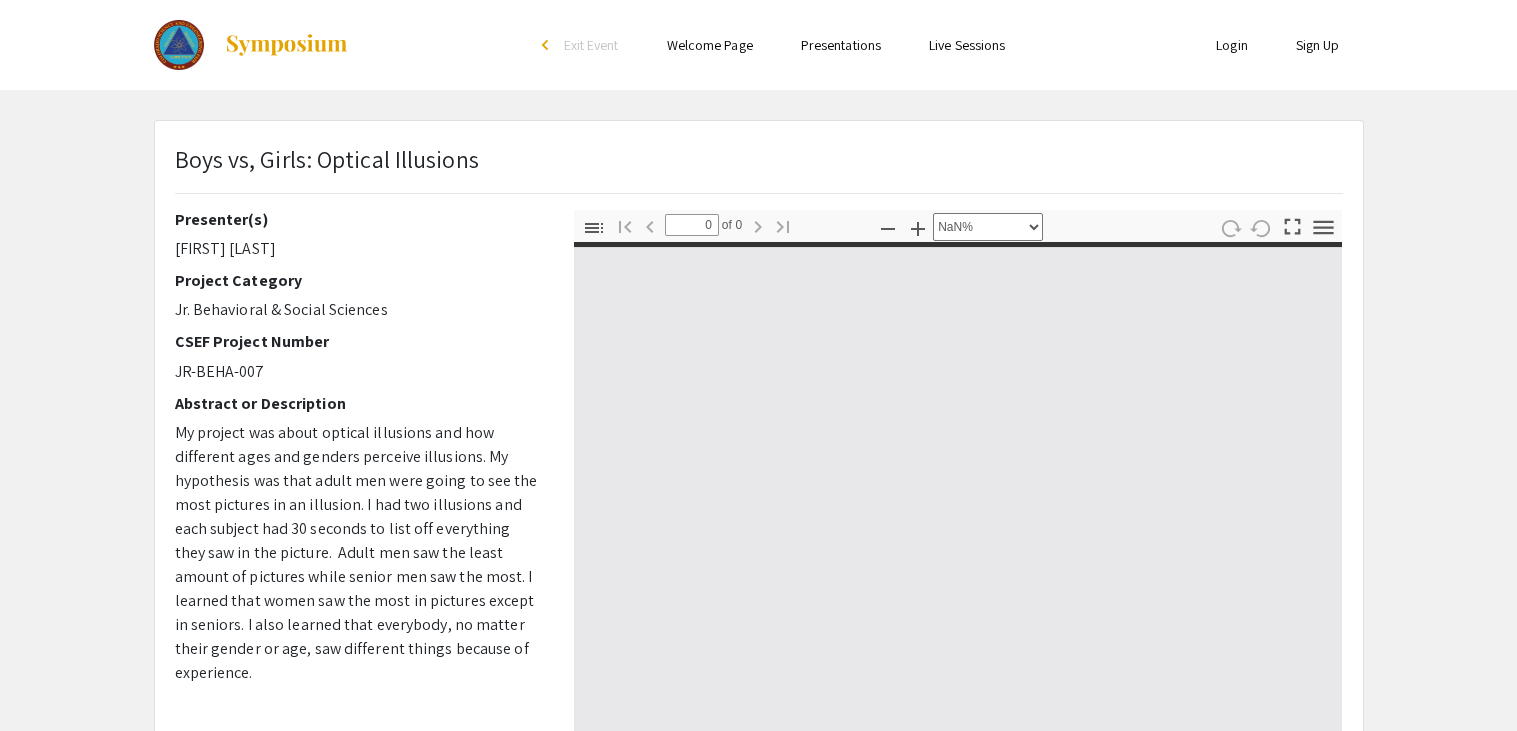 select on "auto" 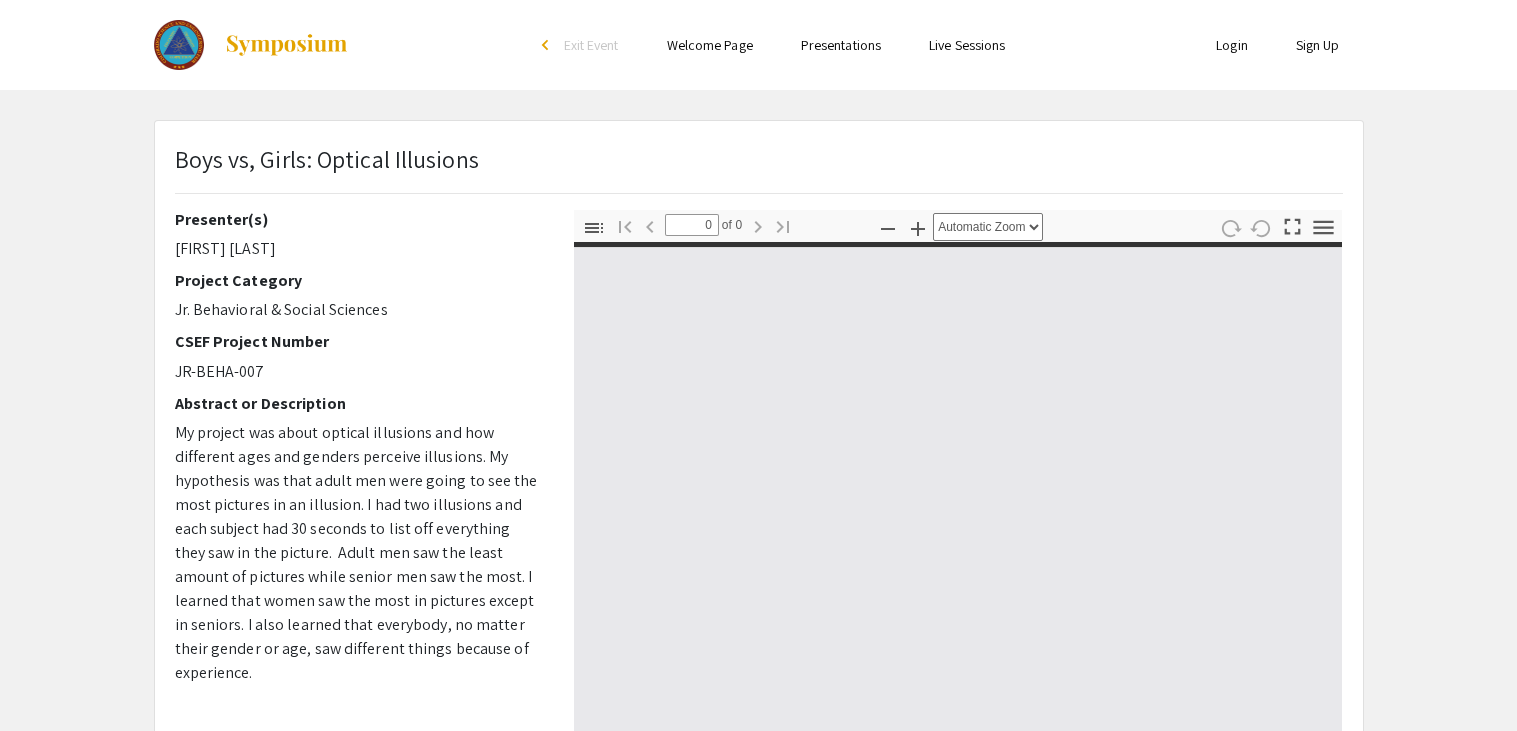 type on "1" 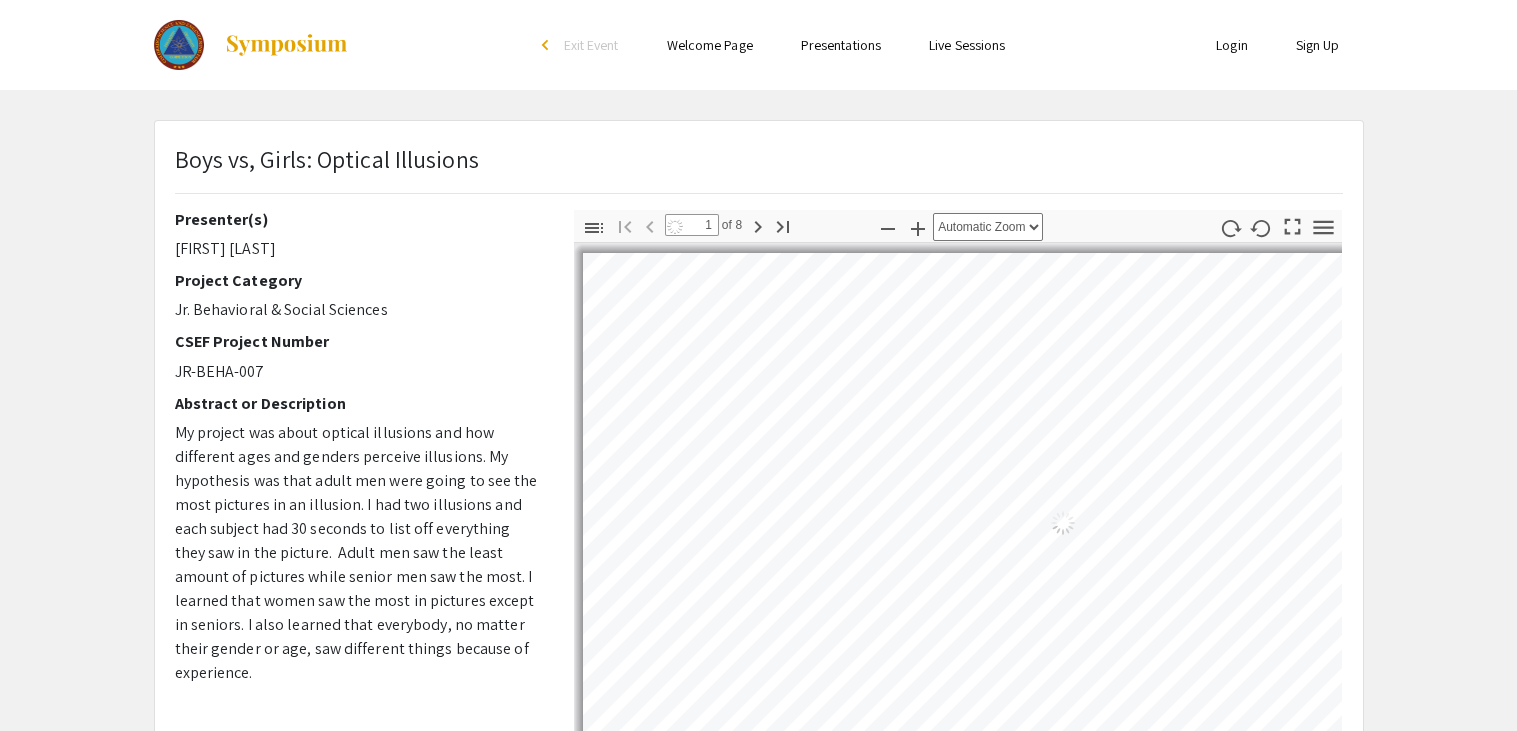 select on "auto" 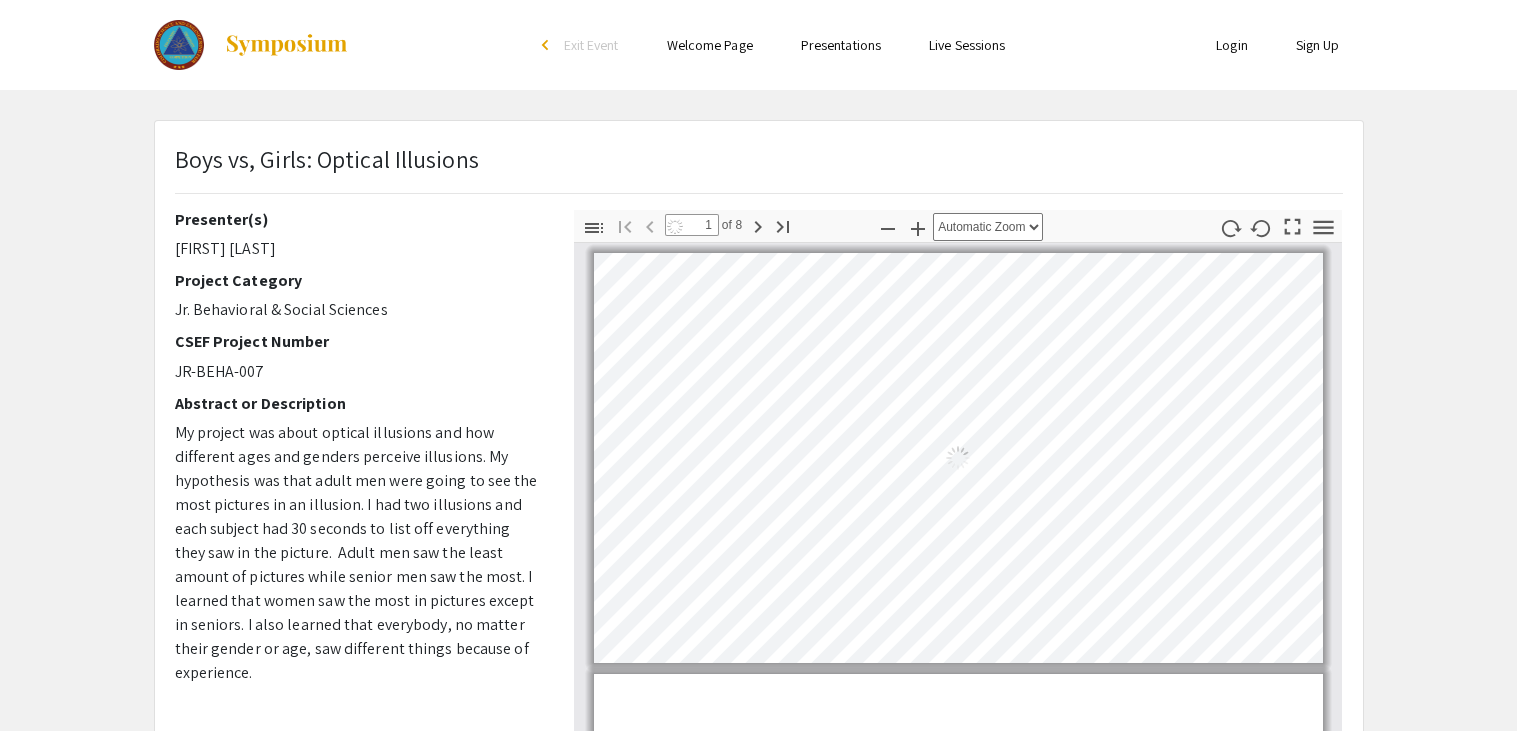 scroll, scrollTop: 2, scrollLeft: 0, axis: vertical 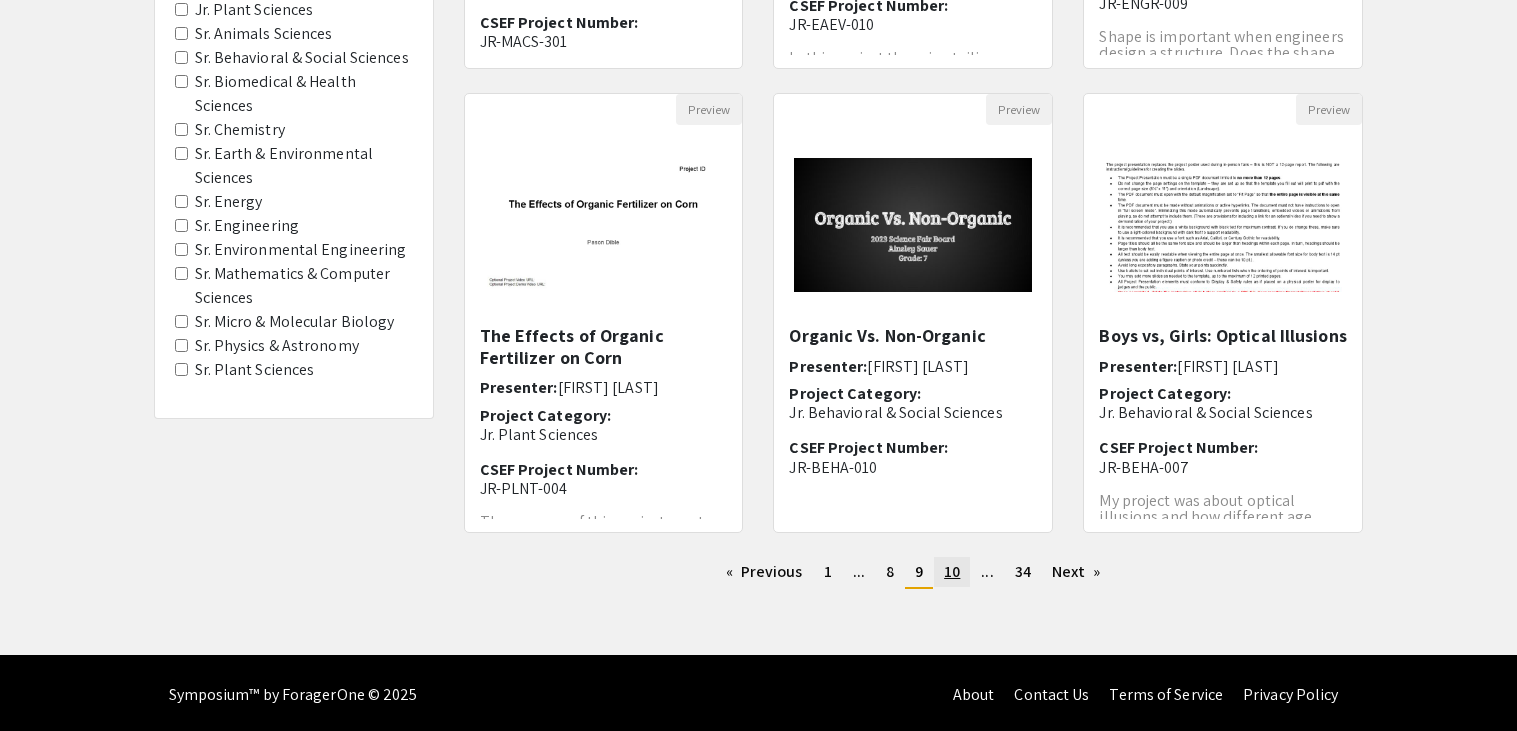click on "10" 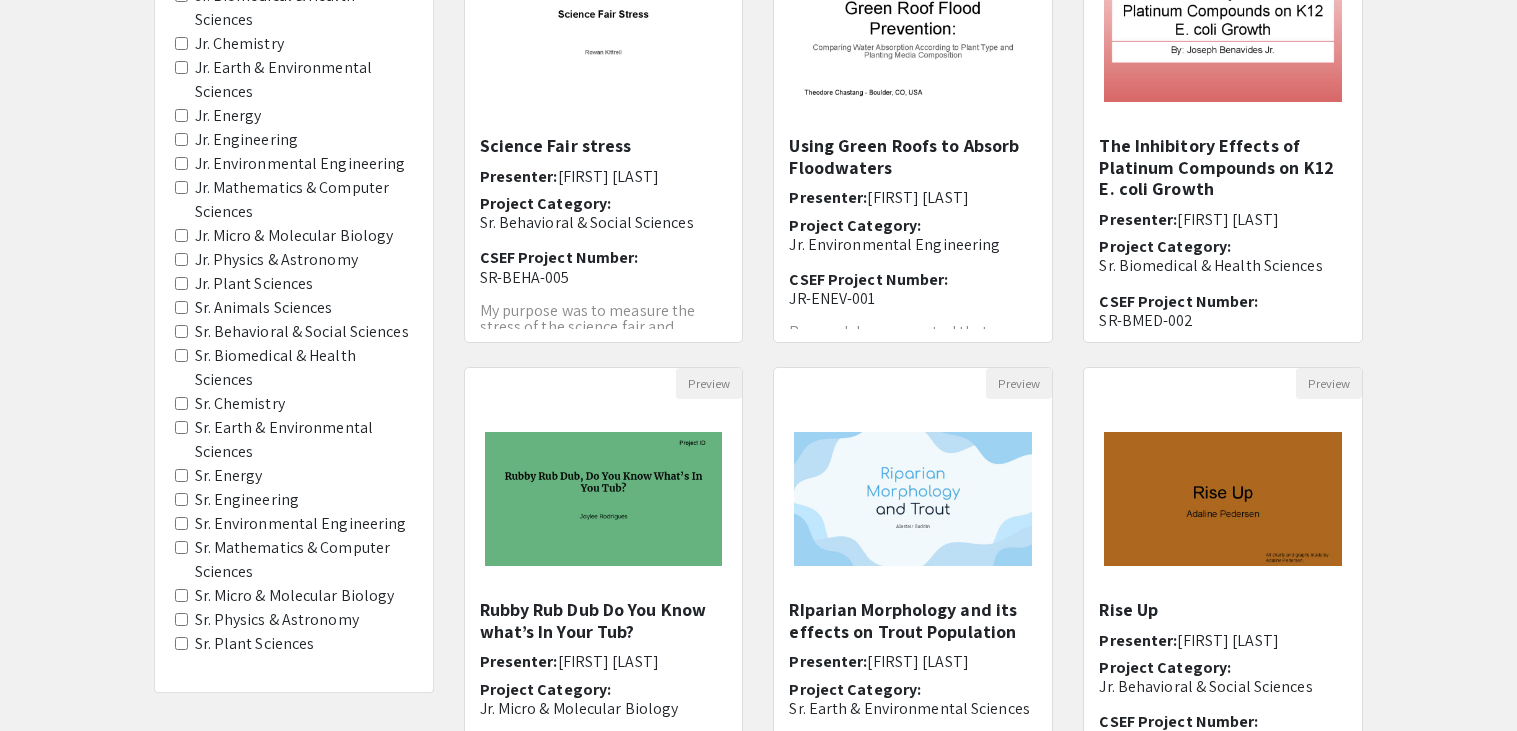 scroll, scrollTop: 316, scrollLeft: 0, axis: vertical 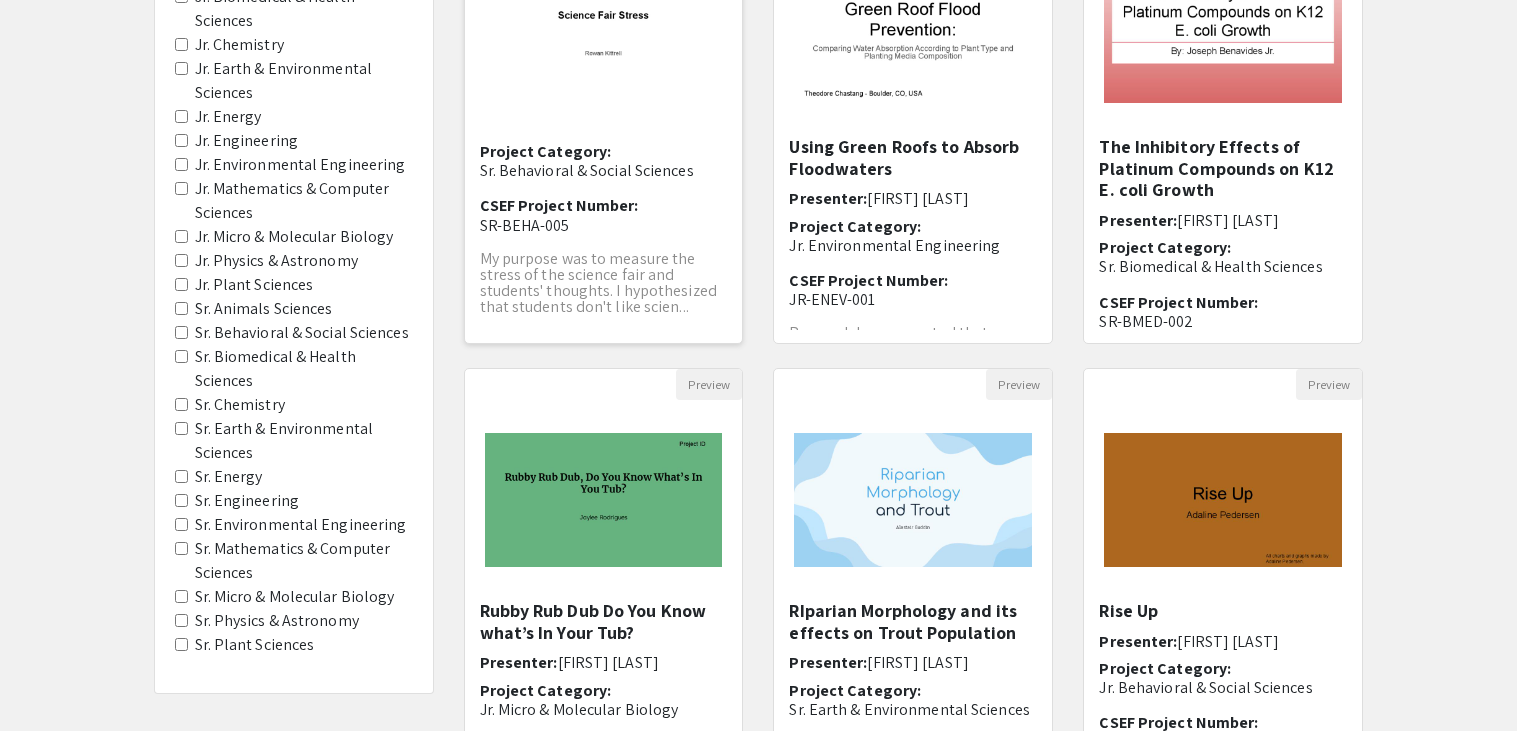 click 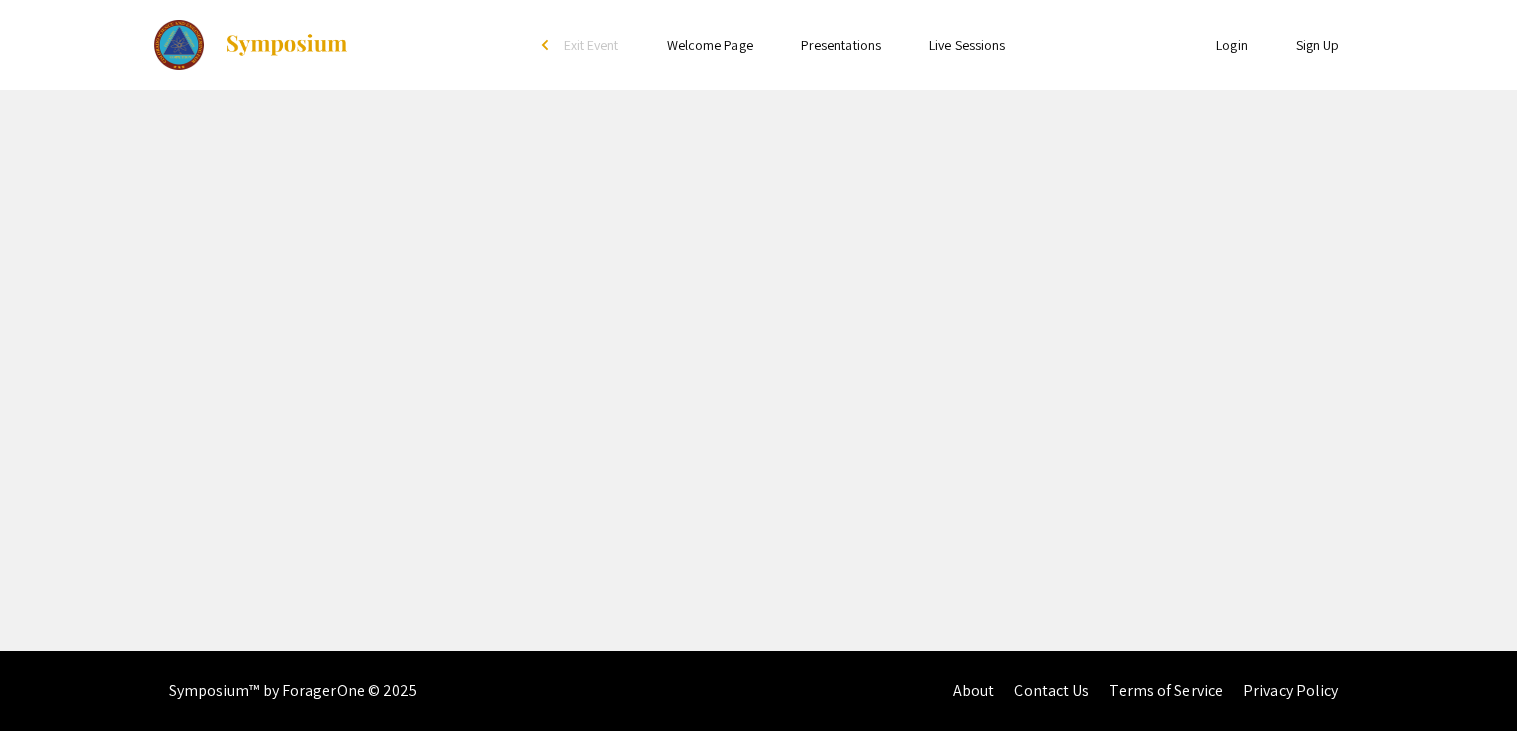select on "custom" 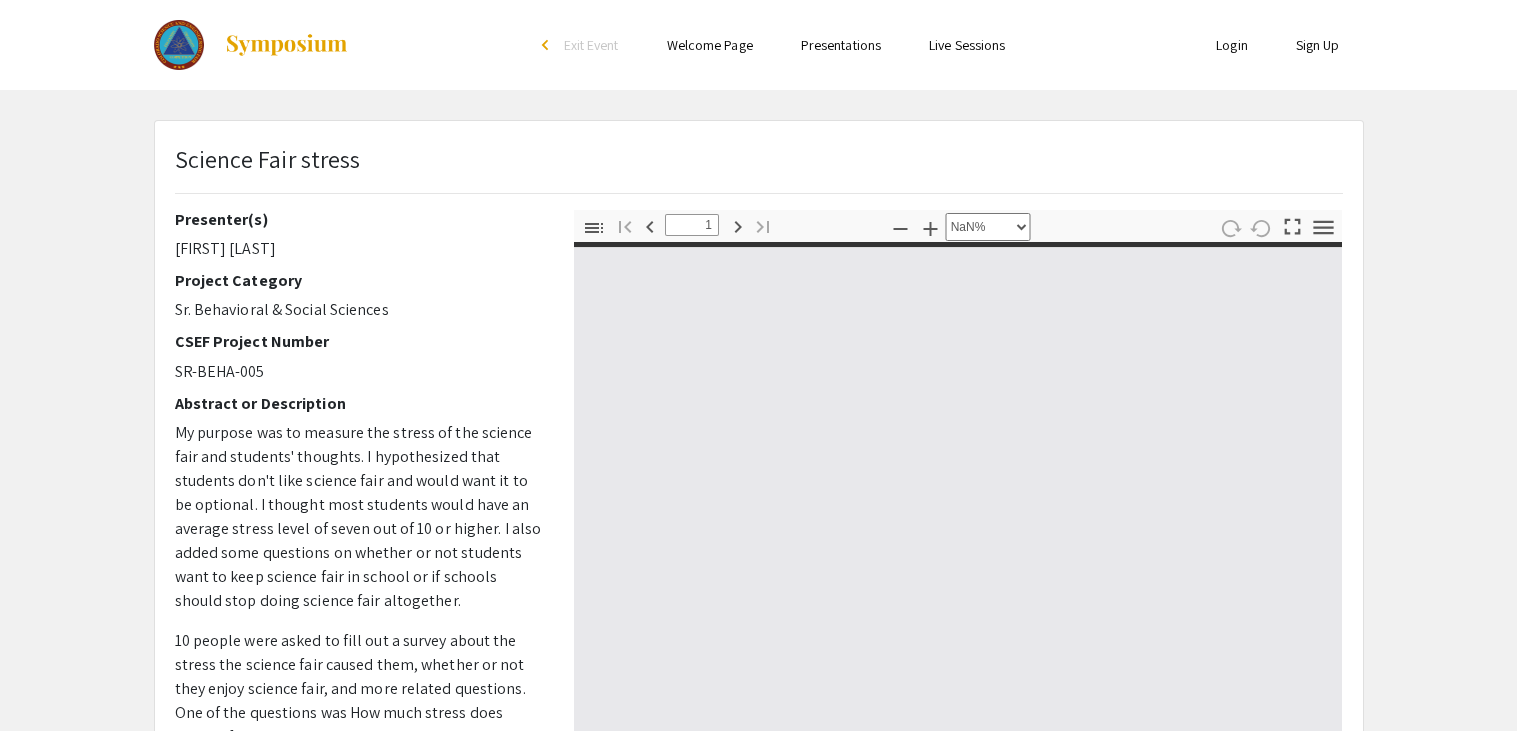 type on "0" 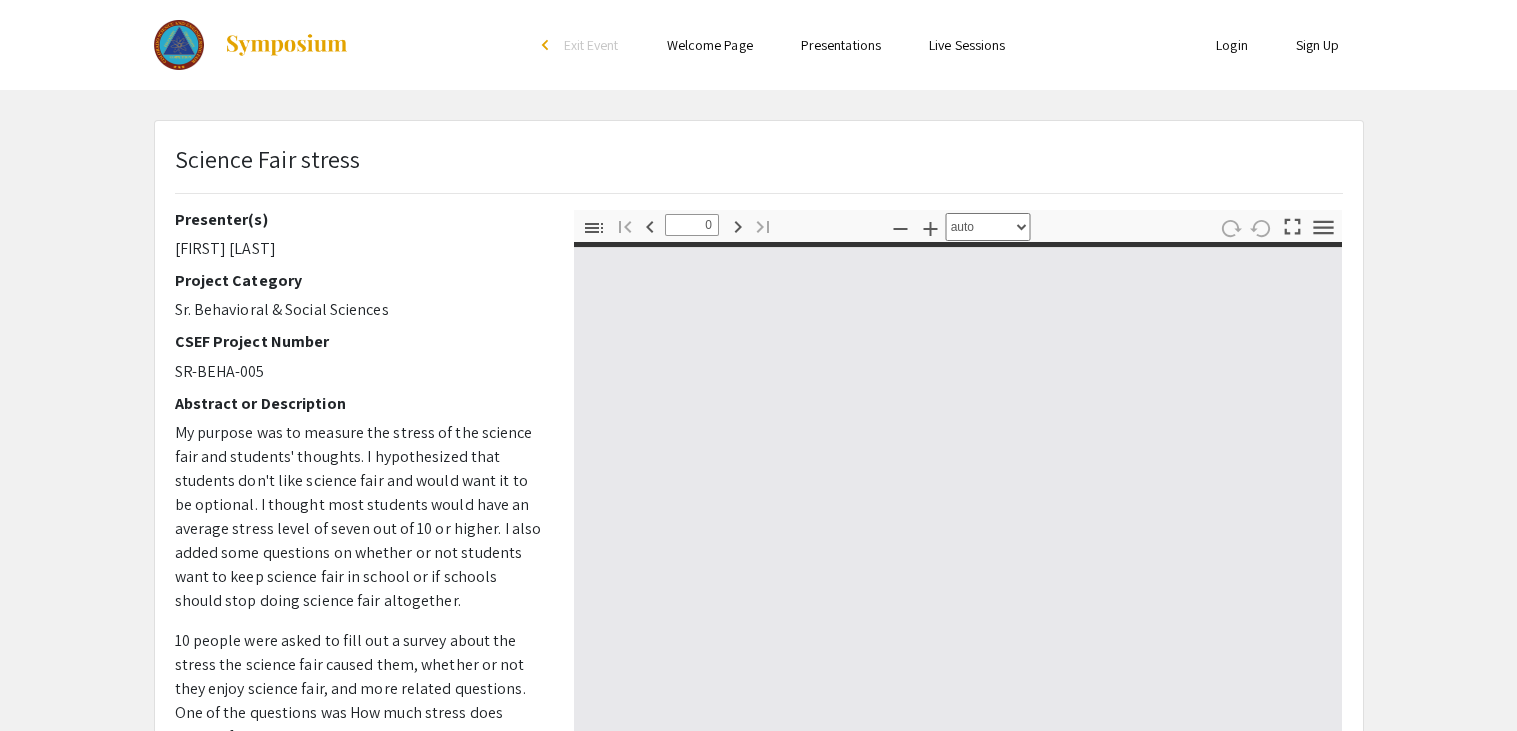 select on "custom" 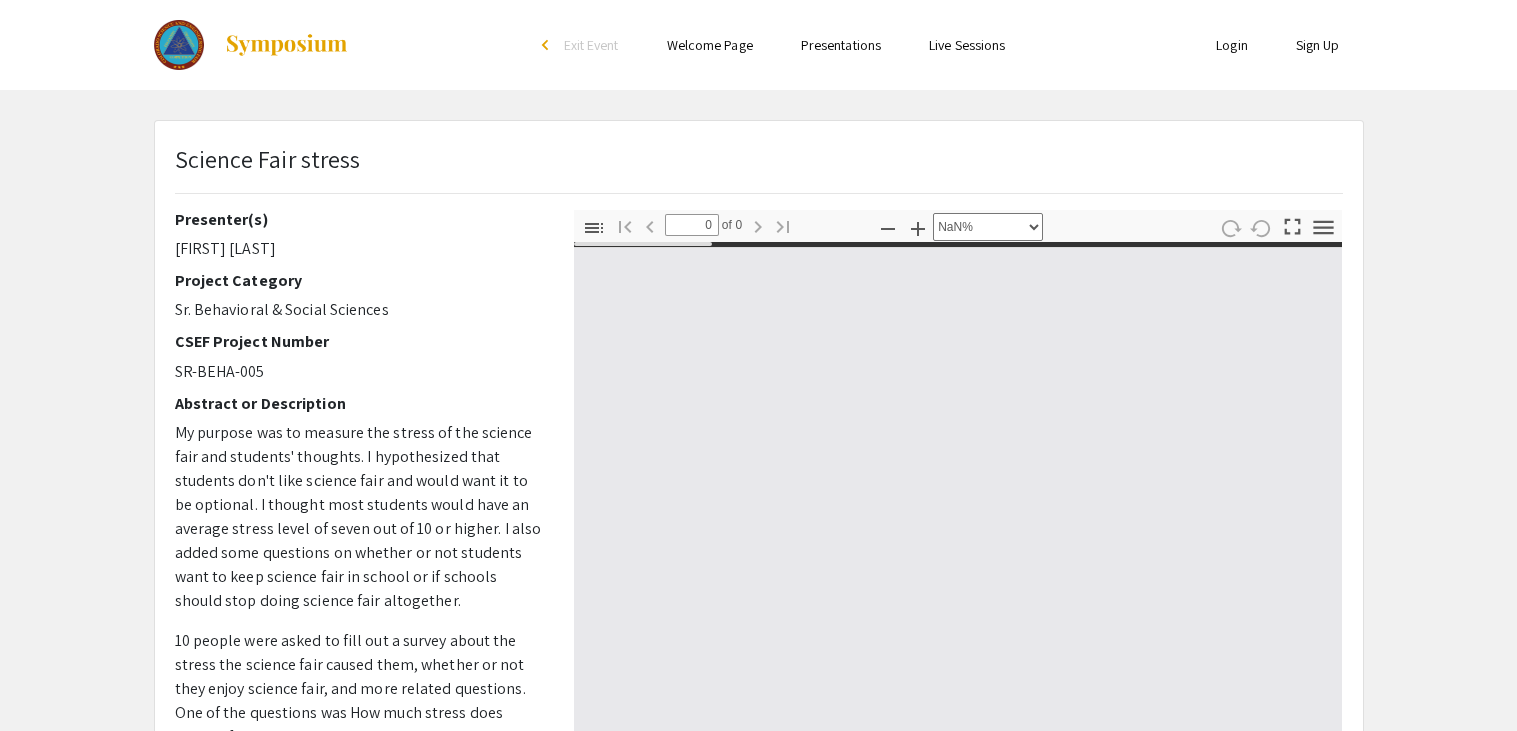type on "1" 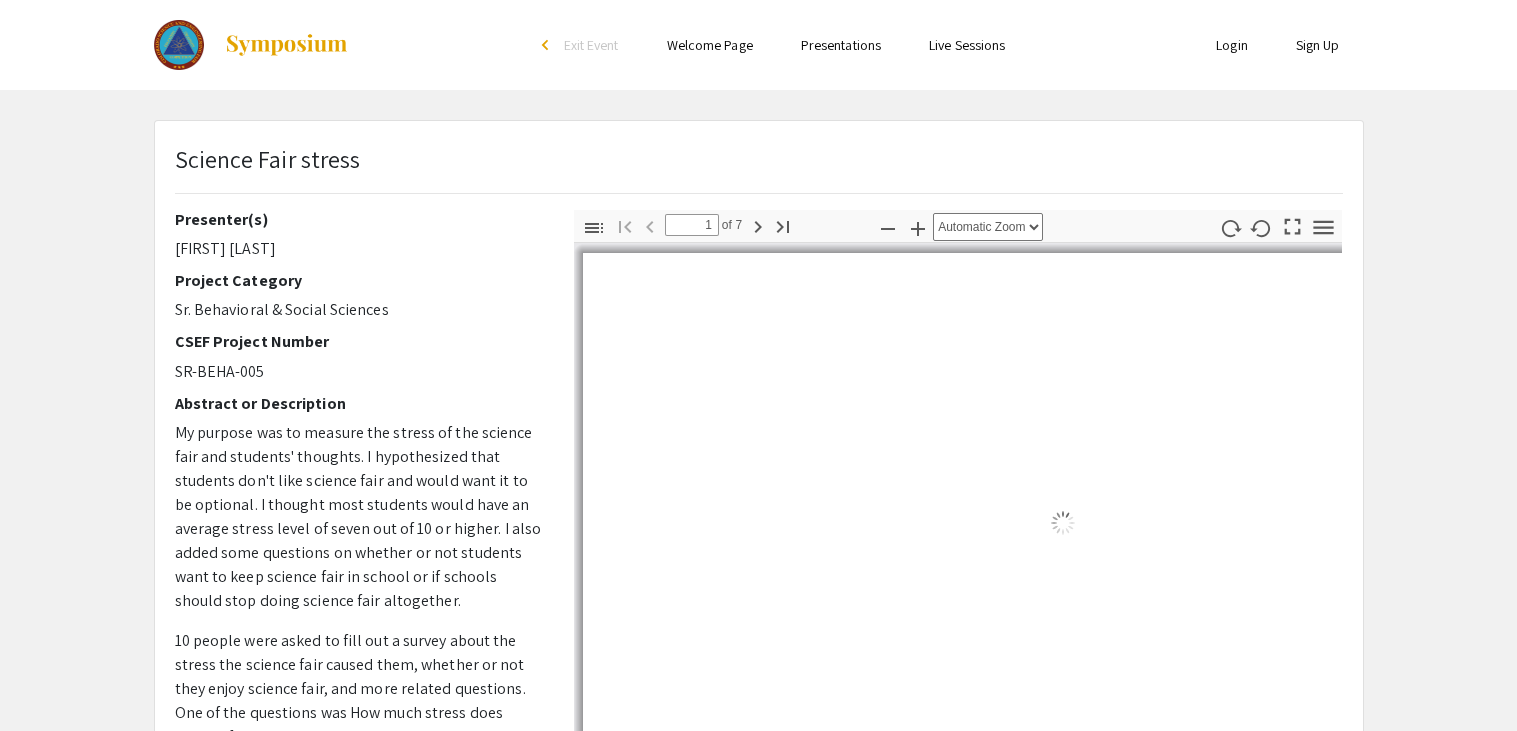 select on "auto" 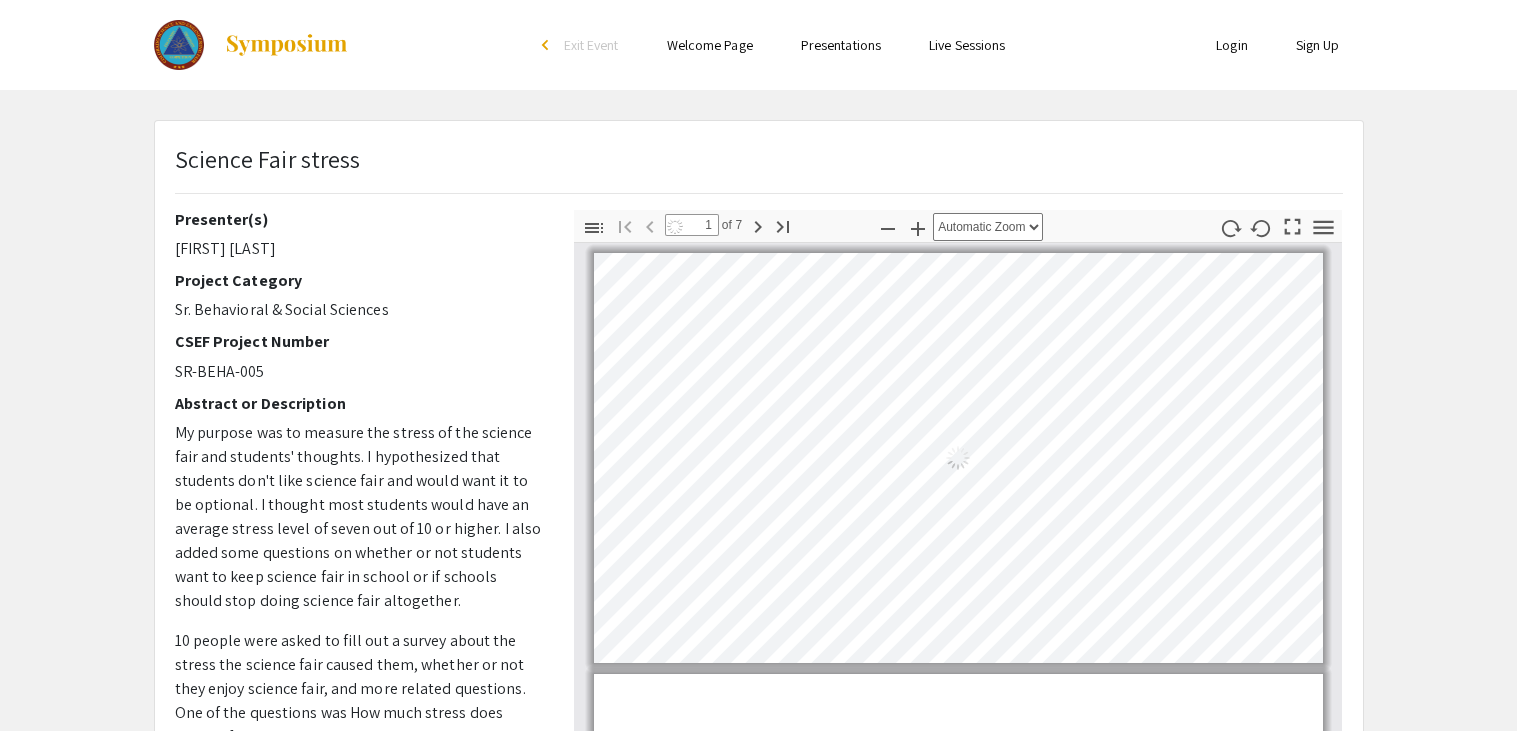 scroll, scrollTop: 2, scrollLeft: 0, axis: vertical 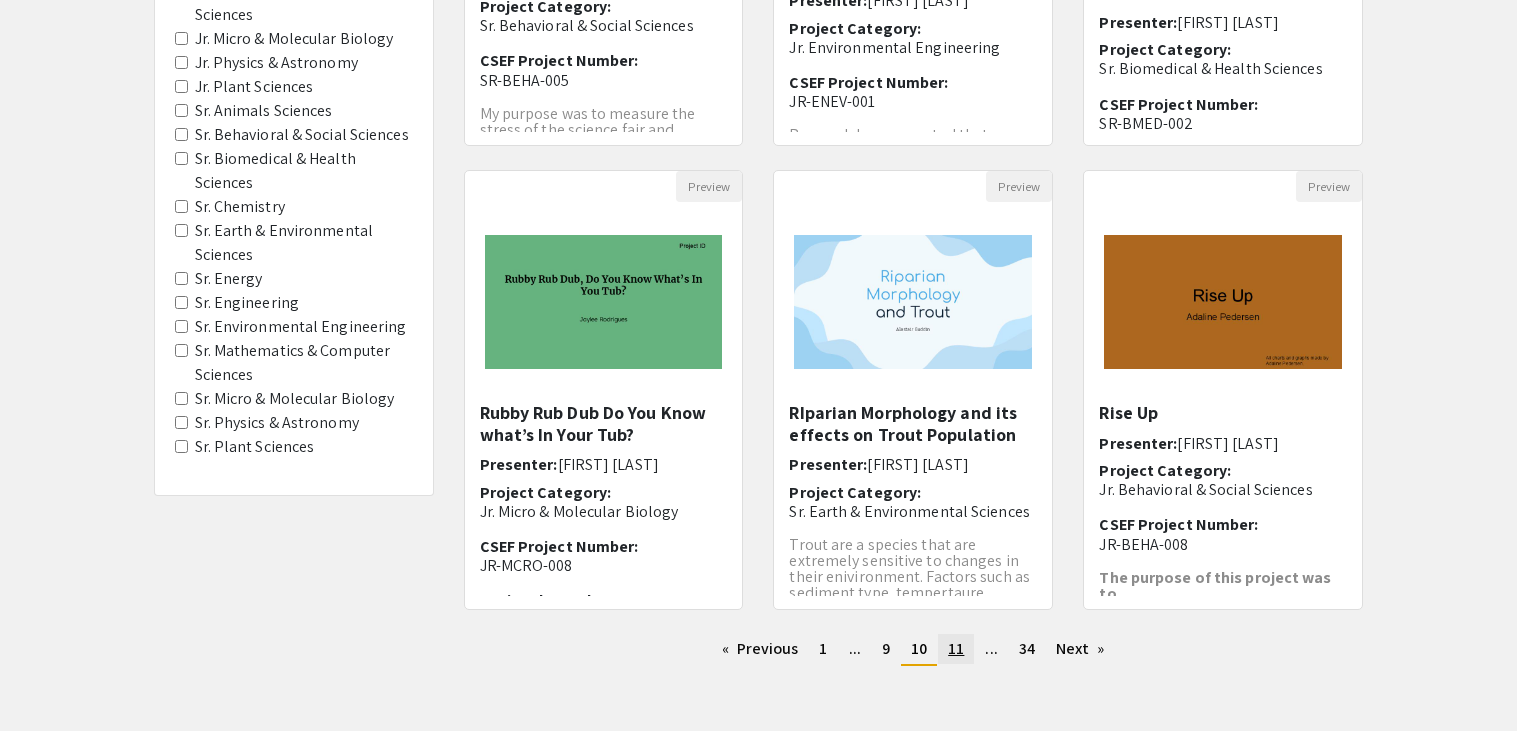 click on "11" 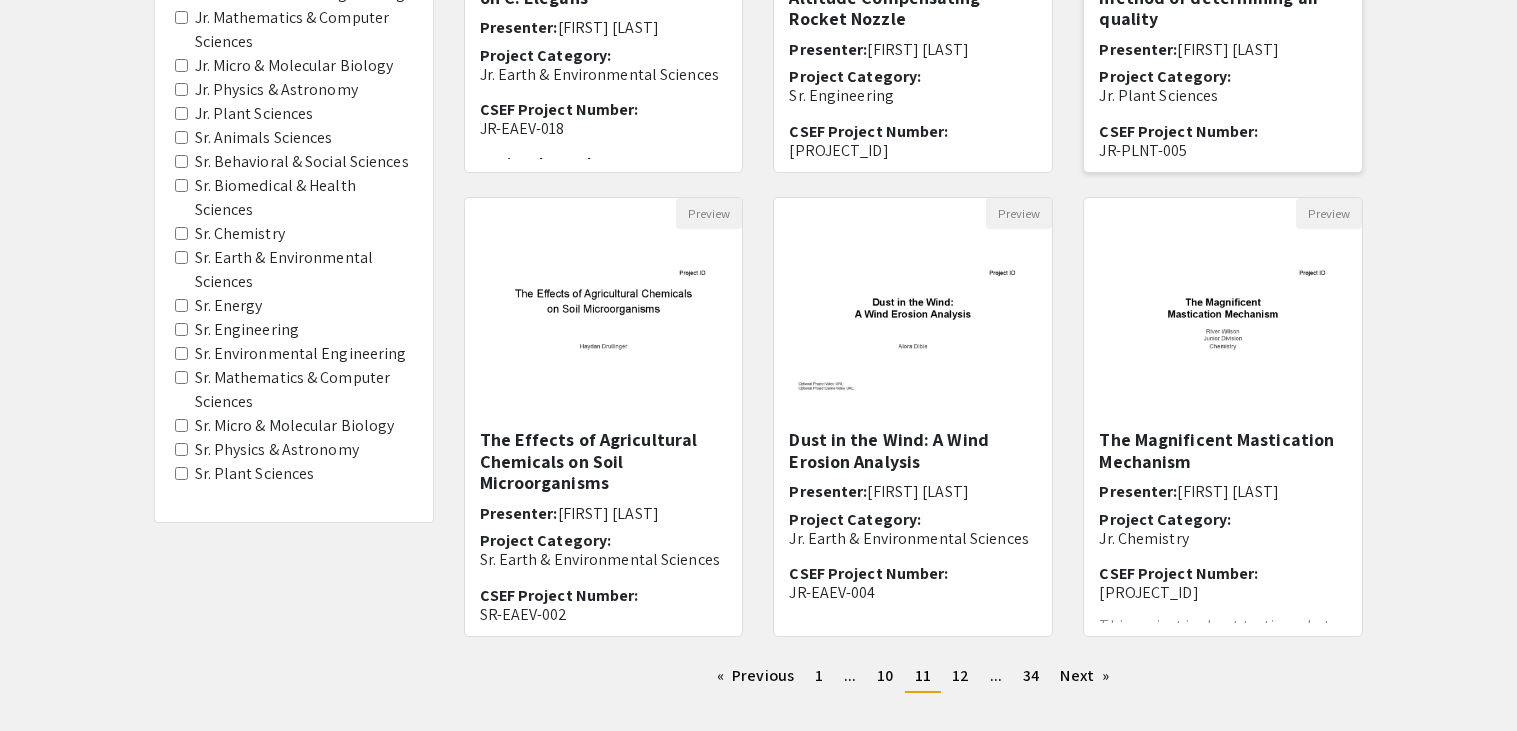 scroll, scrollTop: 488, scrollLeft: 0, axis: vertical 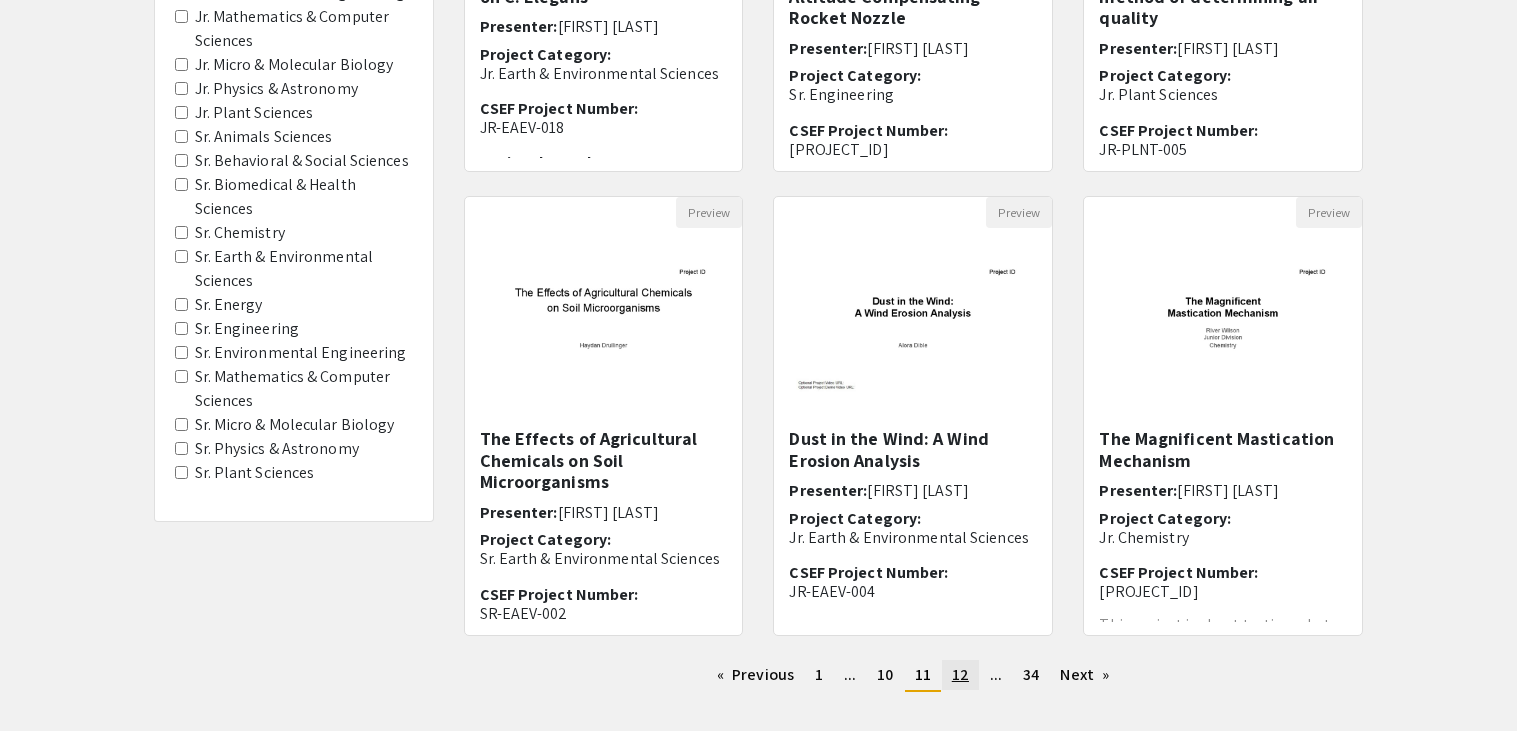 click on "page  12" 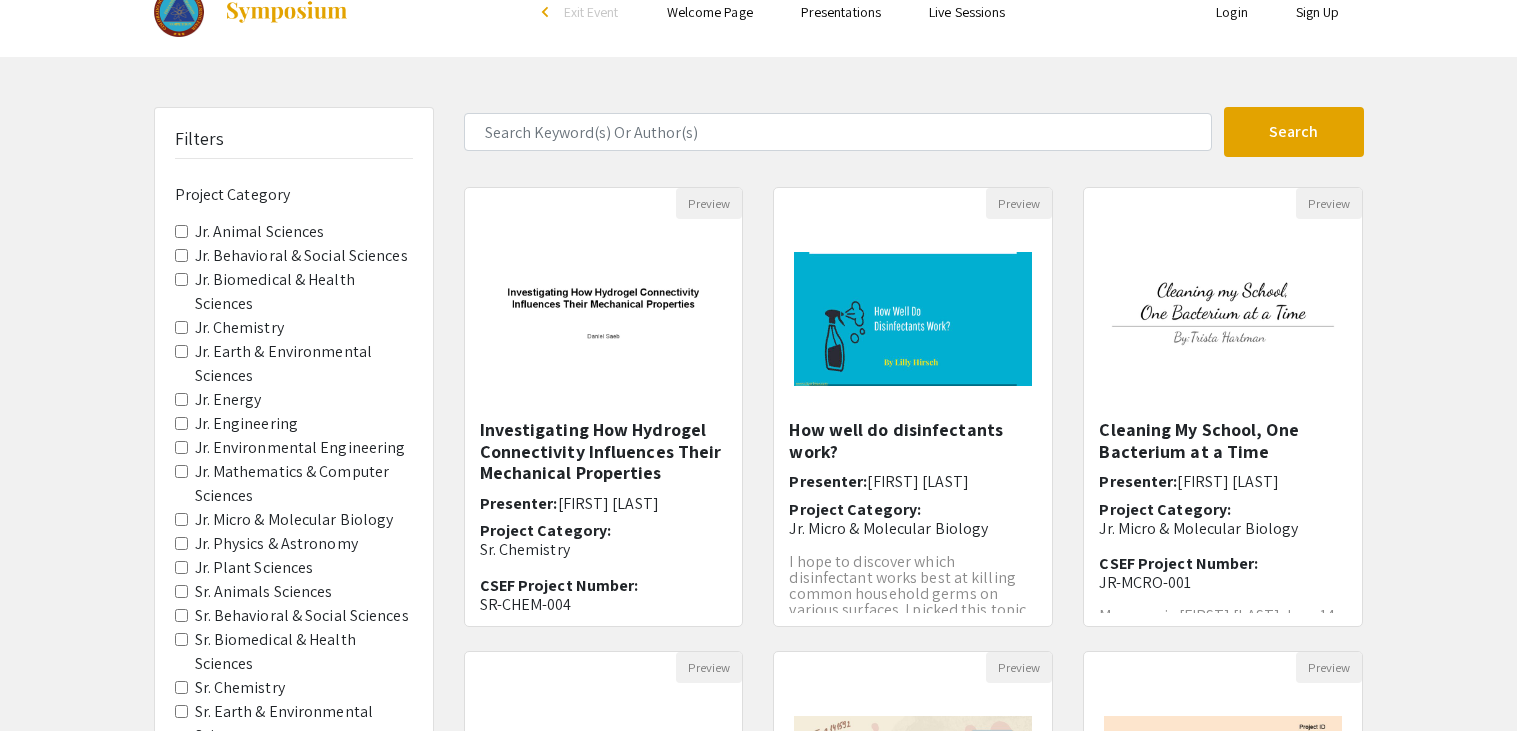 scroll, scrollTop: 591, scrollLeft: 0, axis: vertical 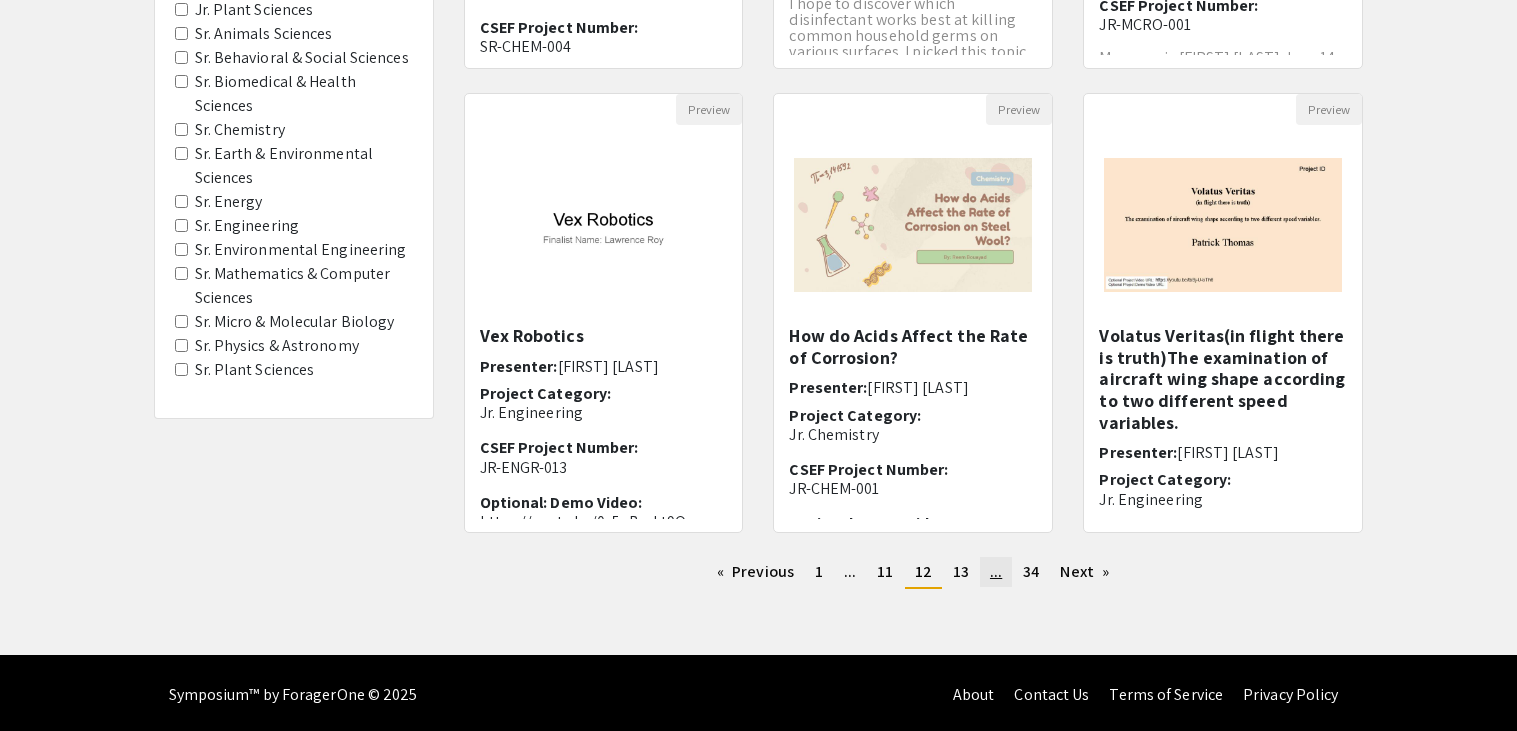 click on "page  ..." 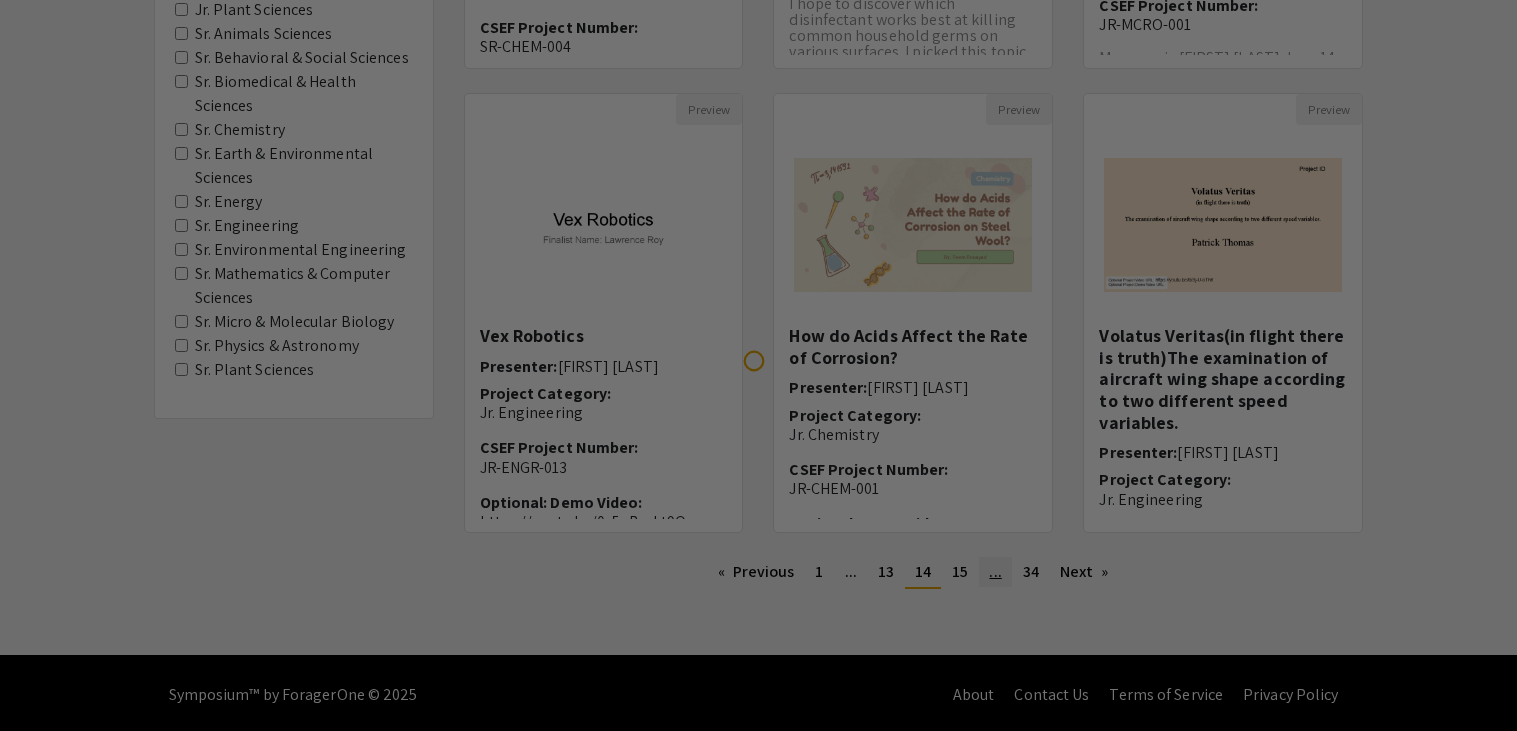 scroll, scrollTop: 0, scrollLeft: 0, axis: both 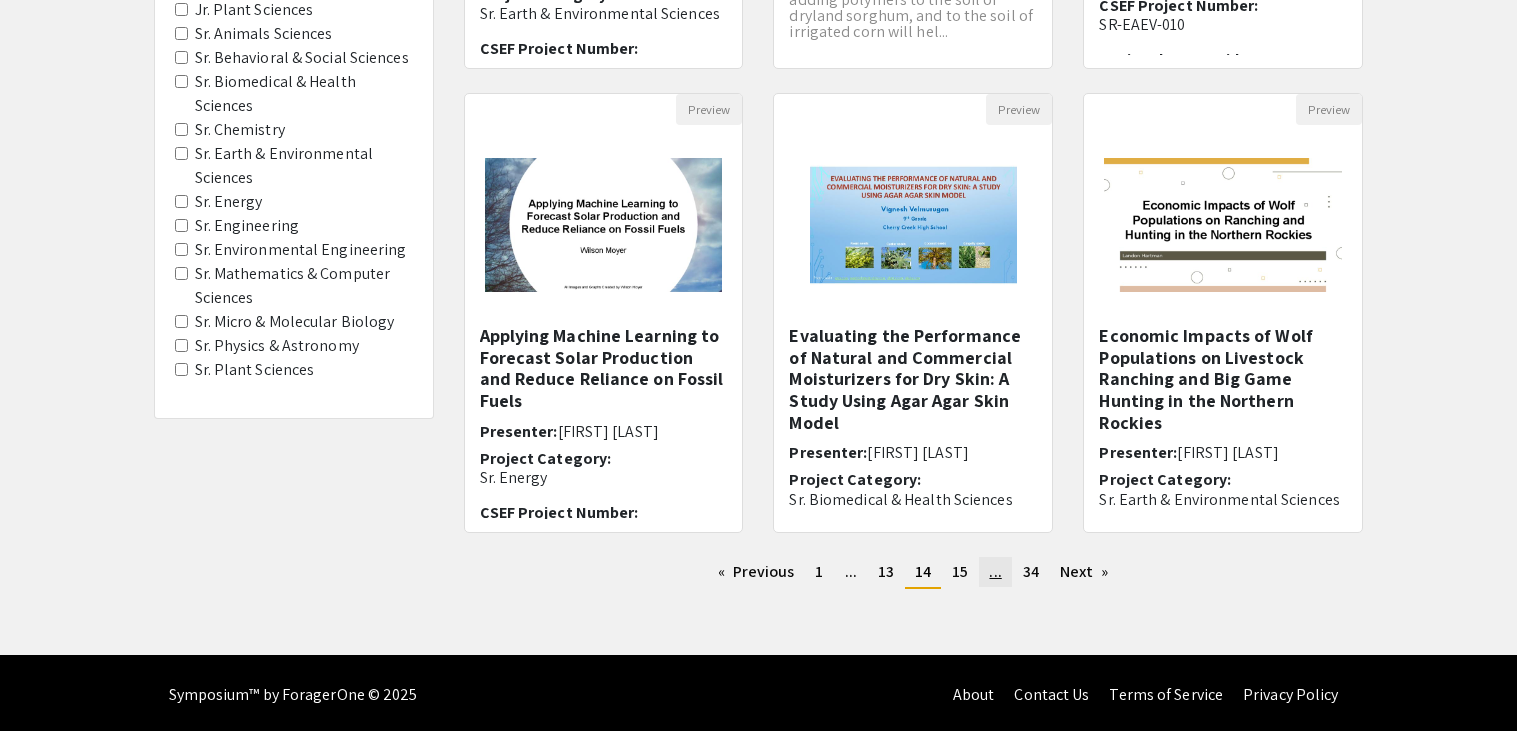 click on "page  ..." 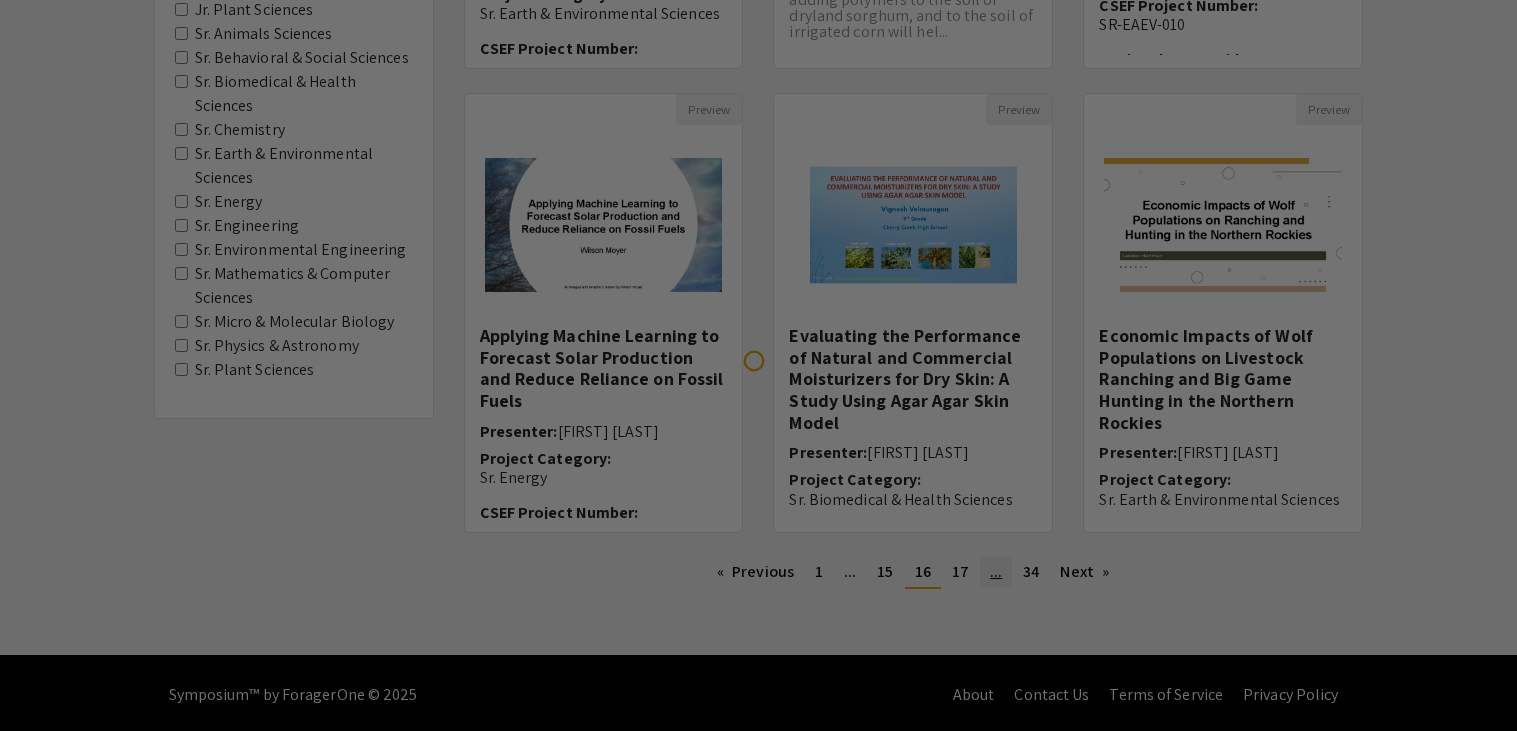 scroll, scrollTop: 0, scrollLeft: 0, axis: both 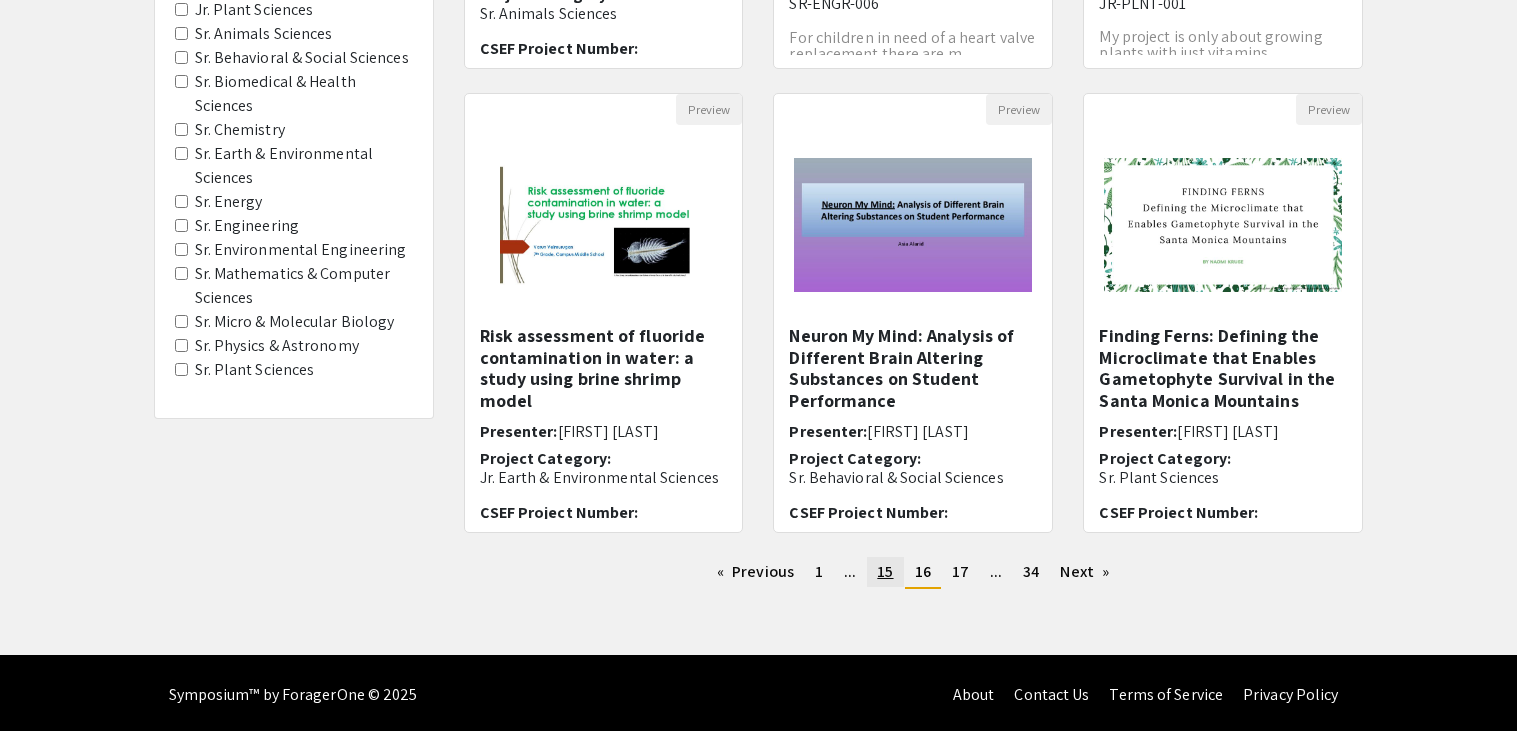 click on "15" 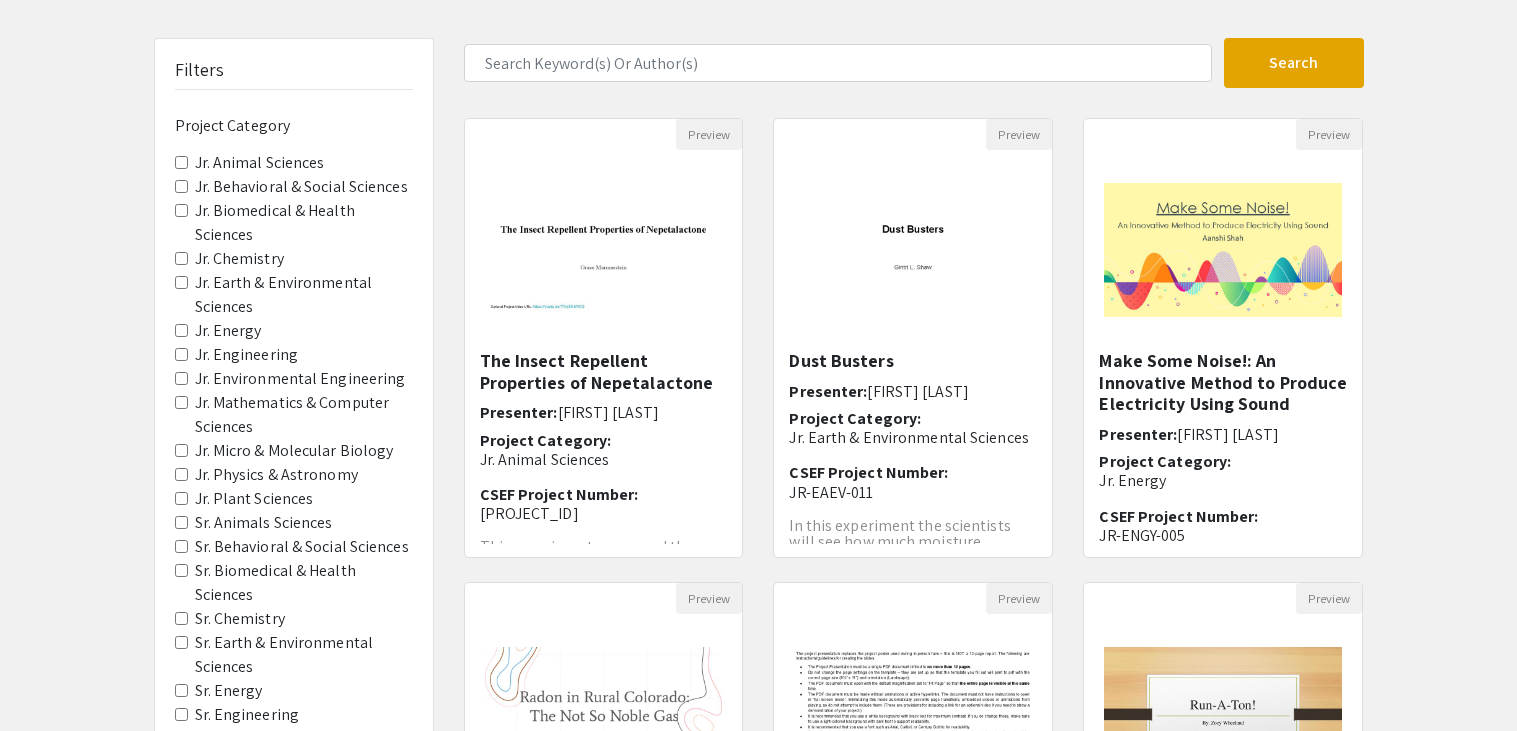 scroll, scrollTop: 264, scrollLeft: 0, axis: vertical 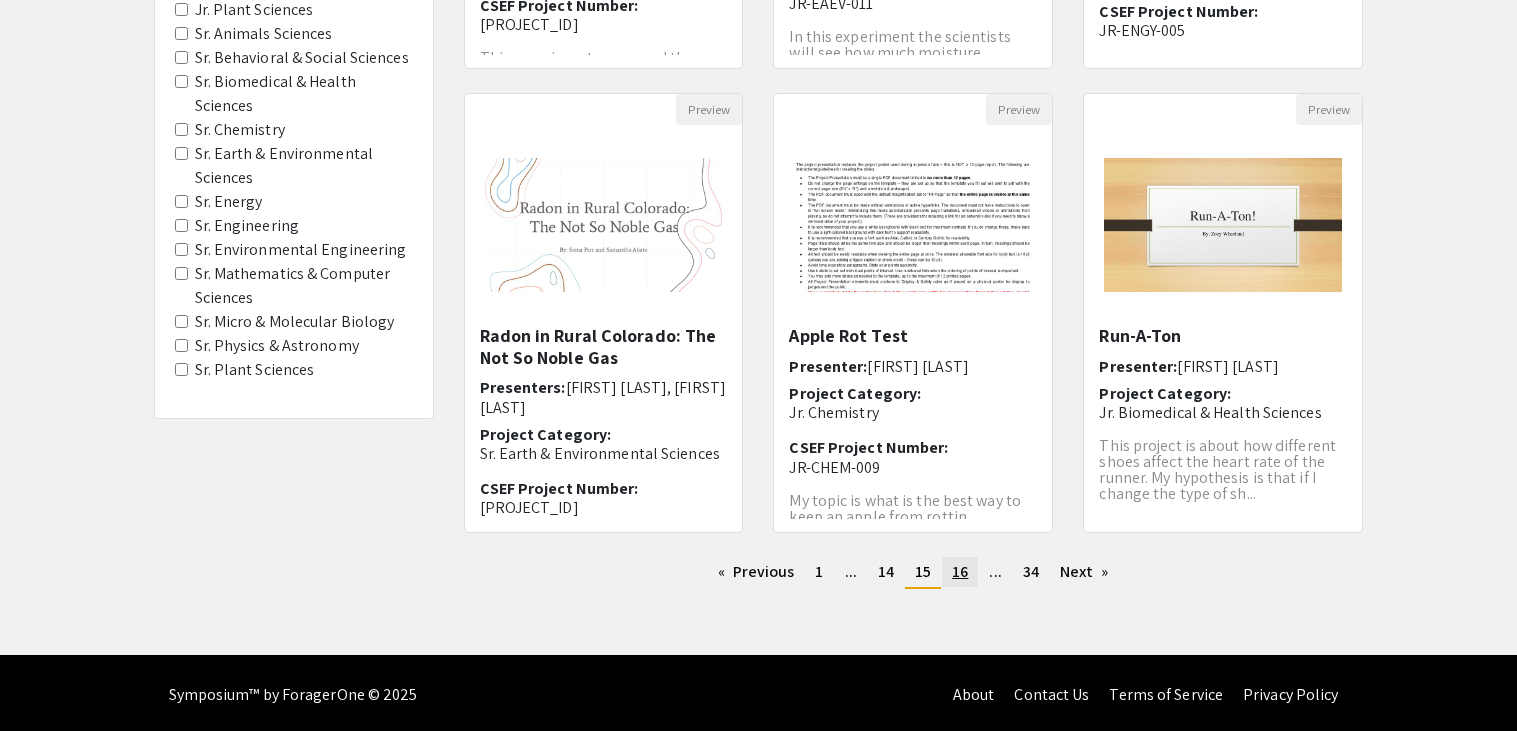 click on "16" 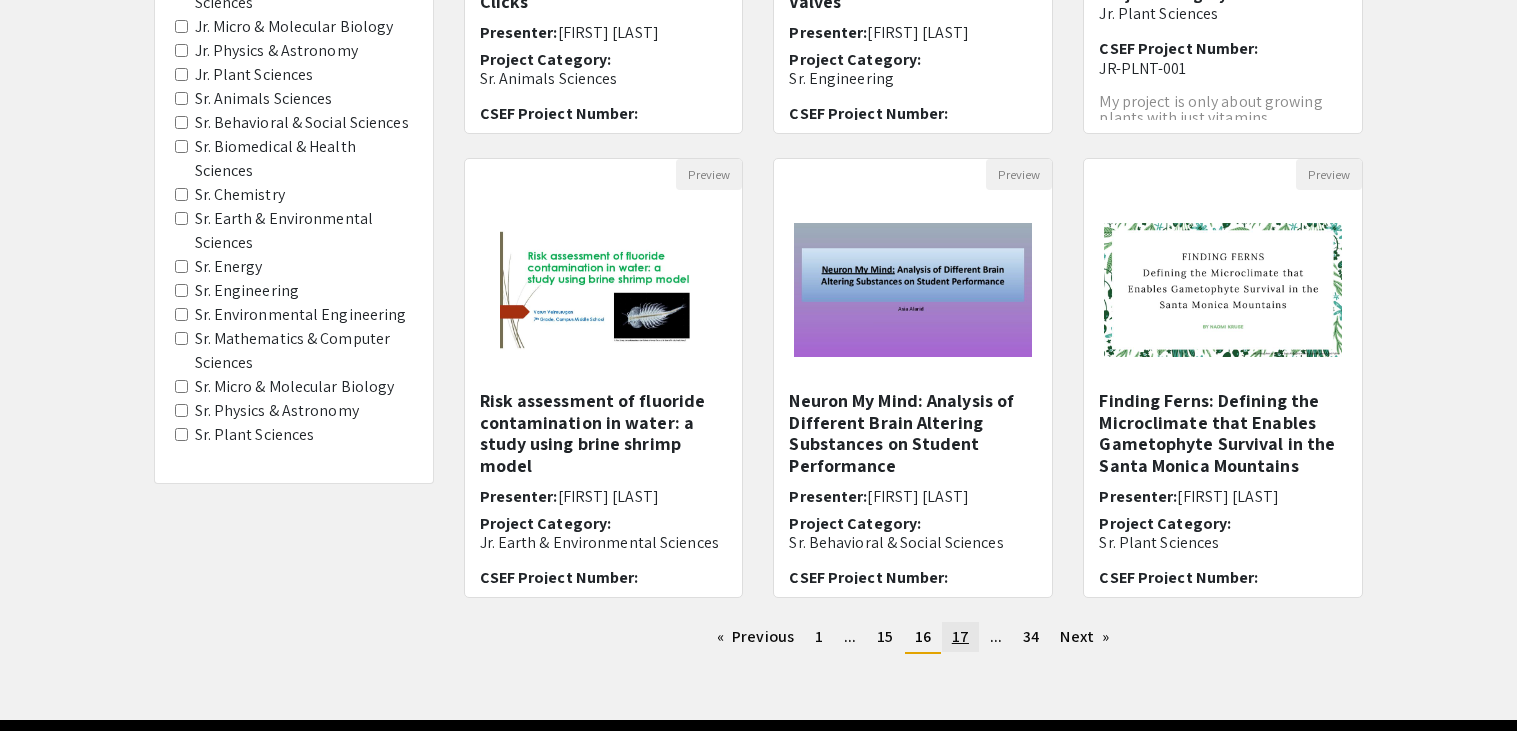 scroll, scrollTop: 591, scrollLeft: 0, axis: vertical 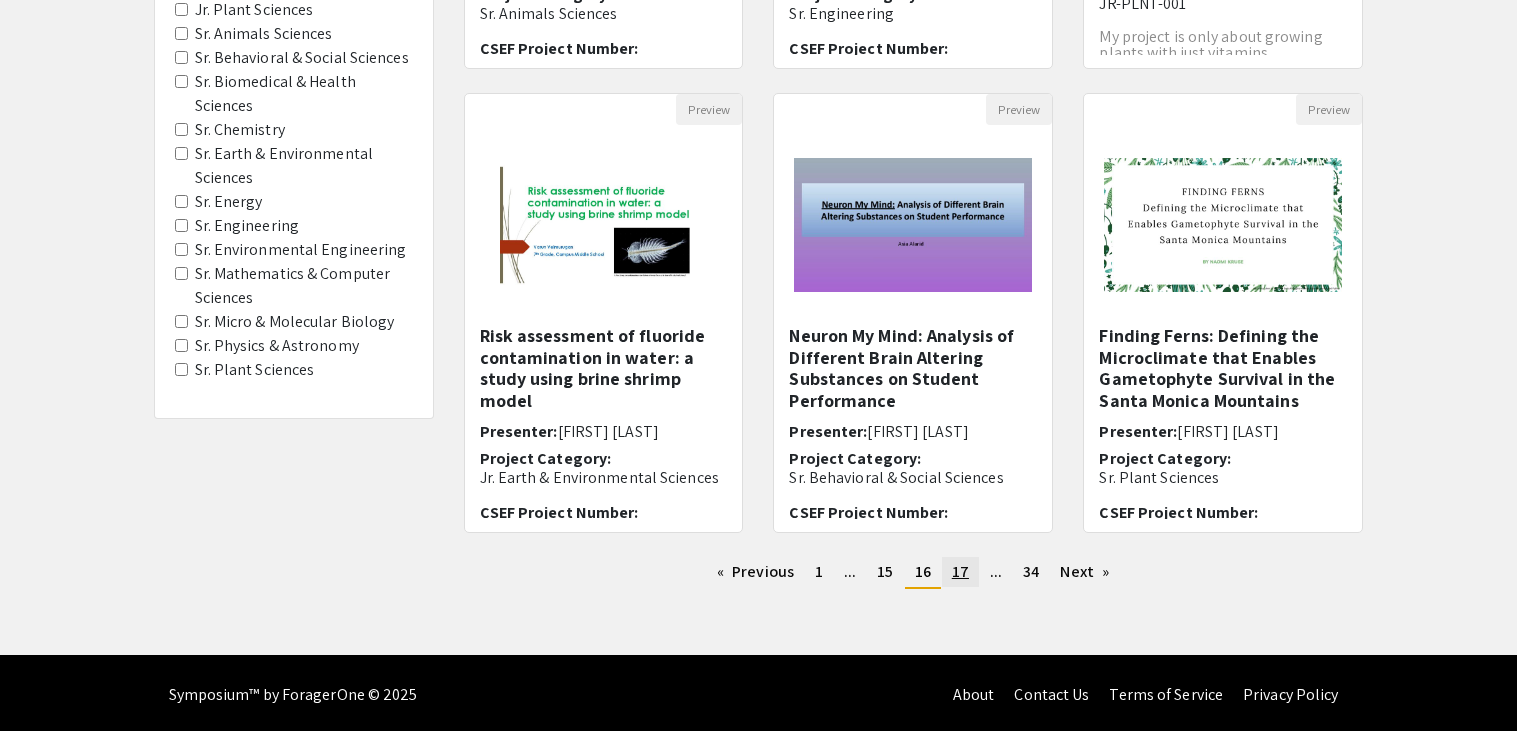 click on "17" 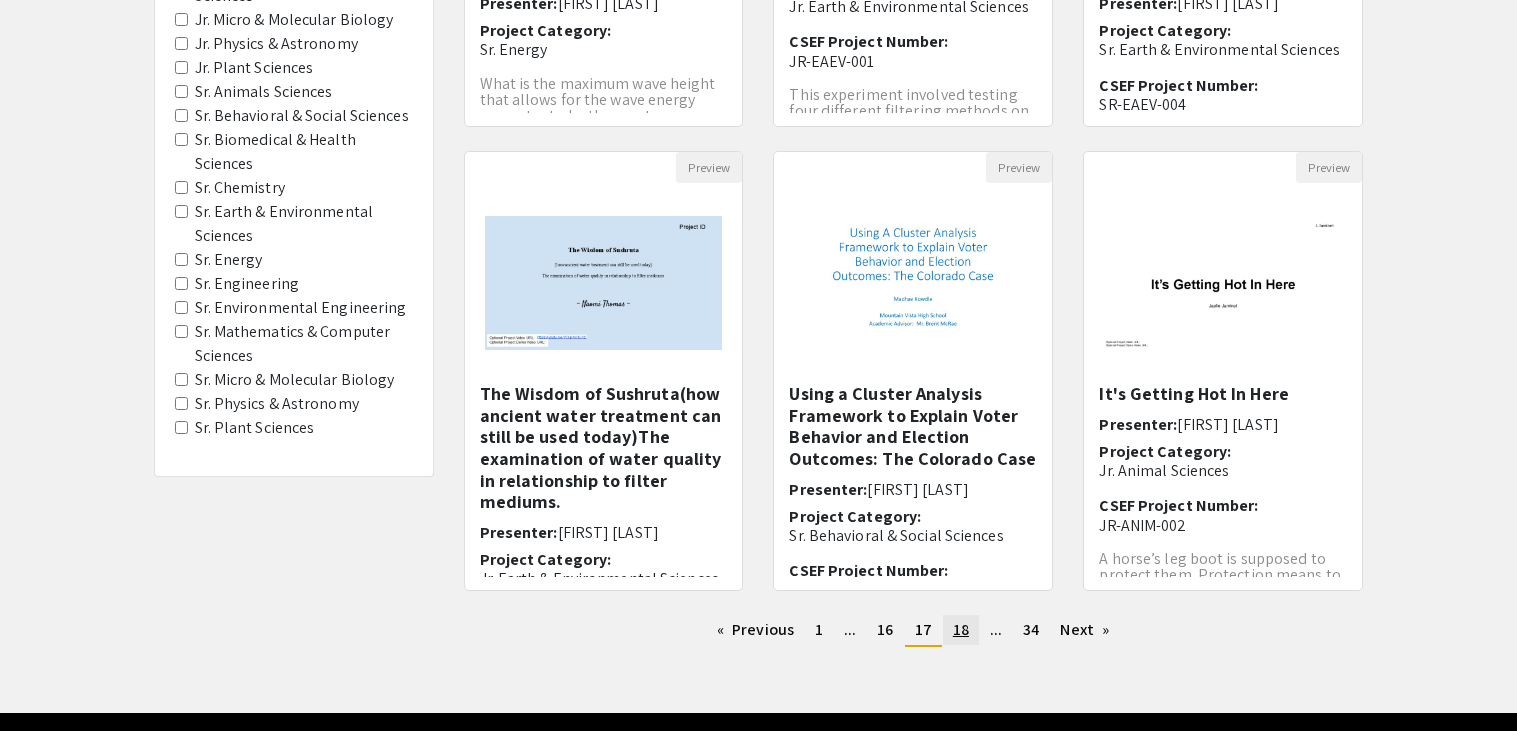 scroll, scrollTop: 591, scrollLeft: 0, axis: vertical 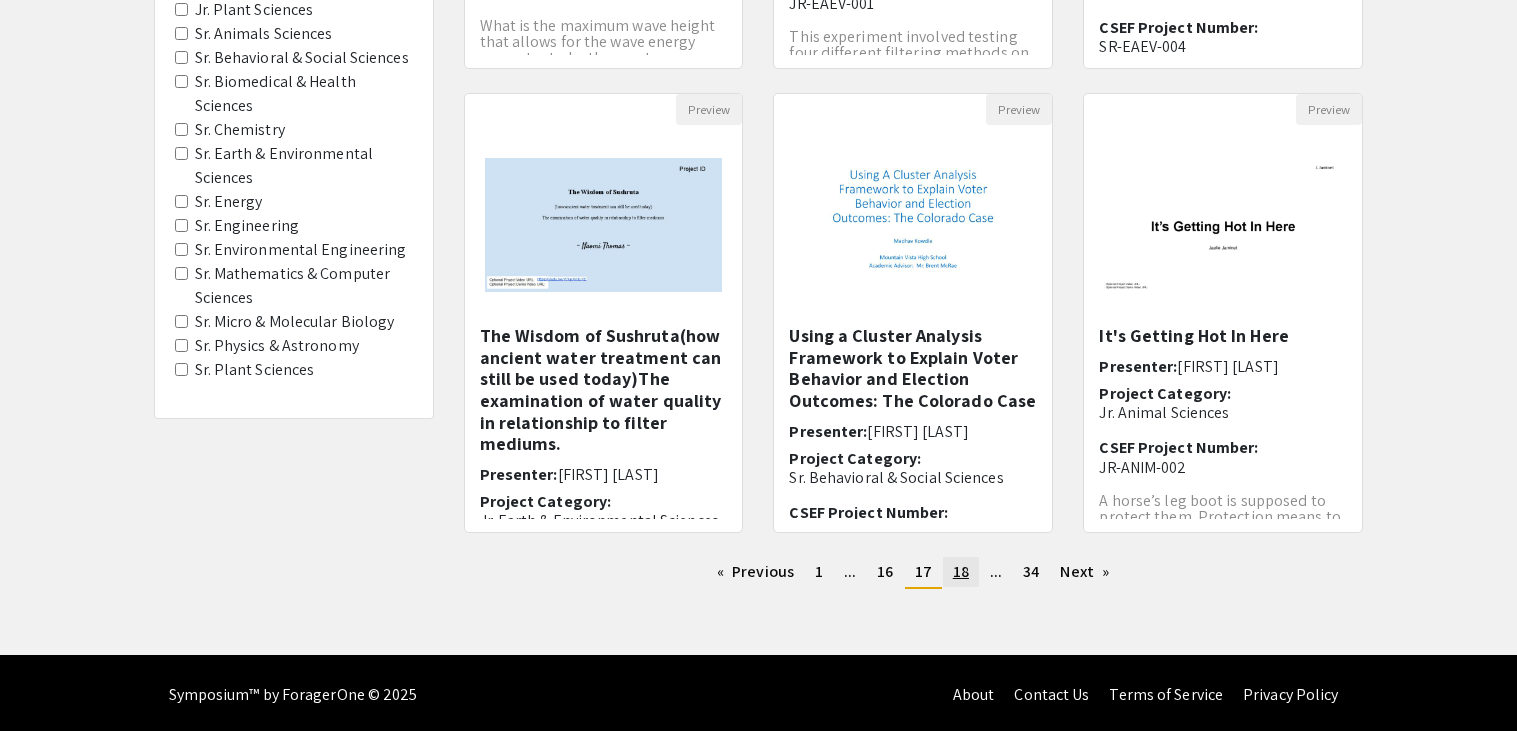 click on "18" 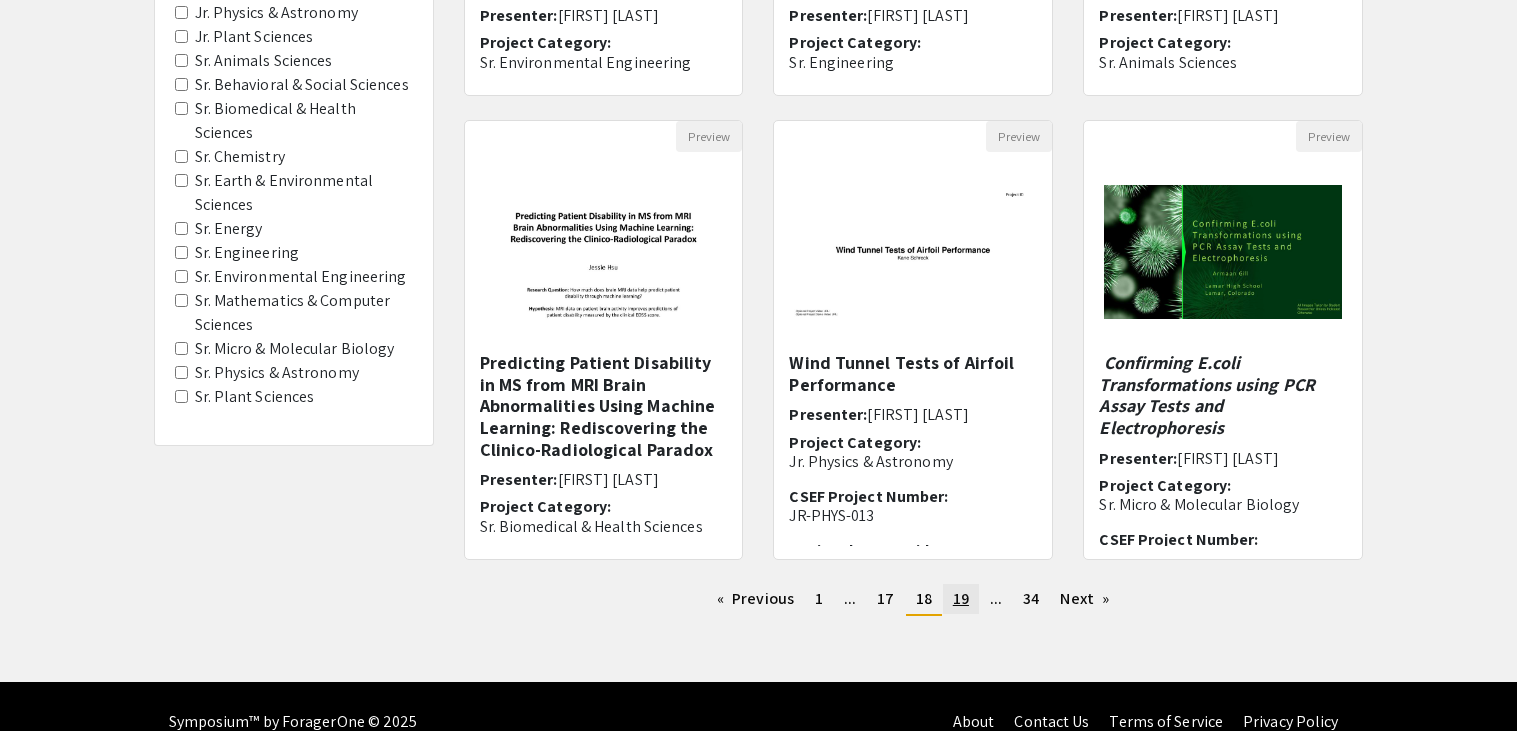 scroll, scrollTop: 591, scrollLeft: 0, axis: vertical 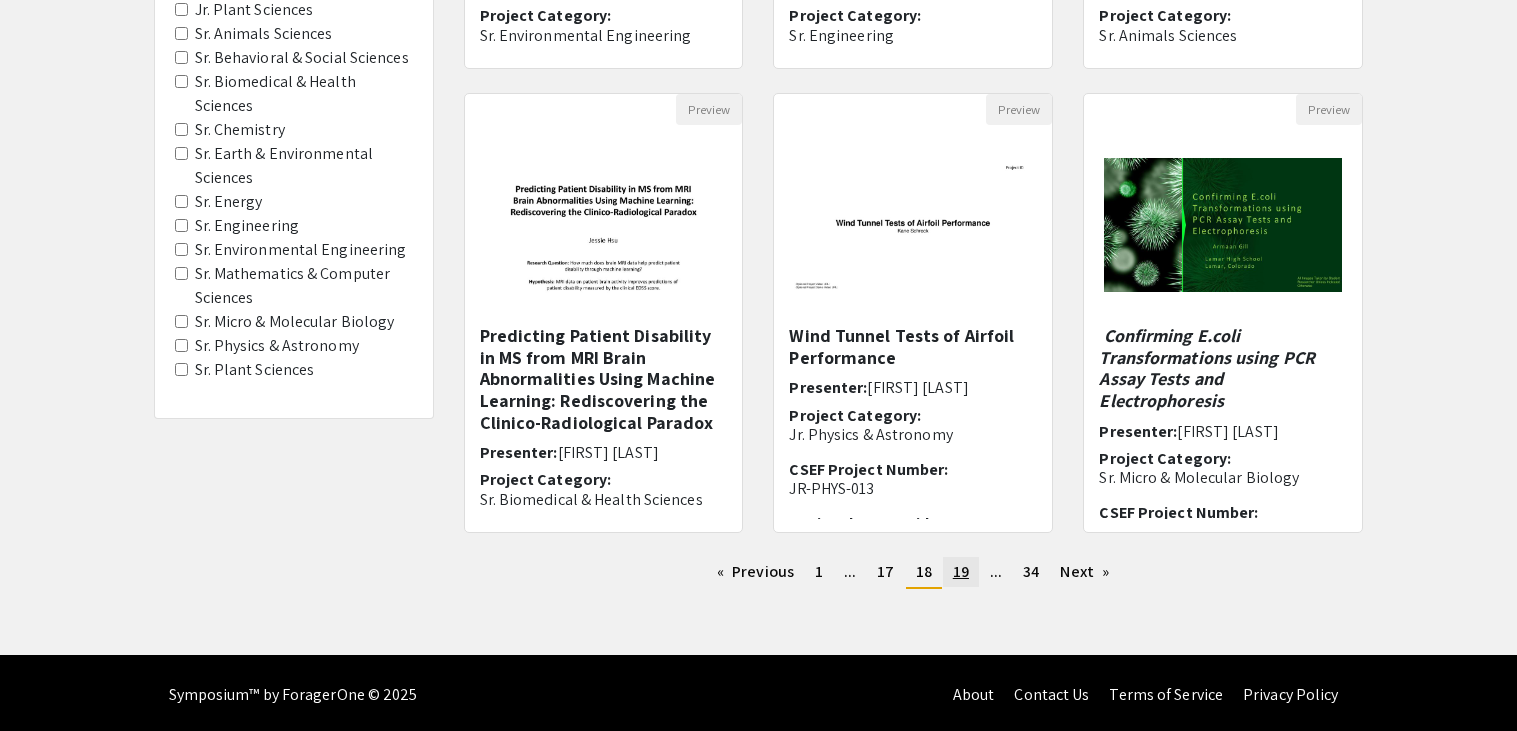 click on "19" 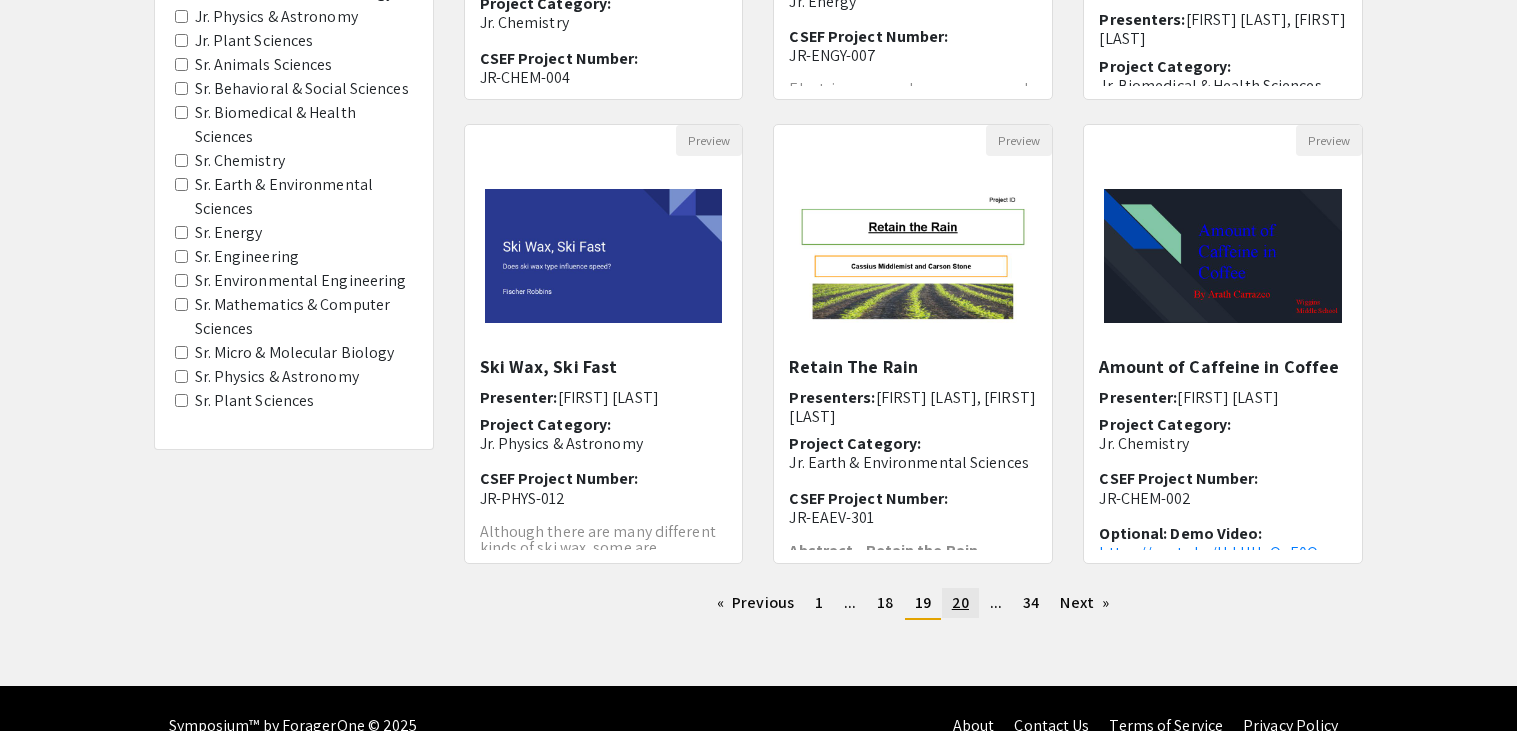scroll, scrollTop: 591, scrollLeft: 0, axis: vertical 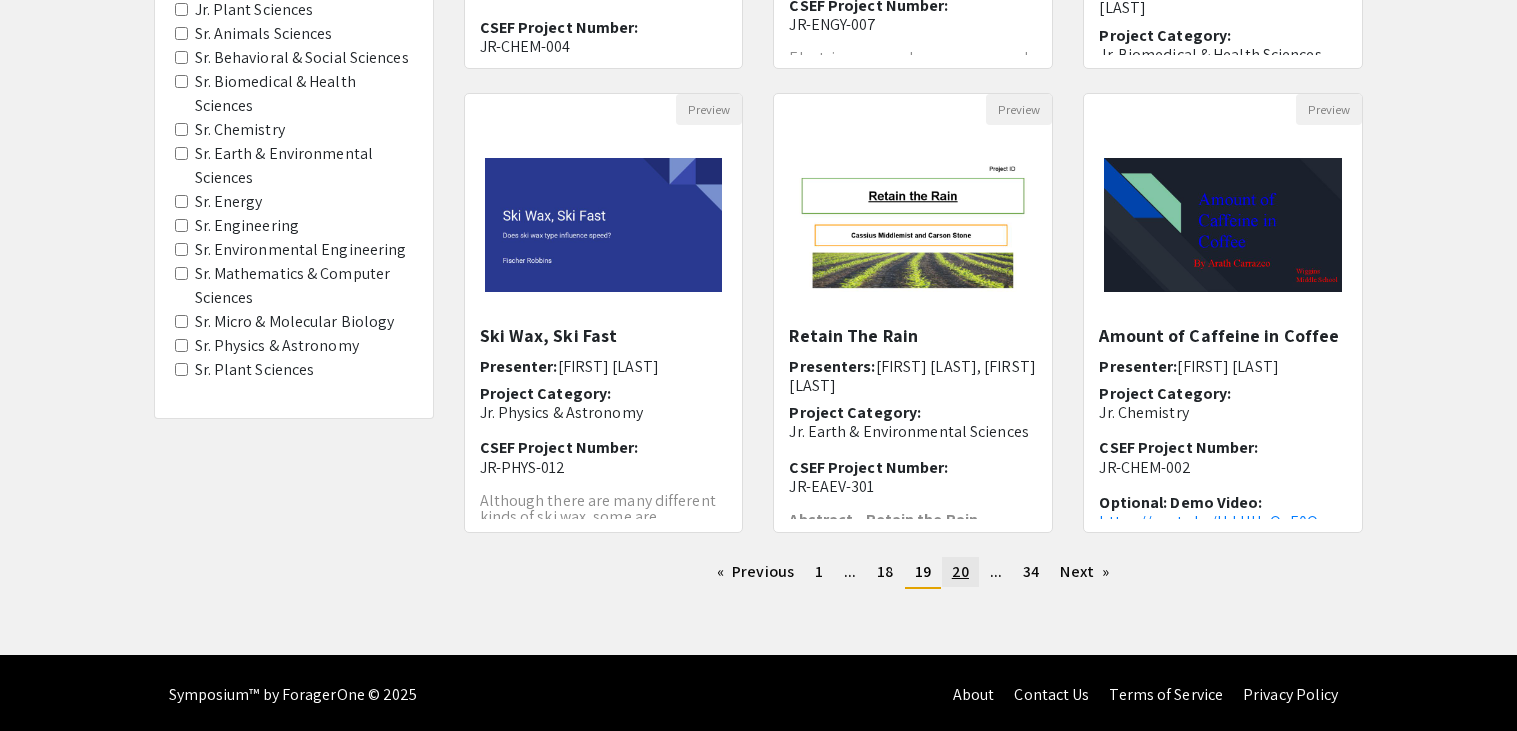 click on "20" 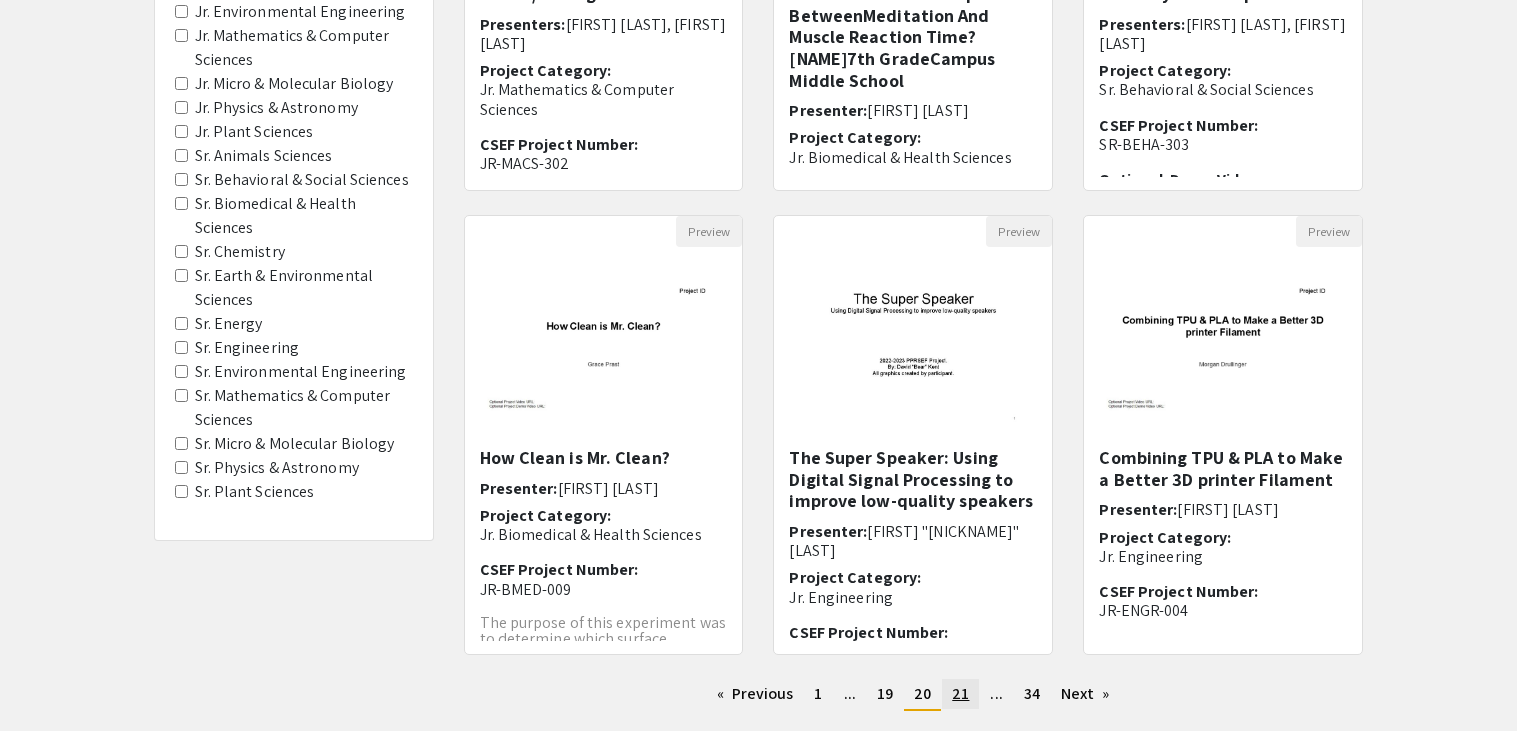 scroll, scrollTop: 470, scrollLeft: 0, axis: vertical 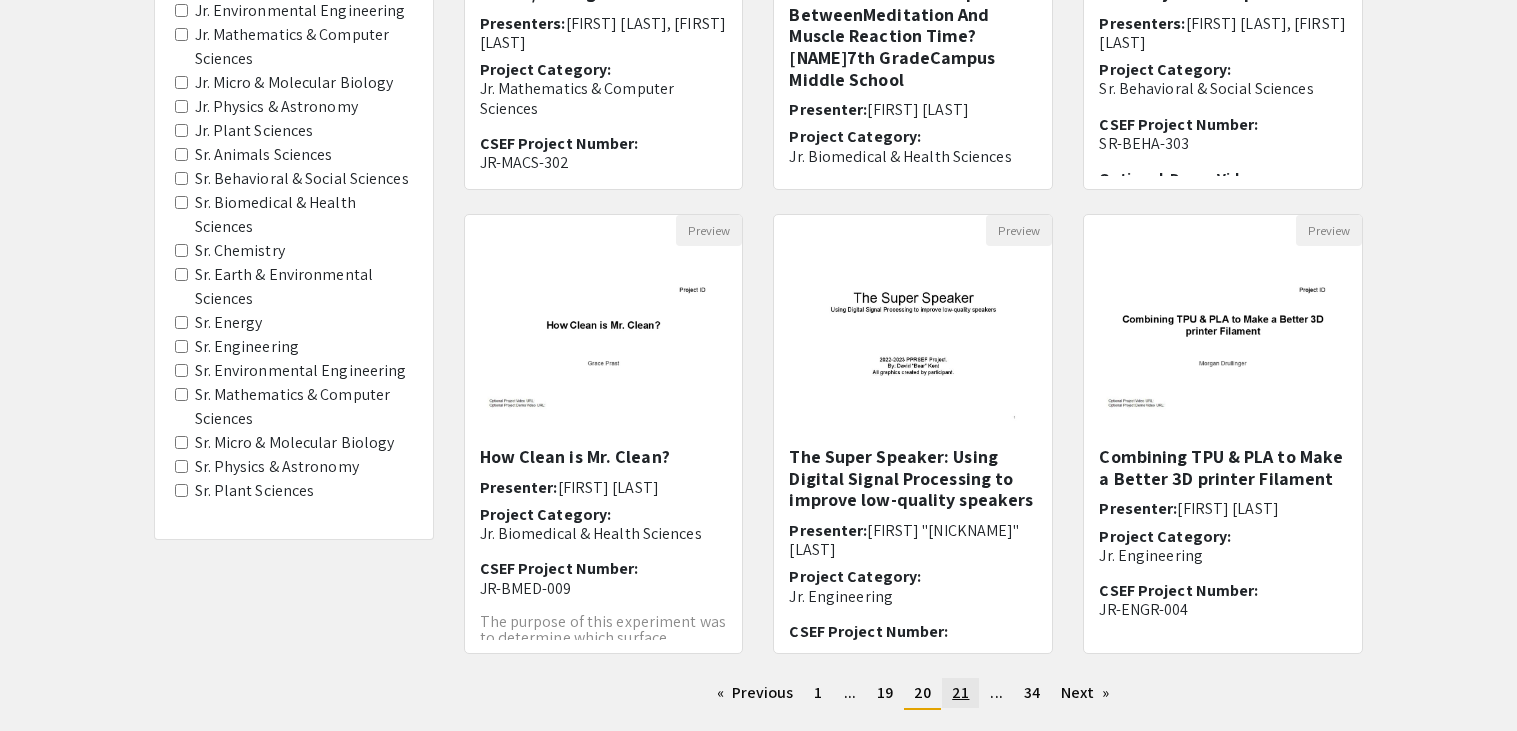click on "21" 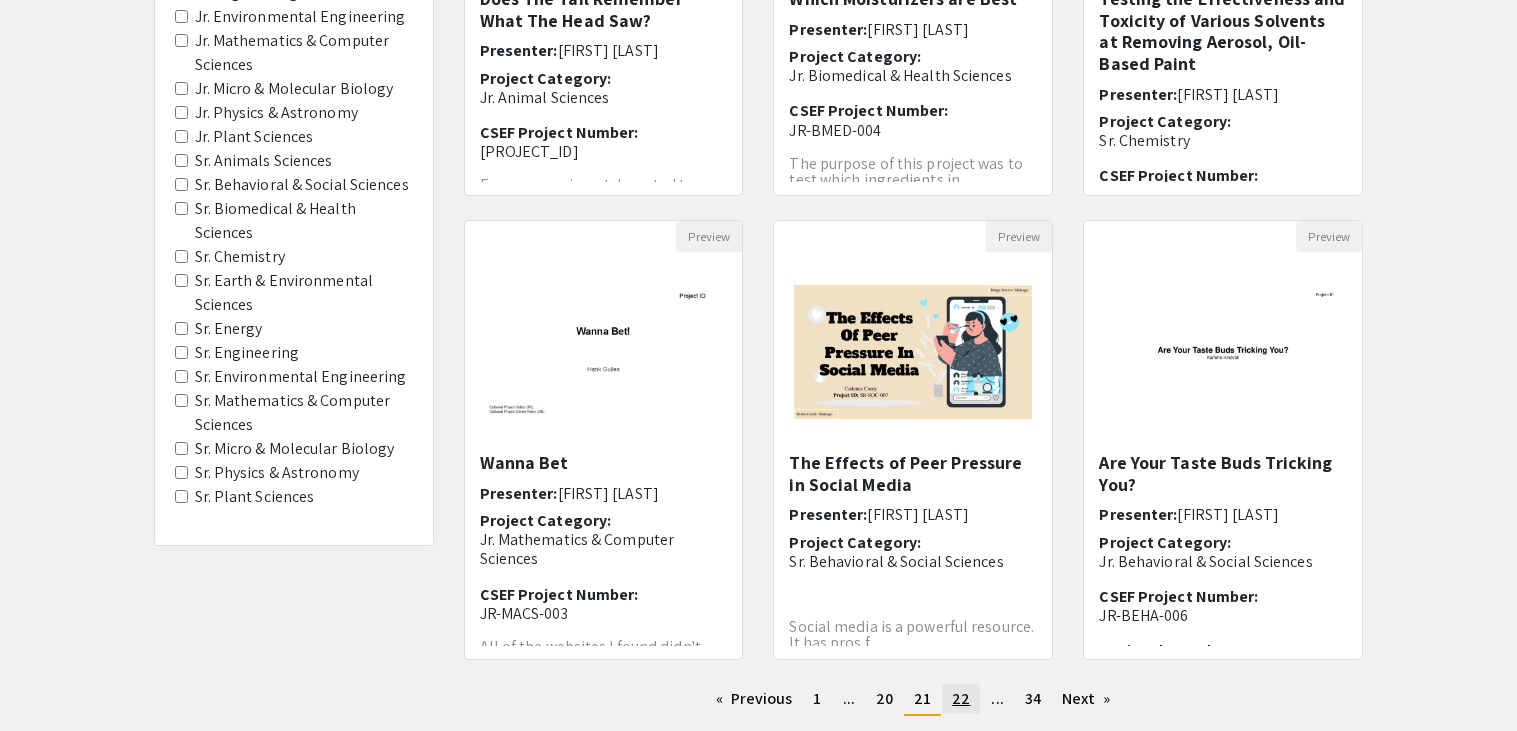 scroll, scrollTop: 466, scrollLeft: 0, axis: vertical 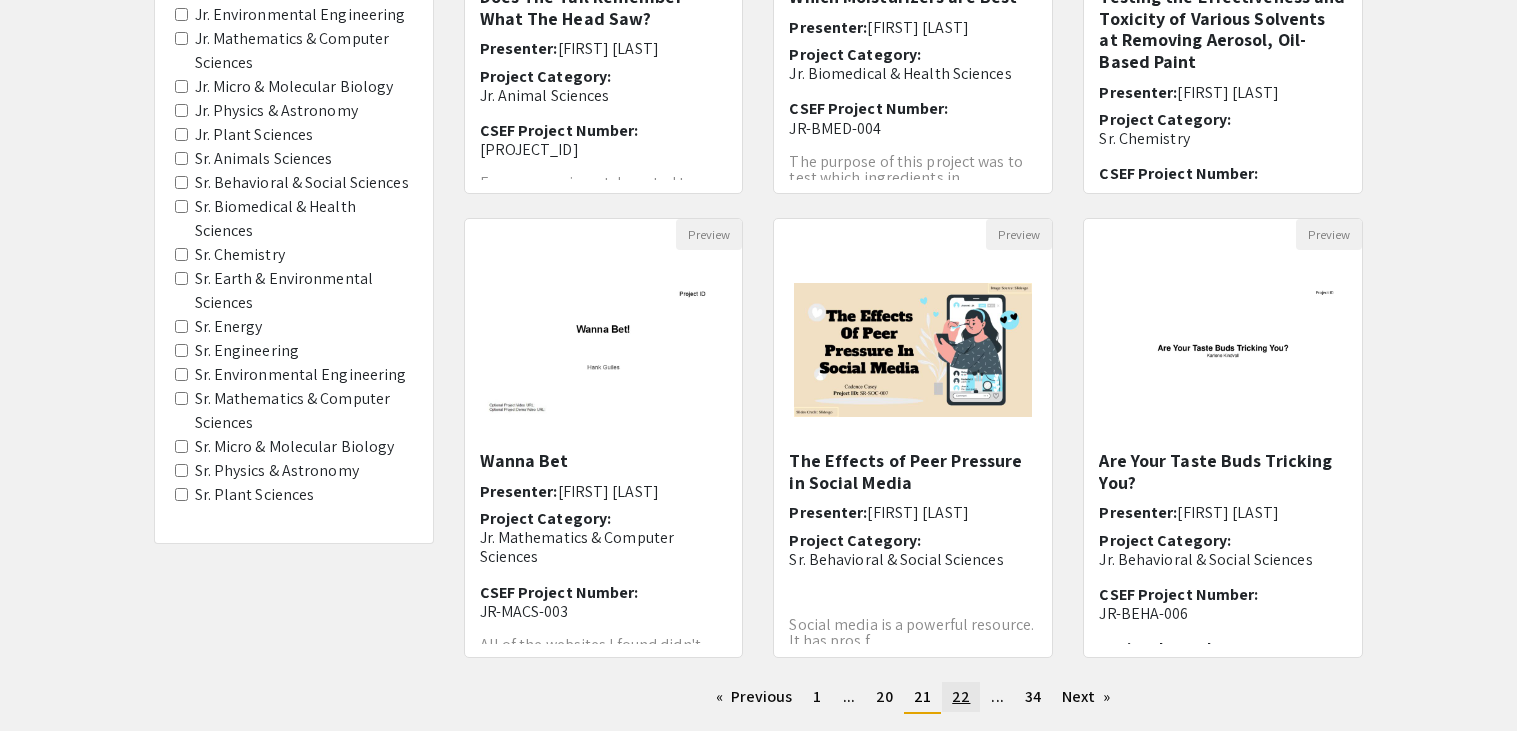 click on "22" 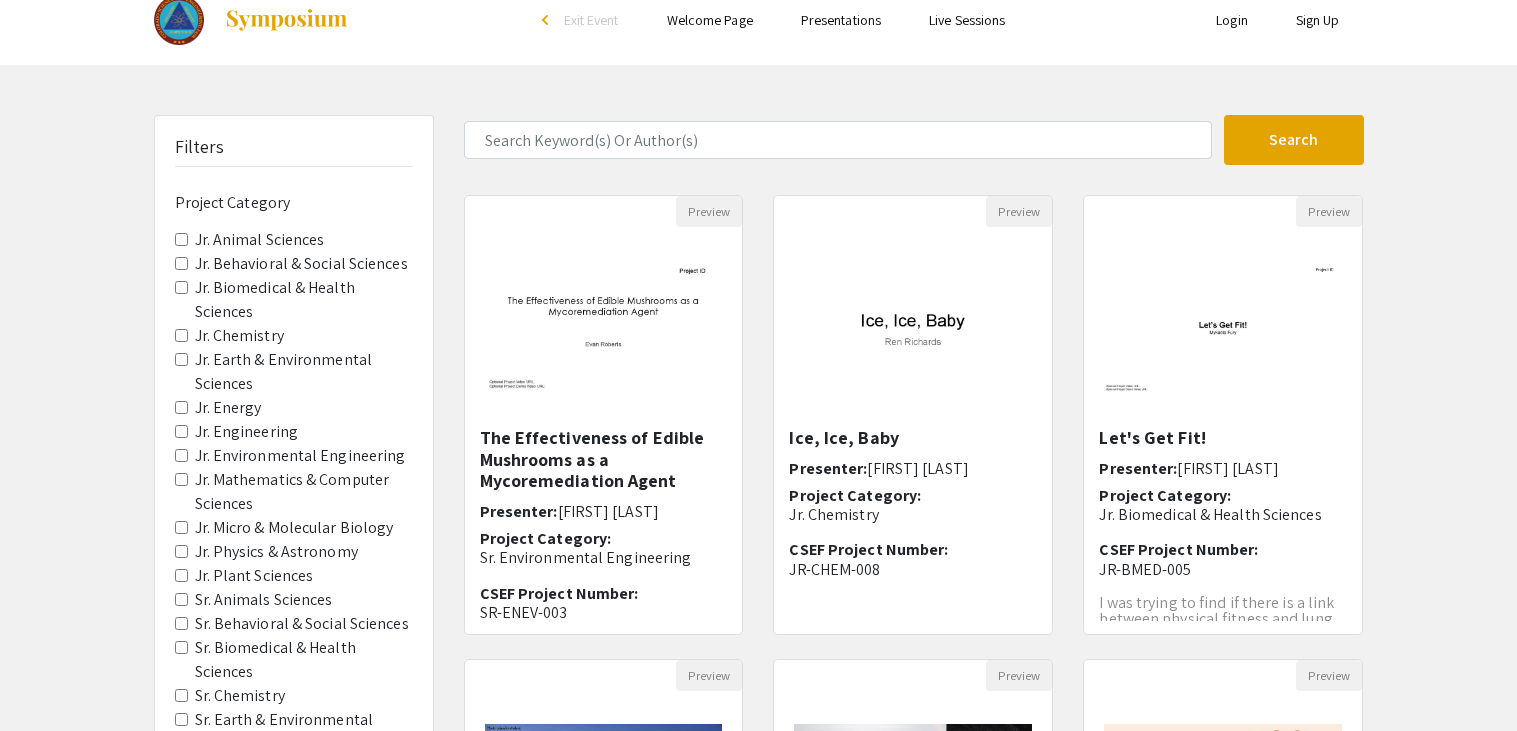 scroll, scrollTop: 28, scrollLeft: 0, axis: vertical 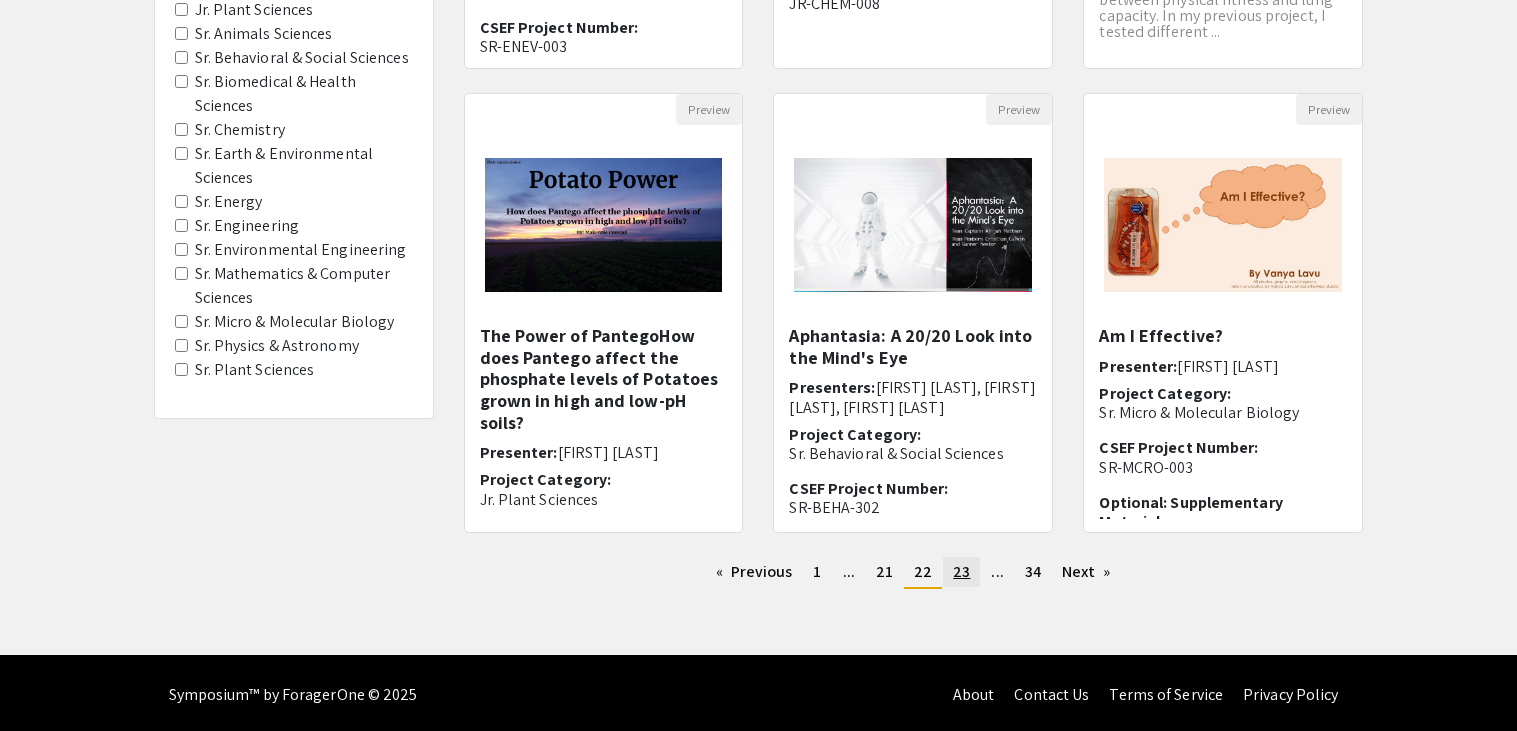 click on "23" 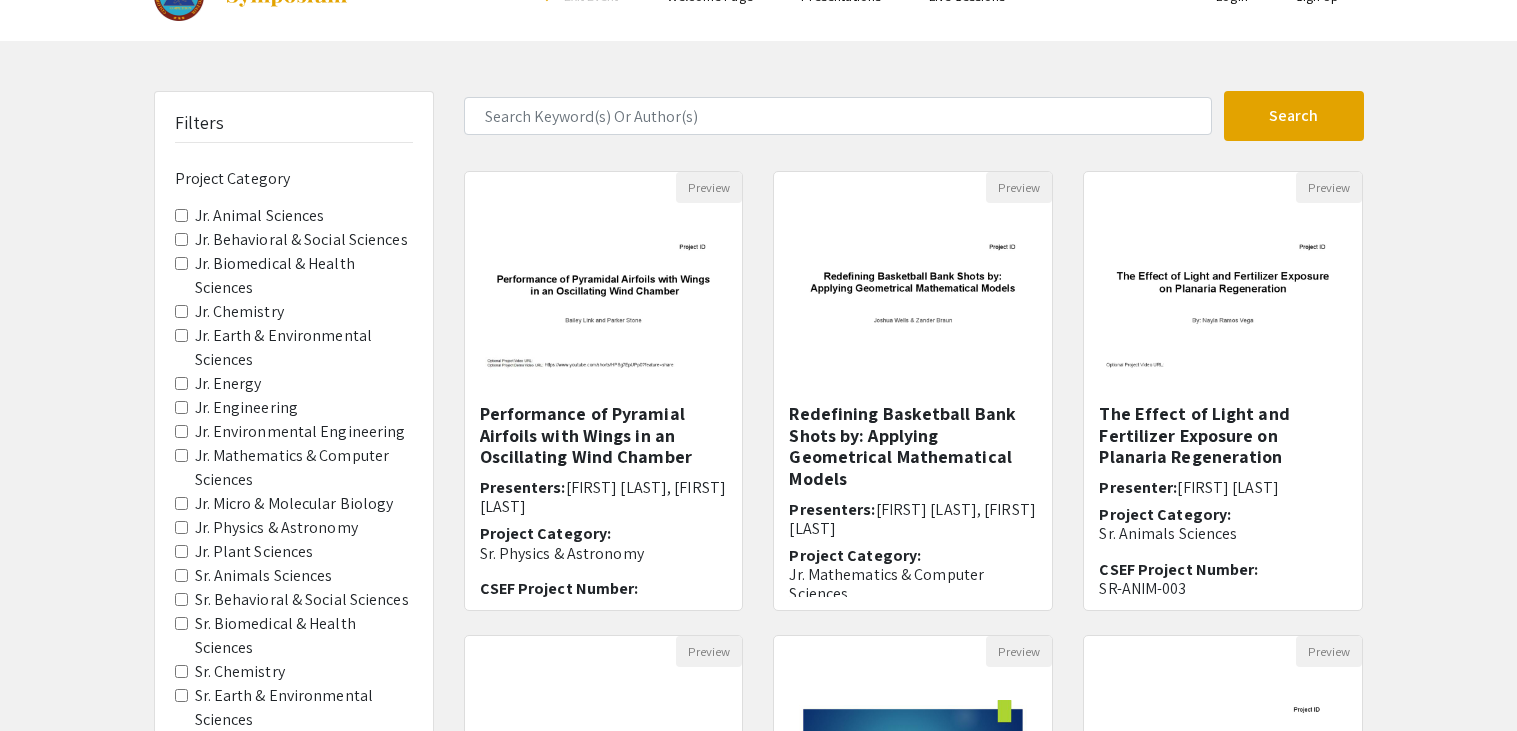 scroll, scrollTop: 51, scrollLeft: 0, axis: vertical 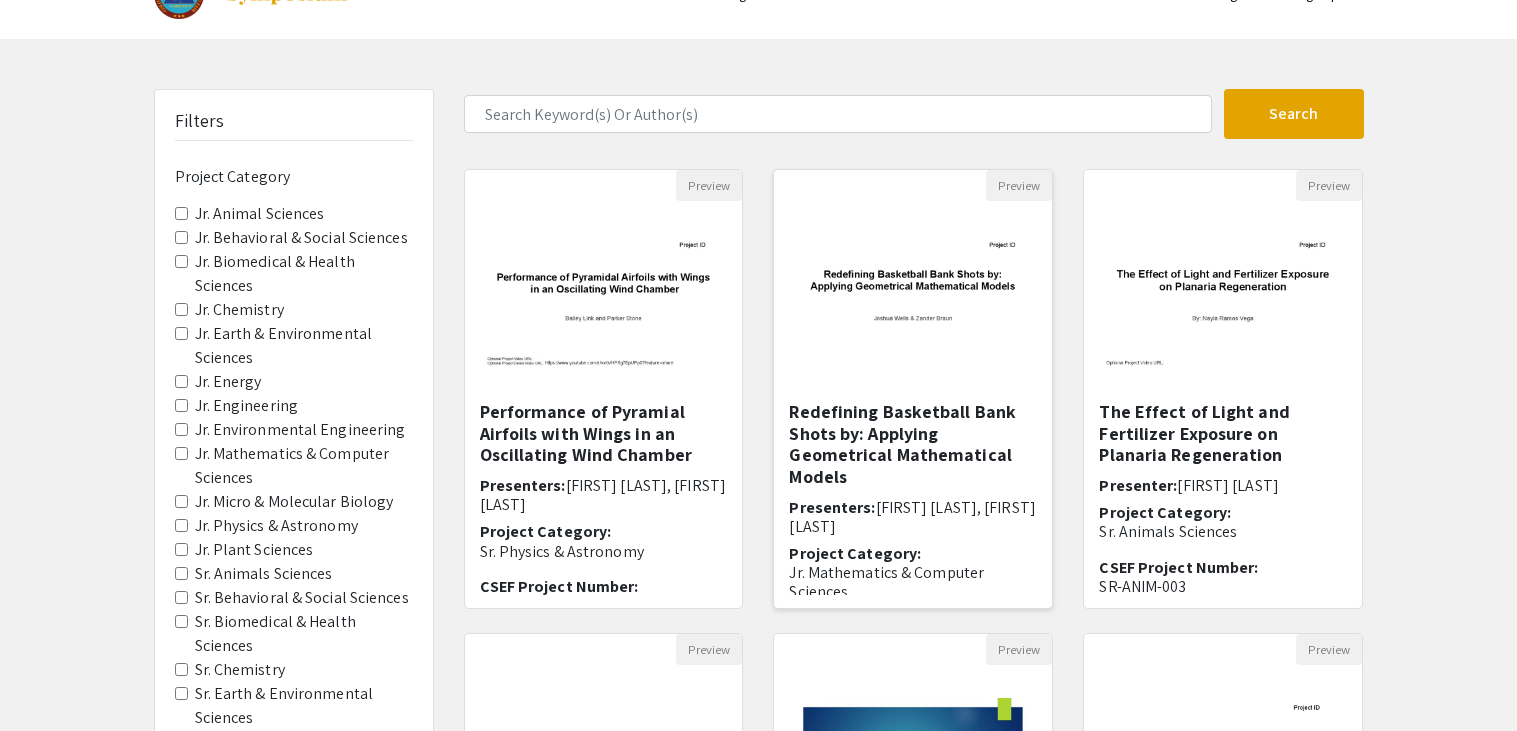 click on "Redefining Basketball Bank Shots by: Applying Geometrical Mathematical Models" at bounding box center (913, 444) 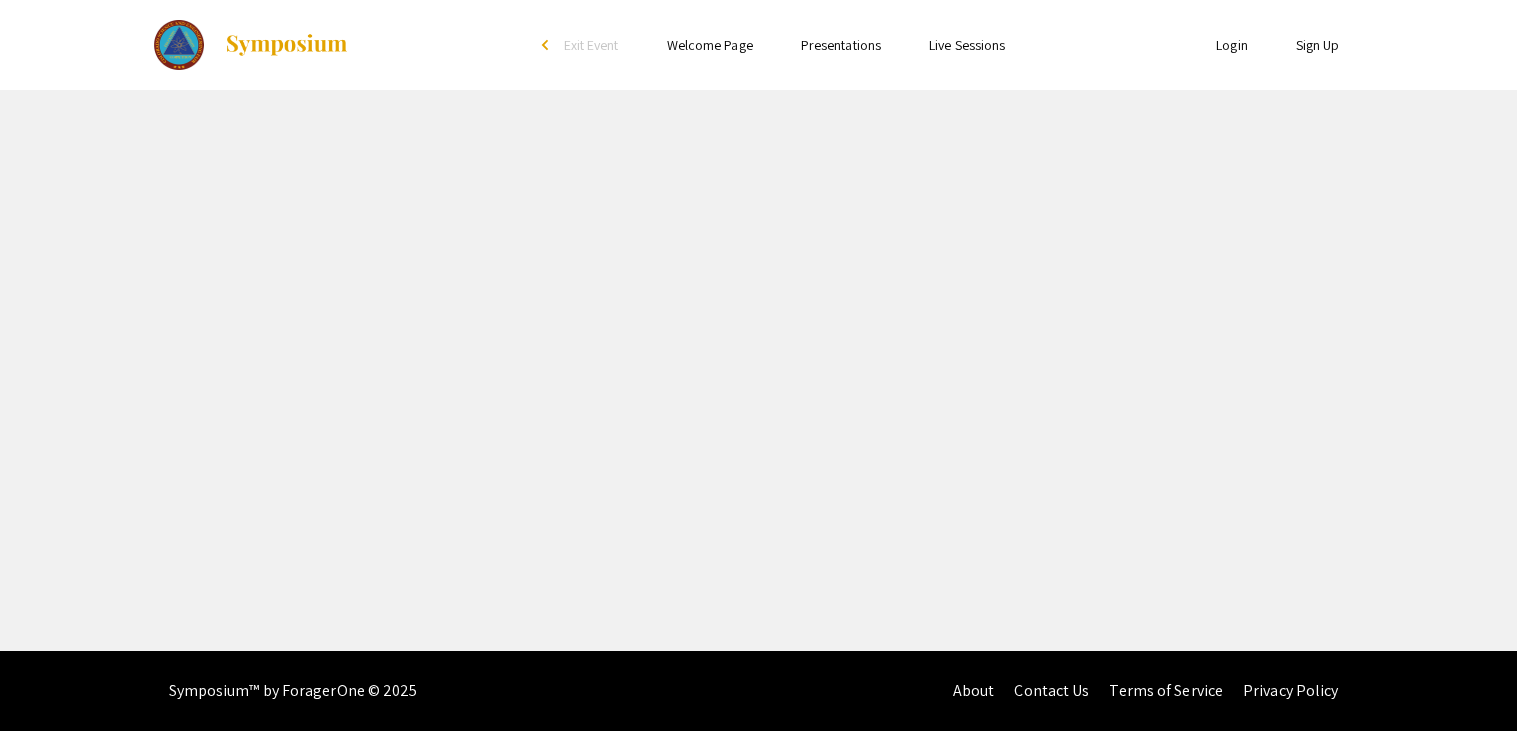 scroll, scrollTop: 0, scrollLeft: 0, axis: both 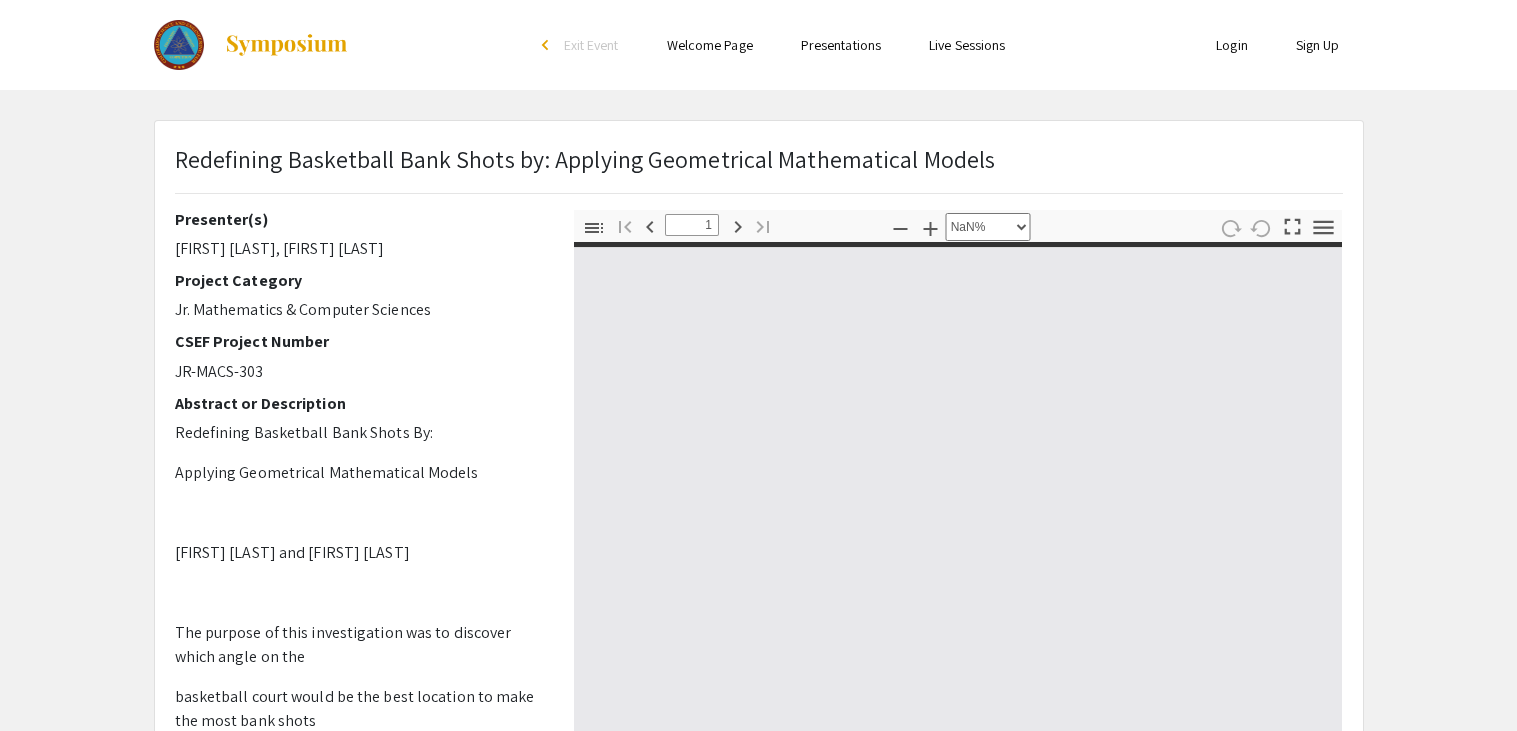 type on "0" 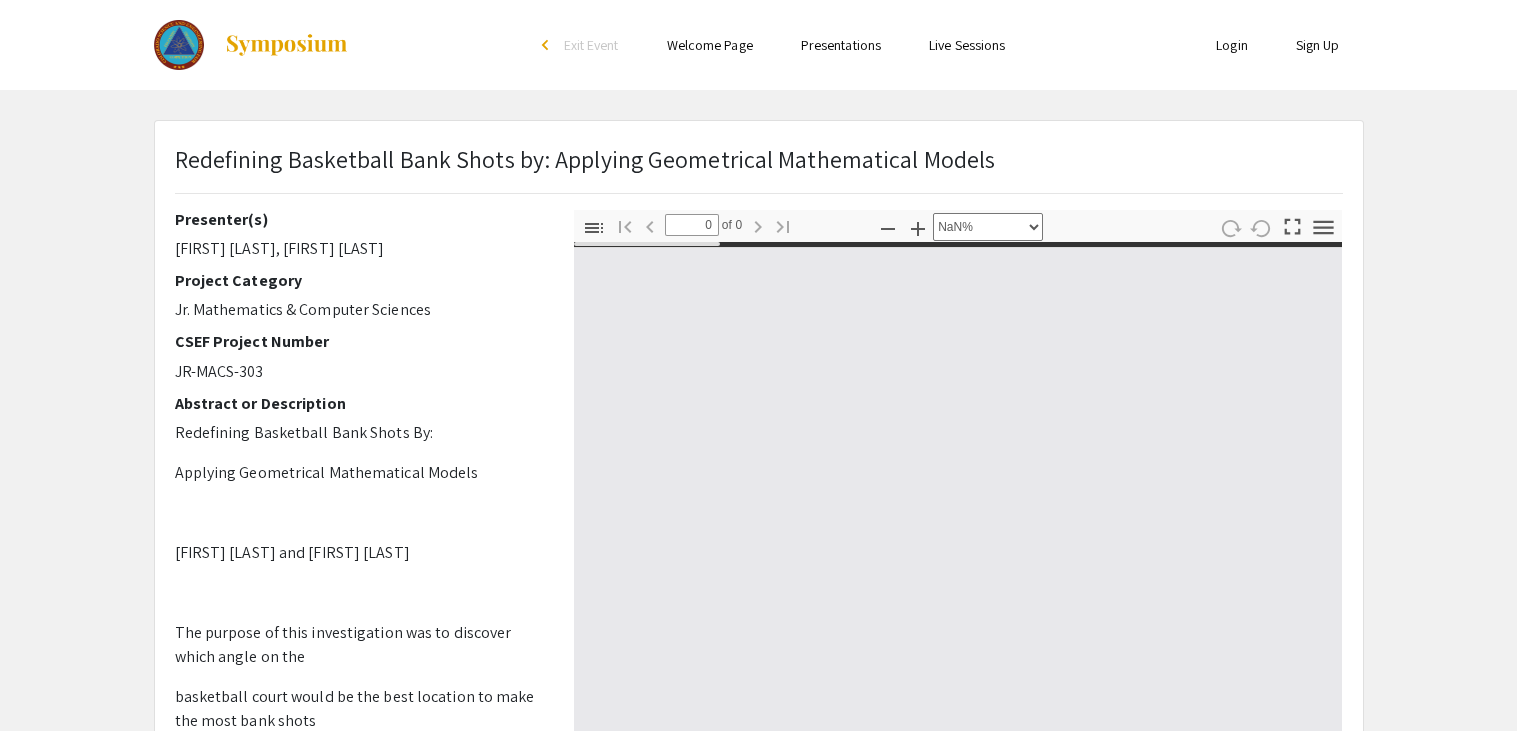 select on "auto" 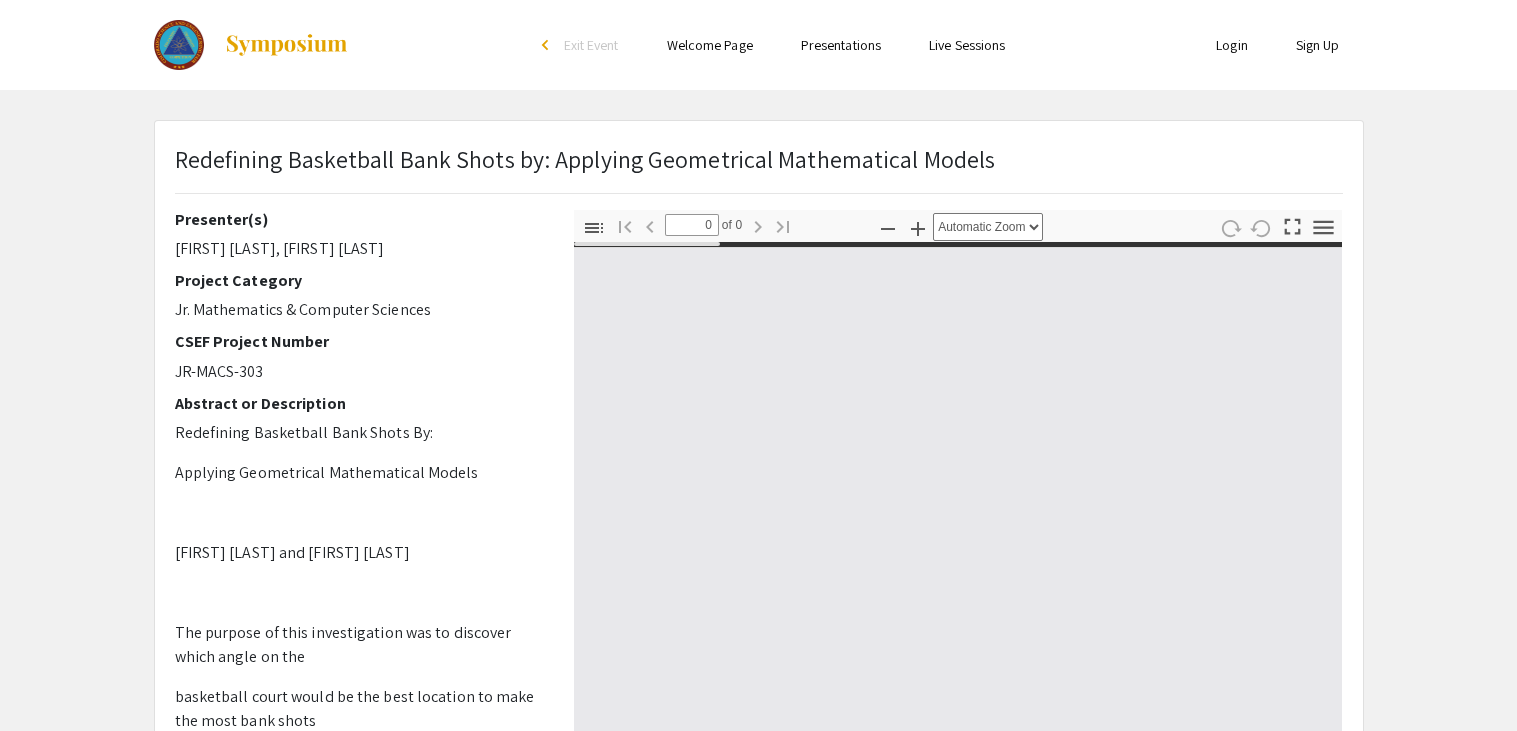 type on "1" 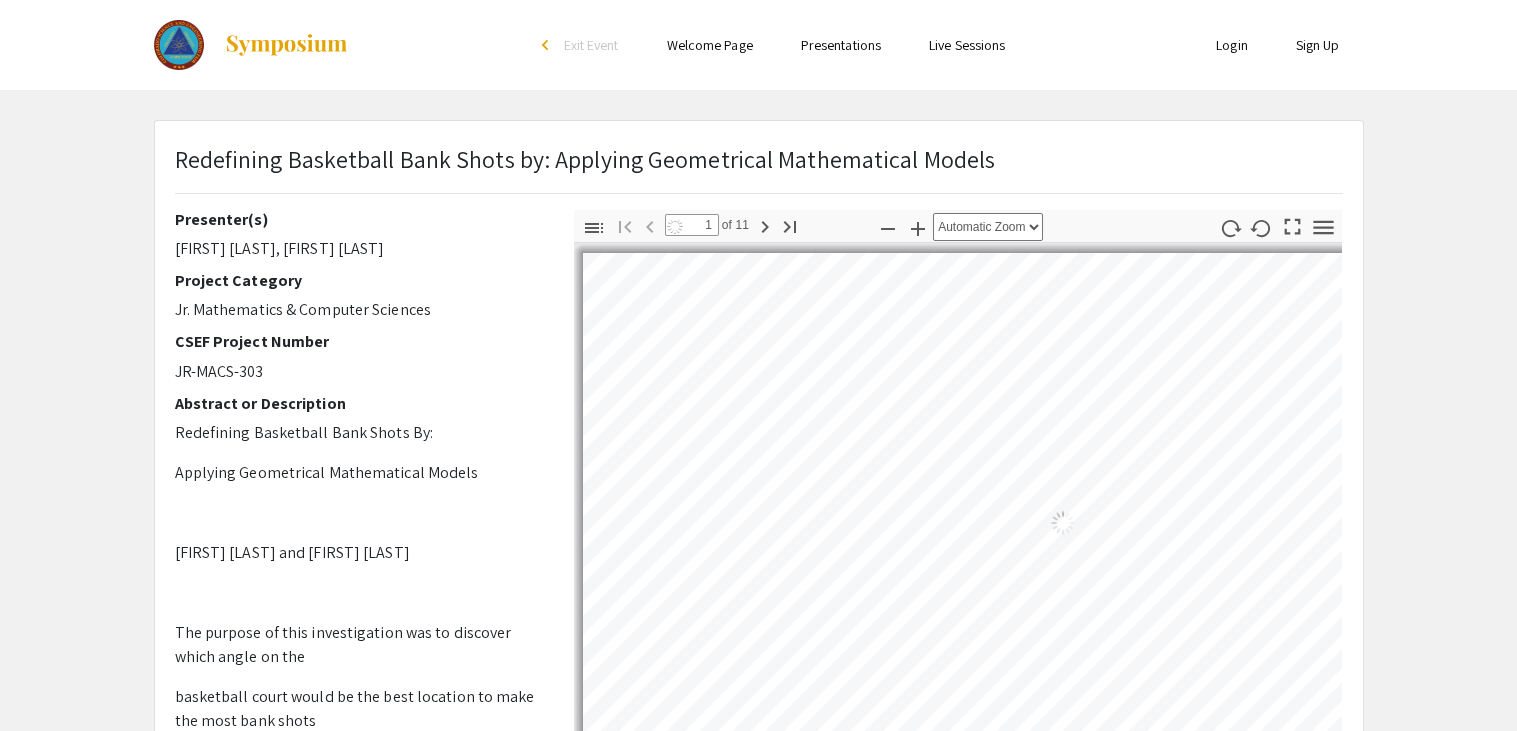 select on "auto" 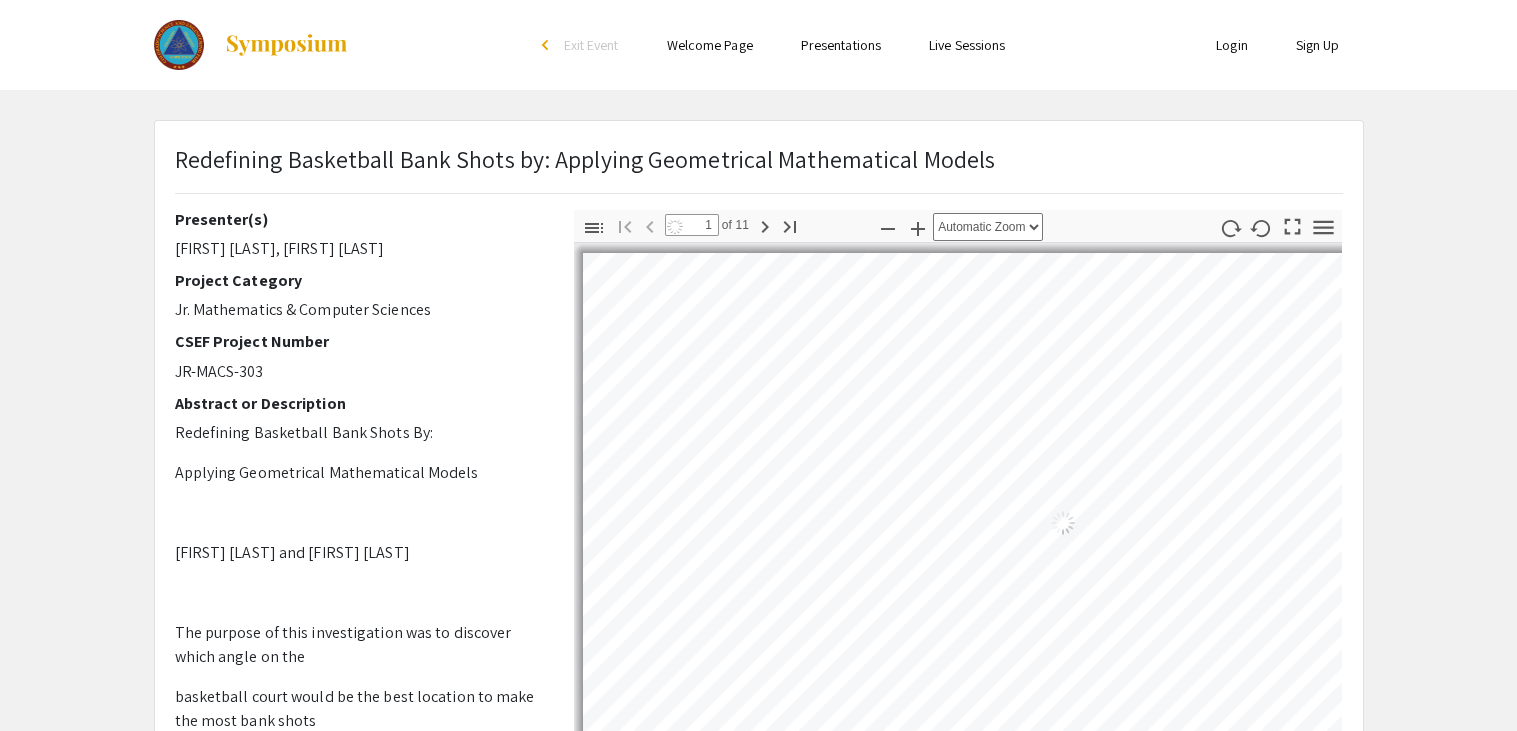 scroll, scrollTop: 42, scrollLeft: 0, axis: vertical 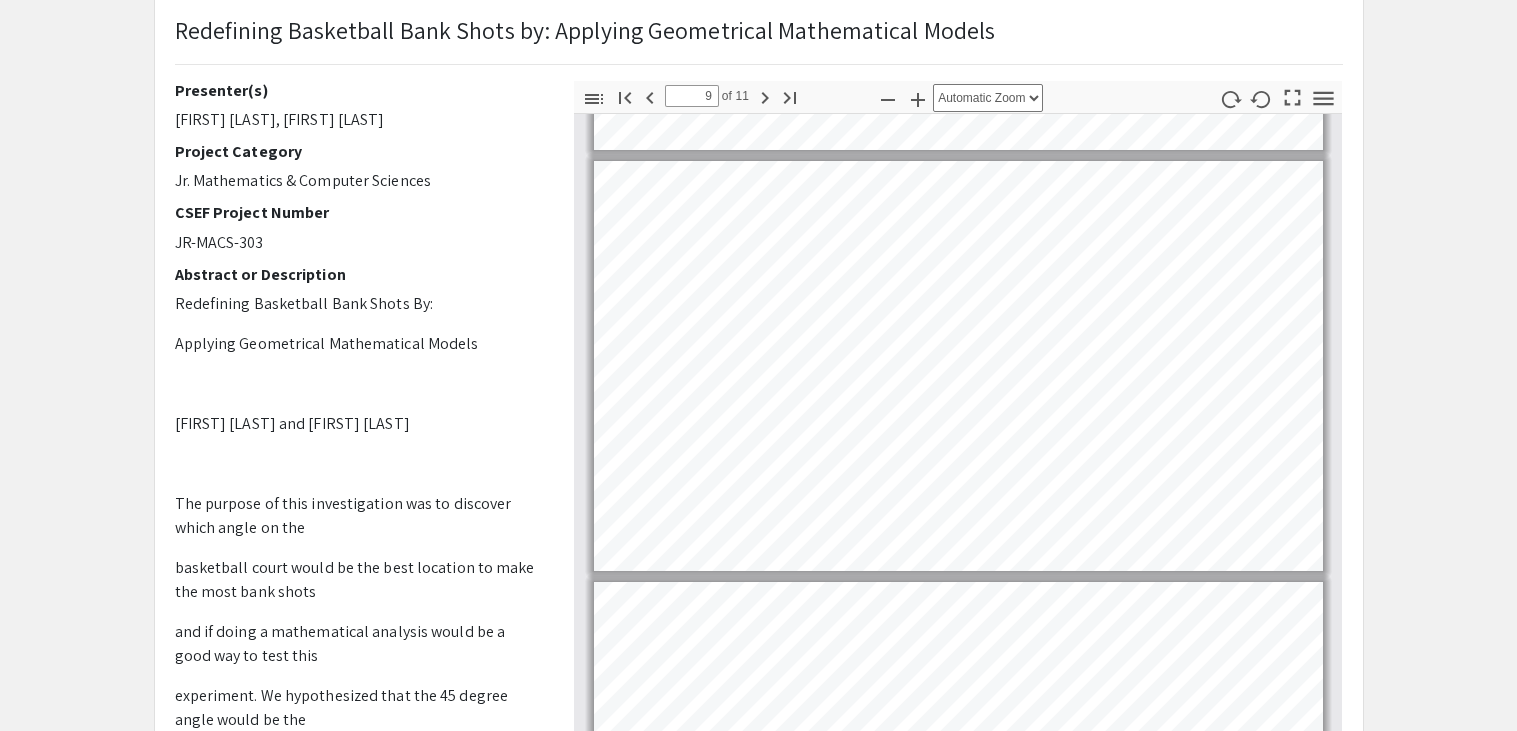 type on "10" 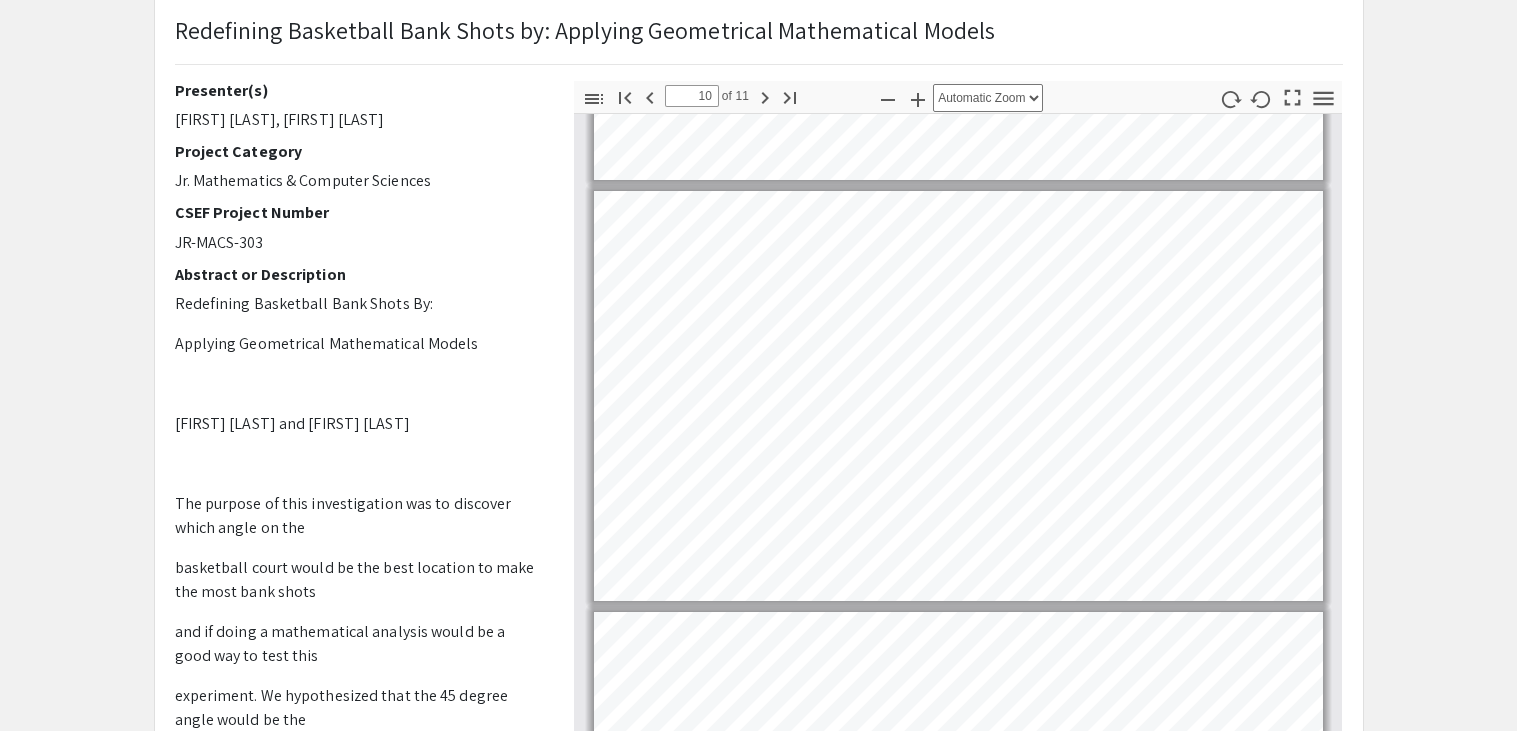 scroll, scrollTop: 3724, scrollLeft: 0, axis: vertical 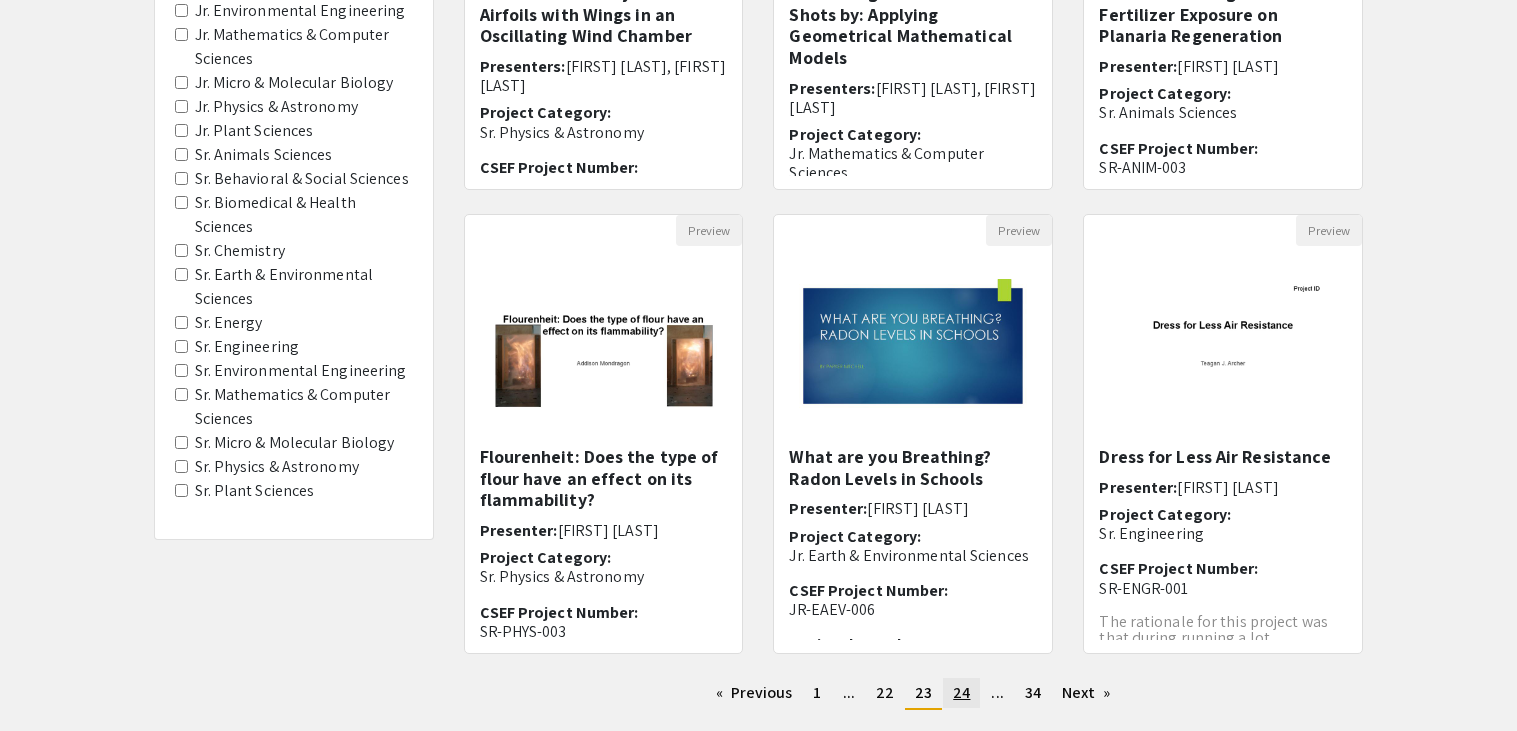 click on "24" 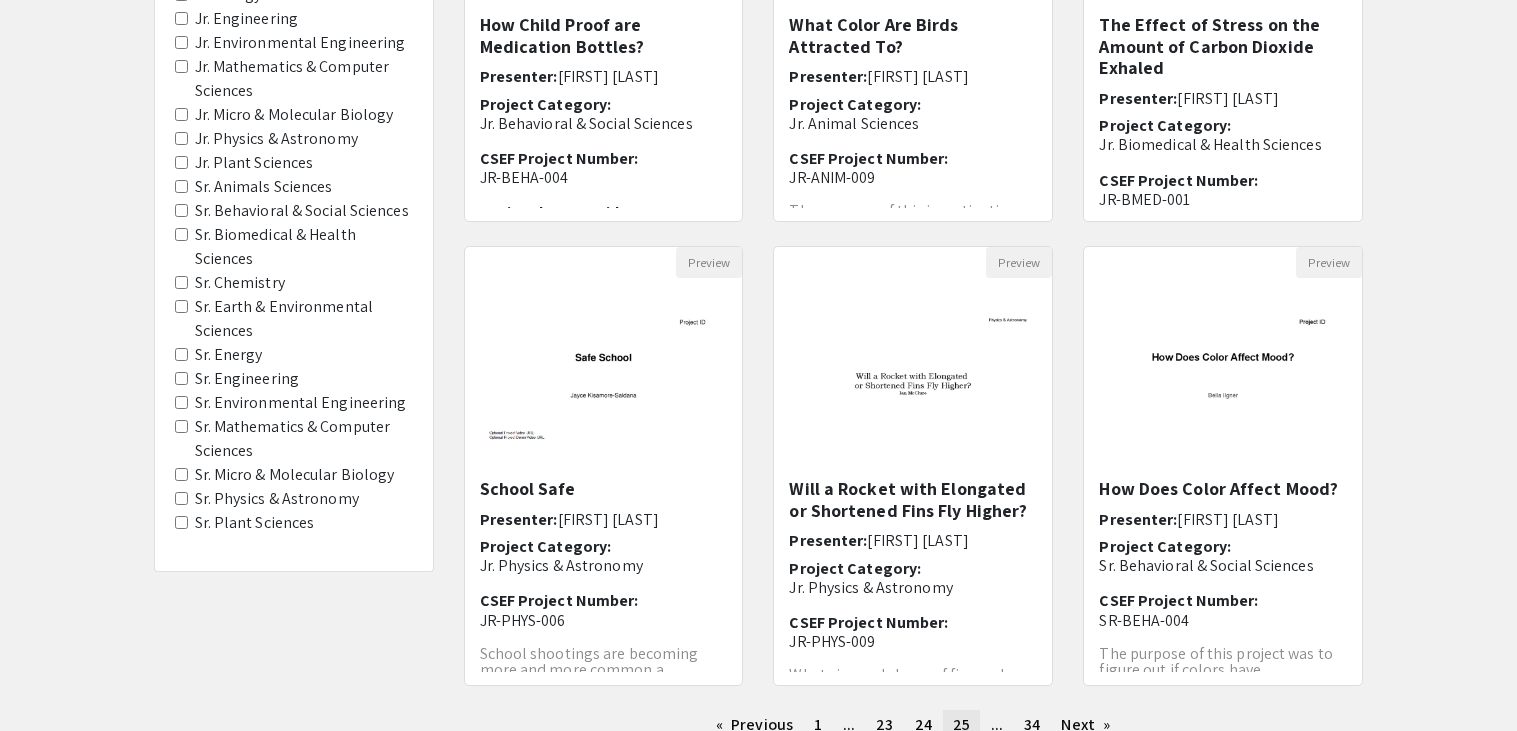scroll, scrollTop: 443, scrollLeft: 0, axis: vertical 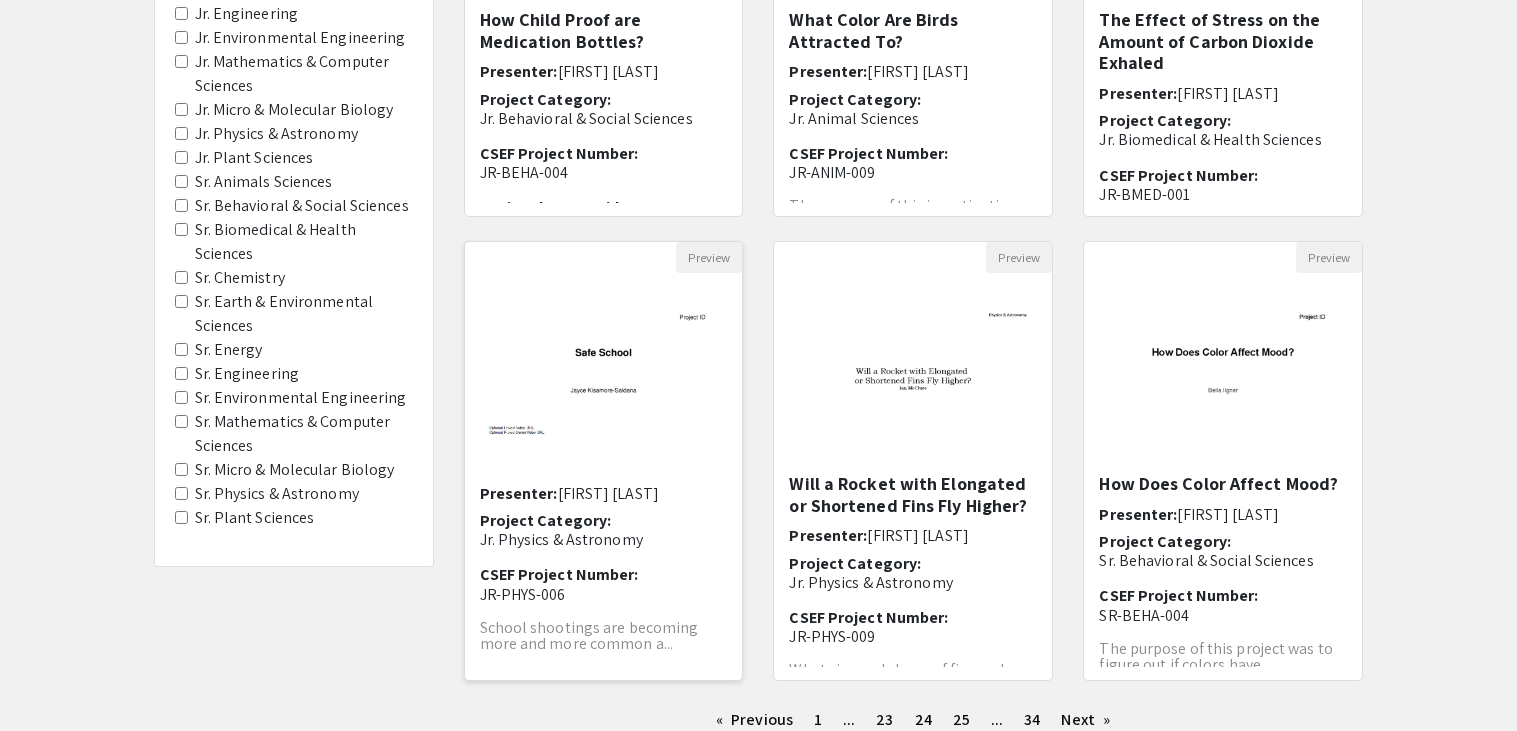 click 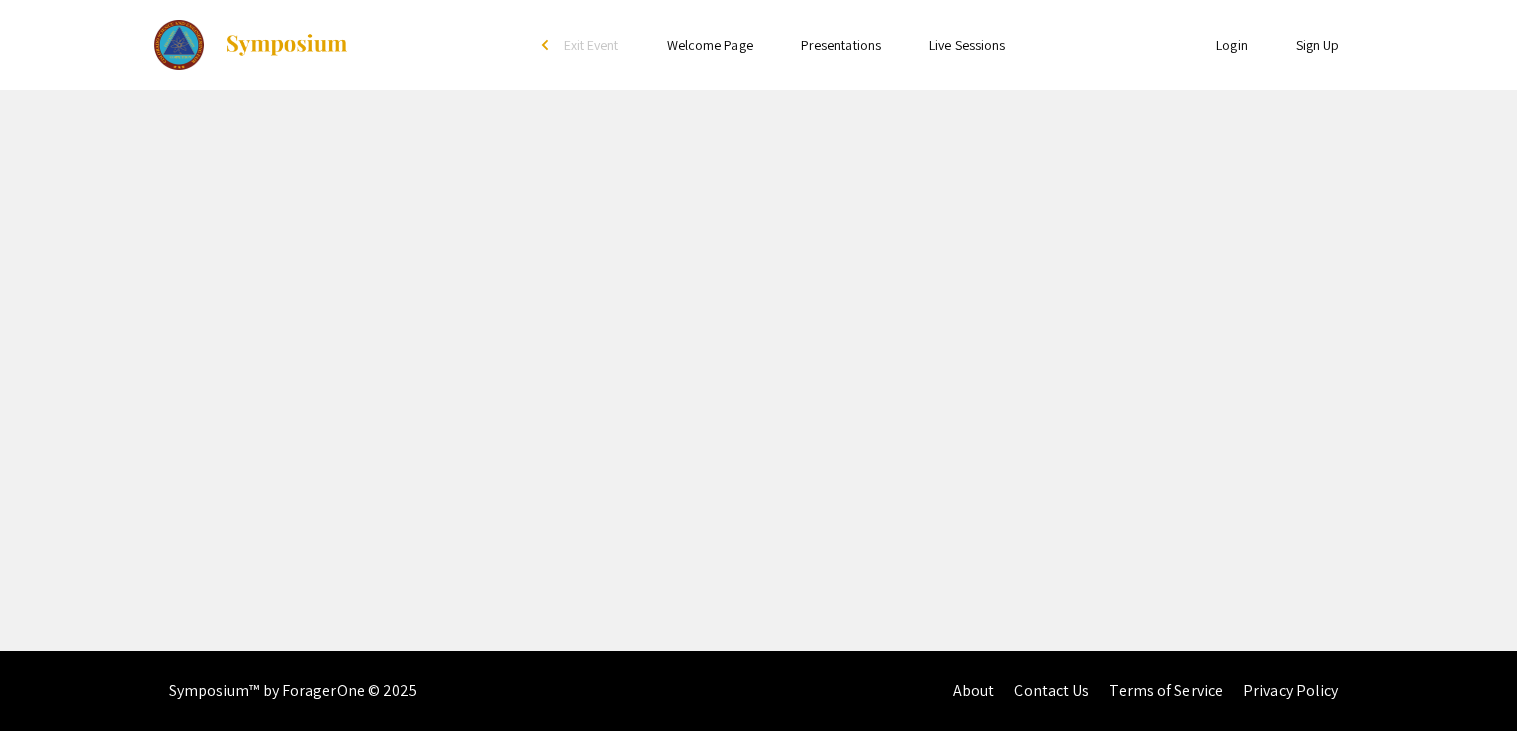 scroll, scrollTop: 0, scrollLeft: 0, axis: both 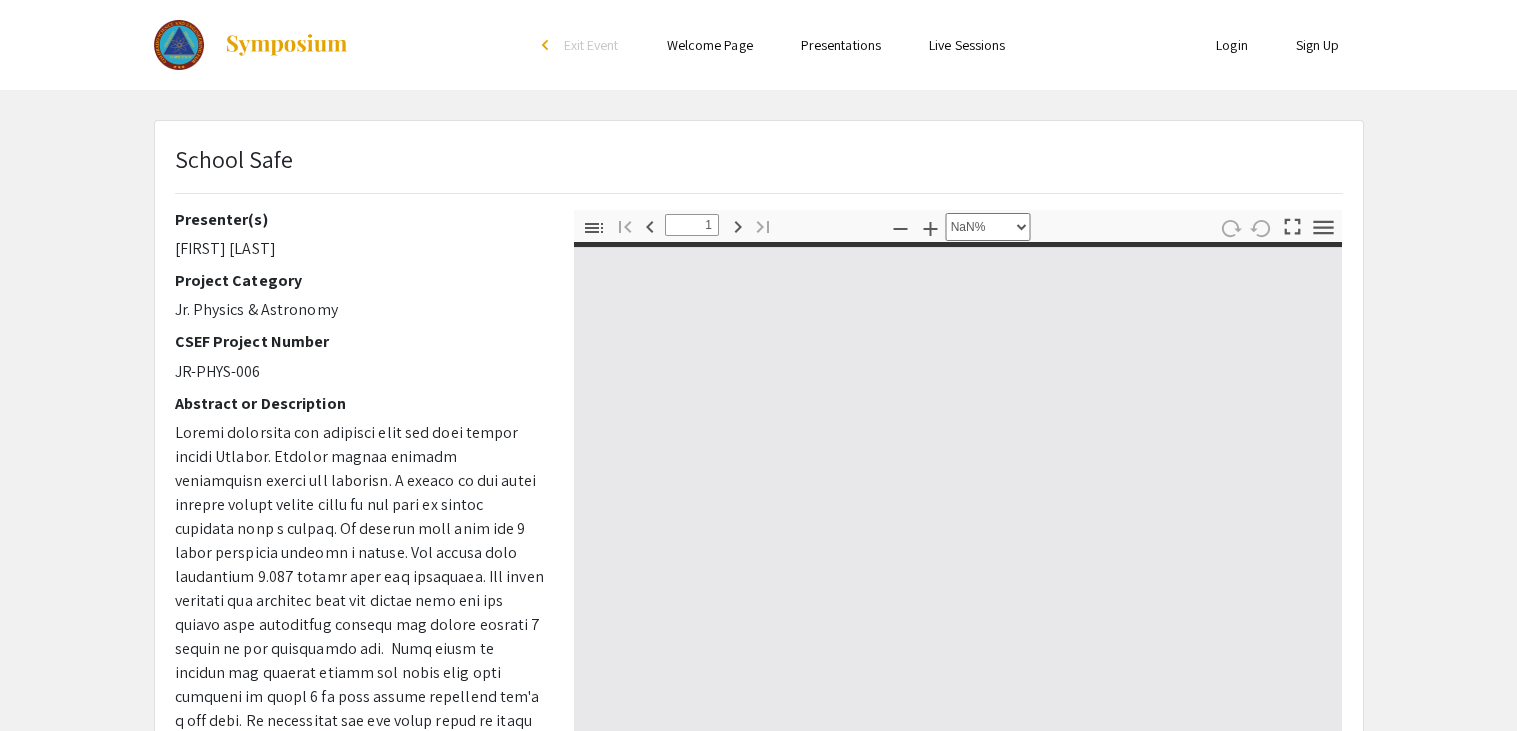 type on "0" 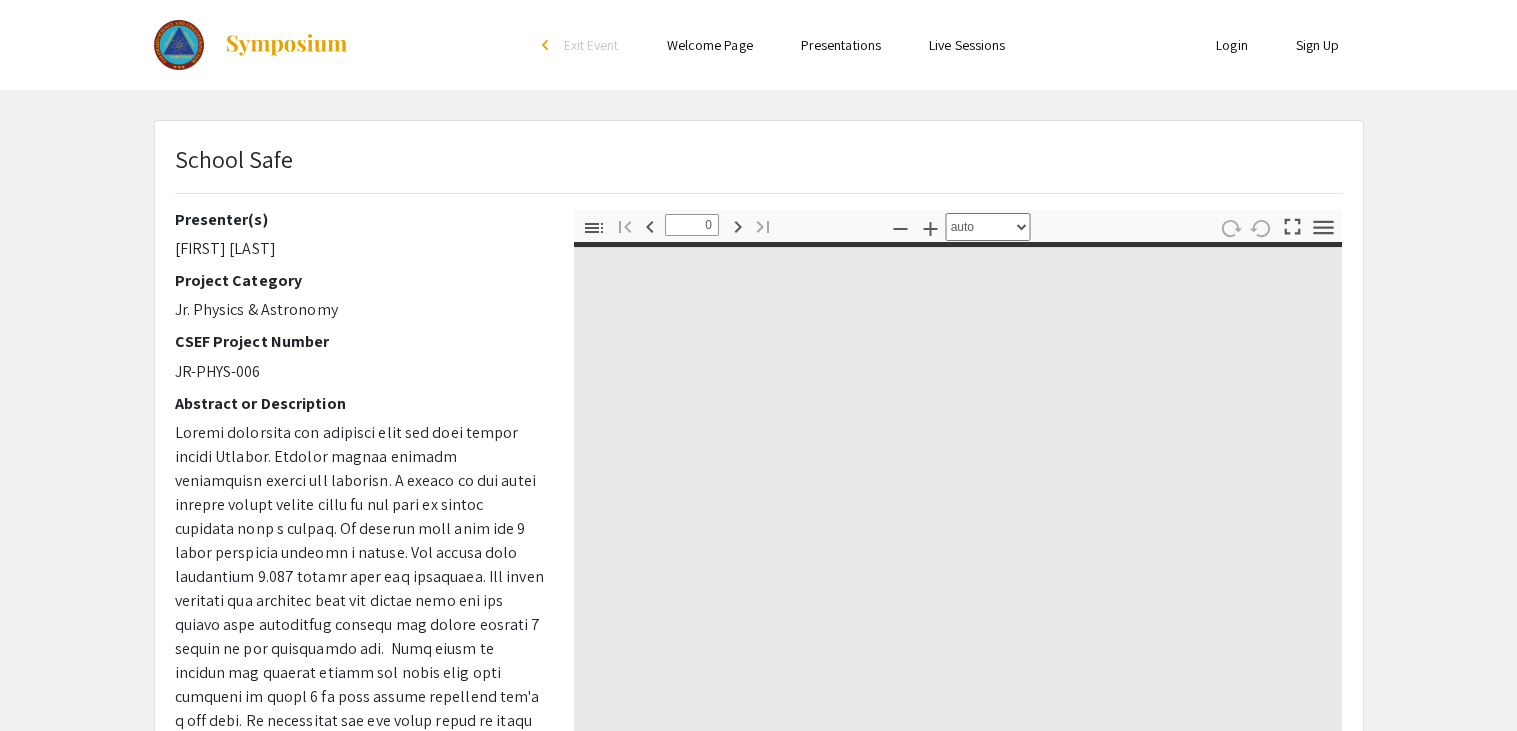 select on "custom" 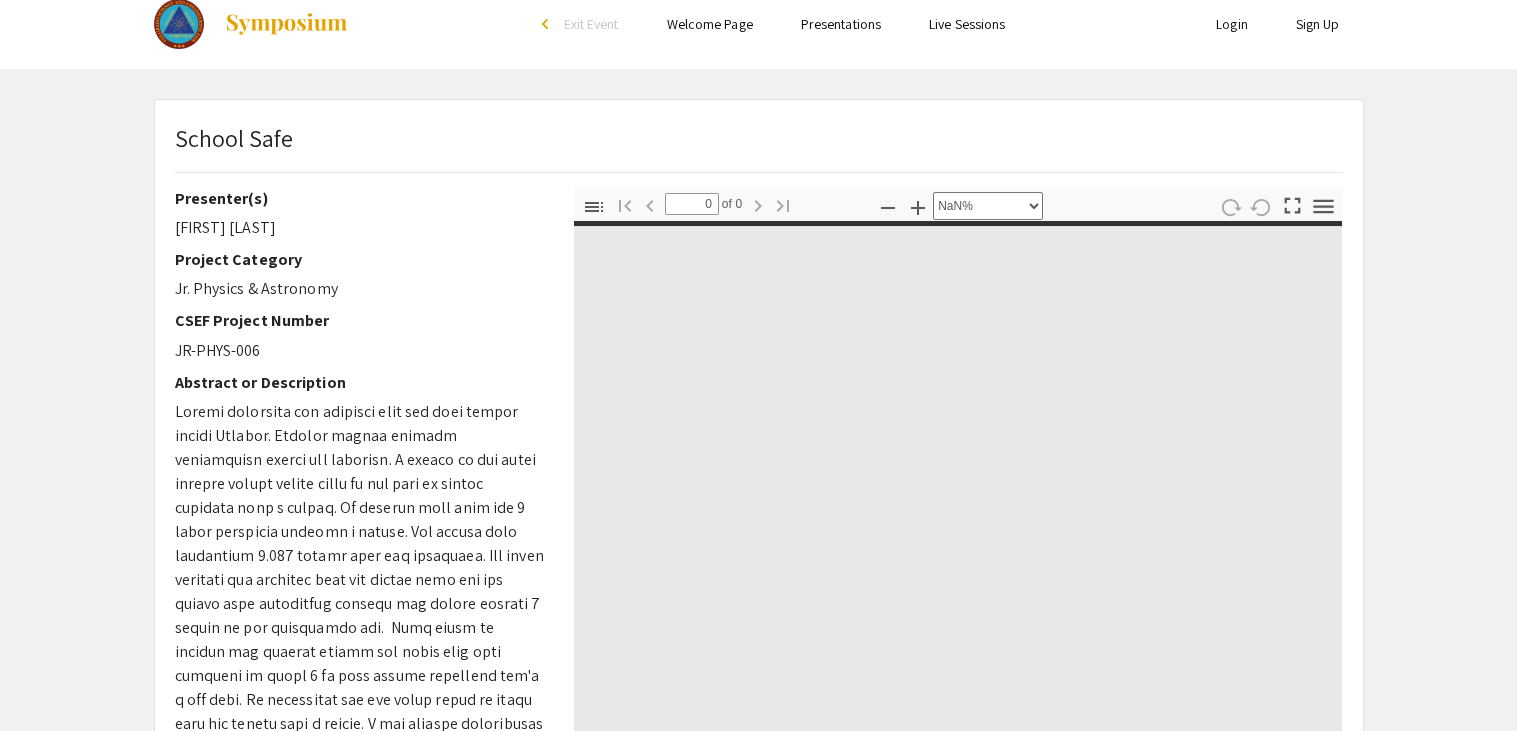 type on "1" 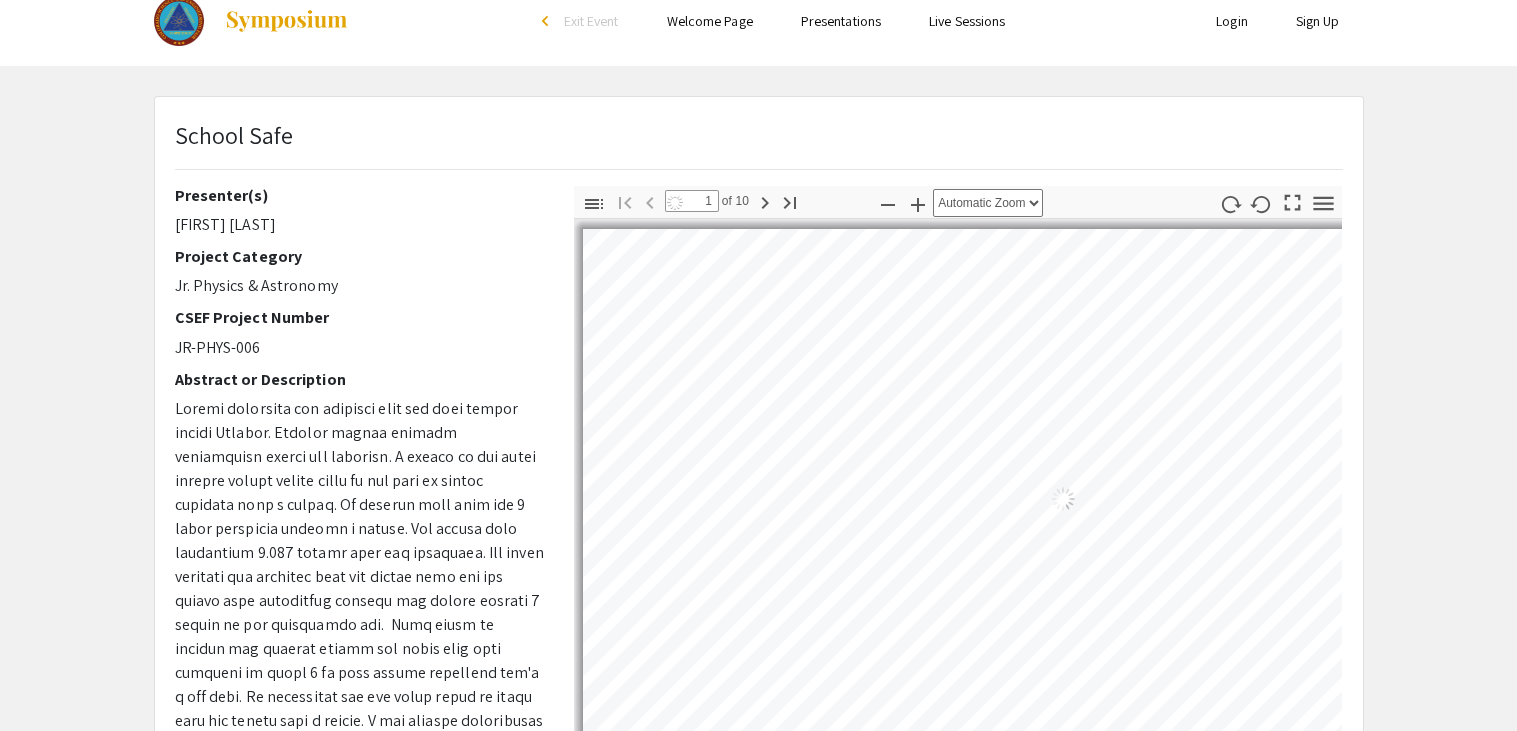 select on "auto" 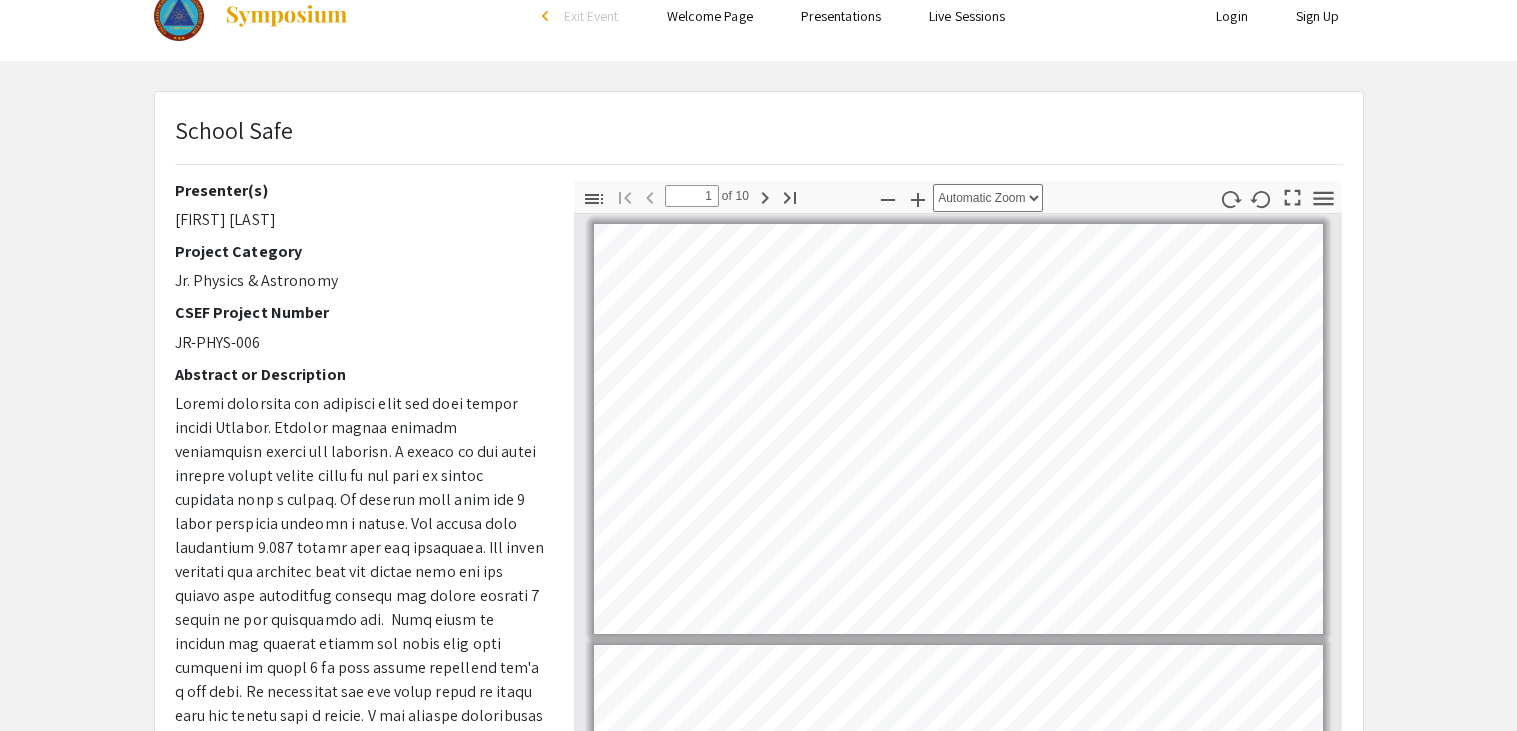 scroll, scrollTop: 32, scrollLeft: 0, axis: vertical 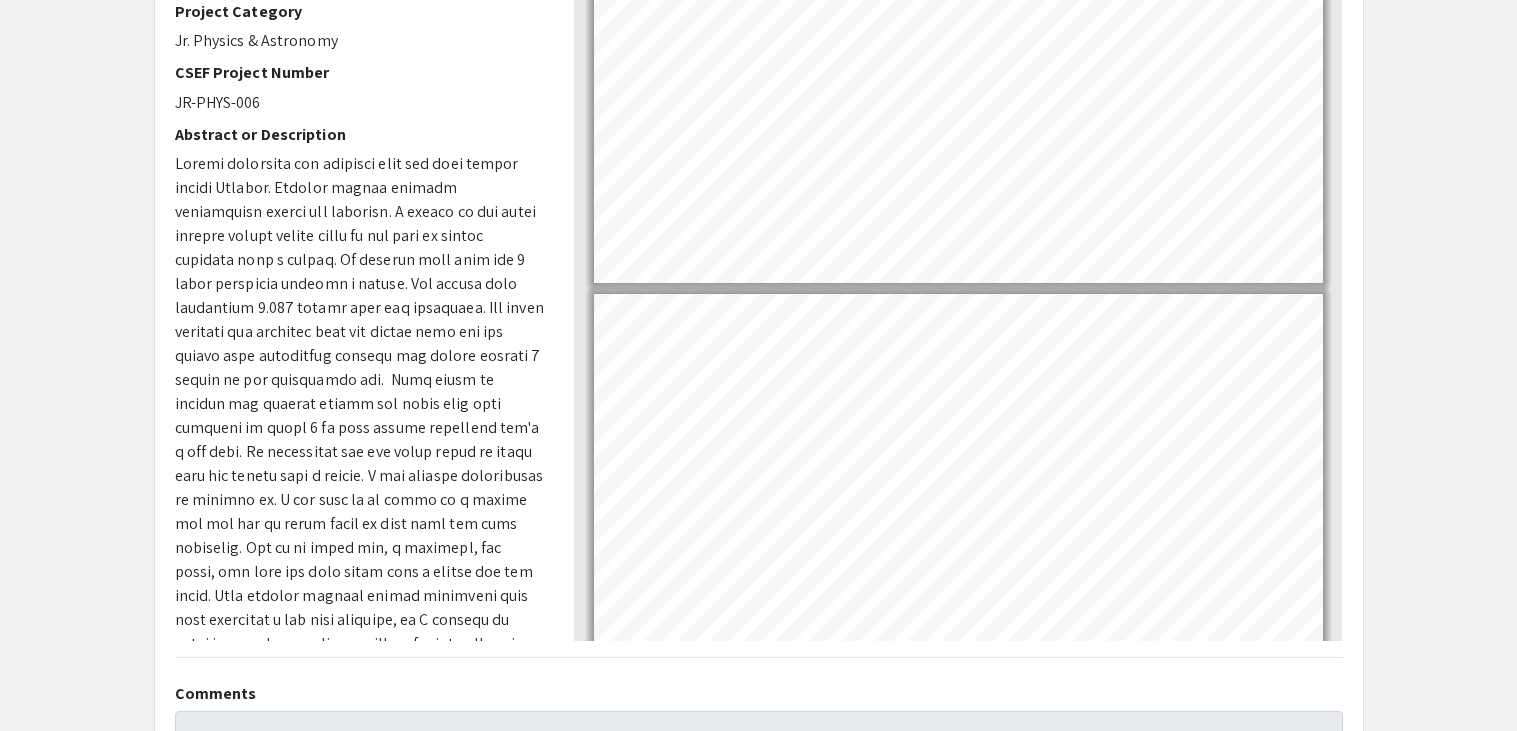 type on "3" 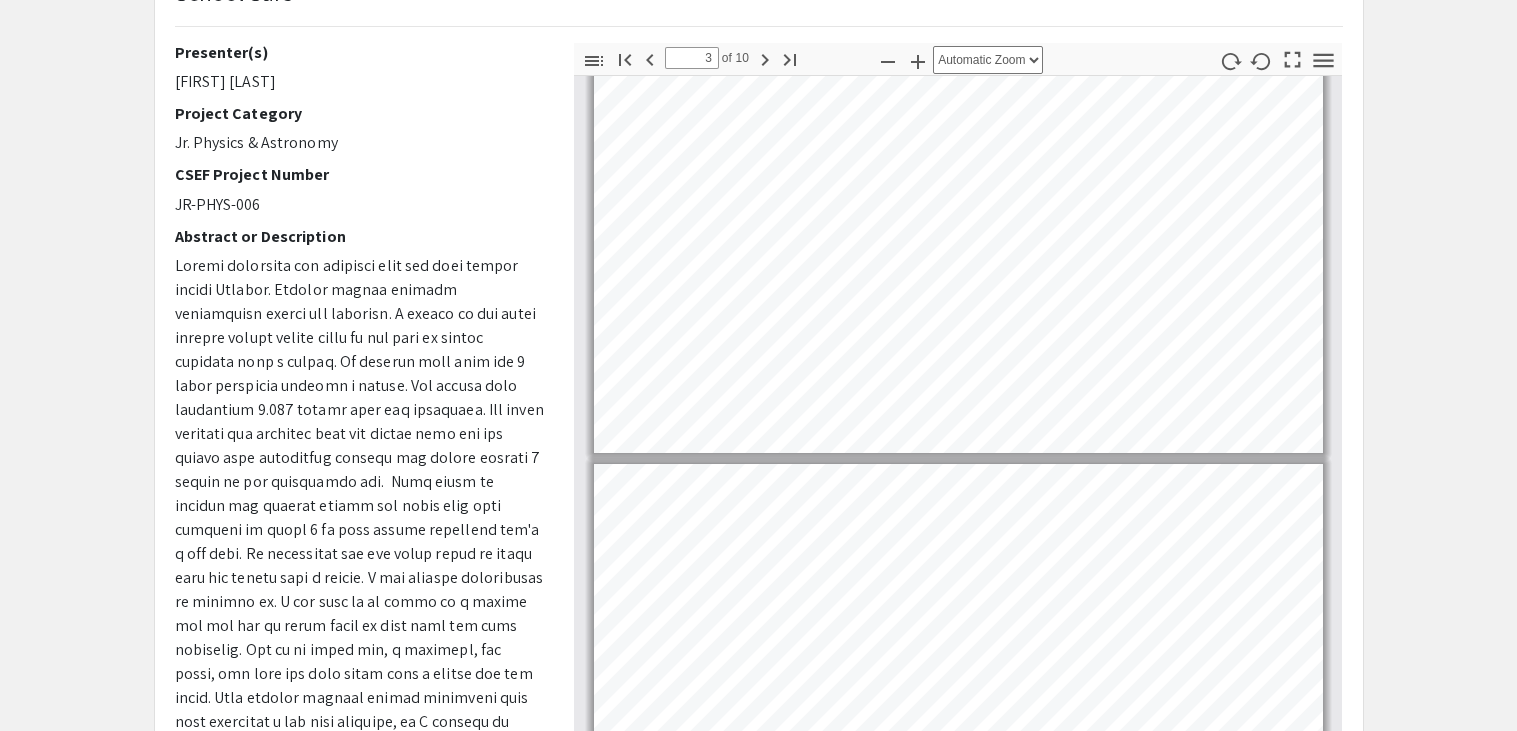 scroll, scrollTop: 157, scrollLeft: 0, axis: vertical 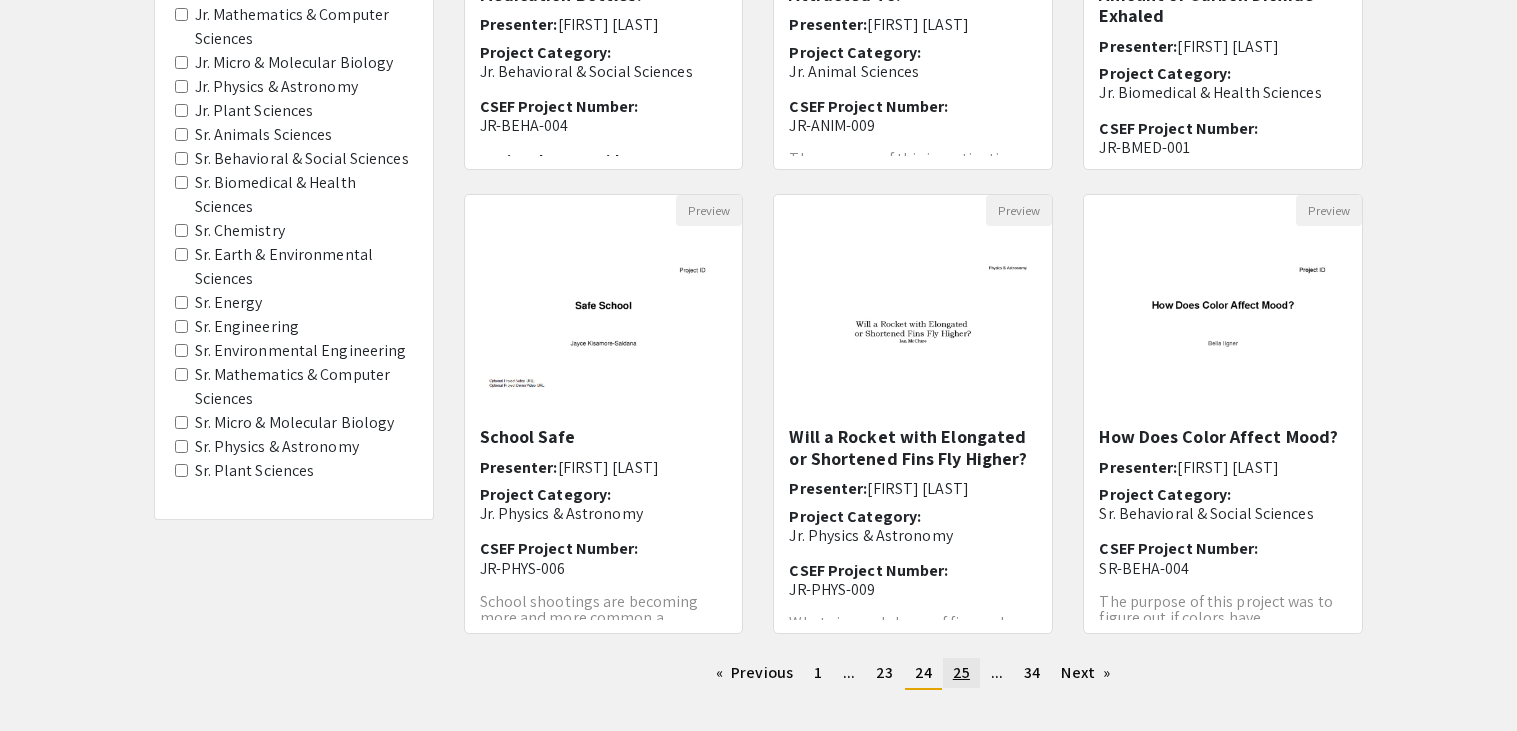click on "25" 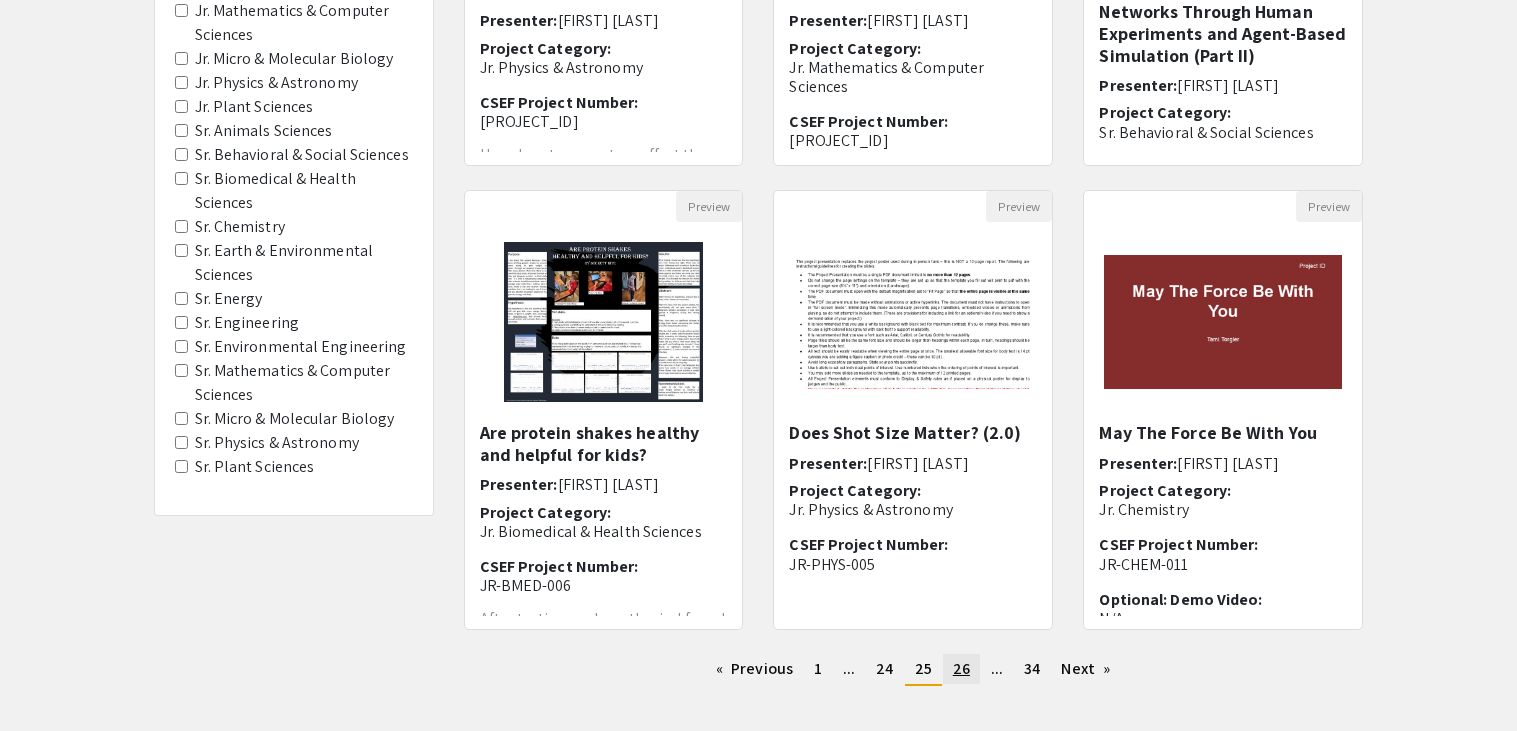 scroll, scrollTop: 495, scrollLeft: 0, axis: vertical 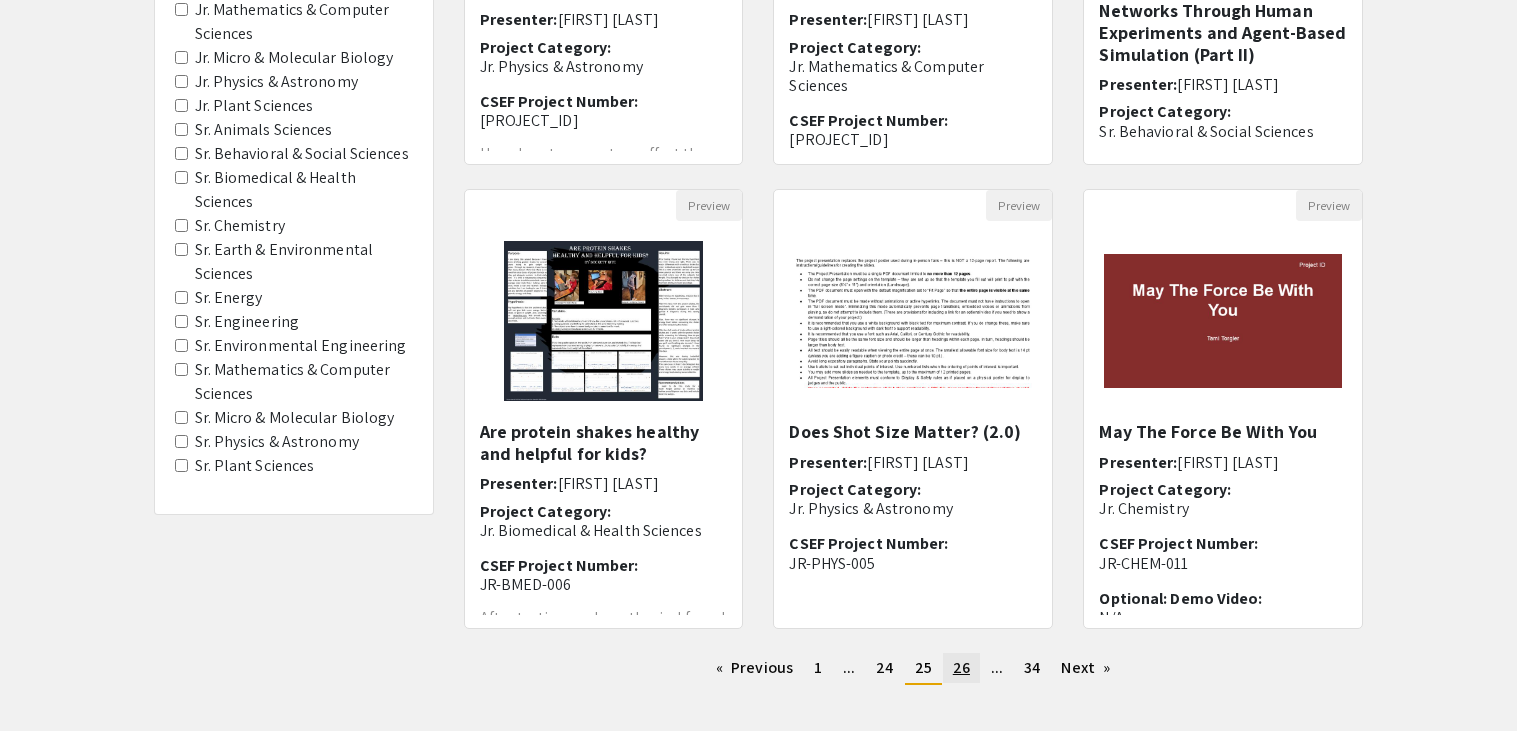 click on "26" 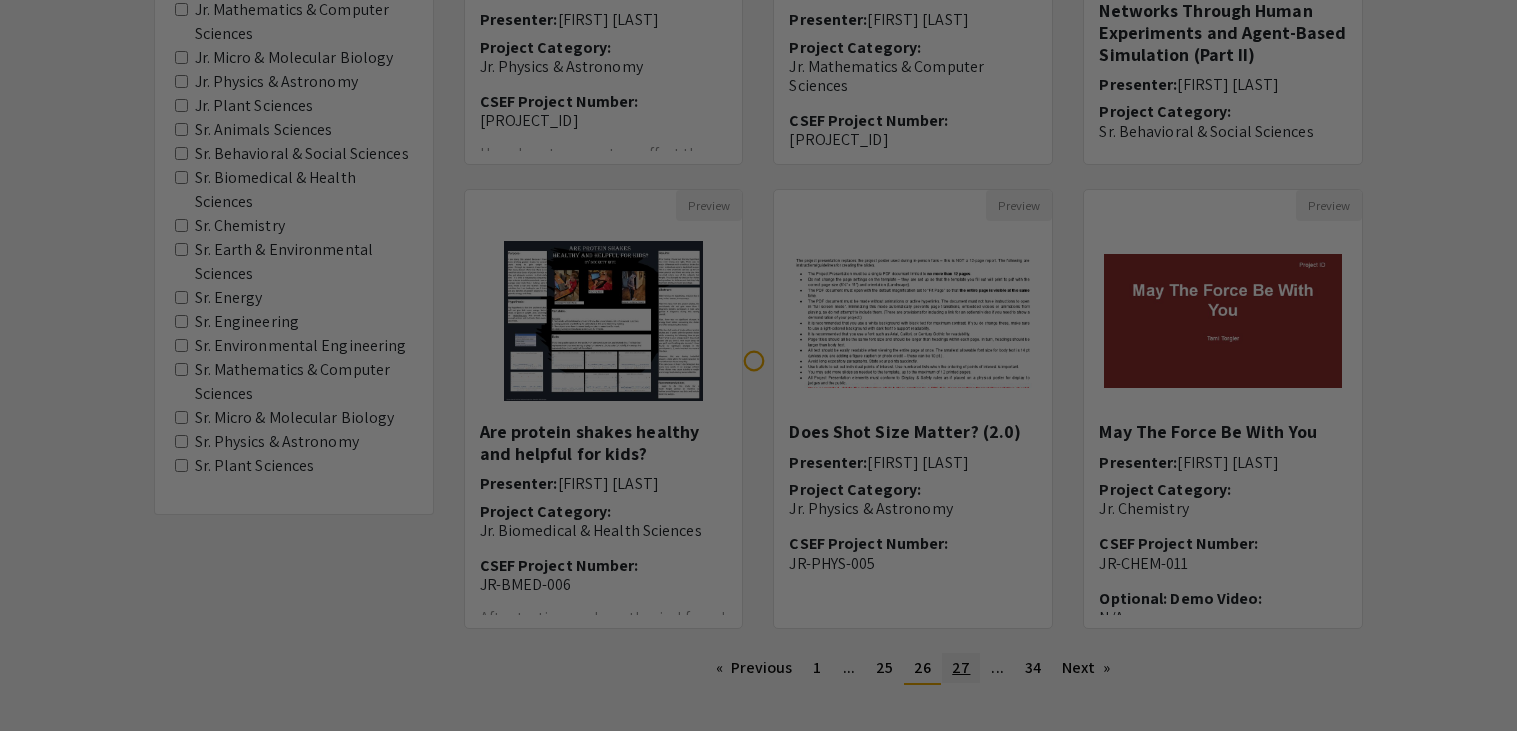 scroll, scrollTop: 0, scrollLeft: 0, axis: both 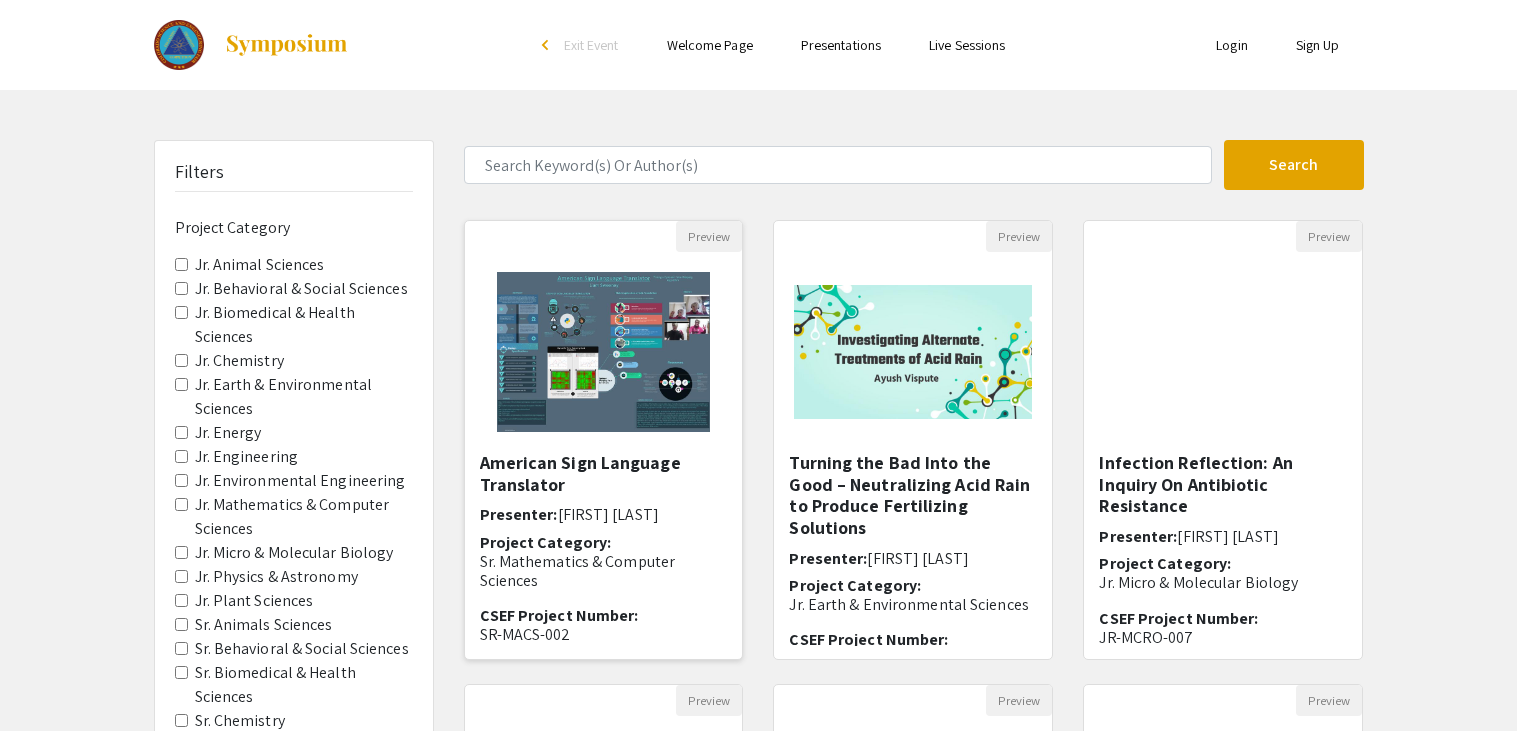 click on "American Sign Language Translator" at bounding box center (604, 473) 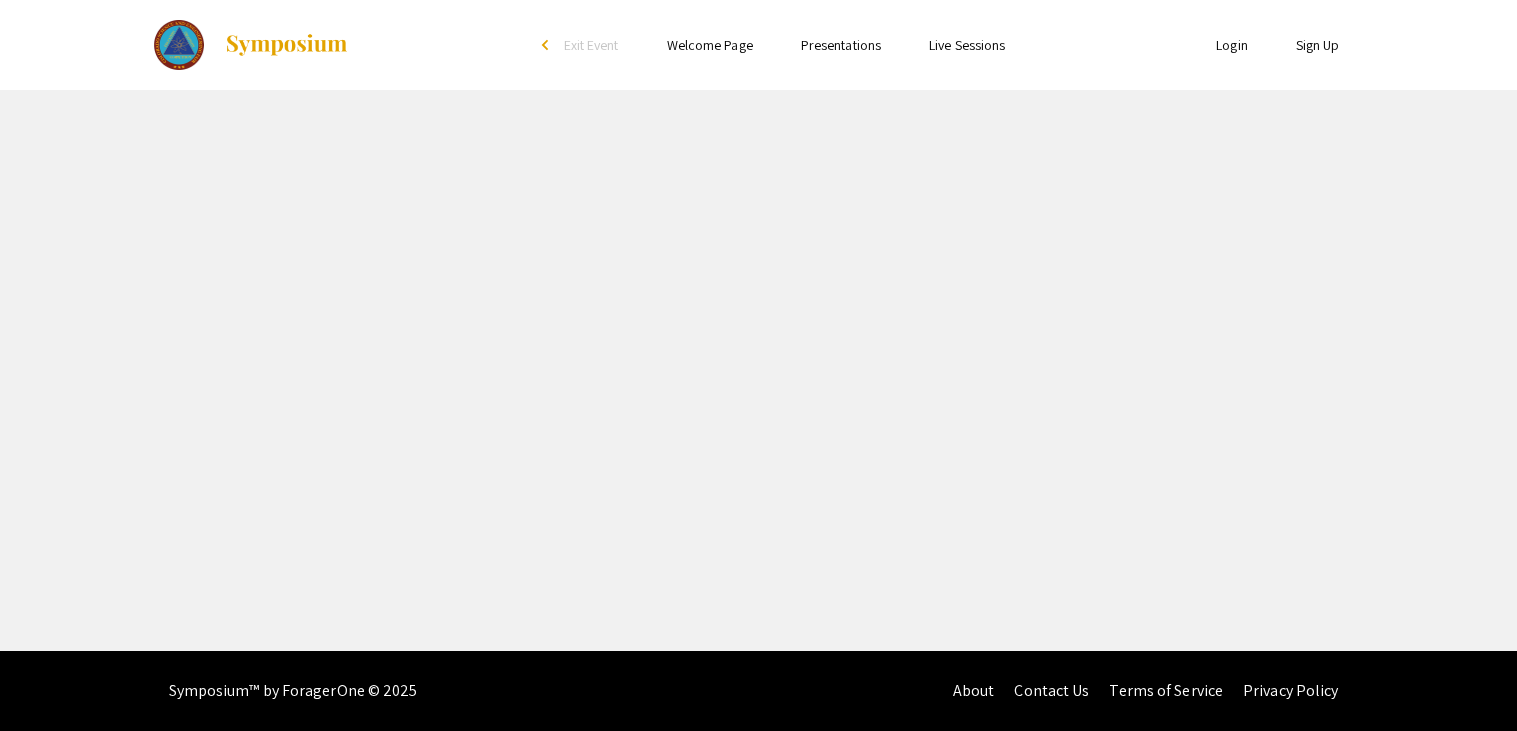 select on "custom" 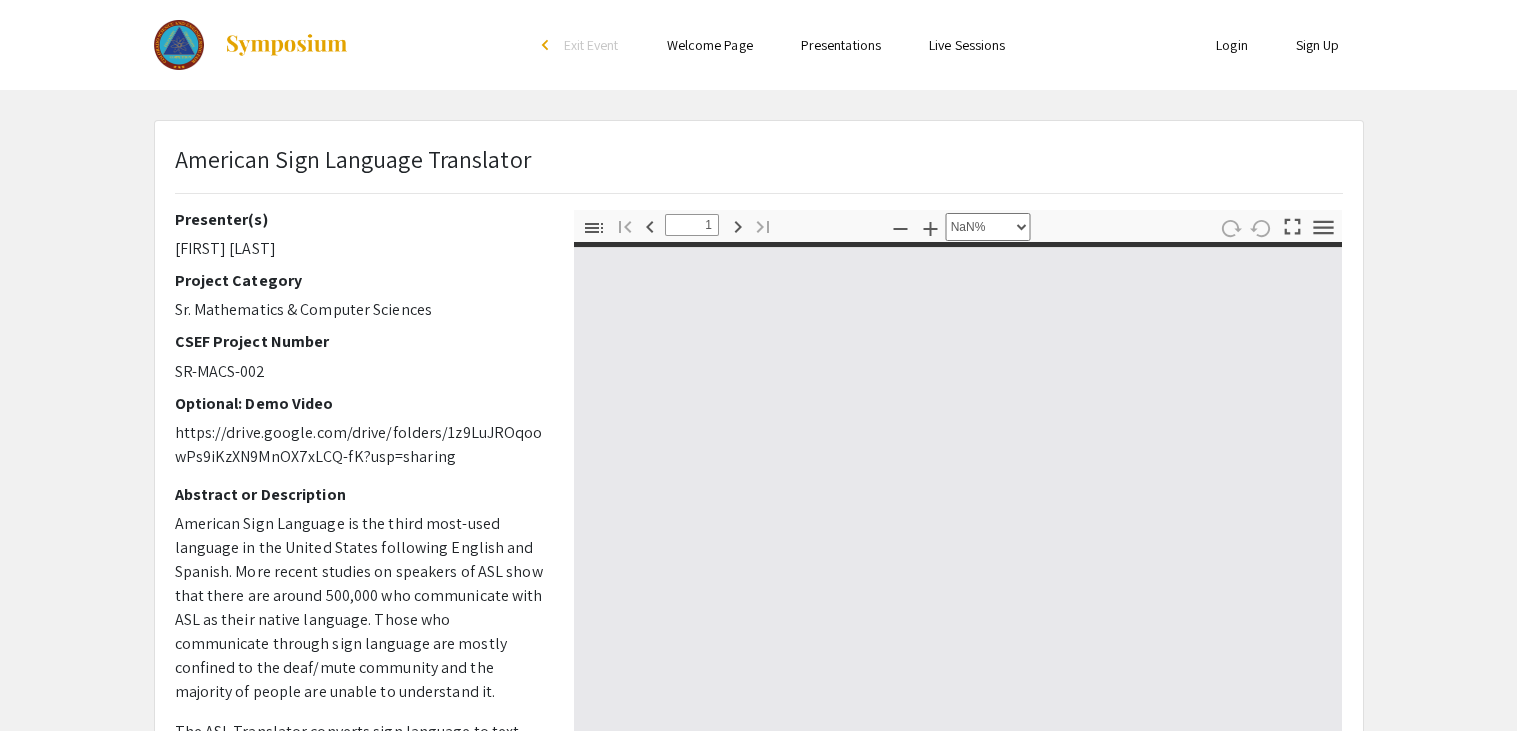 type on "0" 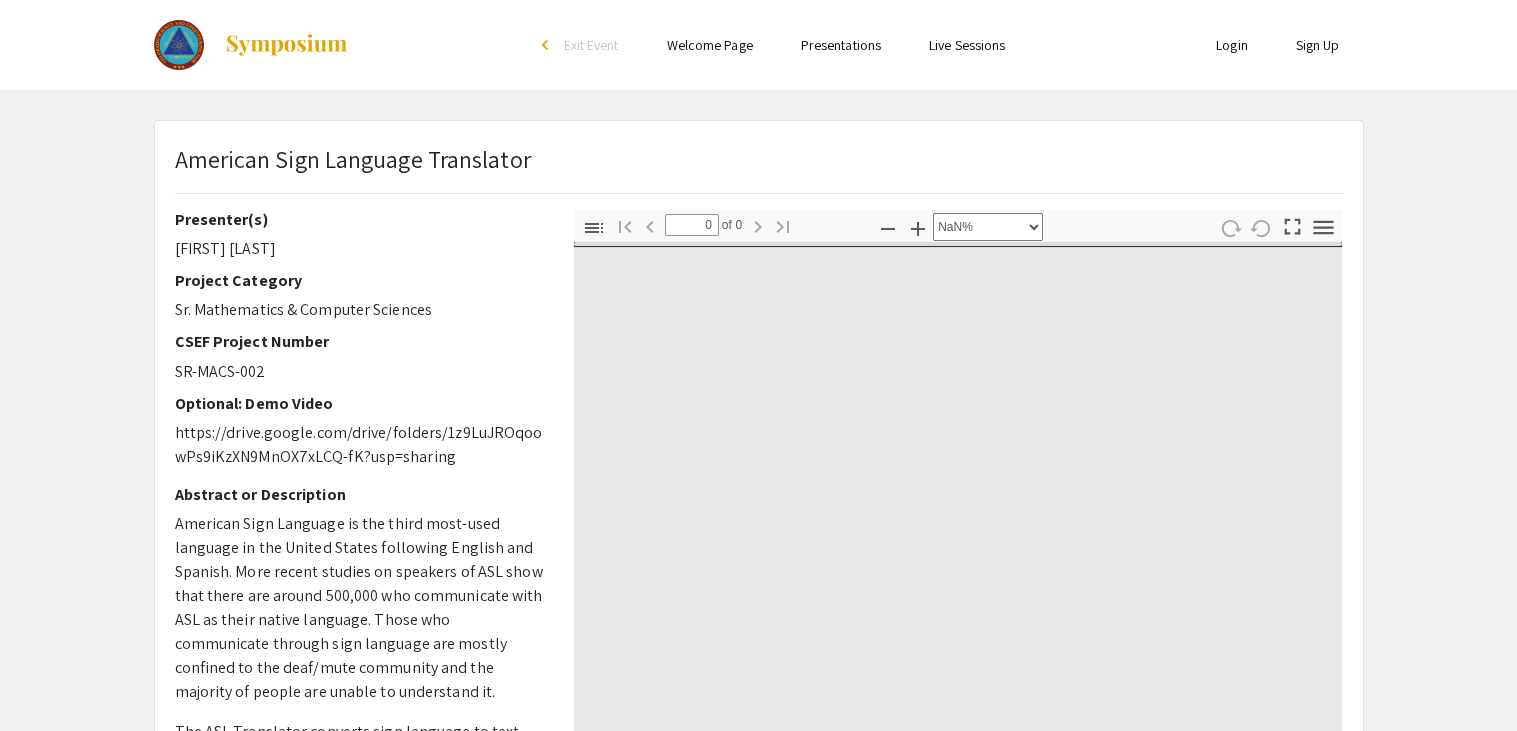 select on "auto" 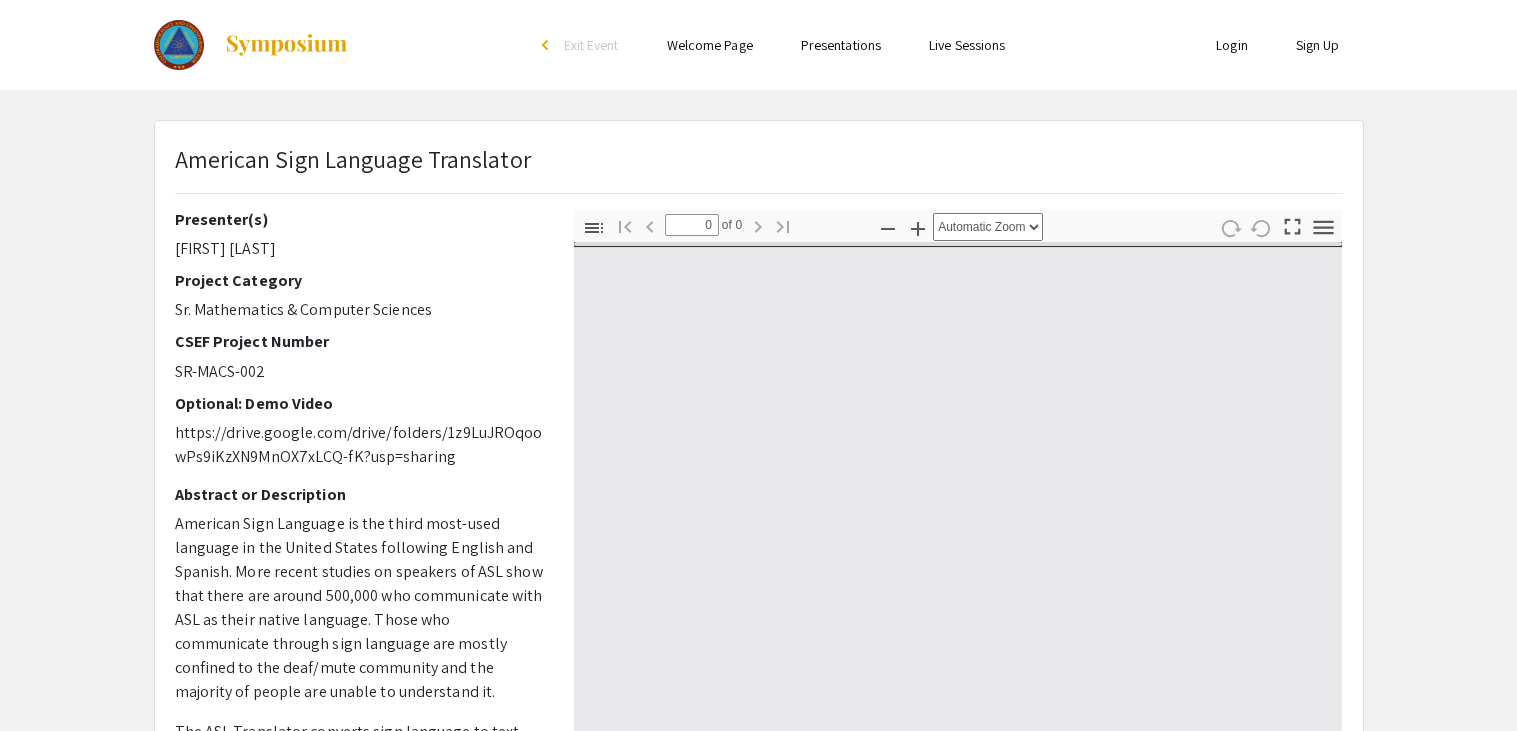 type on "1" 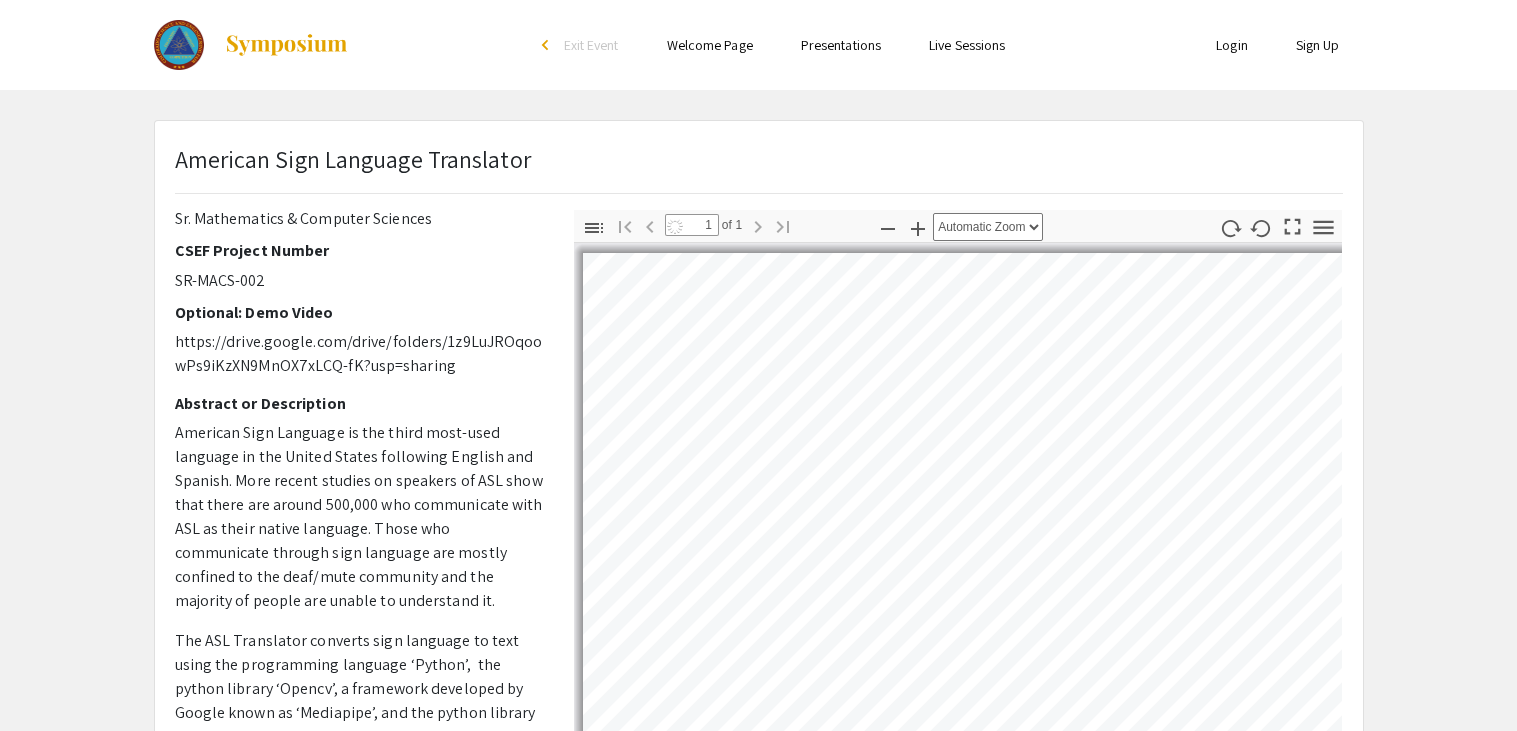 scroll, scrollTop: 106, scrollLeft: 0, axis: vertical 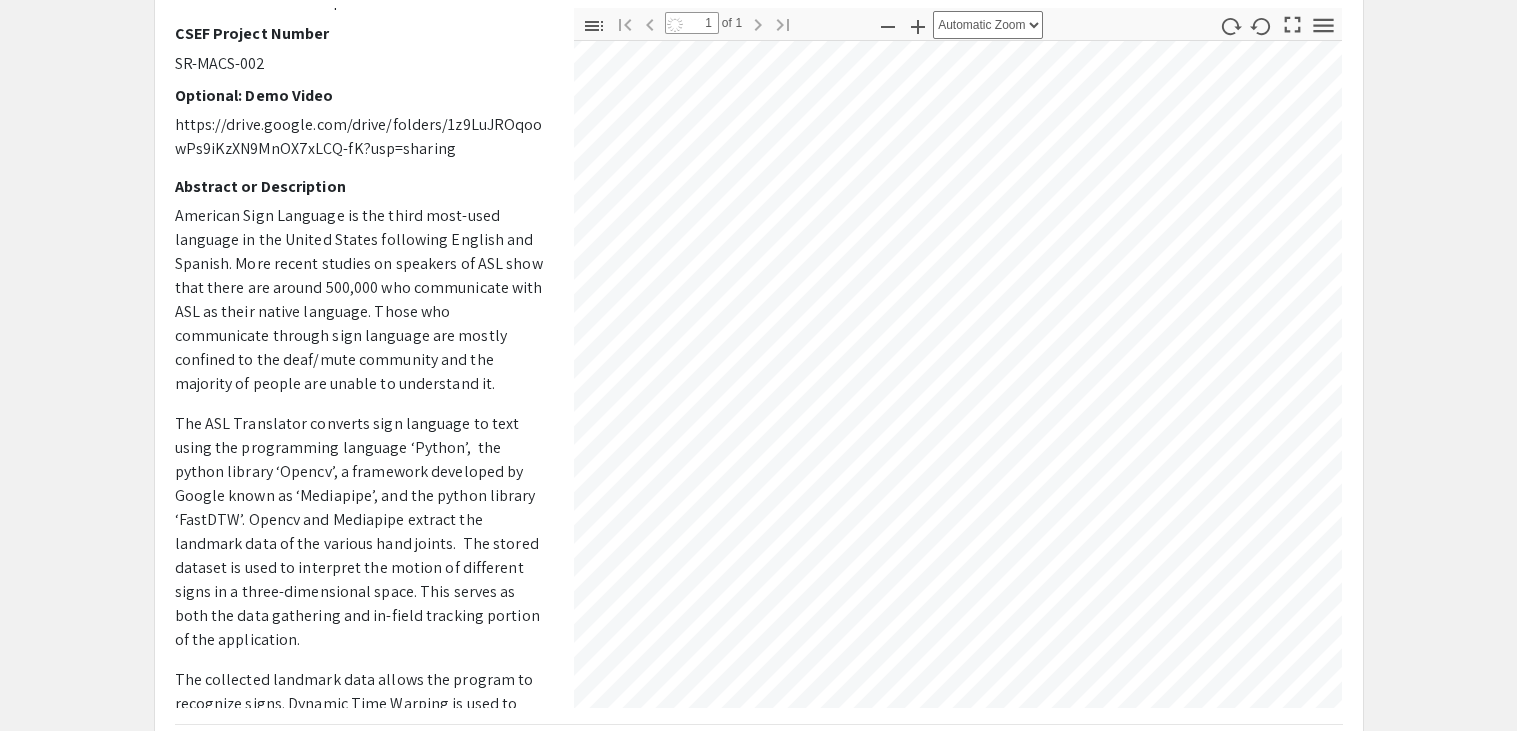select on "auto" 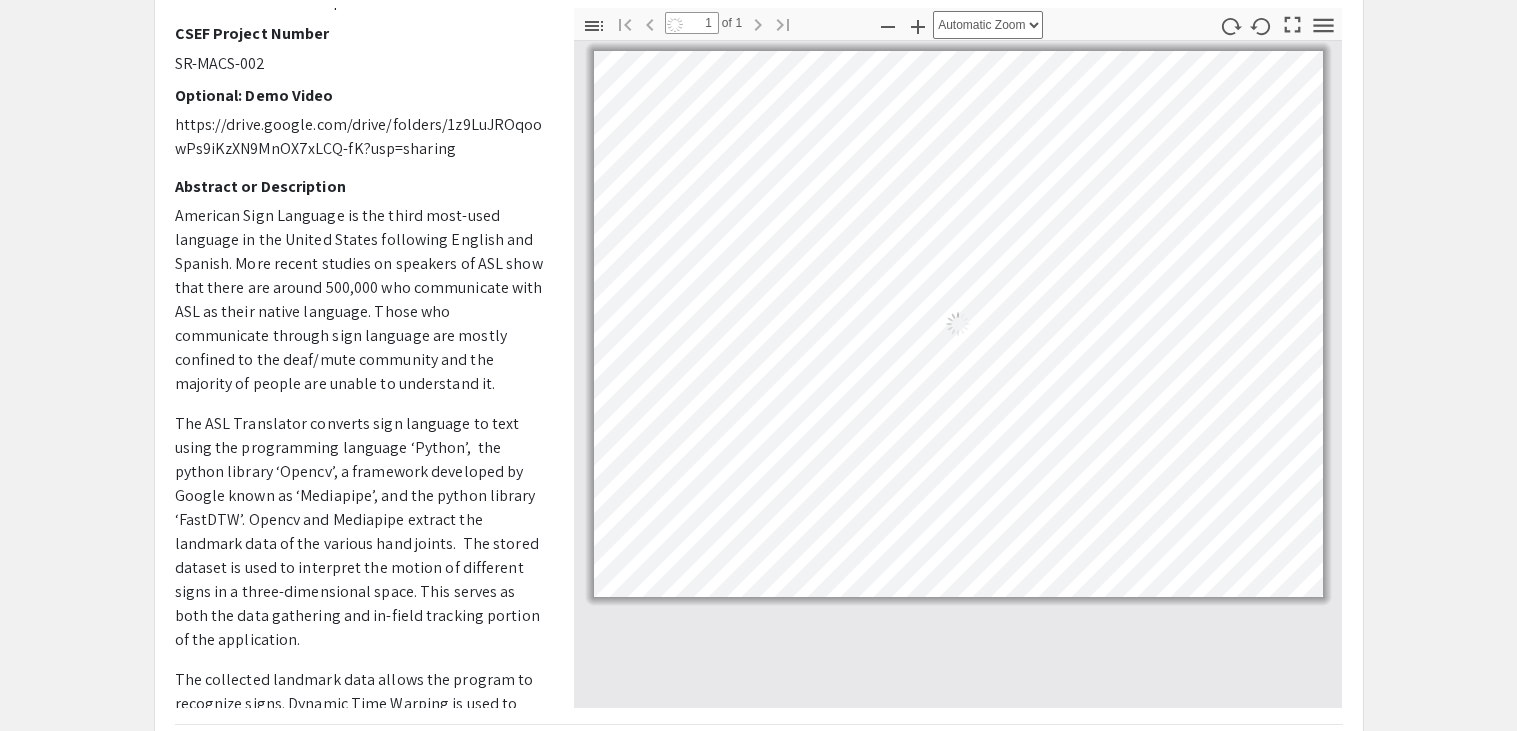 scroll, scrollTop: 0, scrollLeft: 0, axis: both 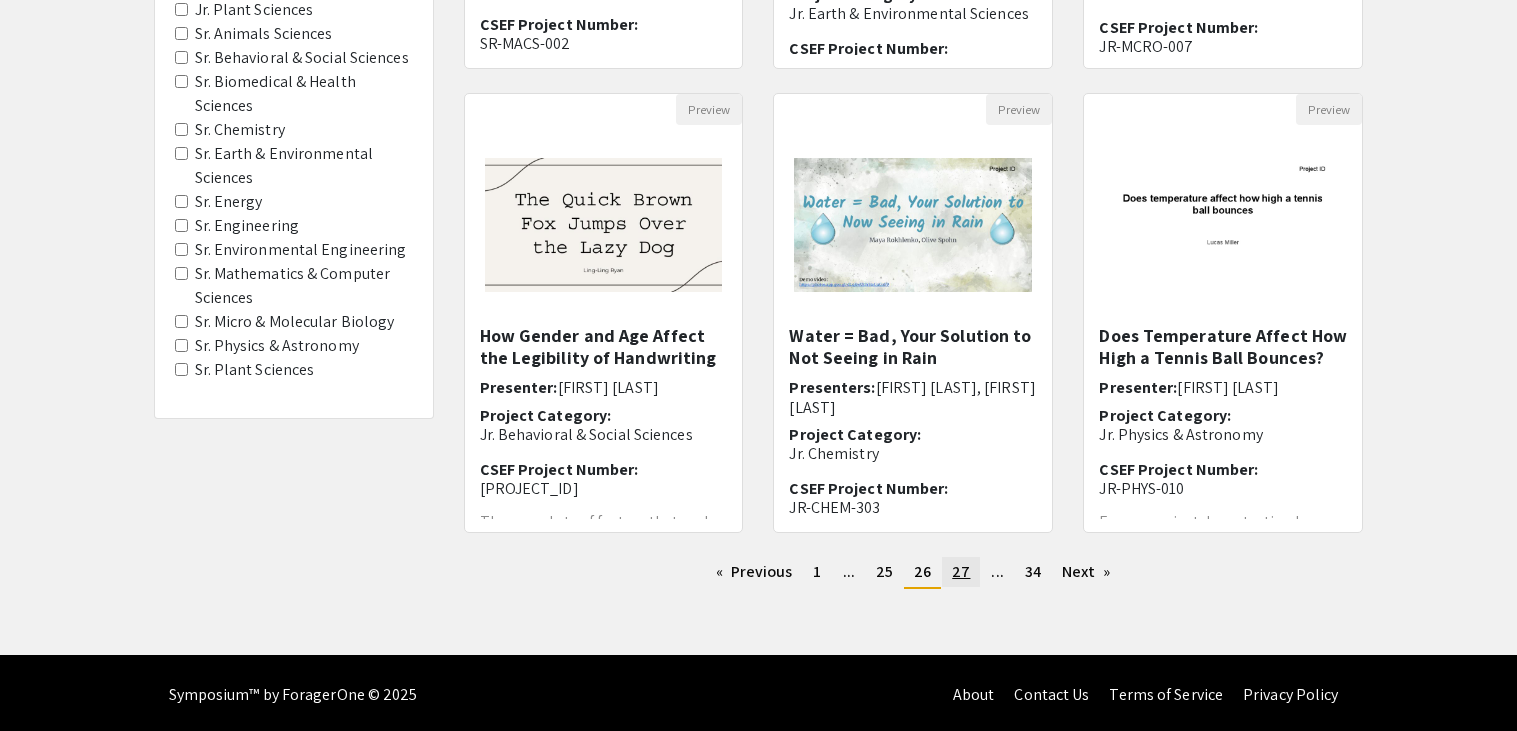 click on "27" 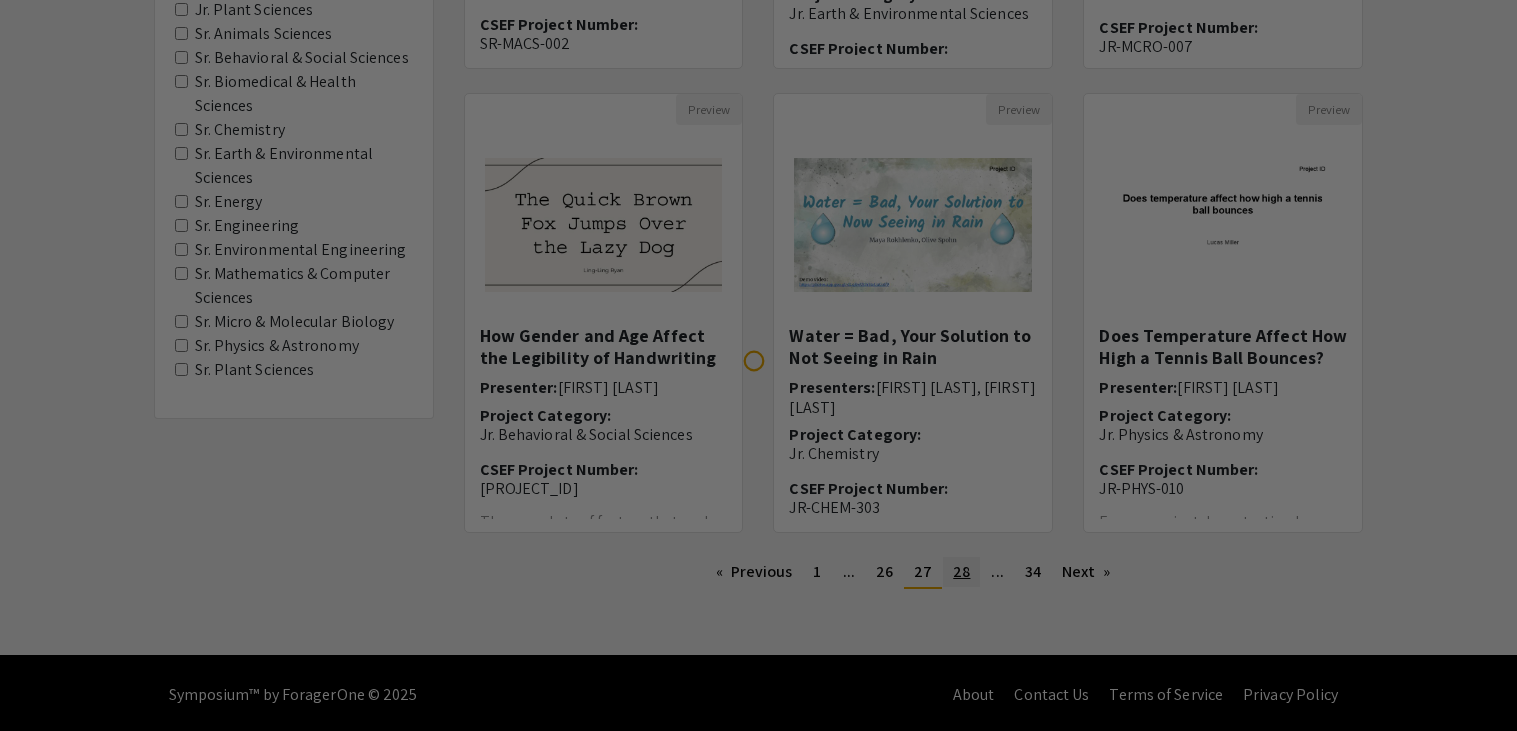 scroll, scrollTop: 0, scrollLeft: 0, axis: both 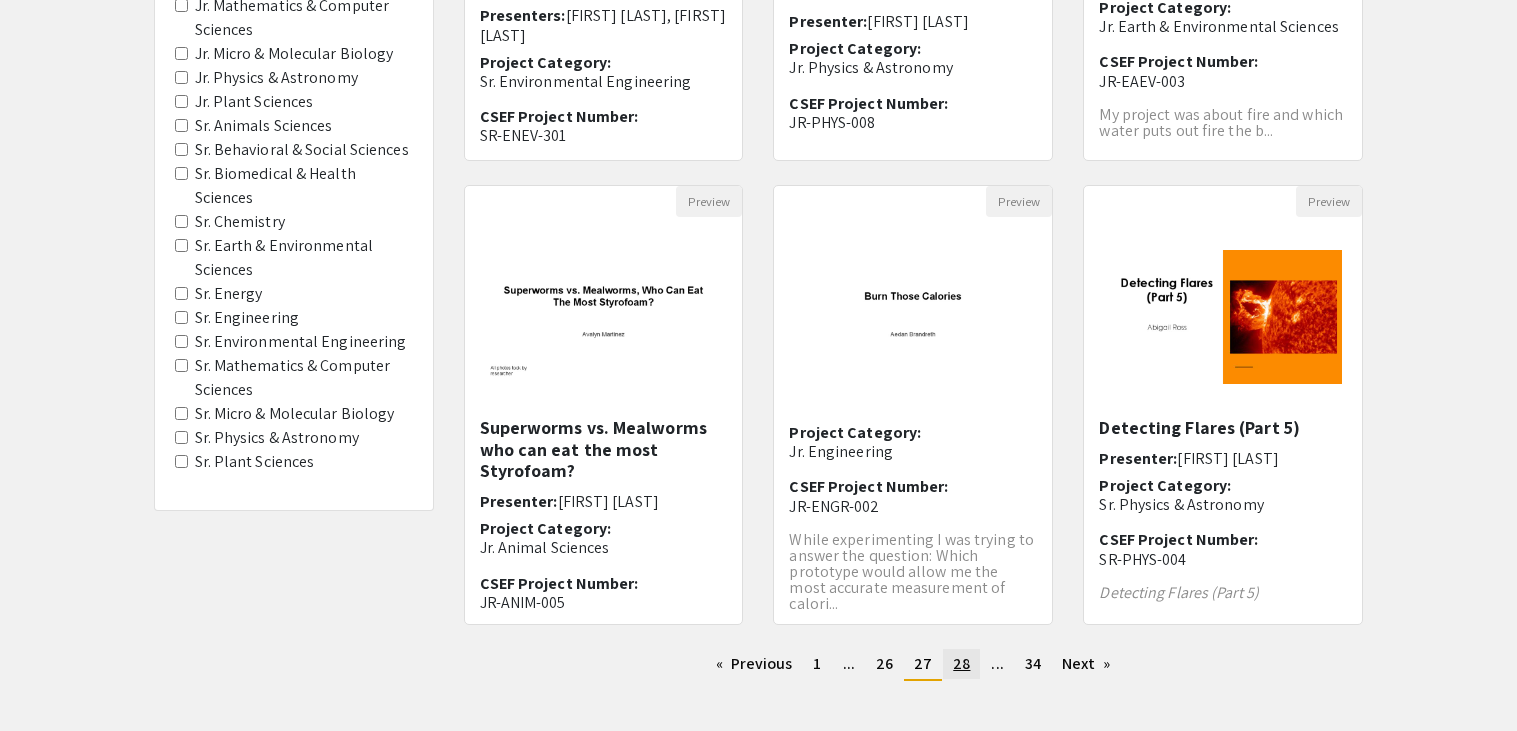 click on "28" 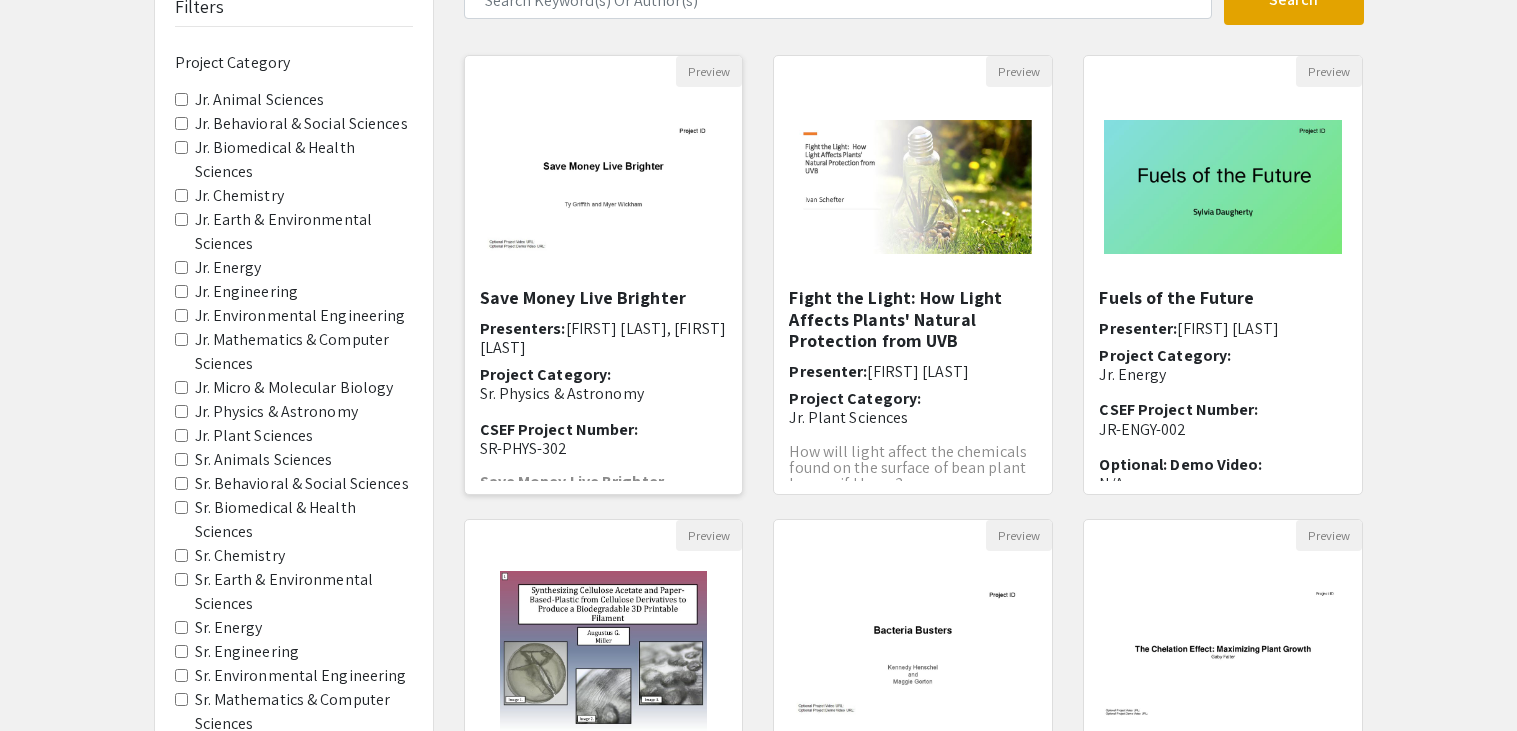 scroll, scrollTop: 169, scrollLeft: 0, axis: vertical 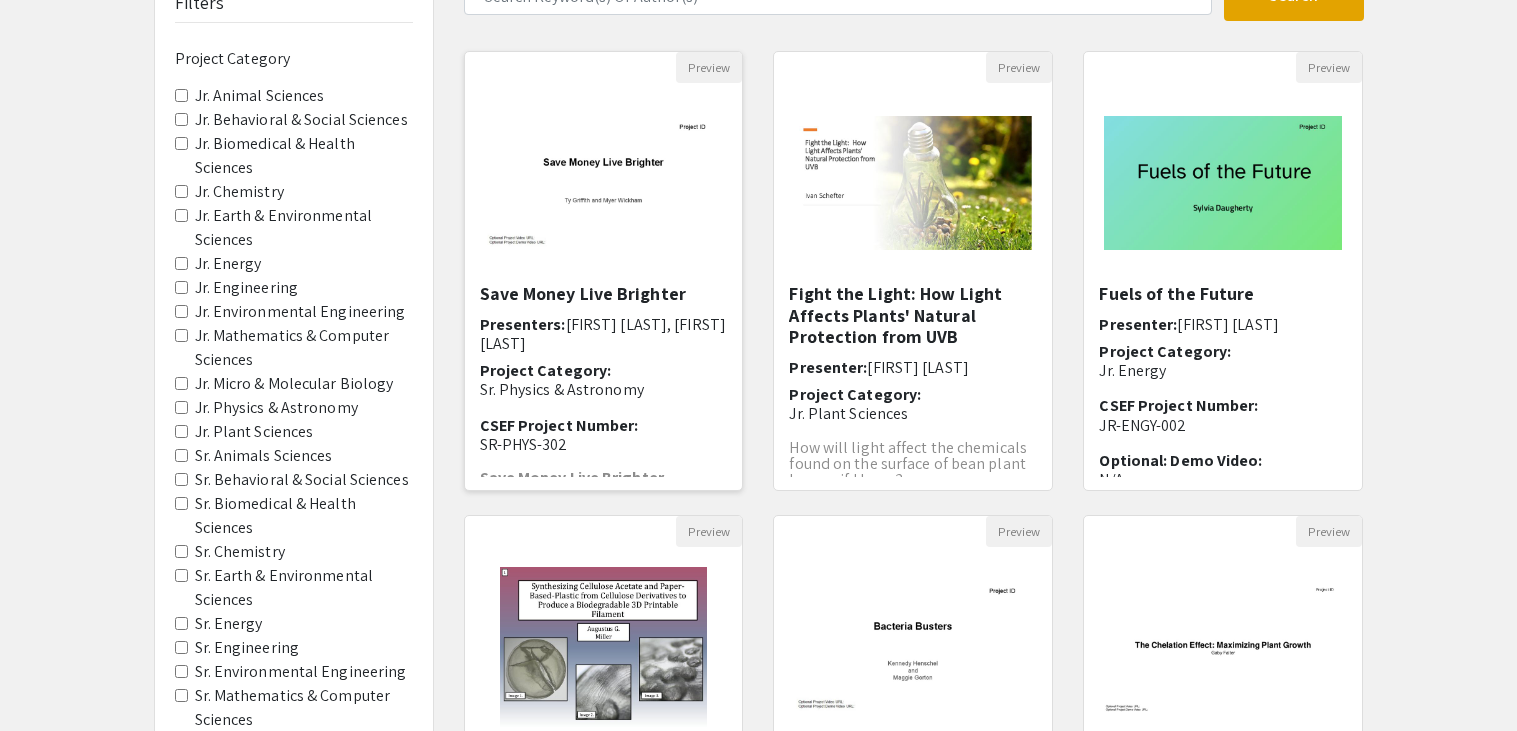 click on "[FIRST] [LAST], [FIRST] [LAST]" 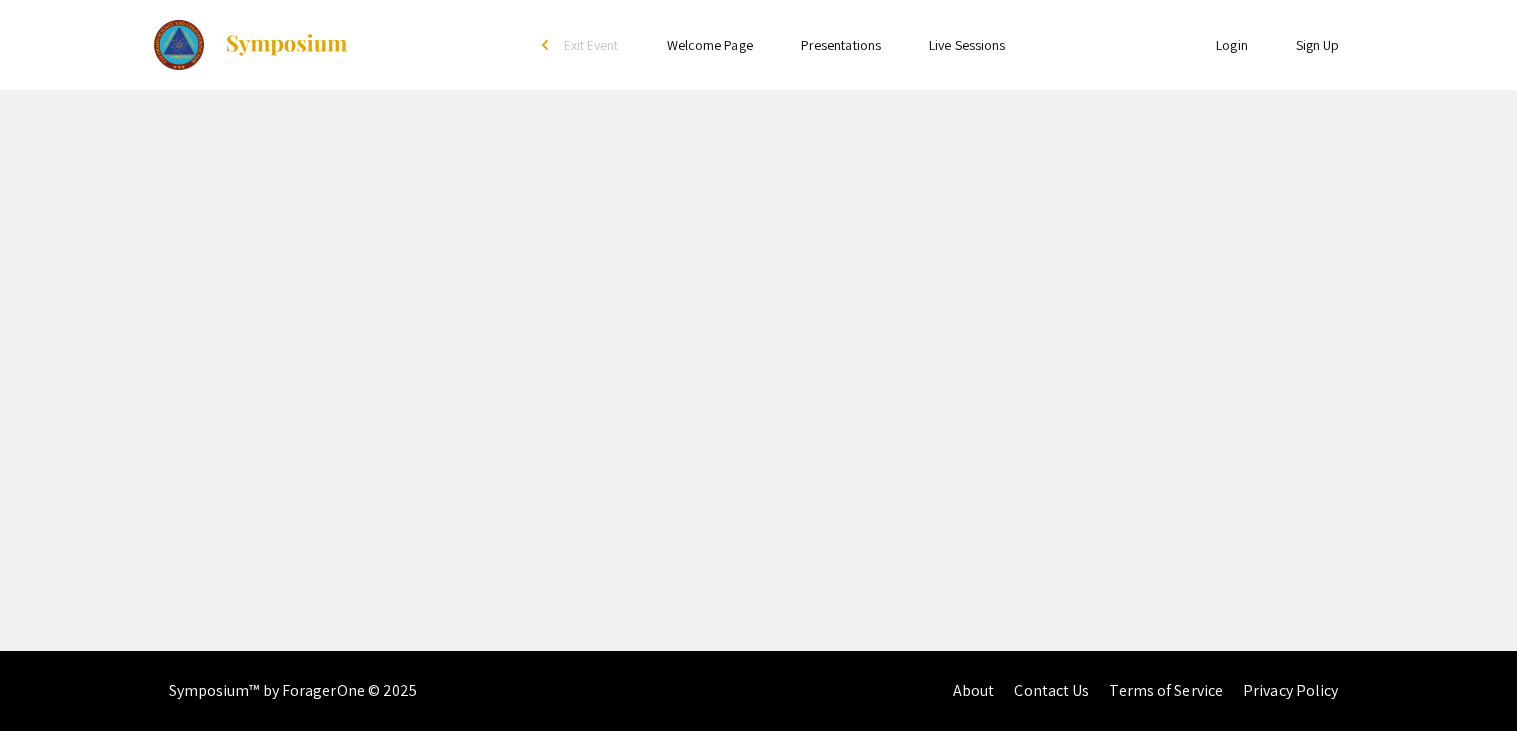 scroll, scrollTop: 0, scrollLeft: 0, axis: both 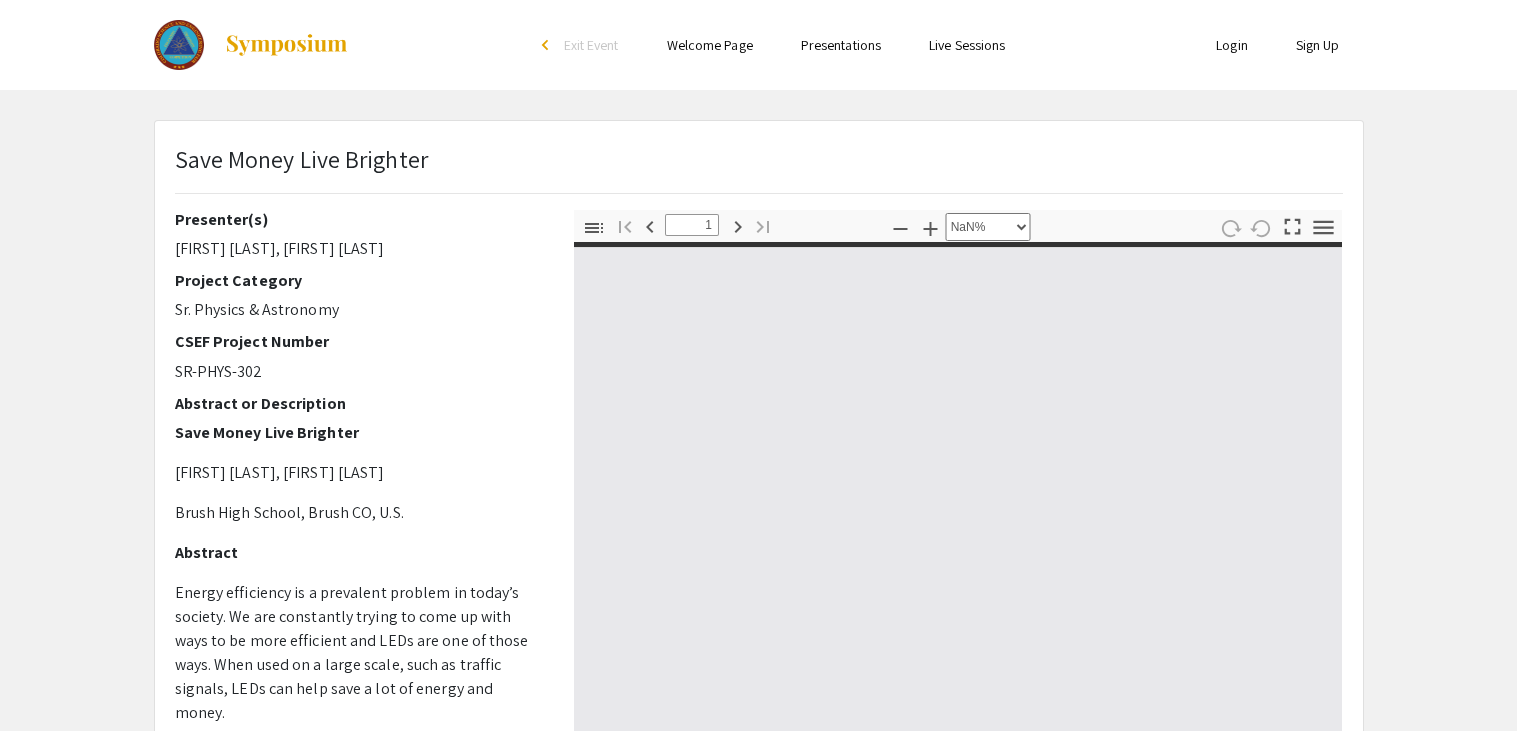 type on "0" 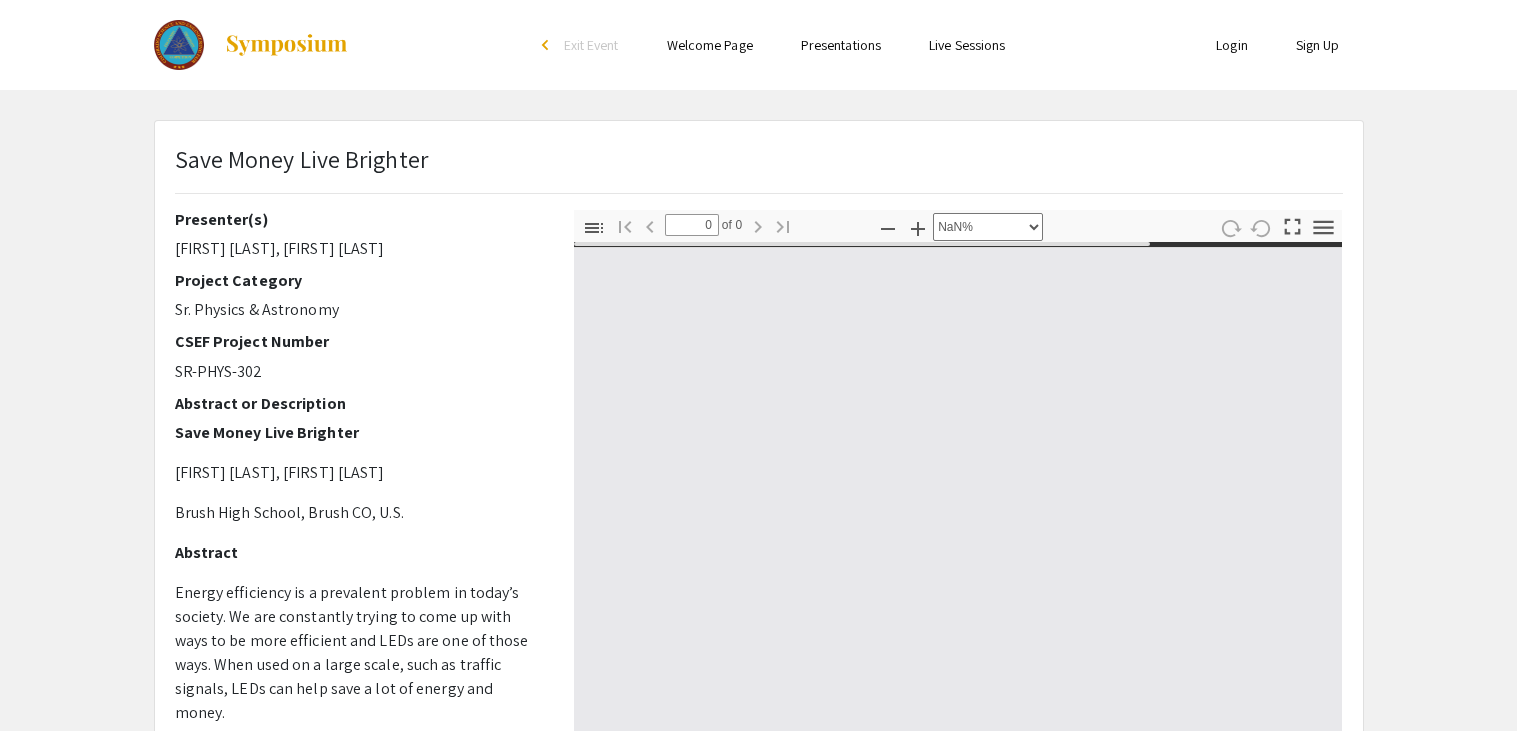 select on "auto" 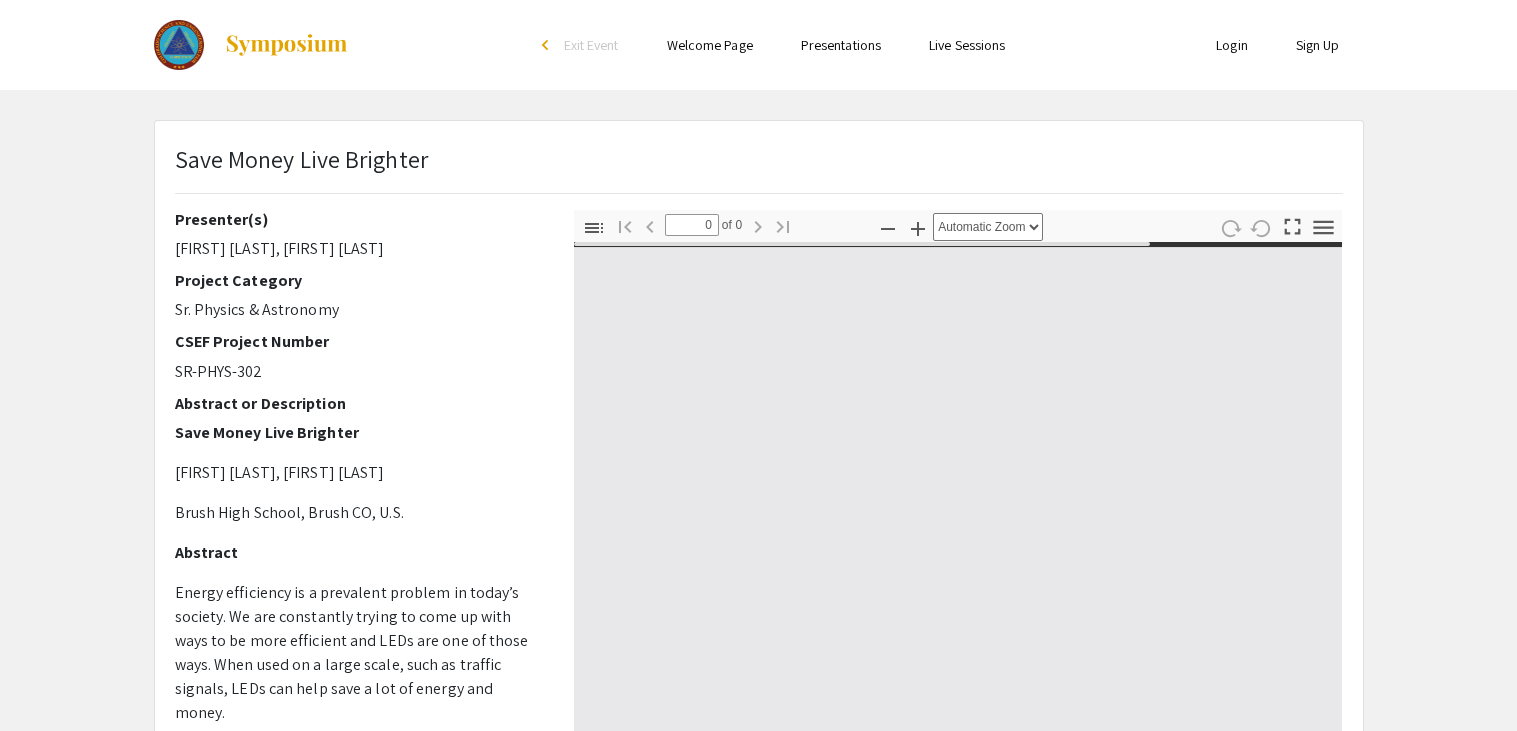type on "1" 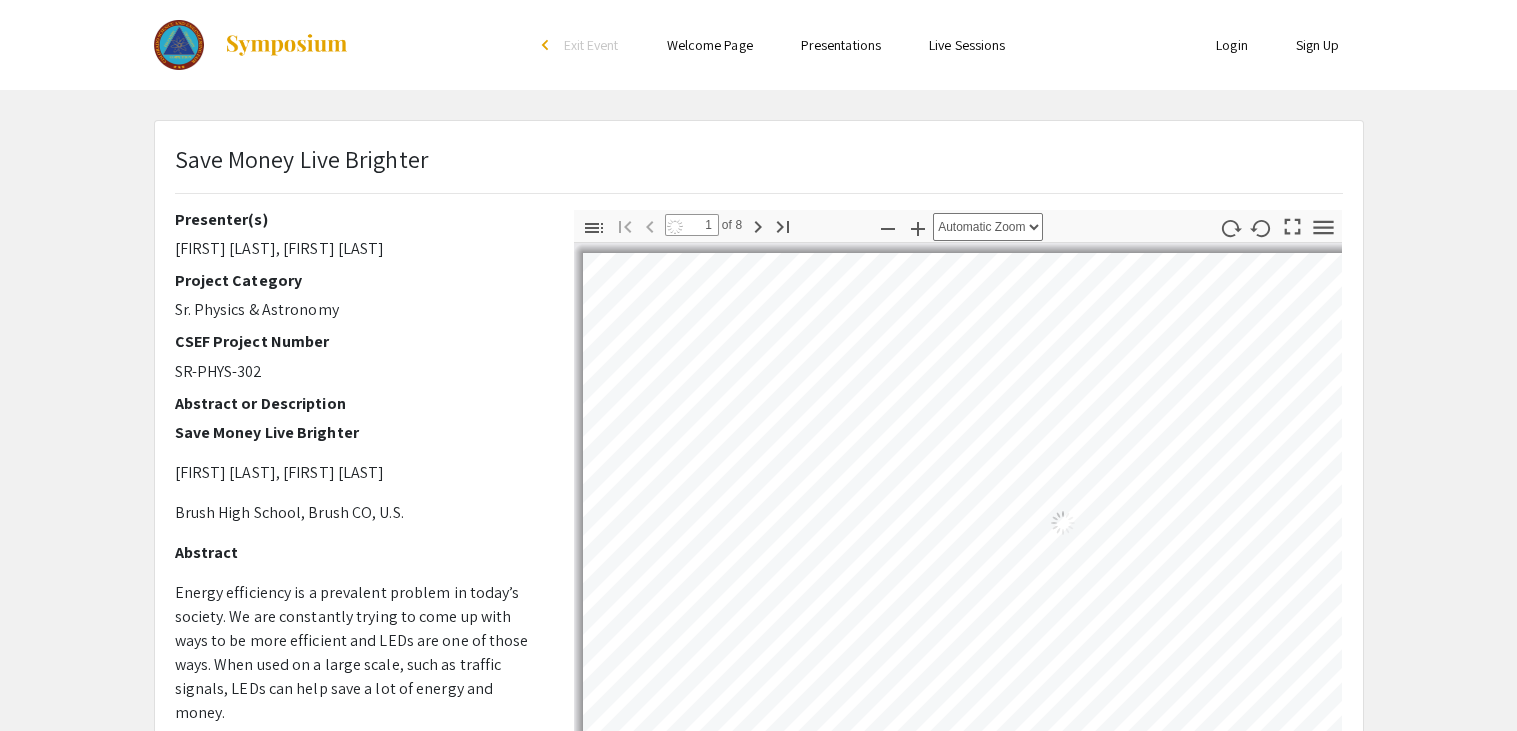 select on "auto" 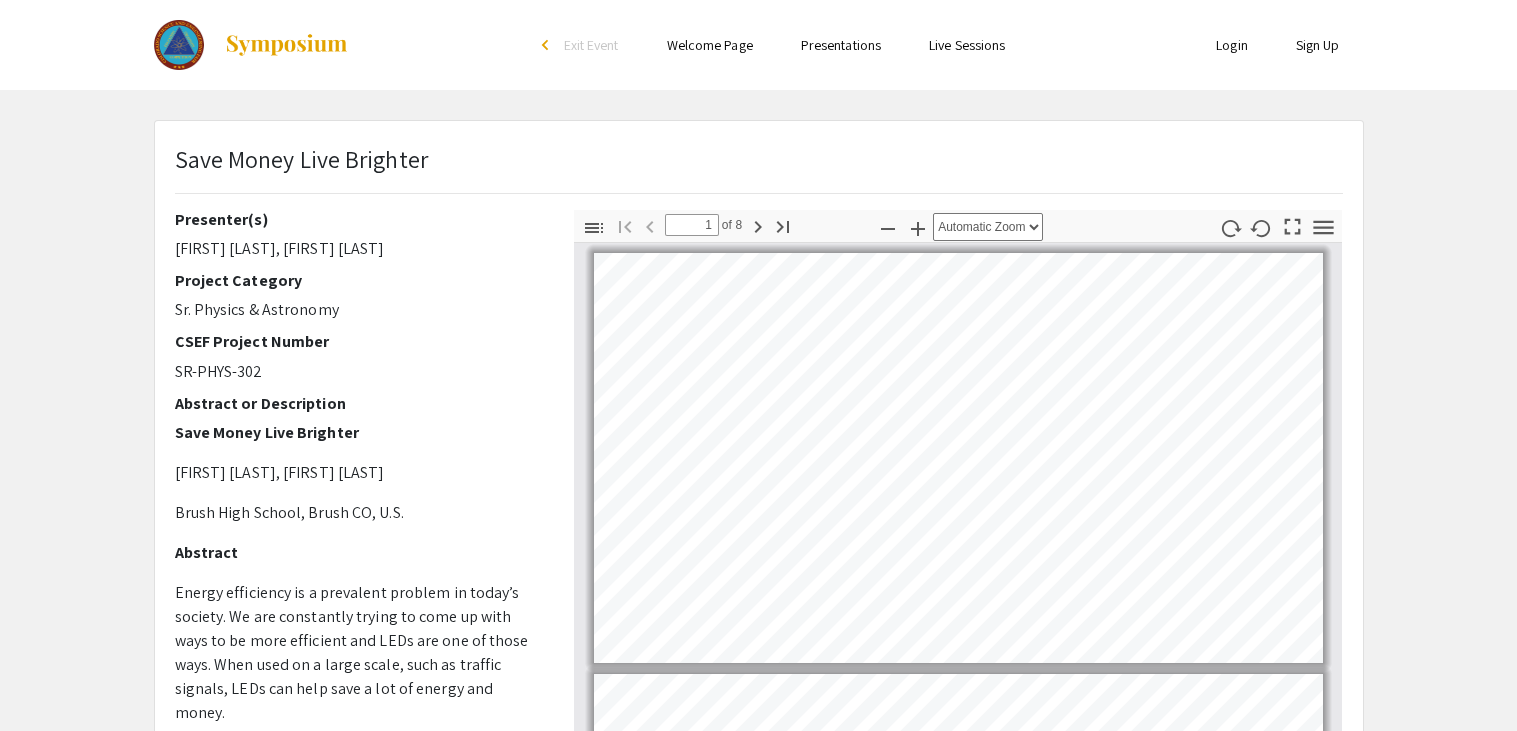 scroll, scrollTop: 2, scrollLeft: 0, axis: vertical 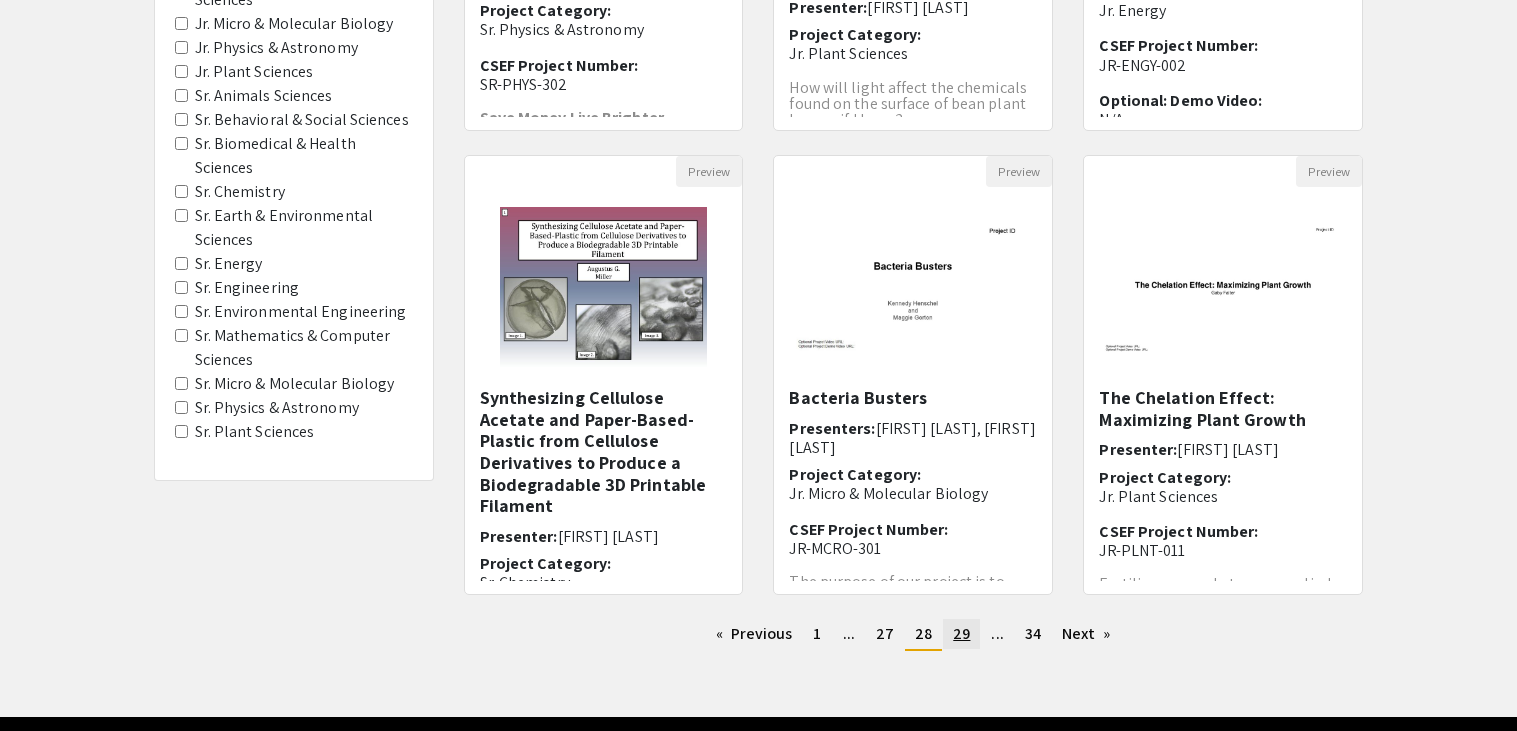 click on "29" 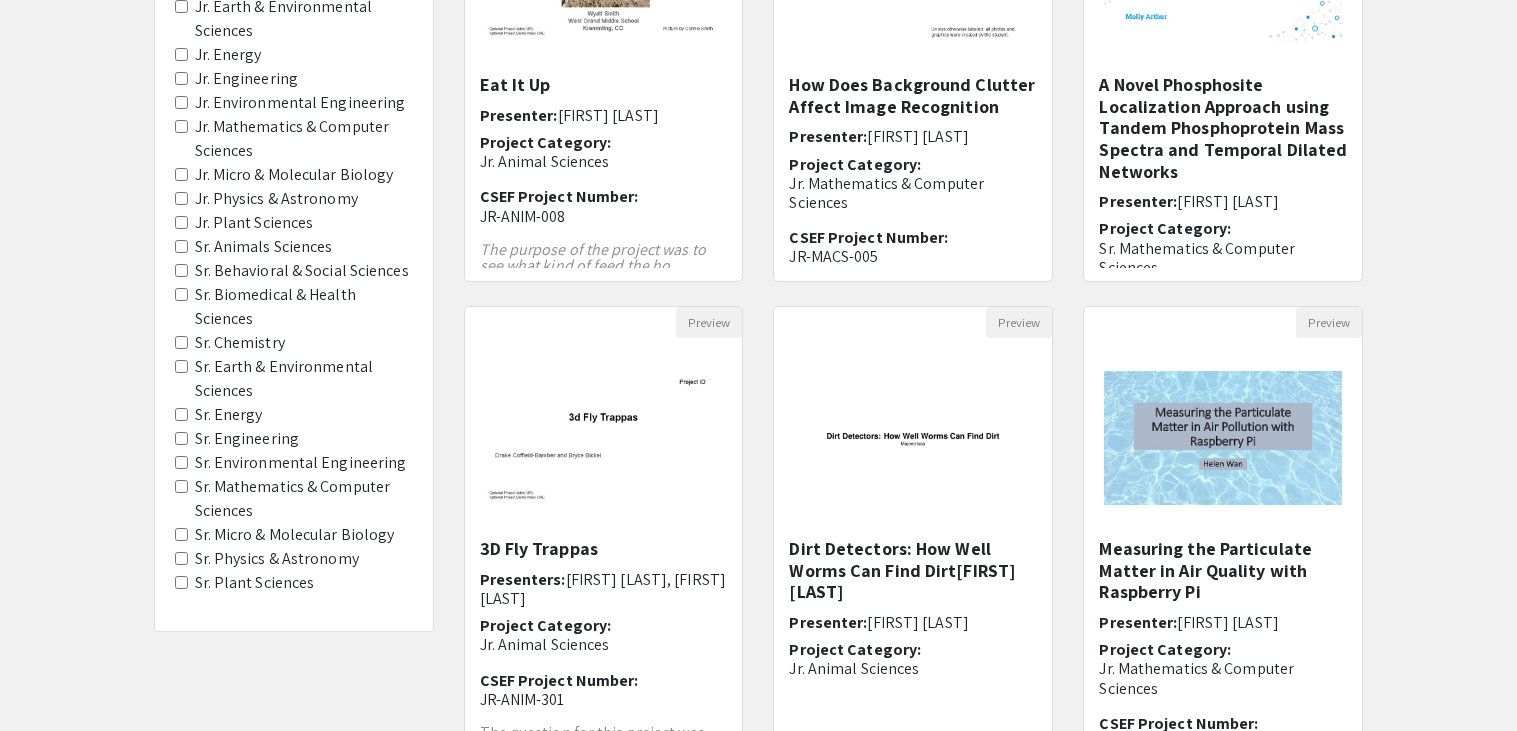 scroll, scrollTop: 591, scrollLeft: 0, axis: vertical 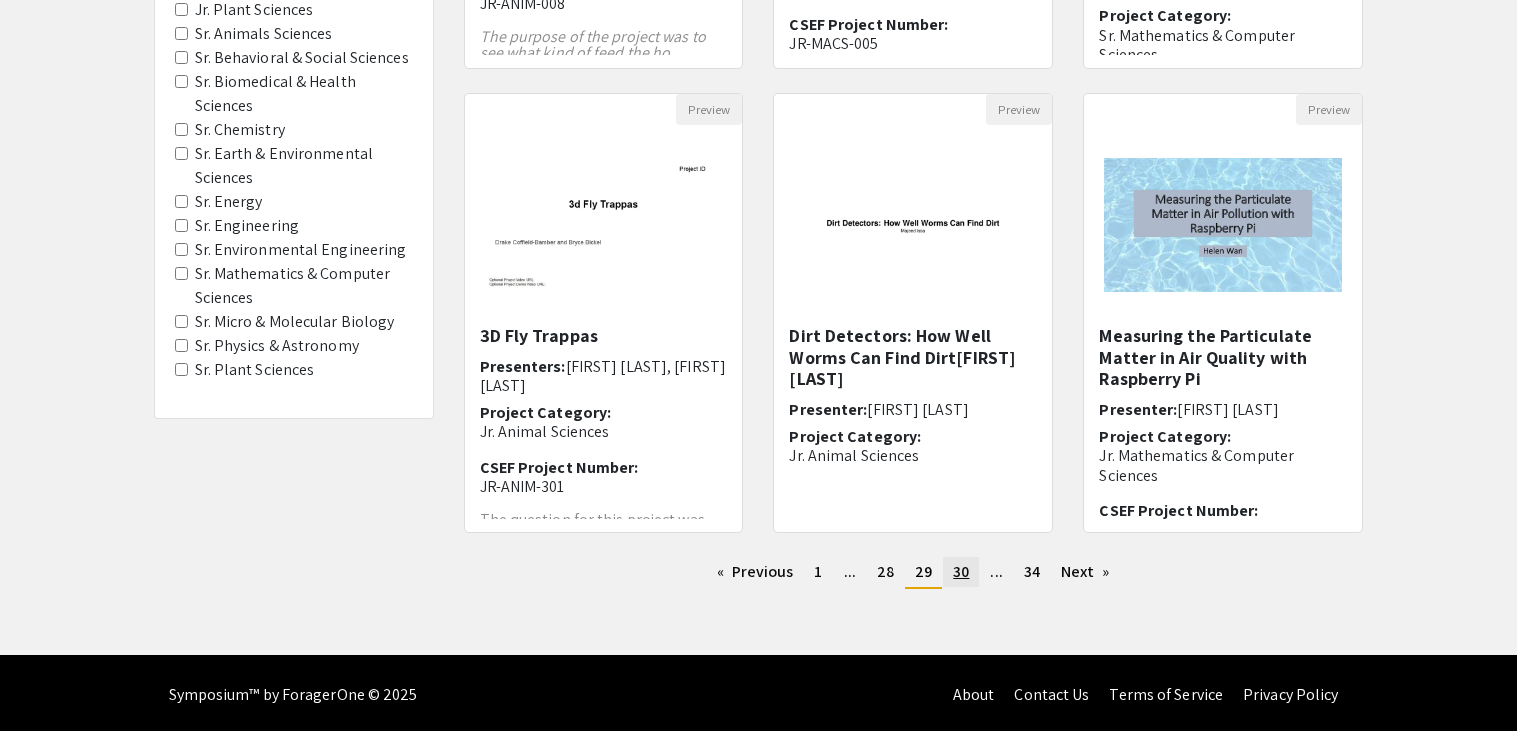 click on "30" 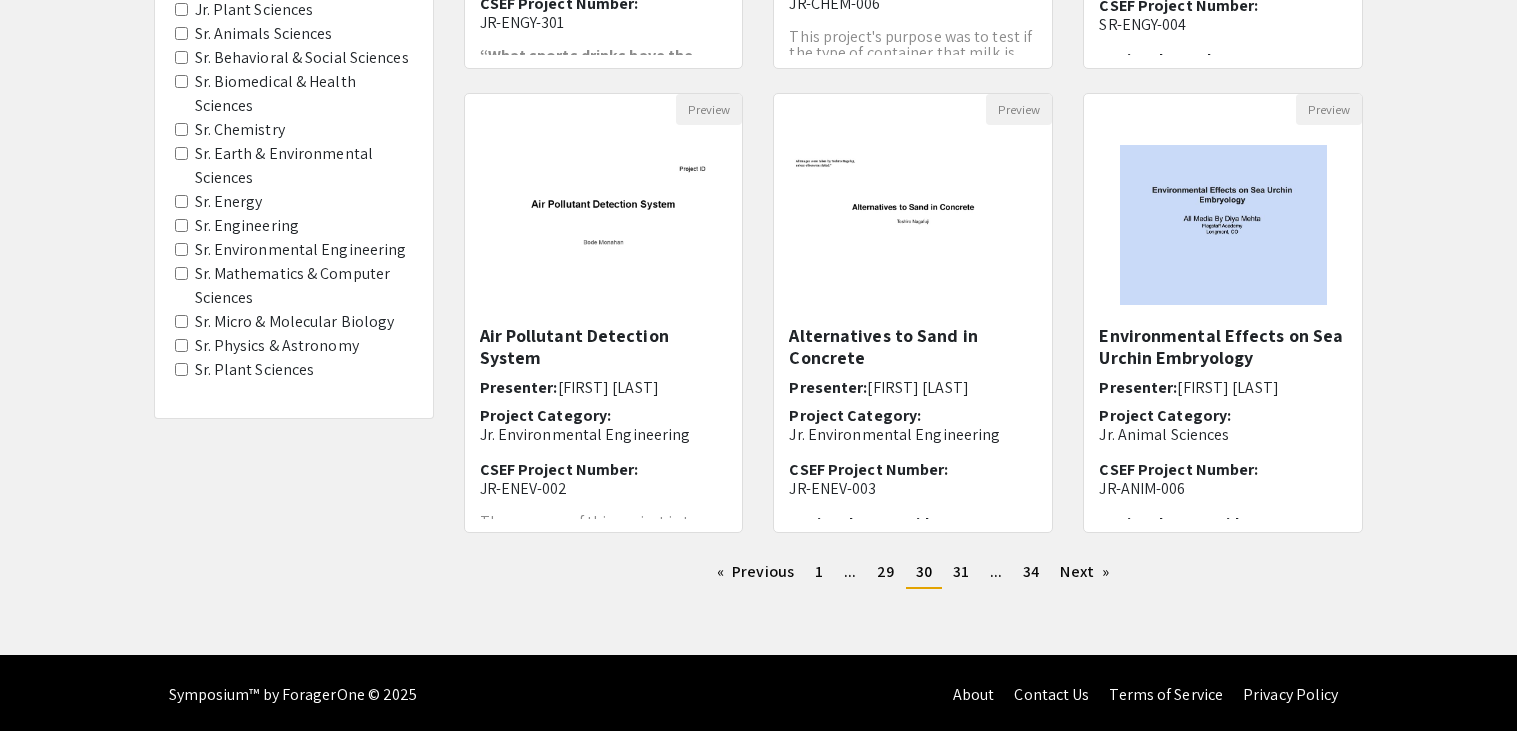 scroll, scrollTop: 589, scrollLeft: 0, axis: vertical 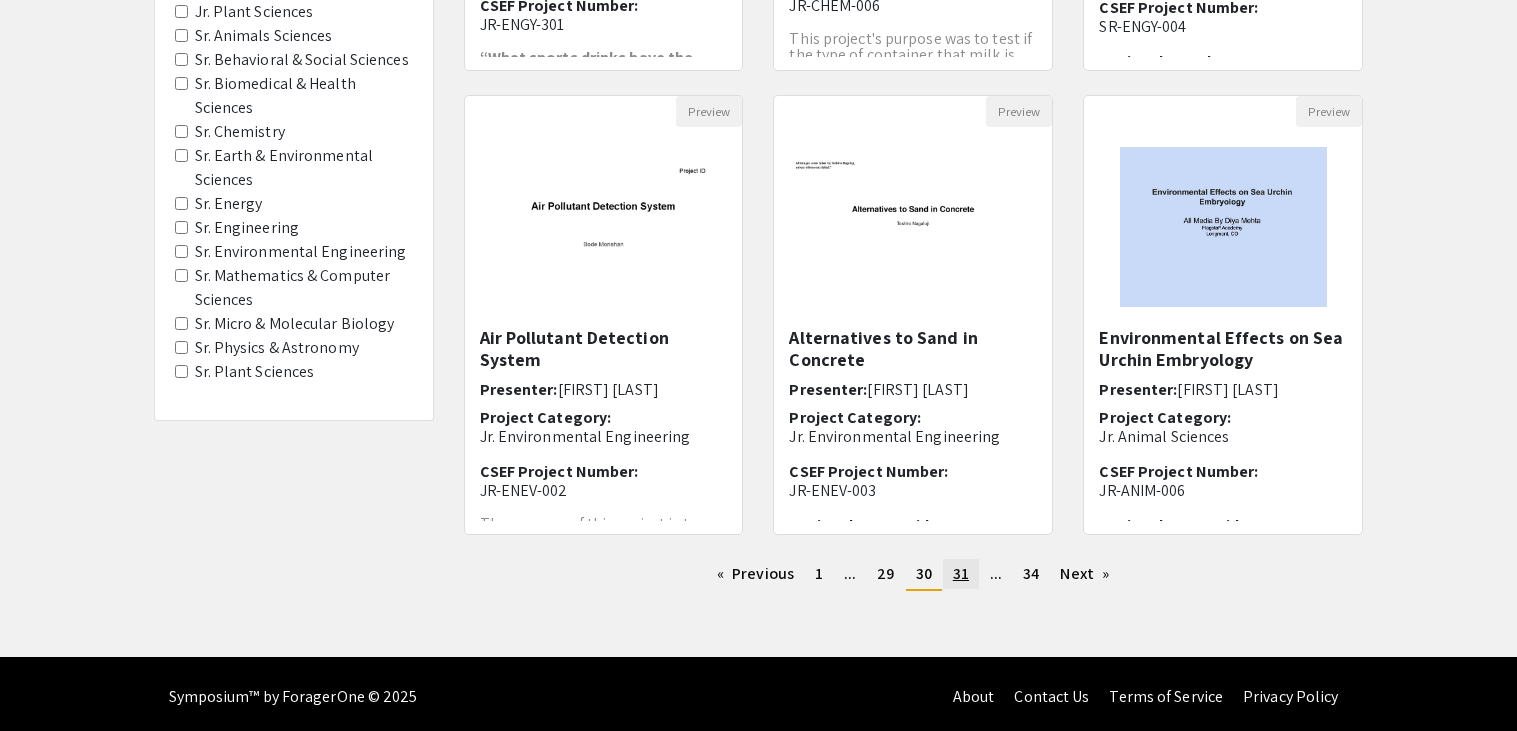 click on "31" 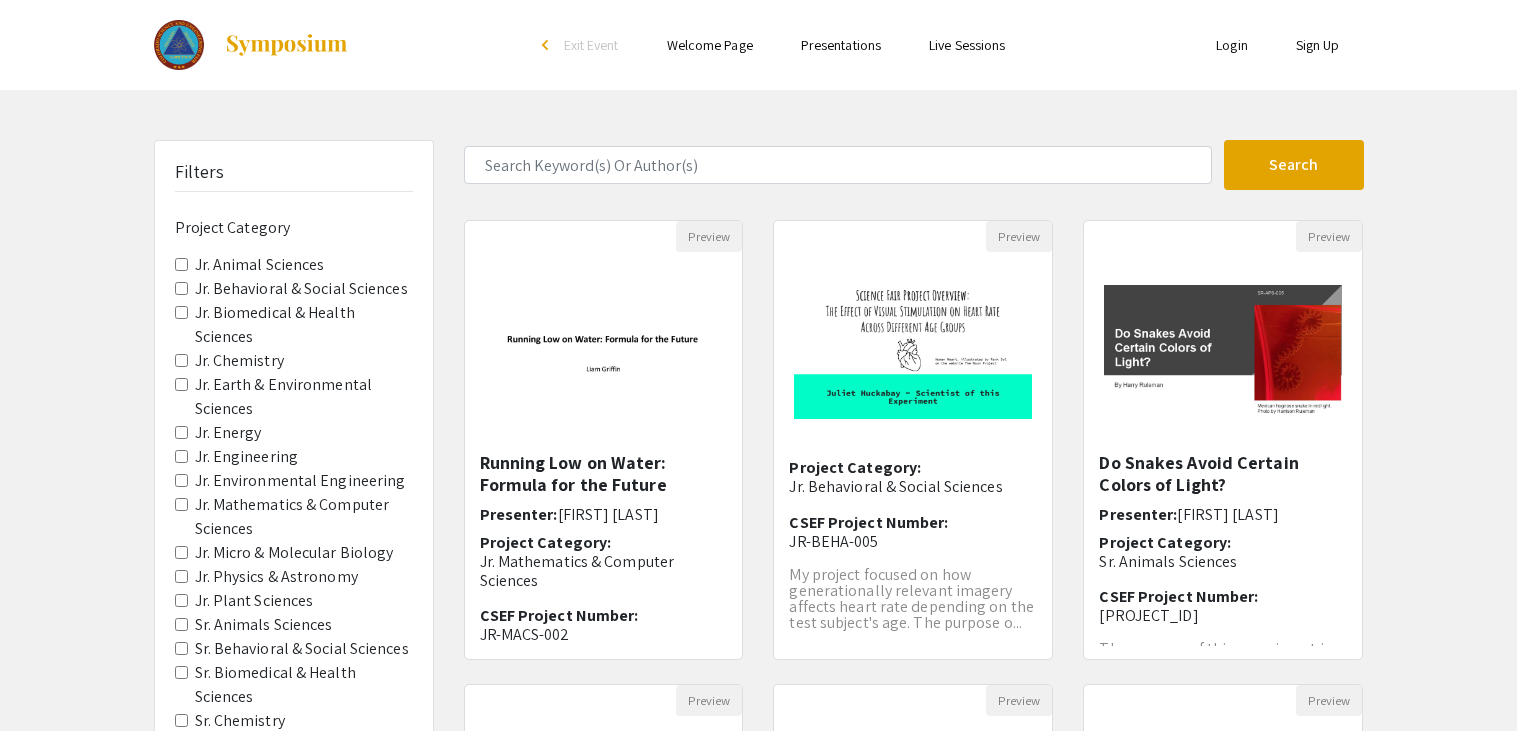 scroll, scrollTop: 95, scrollLeft: 0, axis: vertical 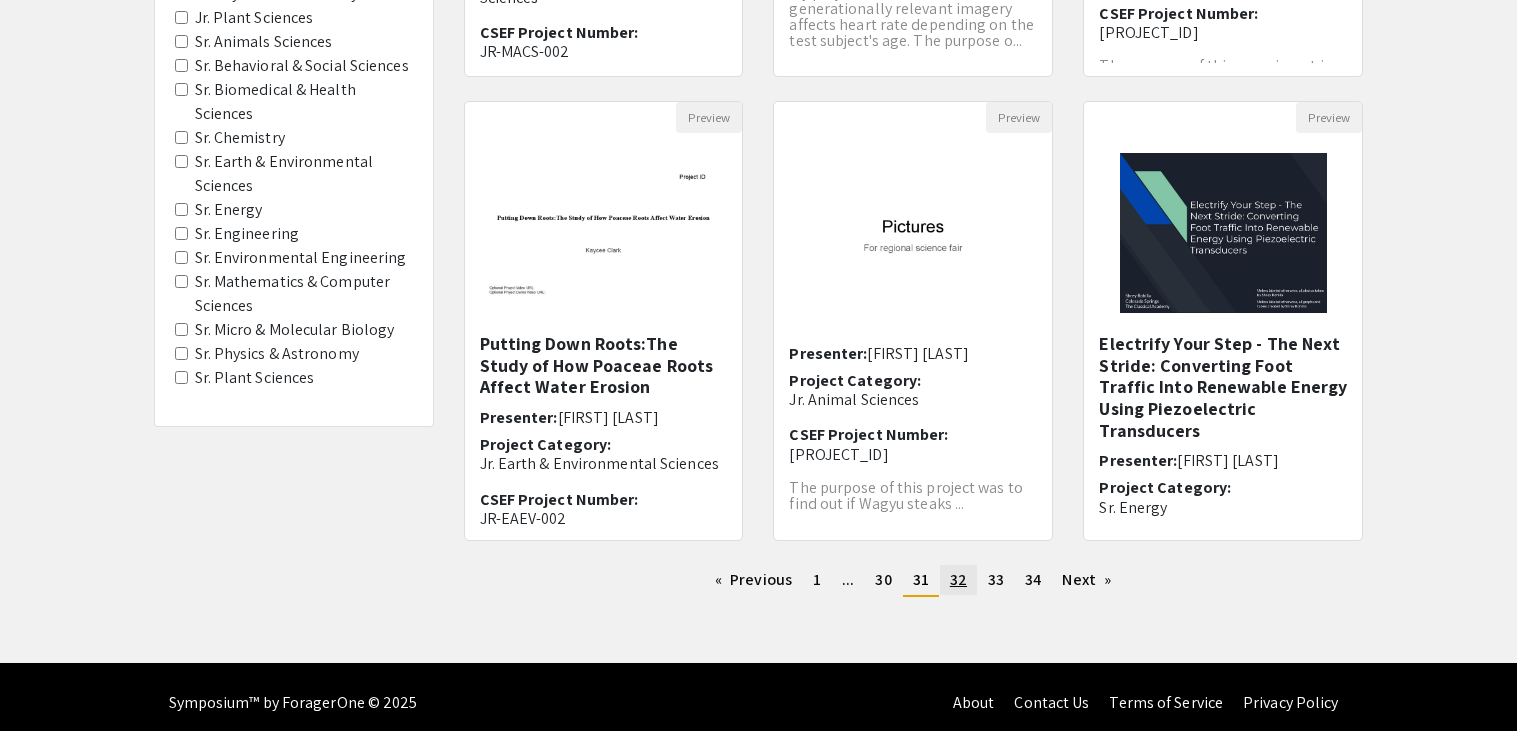 click on "page  32" 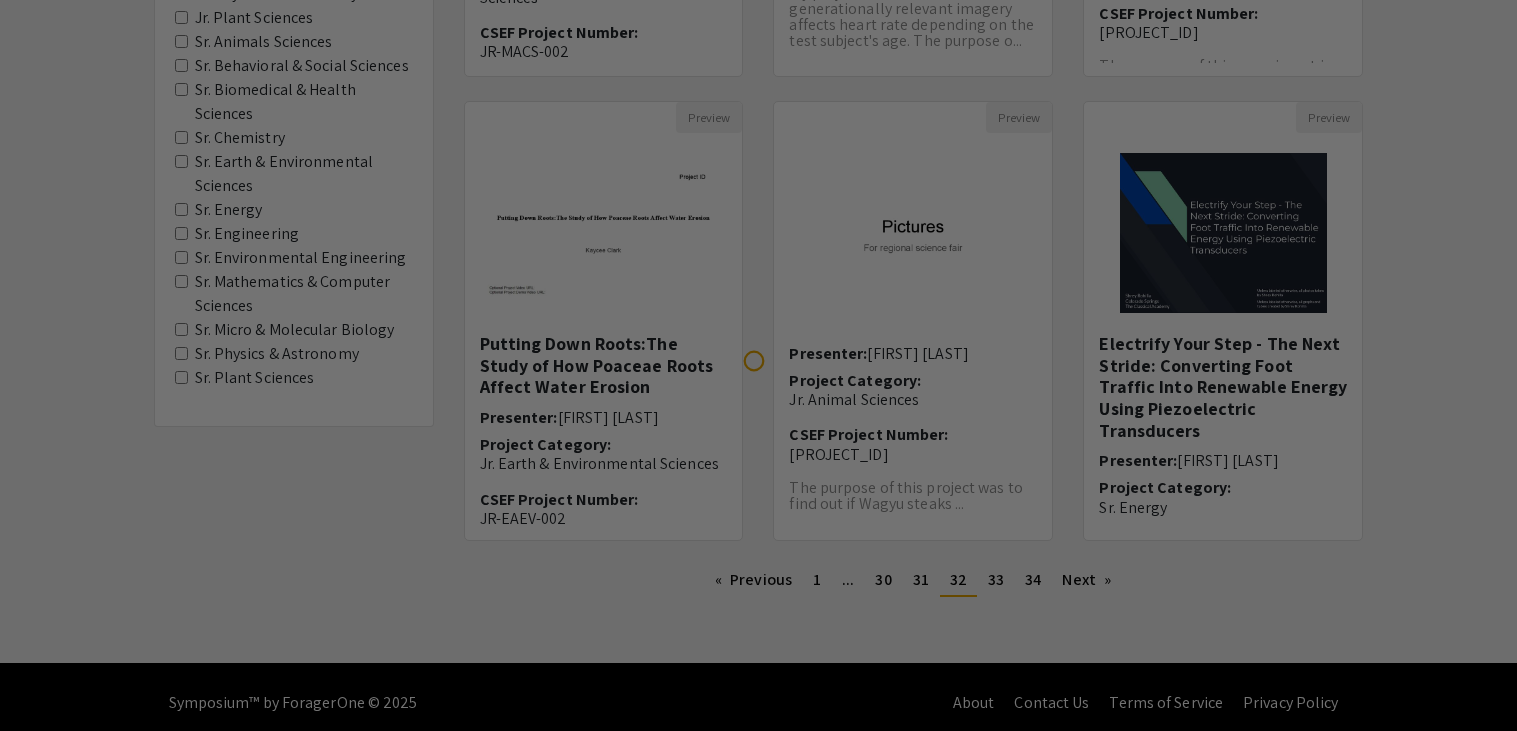 scroll, scrollTop: 0, scrollLeft: 0, axis: both 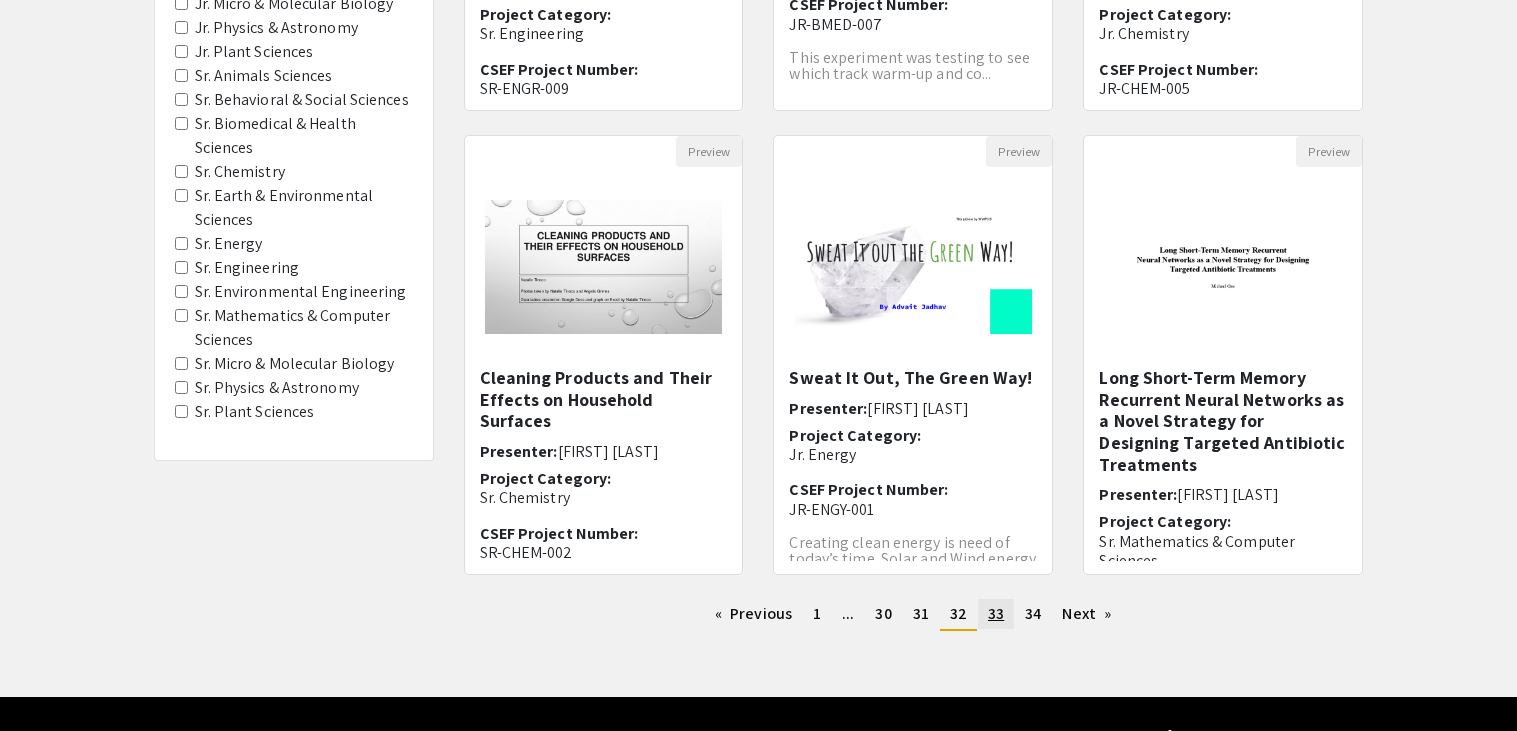 click on "33" 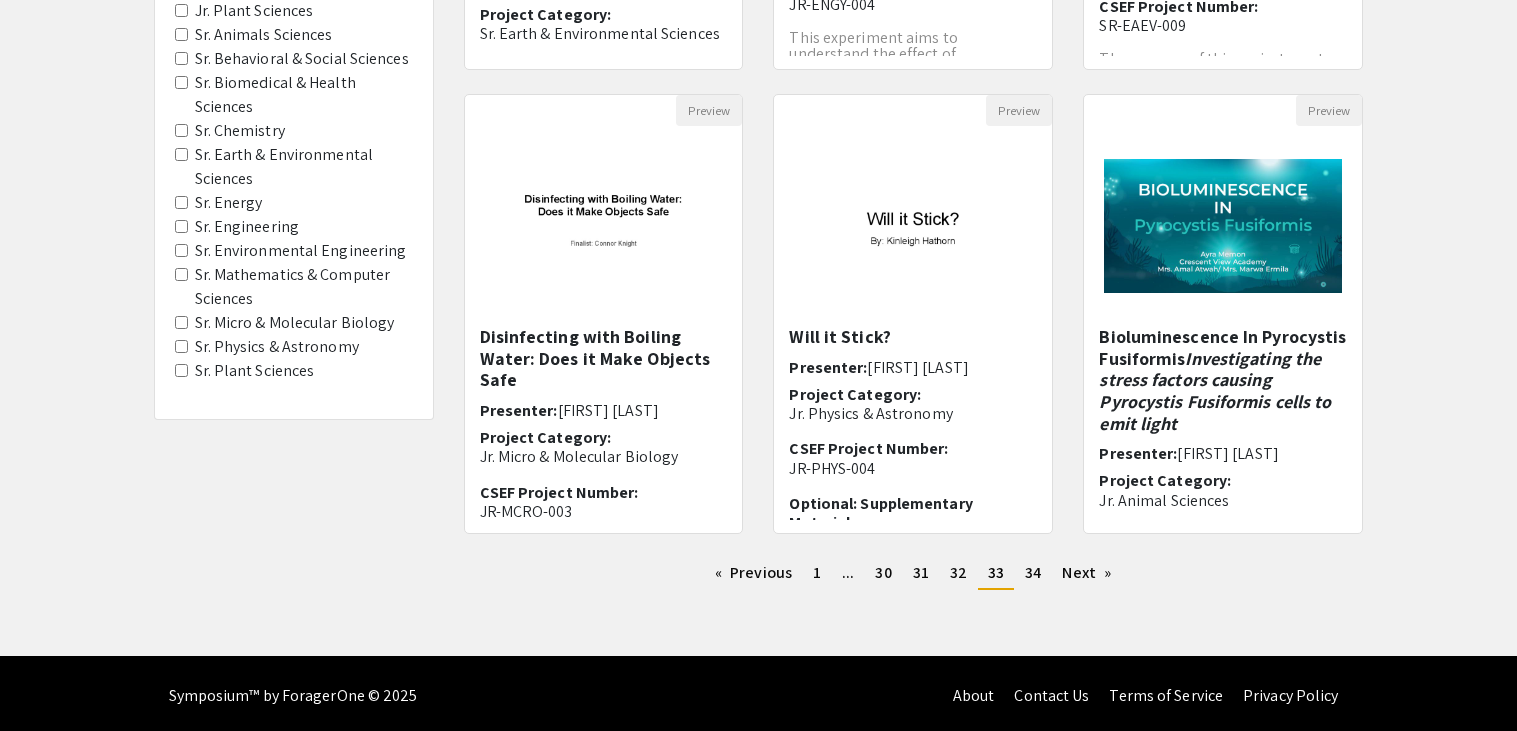scroll, scrollTop: 588, scrollLeft: 0, axis: vertical 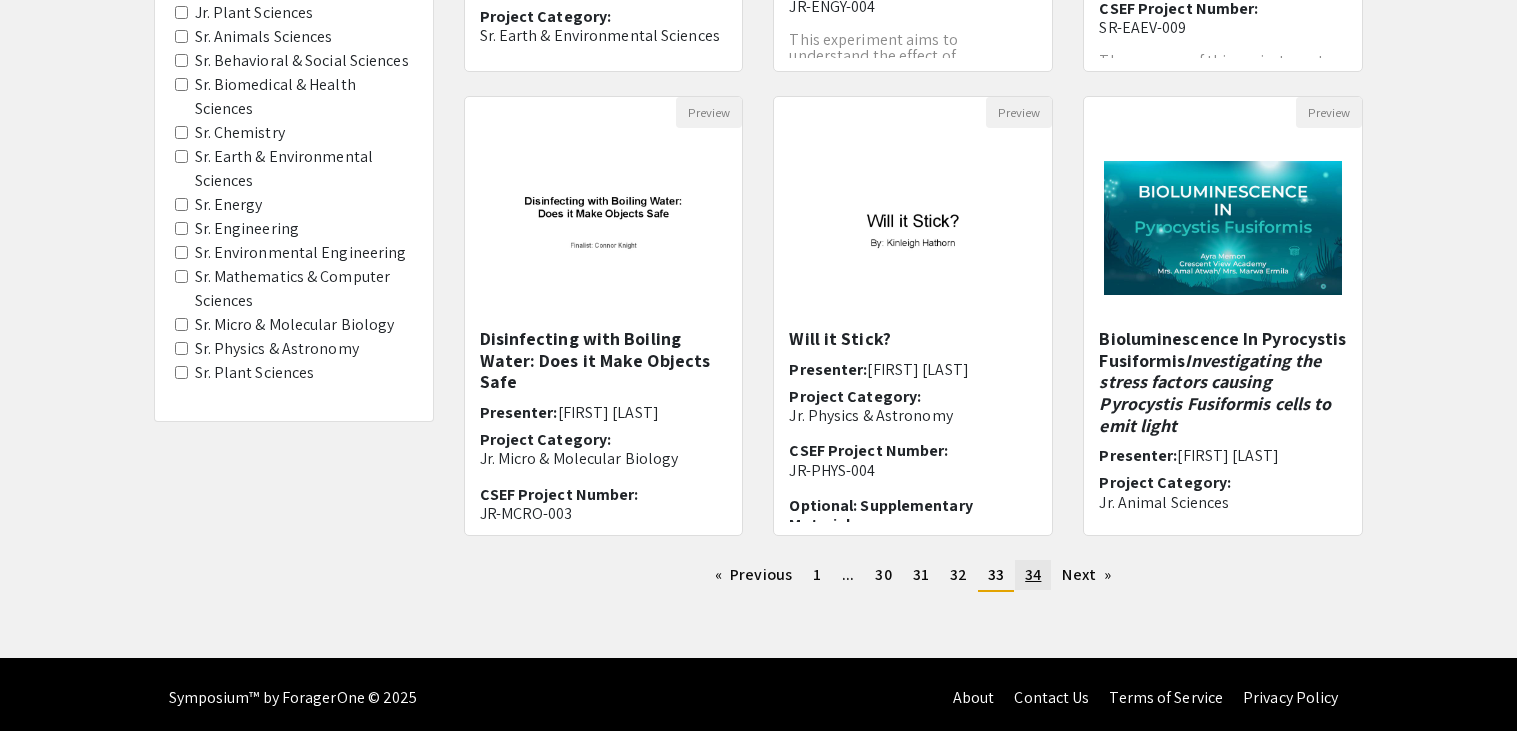 click on "34" 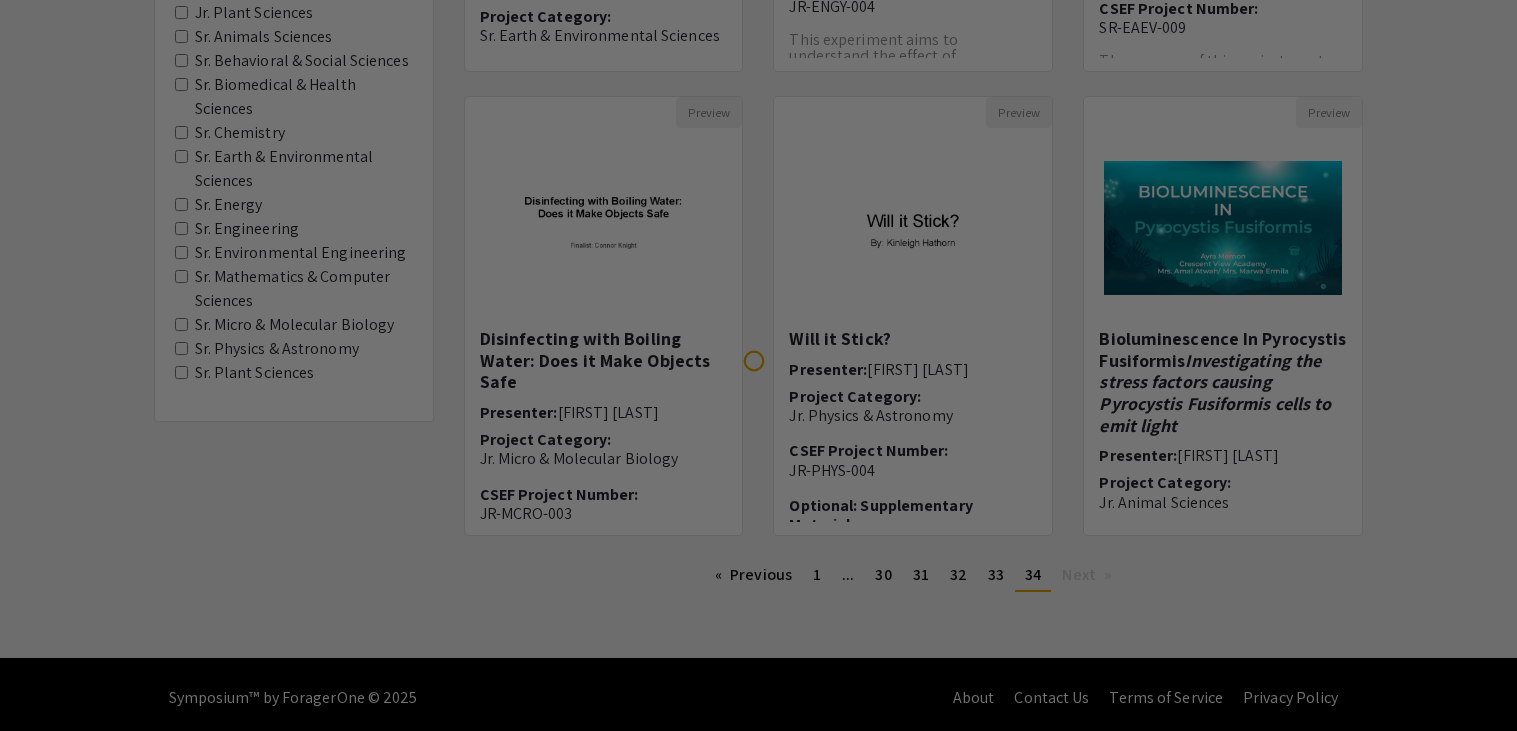scroll, scrollTop: 0, scrollLeft: 0, axis: both 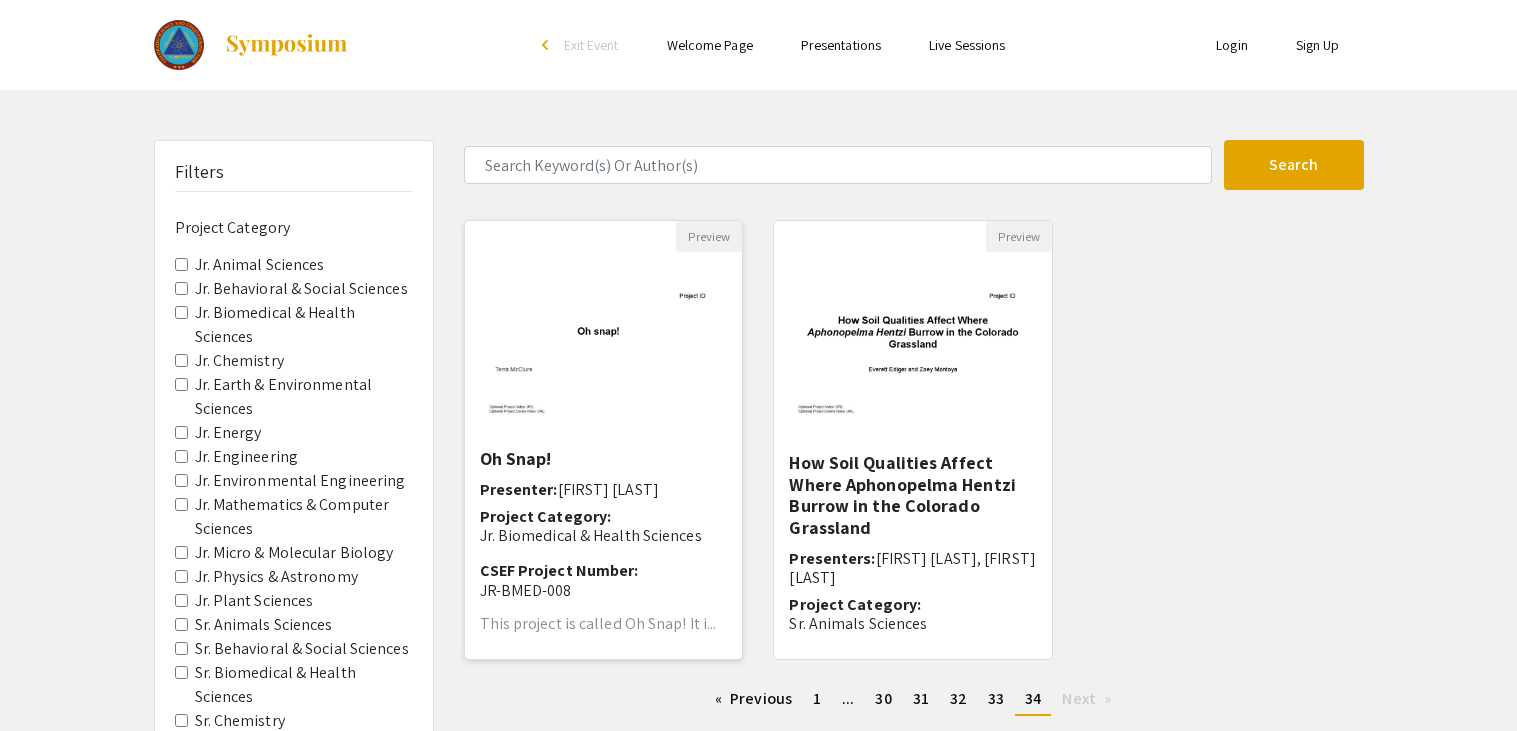 click on "Oh Snap!  Presenter:  [FIRST] [LAST] Project Category: Jr. Biomedical & Health Sciences CSEF Project Number: JR-BMED-008 This project is called Oh Snap! It i..." 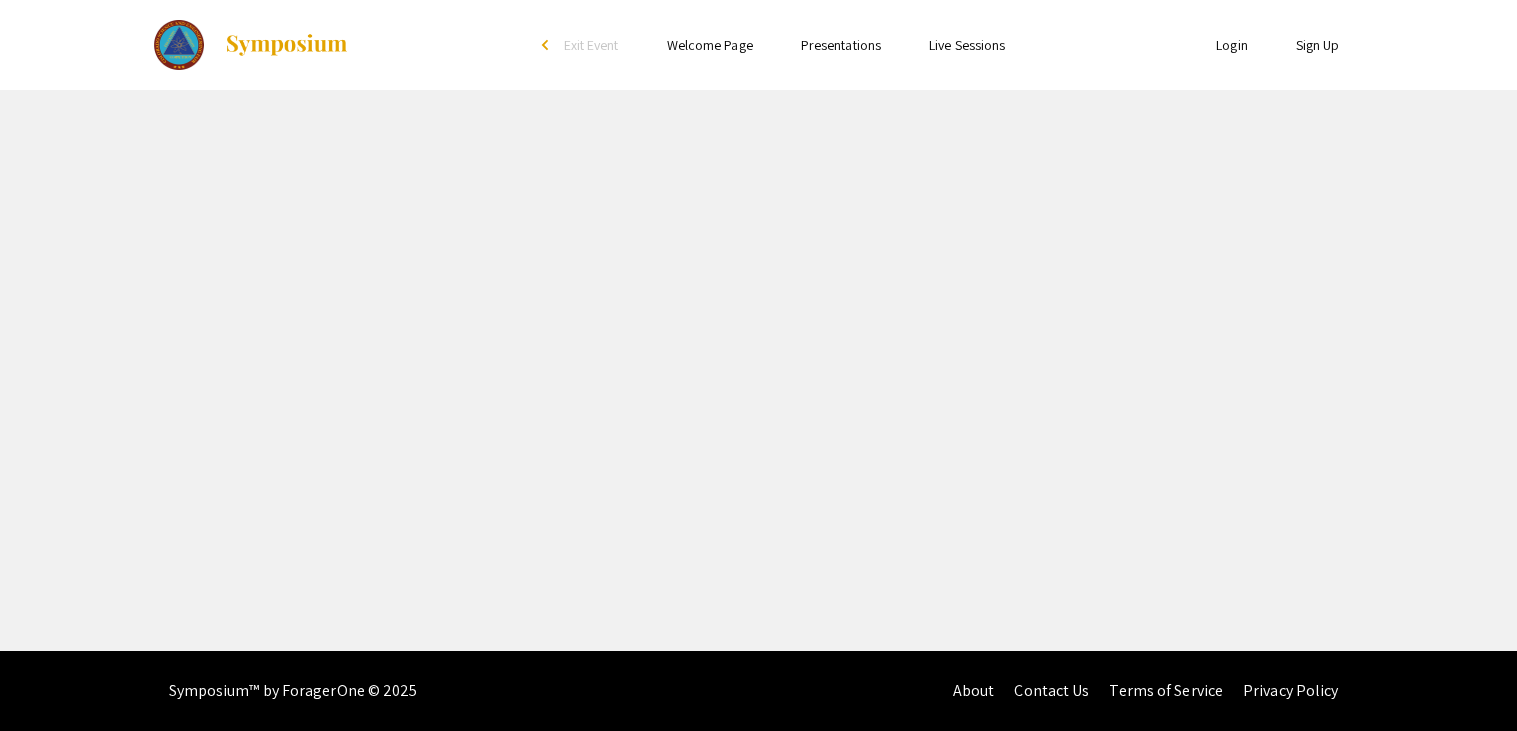 select on "custom" 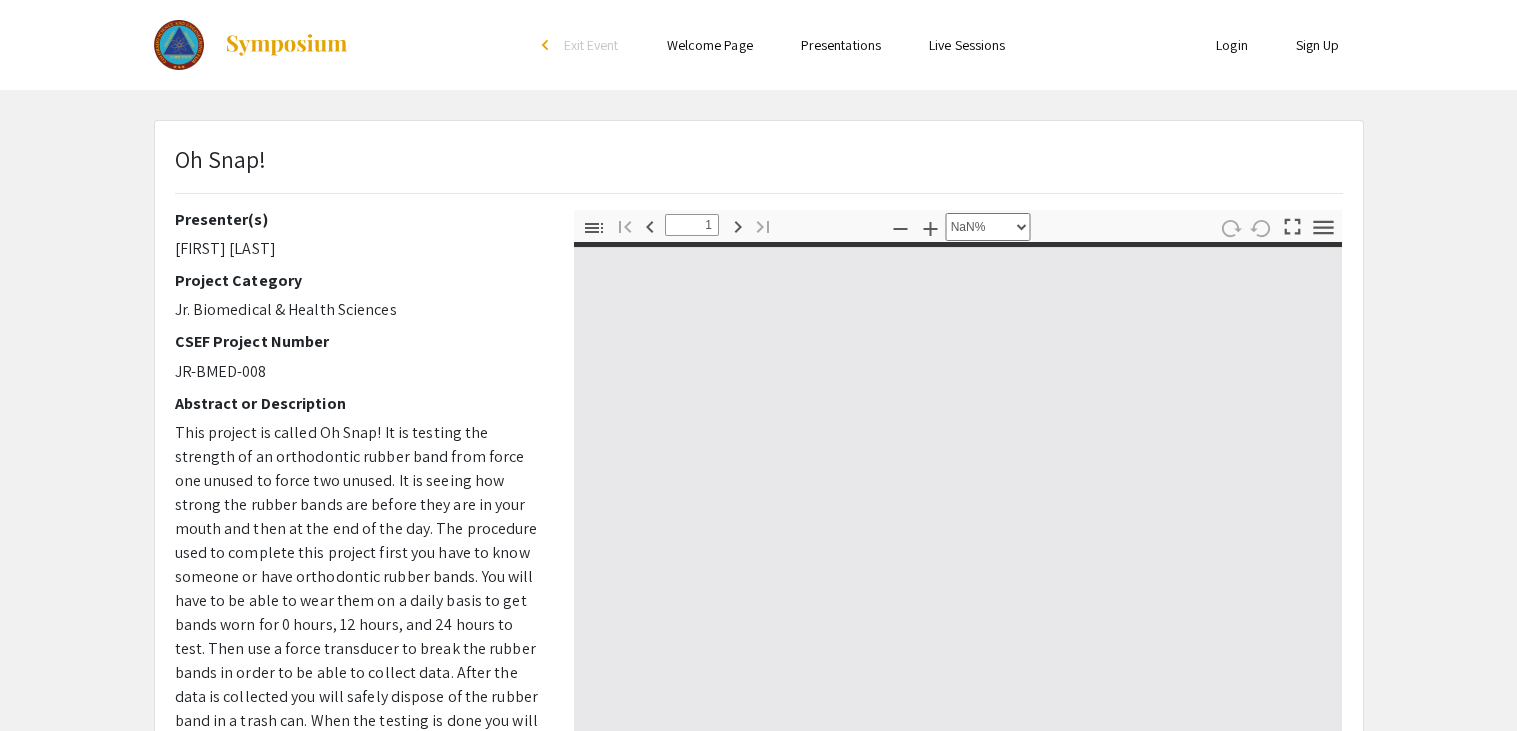type on "0" 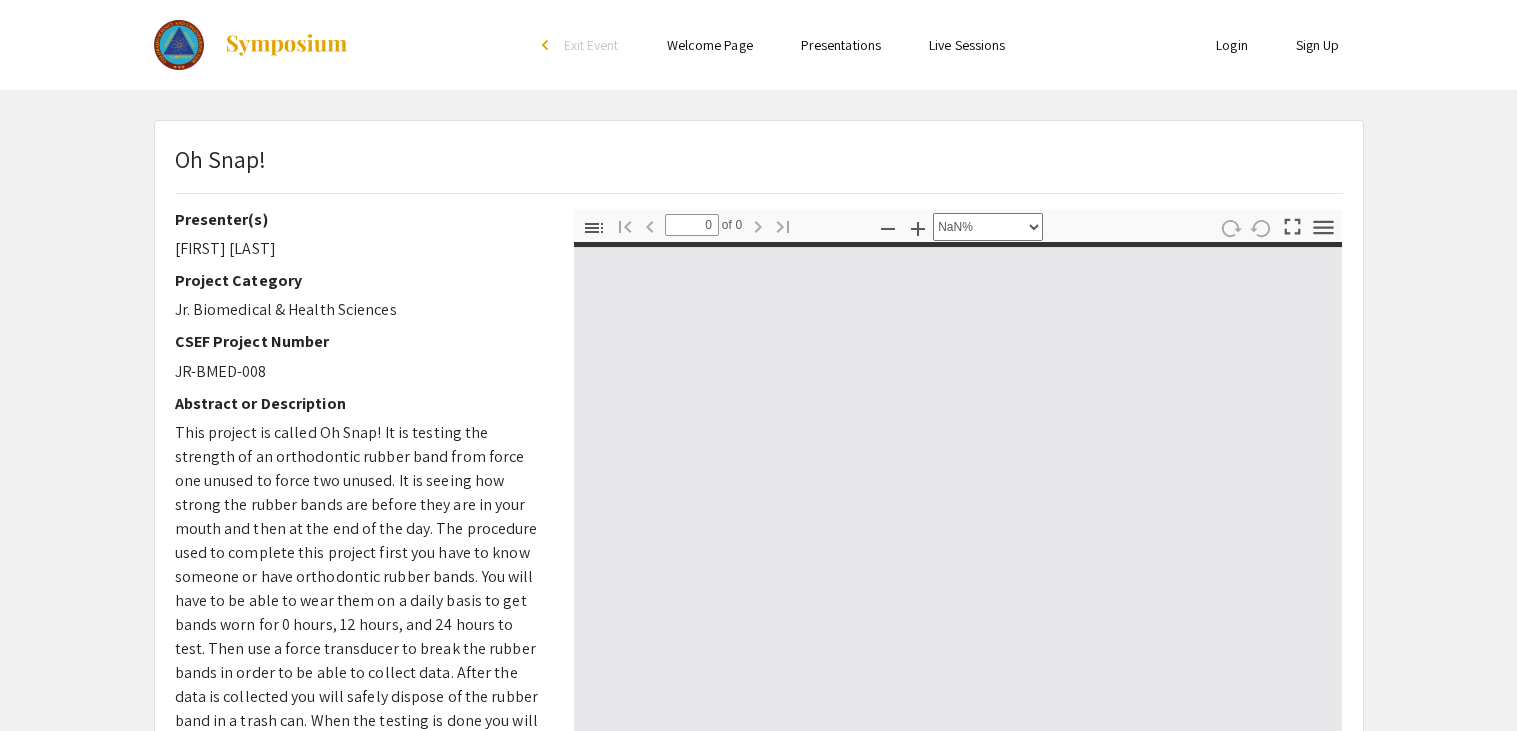 select on "auto" 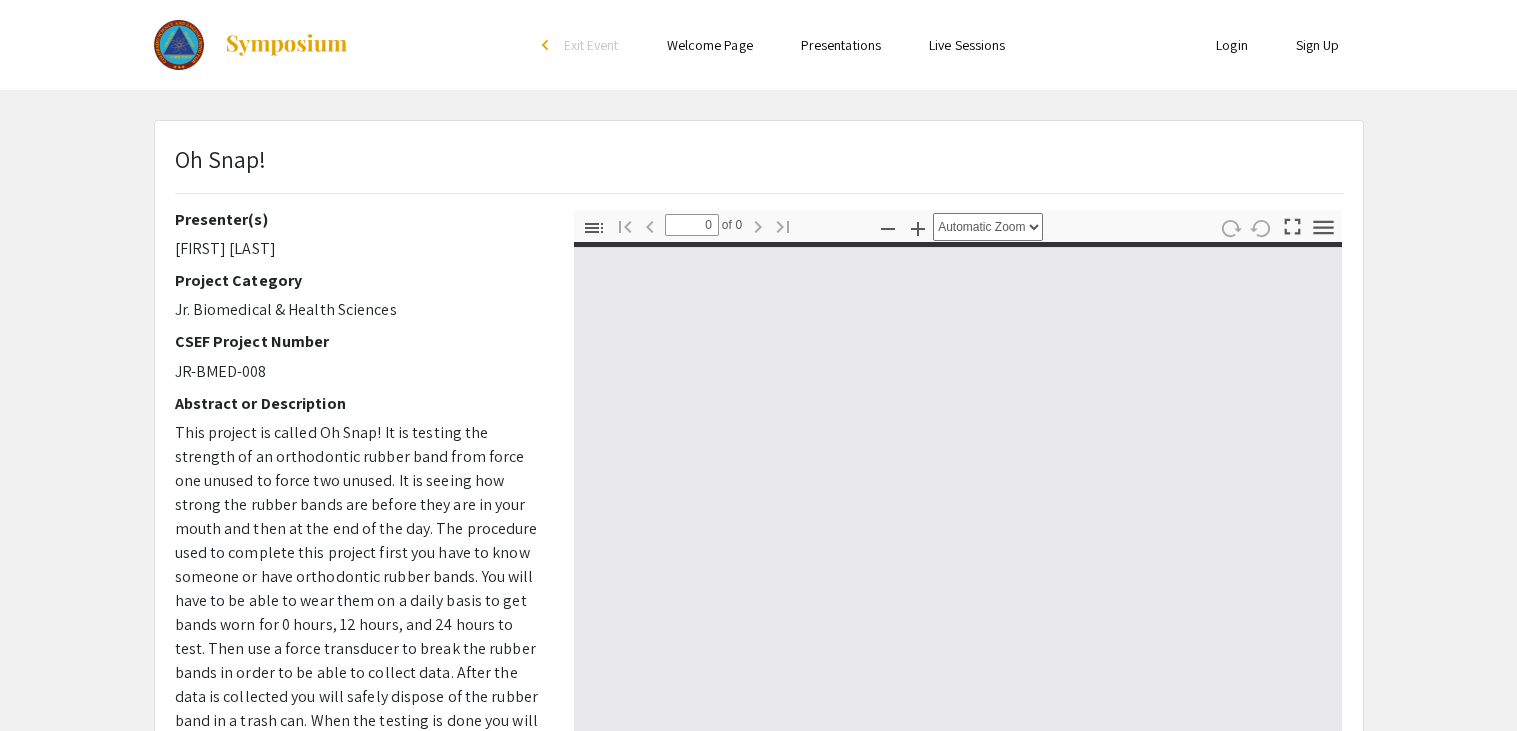 type on "1" 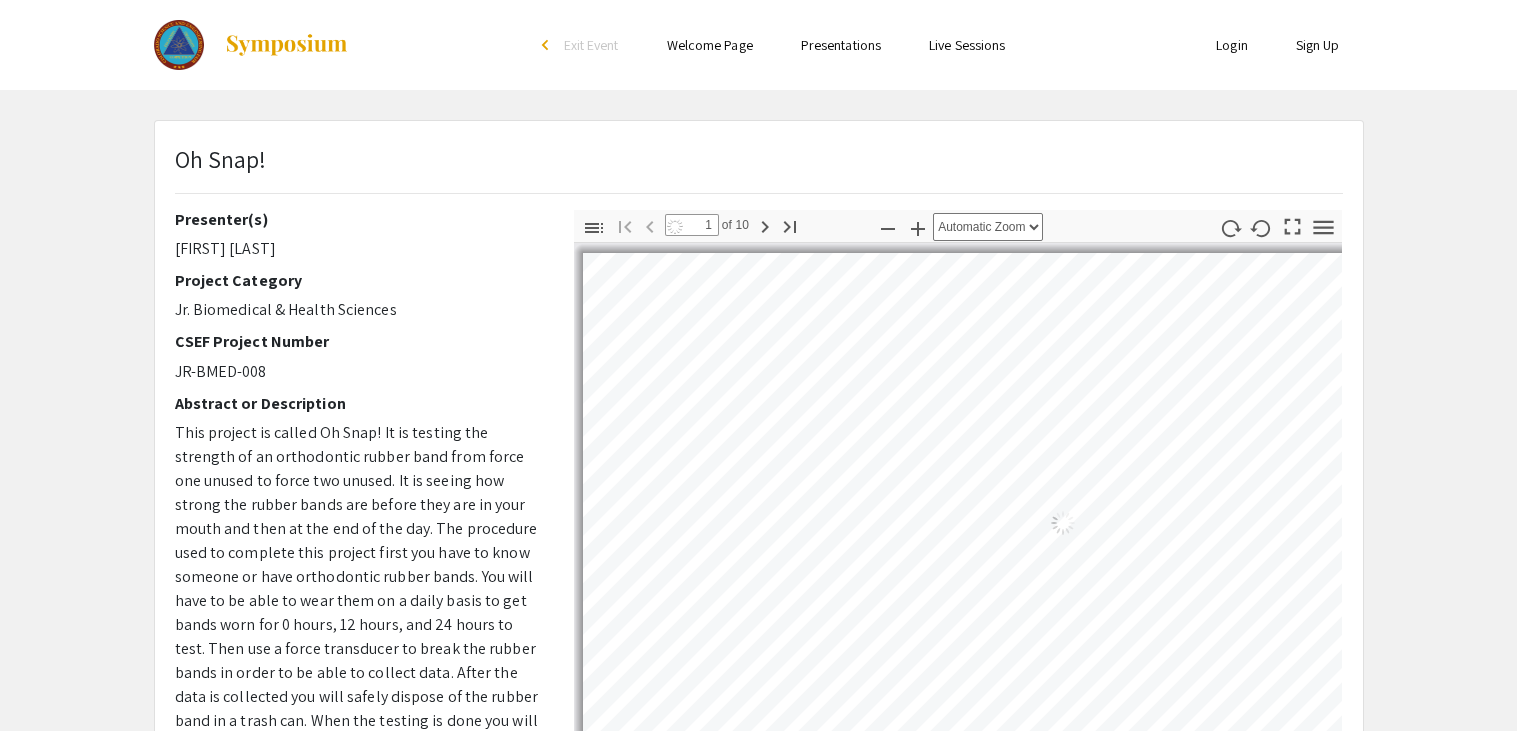 select on "auto" 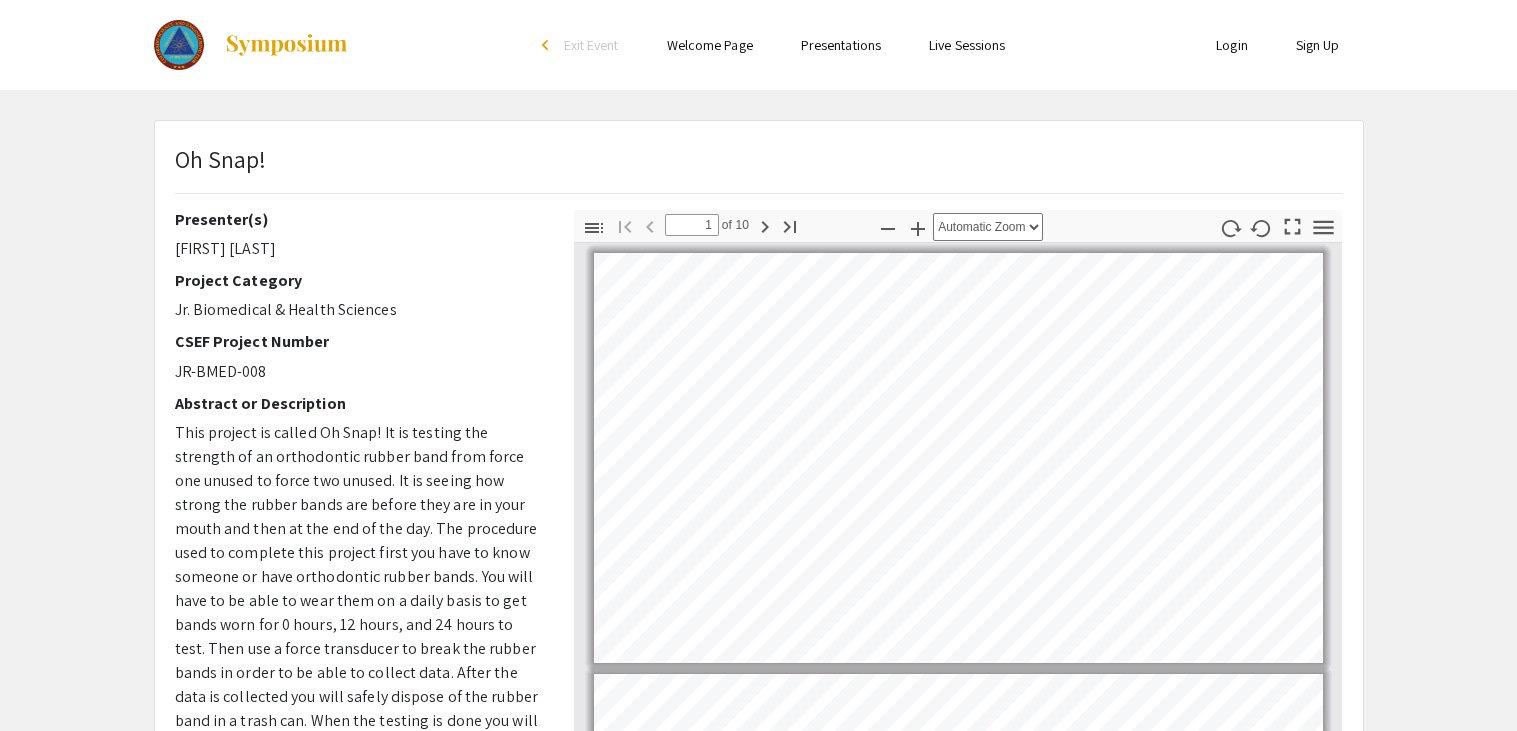 scroll, scrollTop: 2, scrollLeft: 0, axis: vertical 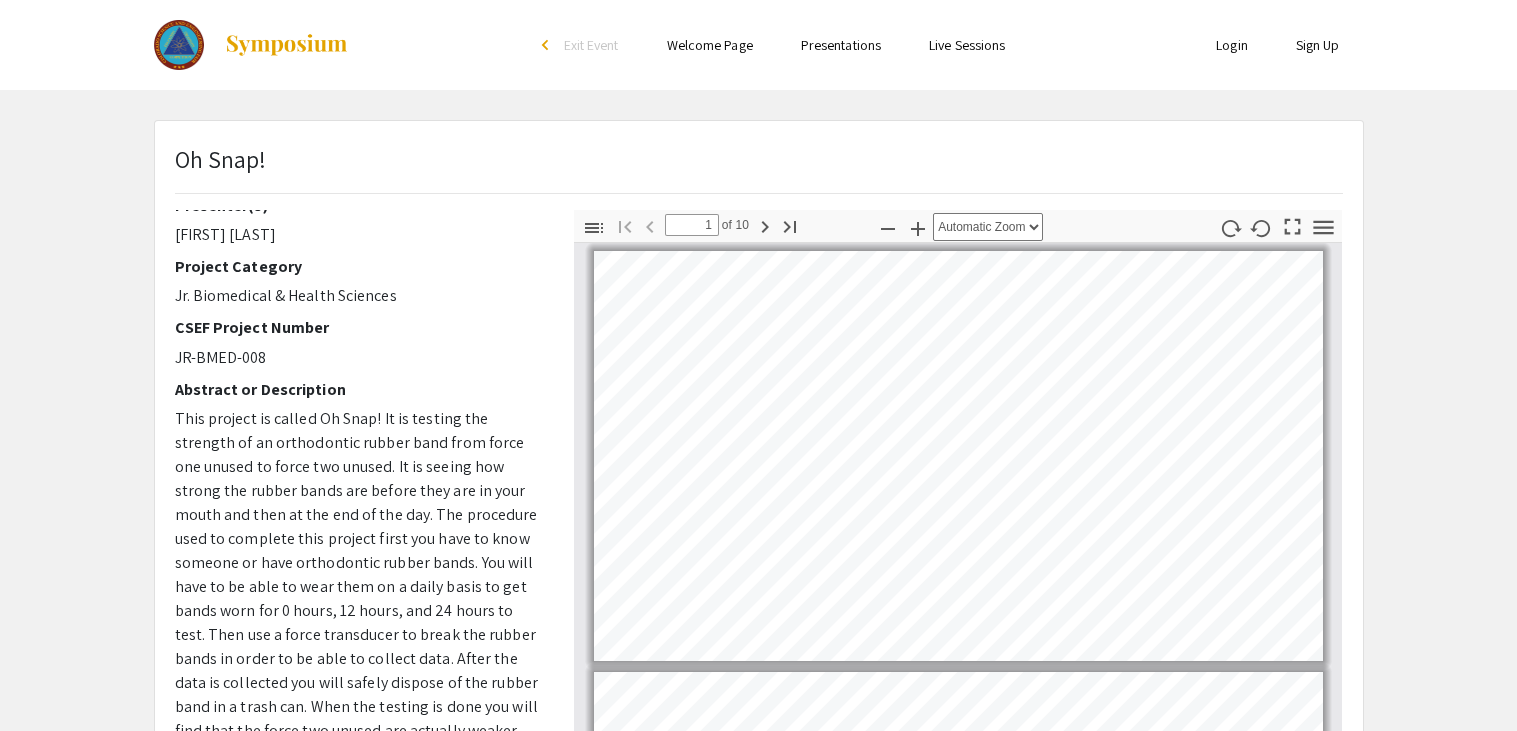 type on "2" 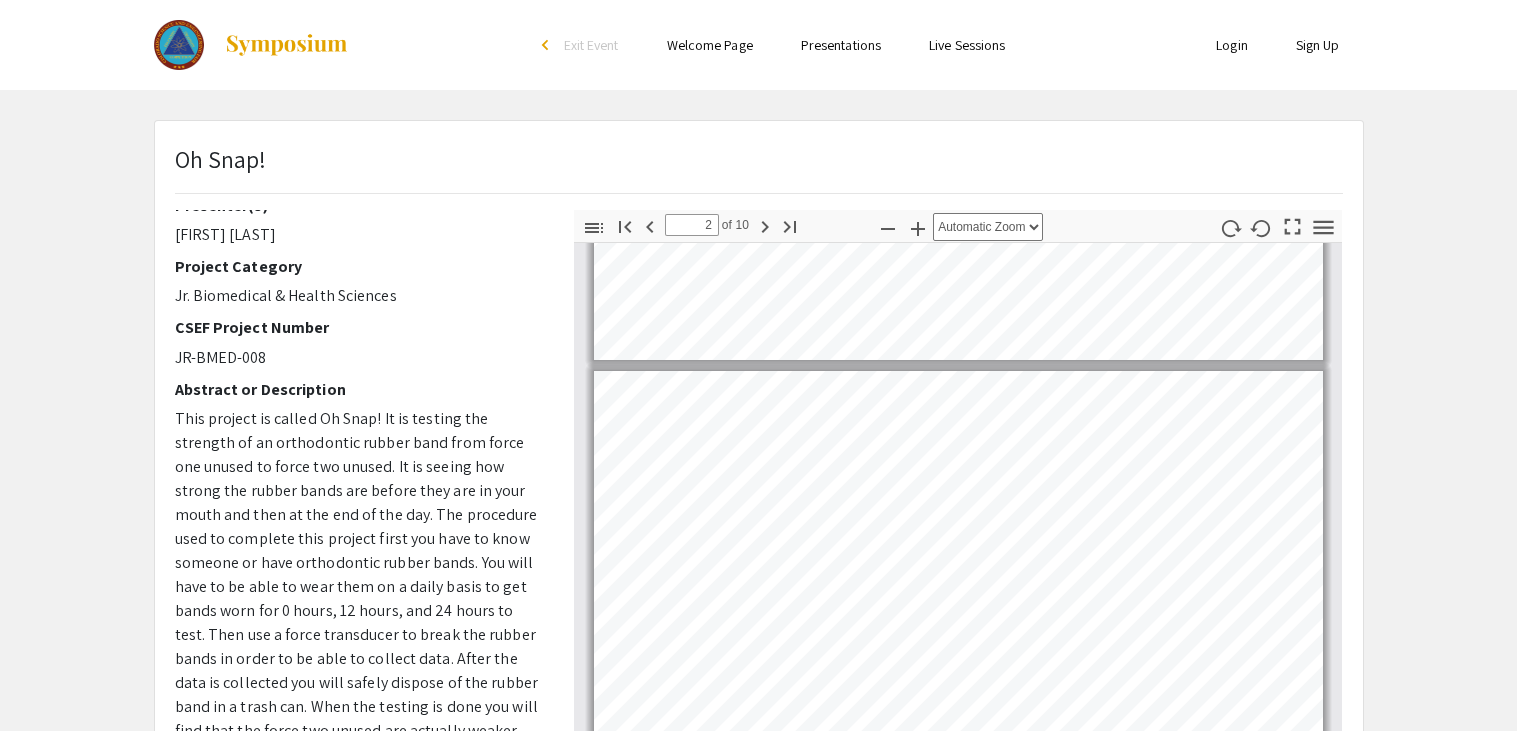 scroll, scrollTop: 304, scrollLeft: 0, axis: vertical 